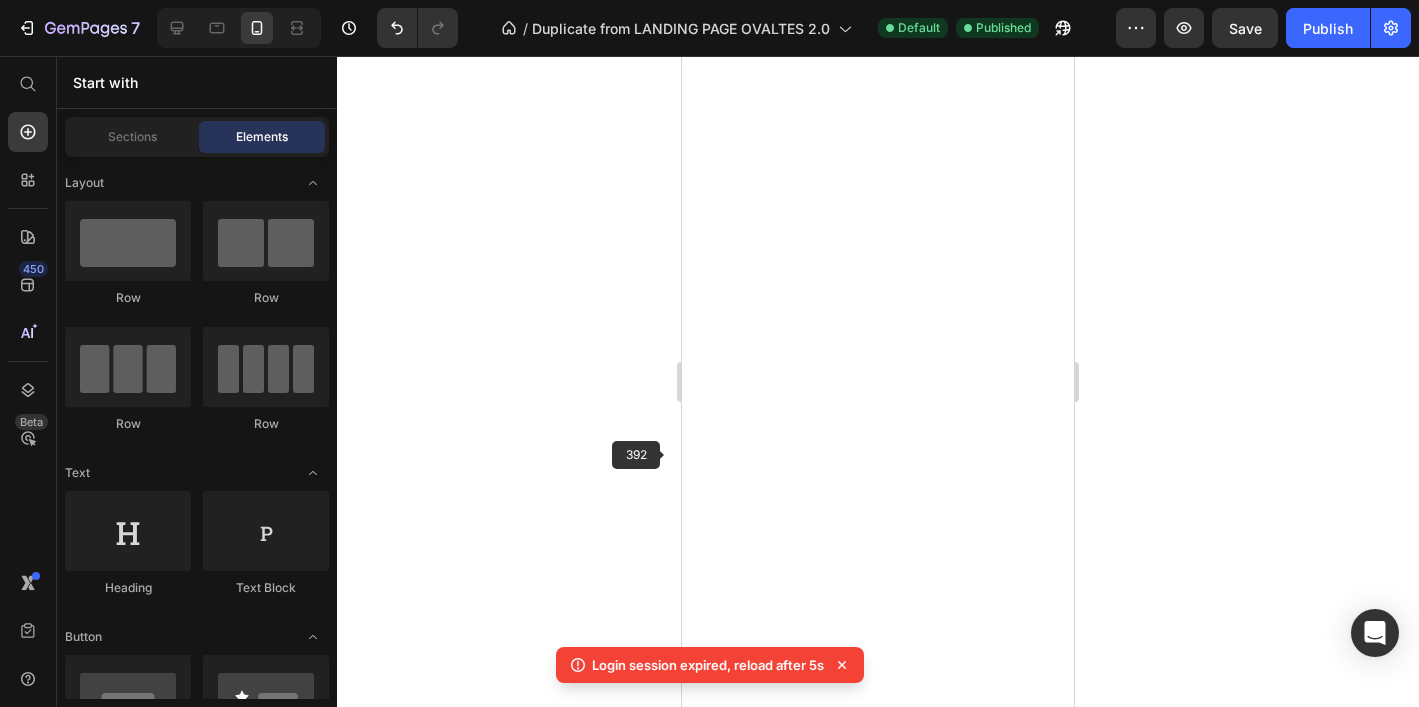 scroll, scrollTop: 0, scrollLeft: 0, axis: both 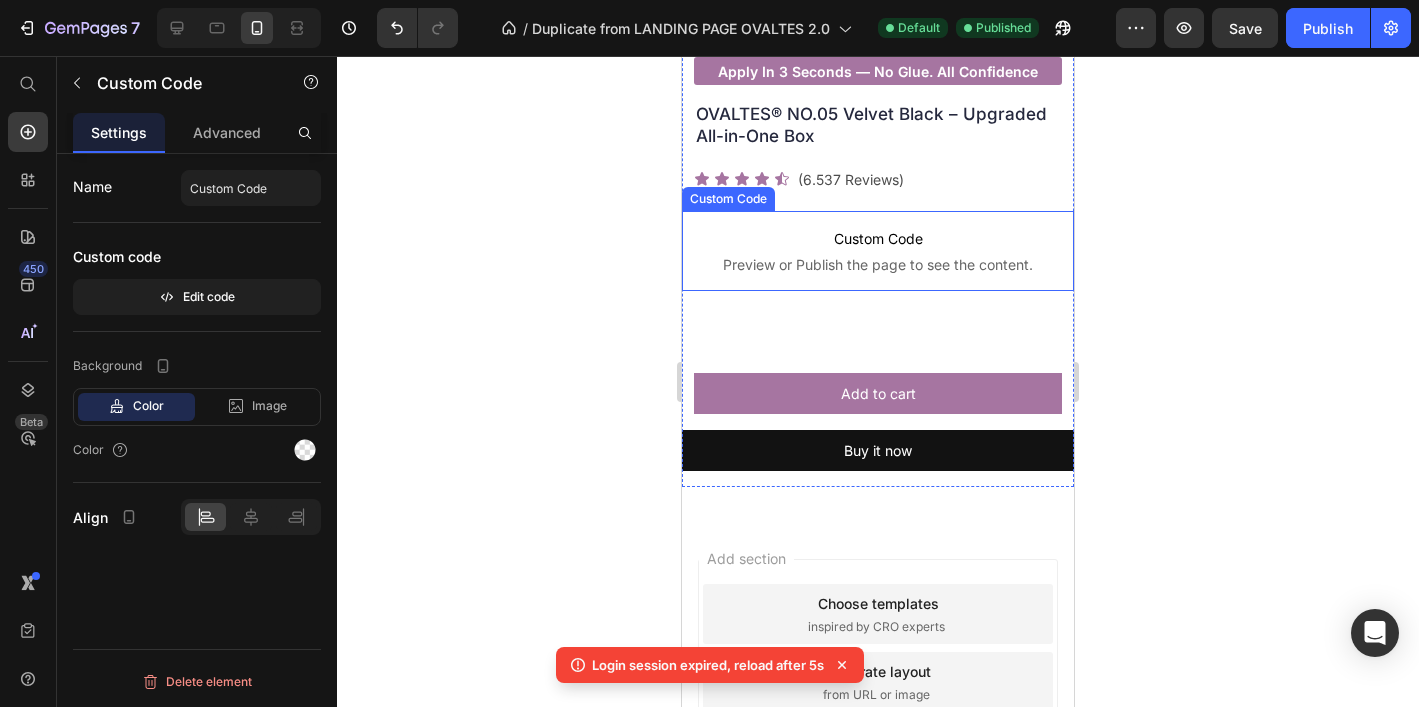 click on "Custom Code
Preview or Publish the page to see the content." at bounding box center (878, 251) 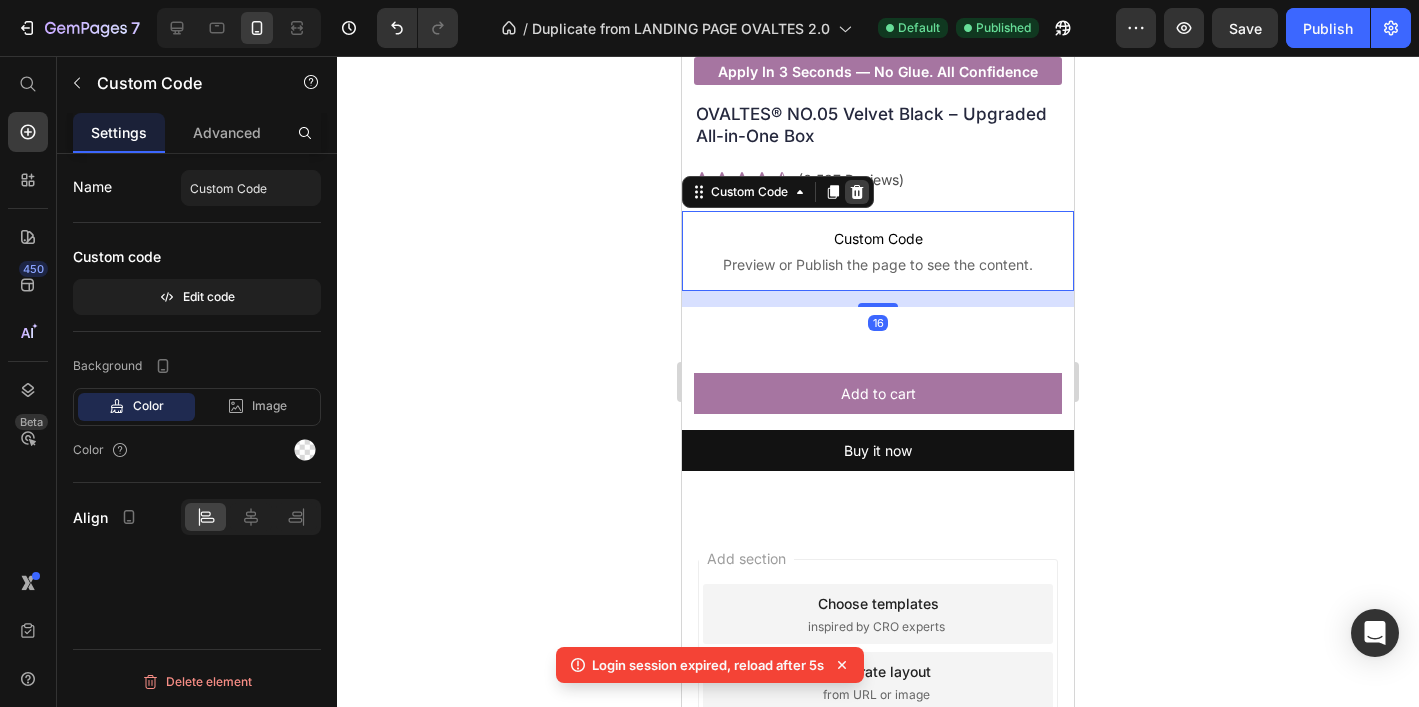 click 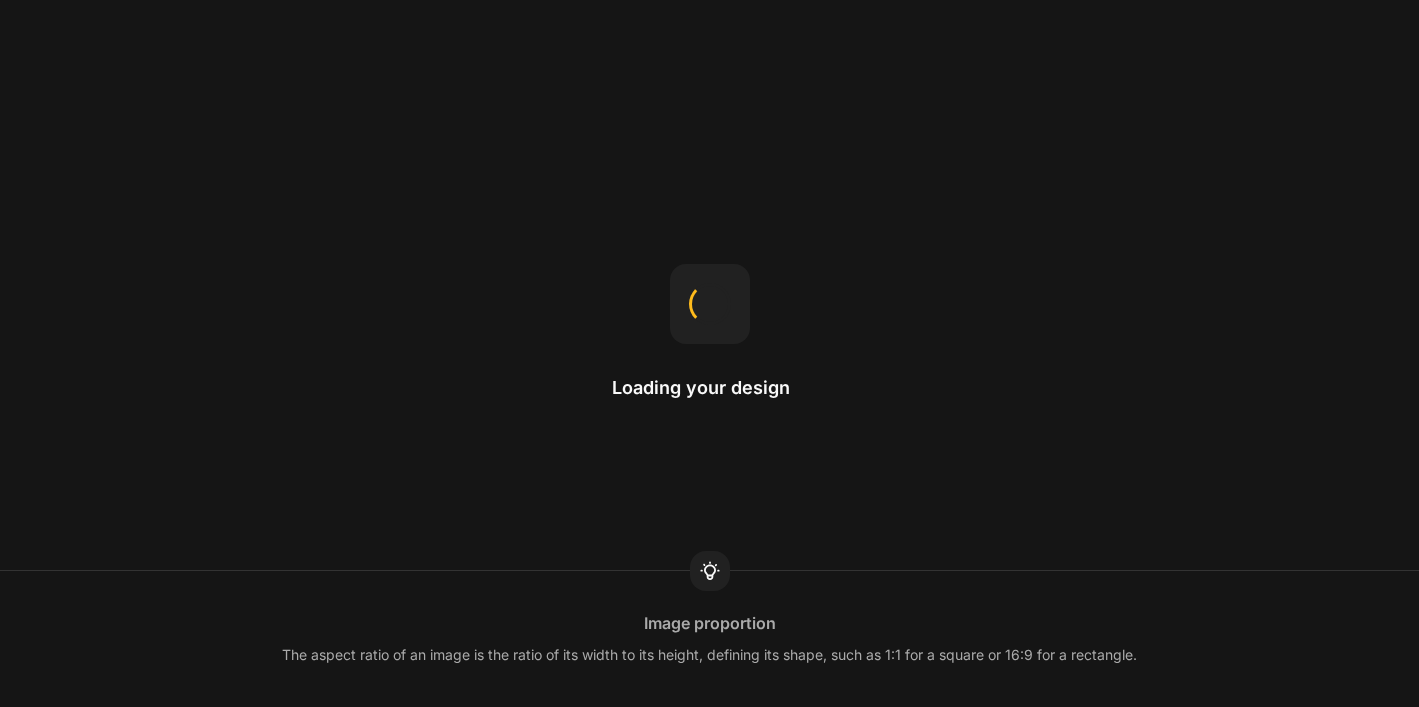 scroll, scrollTop: 0, scrollLeft: 0, axis: both 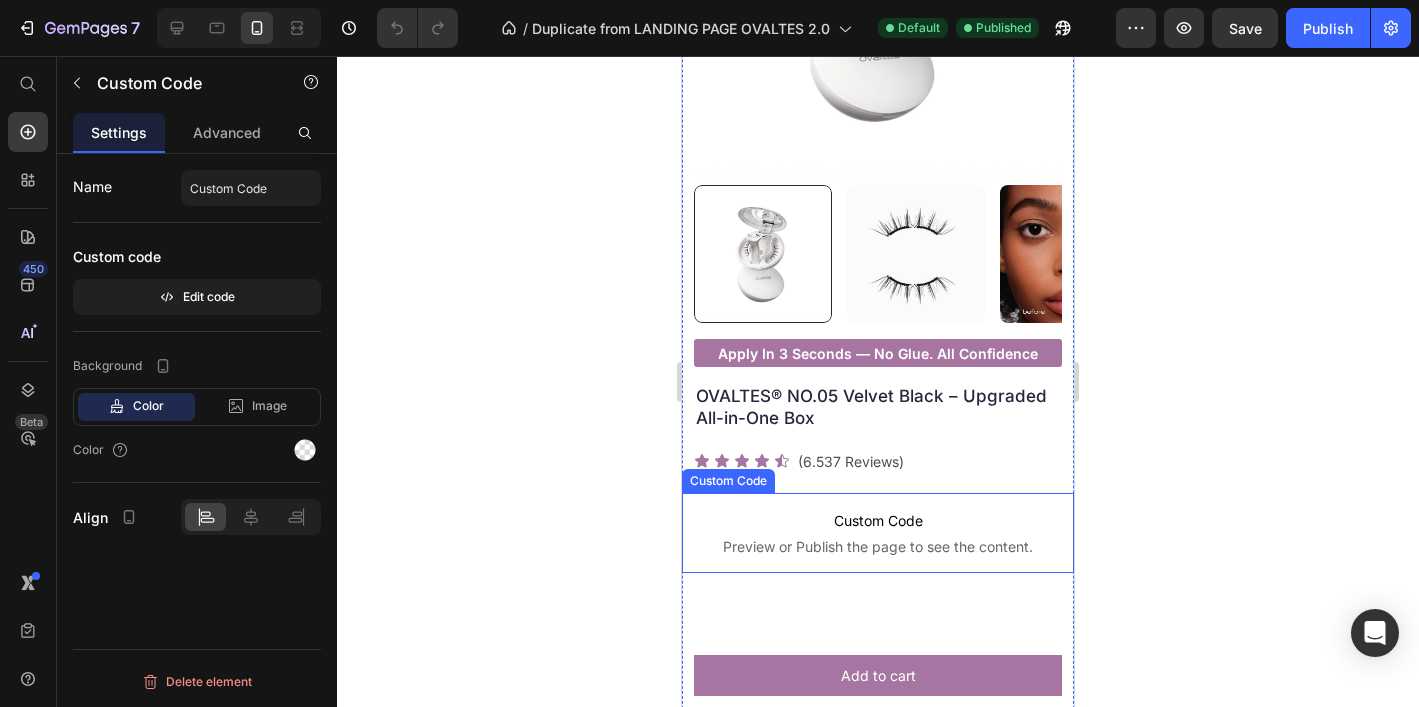 click on "Custom Code" at bounding box center [878, 521] 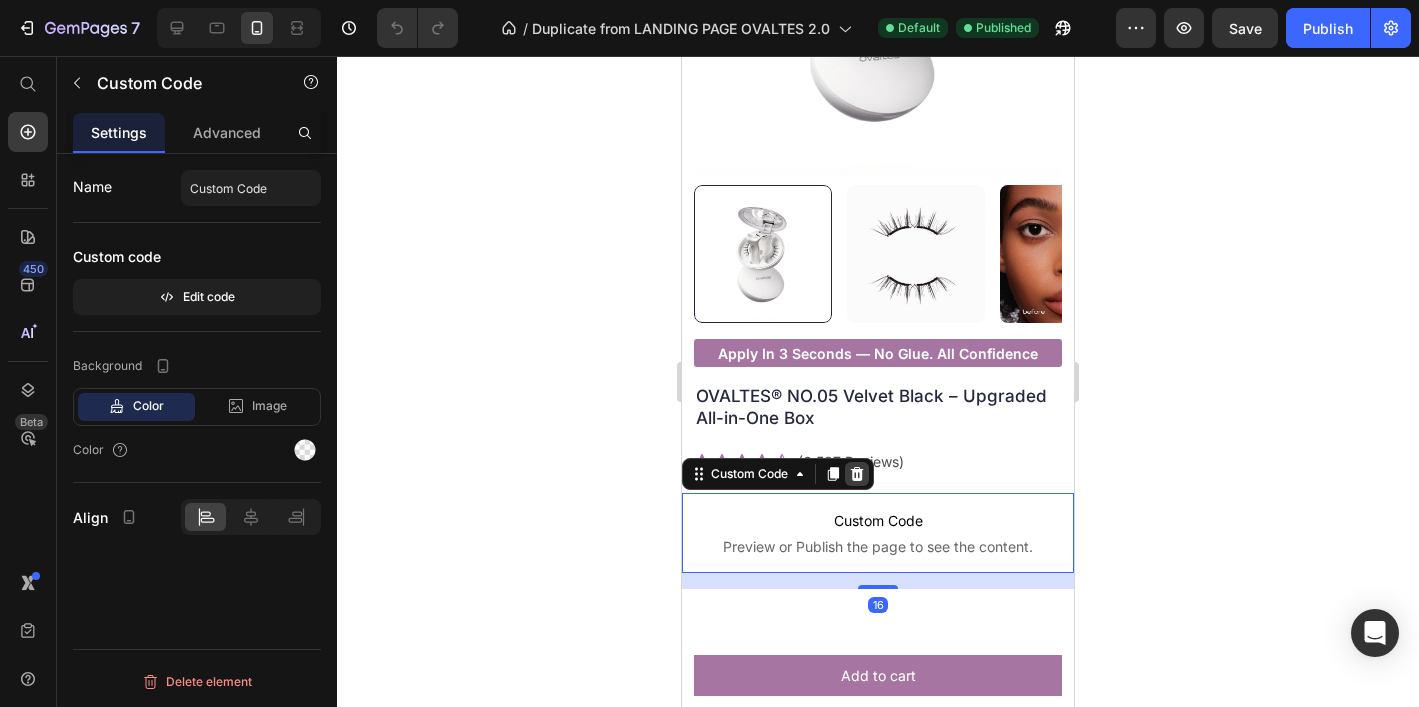 click 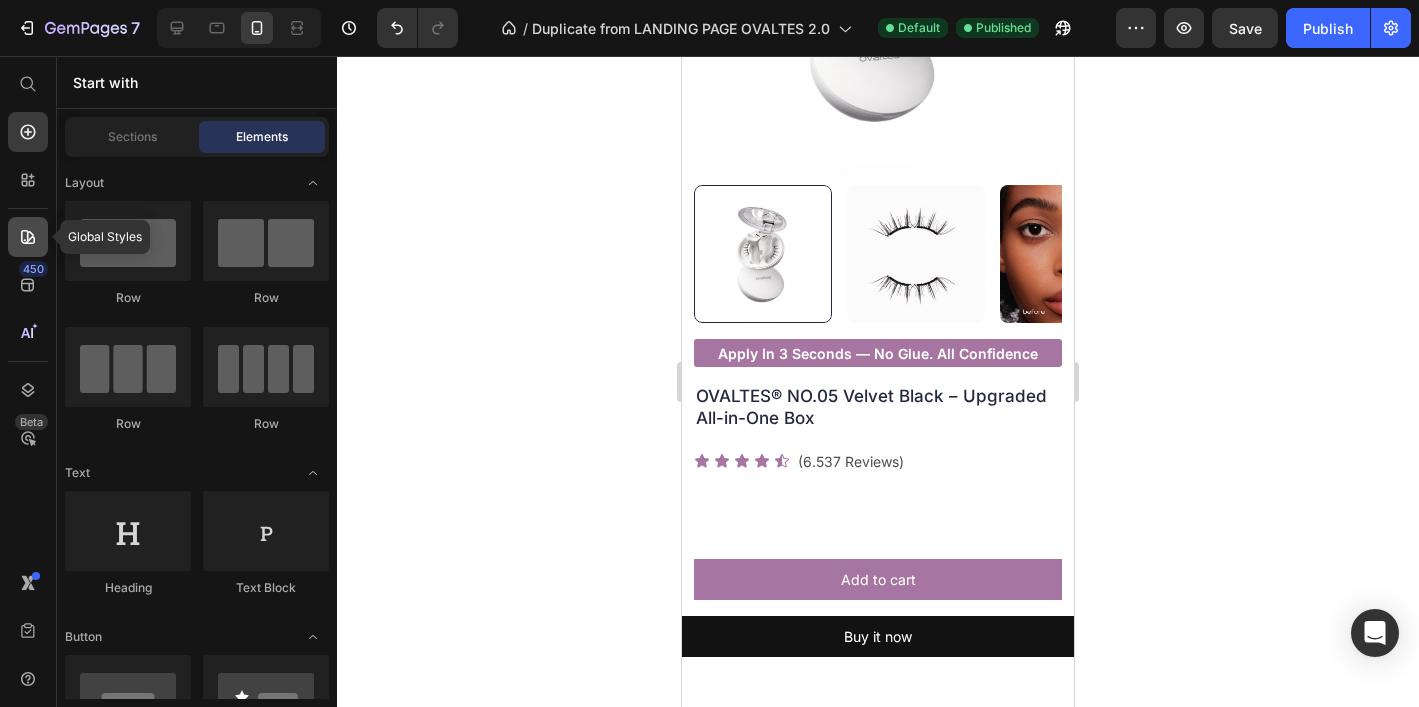 click 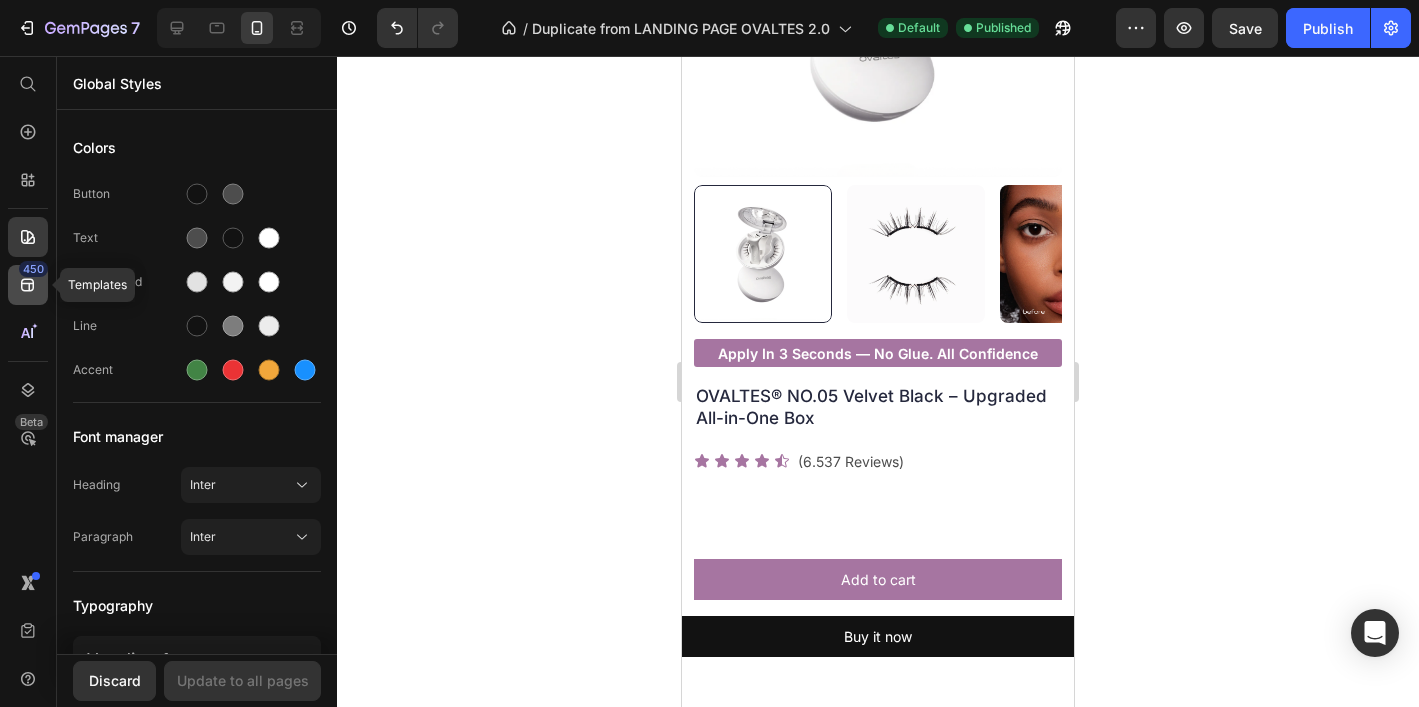 click 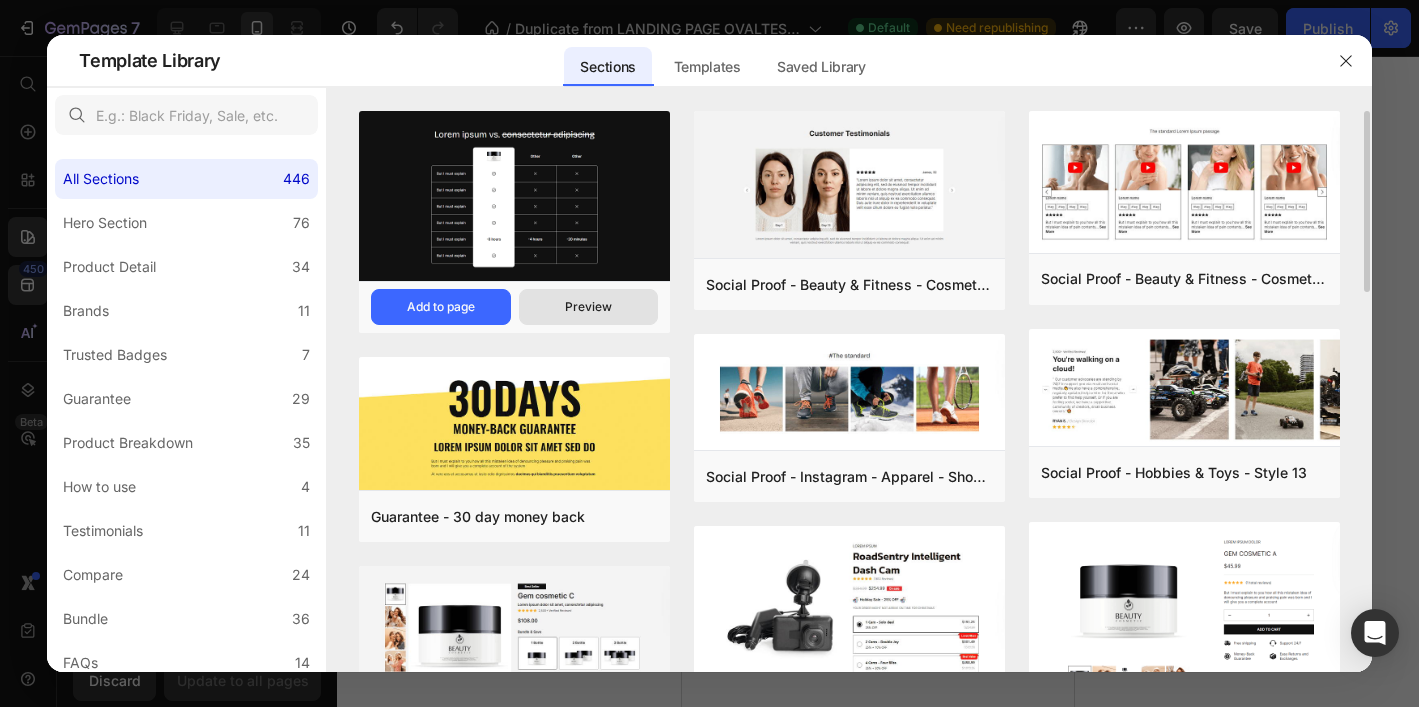 click on "Preview" at bounding box center (588, 307) 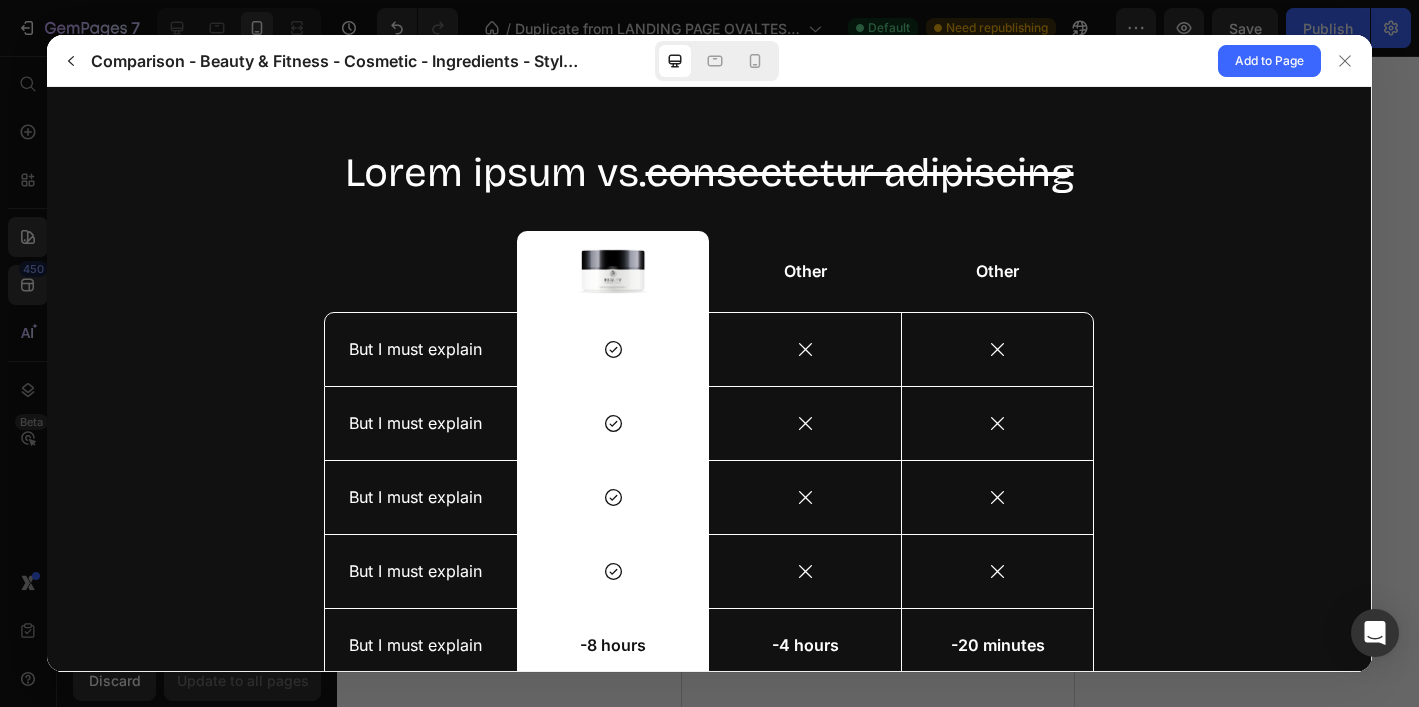 scroll, scrollTop: 19, scrollLeft: 0, axis: vertical 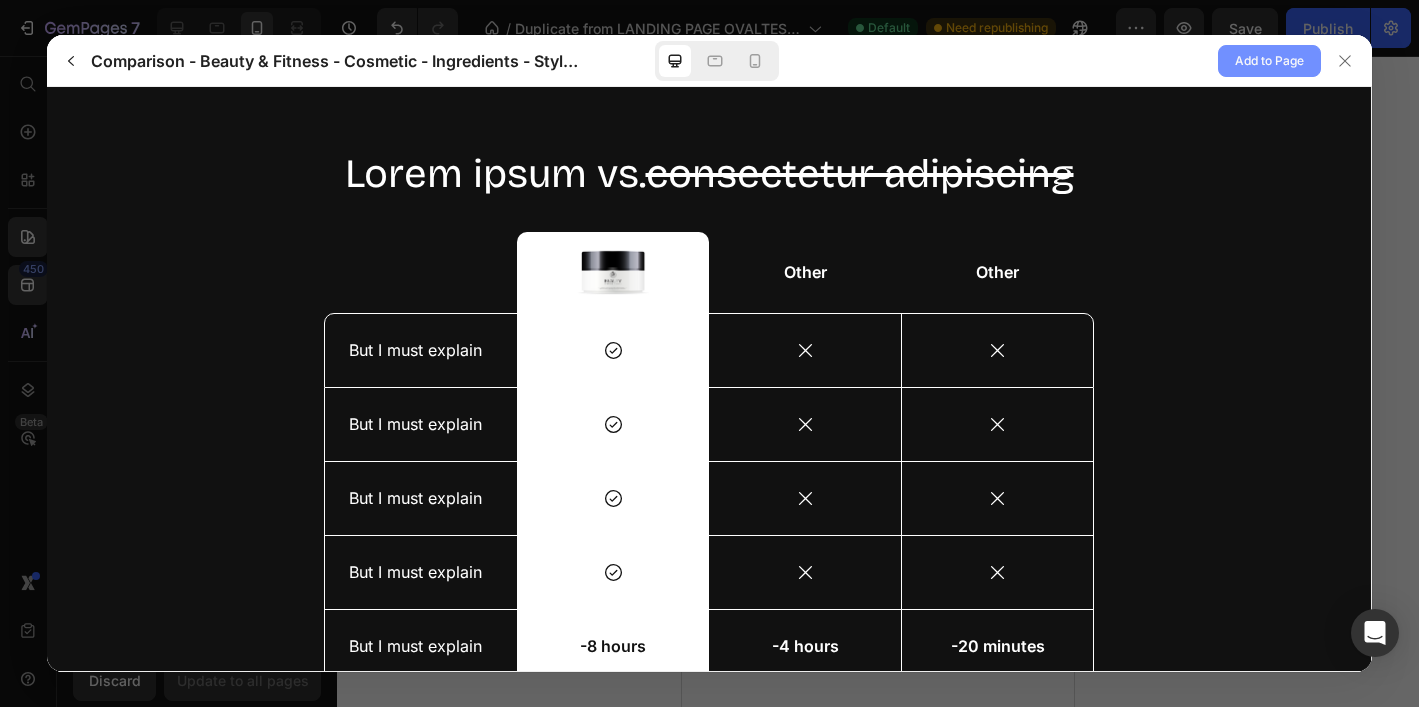 click on "Add to Page" 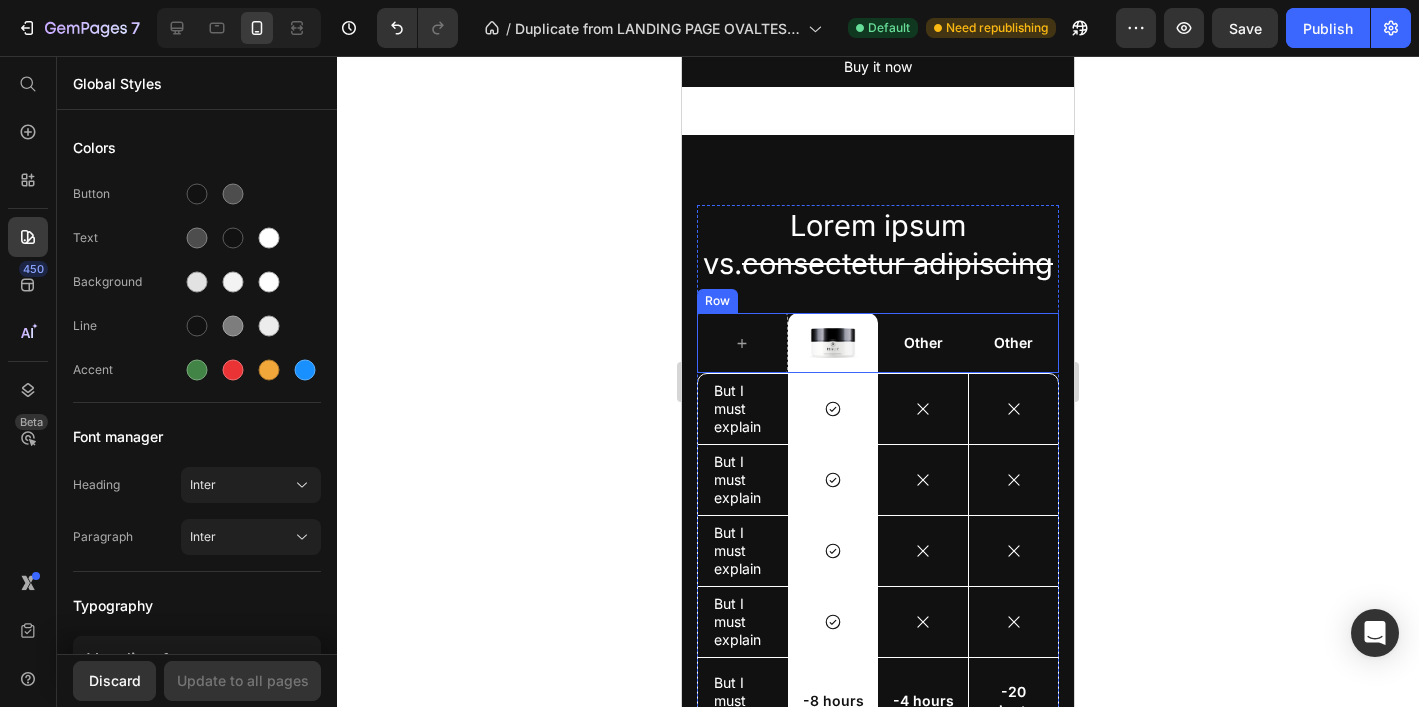 scroll, scrollTop: 885, scrollLeft: 0, axis: vertical 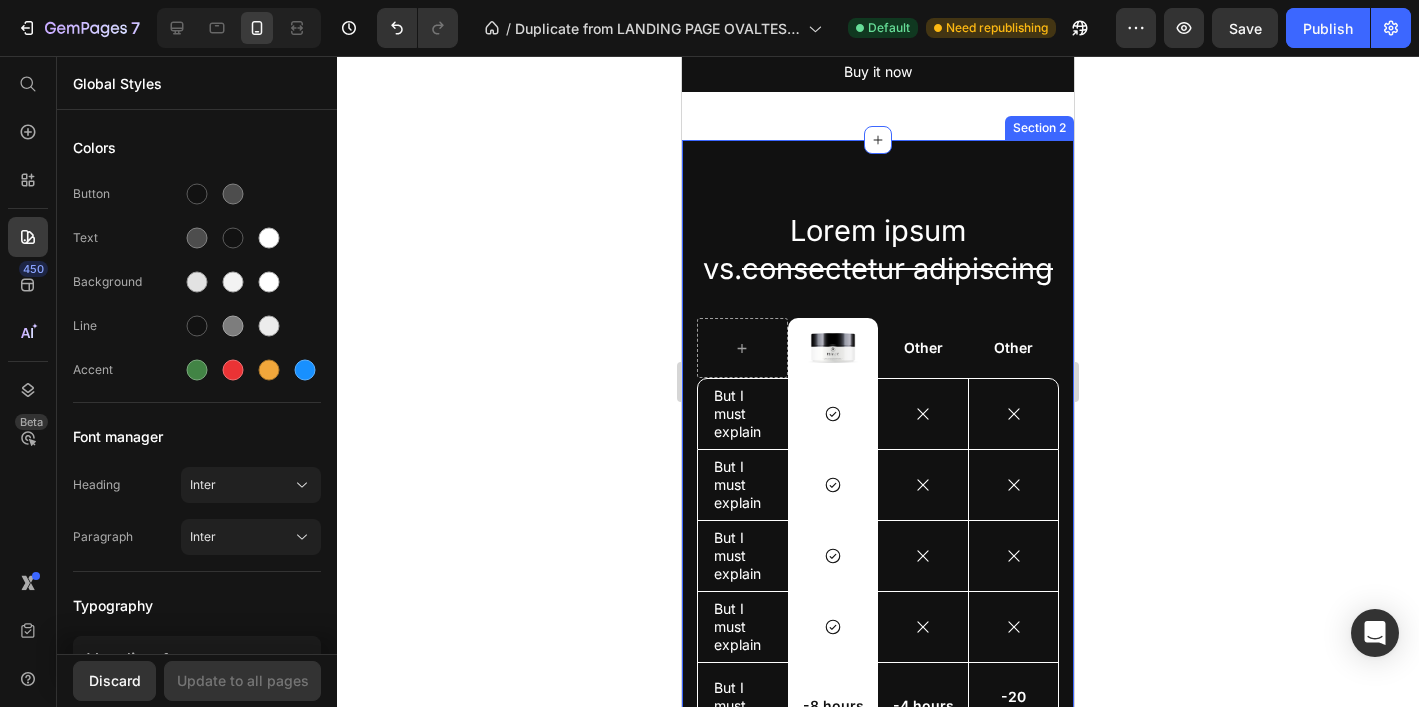 click on "Lorem ipsum vs.  consectetur adipiscing Heading
Image Row Other Text Block Other Text Block Row But I must explain  Text Block
Icon Row
Icon
Icon Hero Banner Row But I must explain  Text Block
Icon Row
Icon
Icon Hero Banner Row But I must explain  Text Block
Icon Row
Icon
Icon Hero Banner Row But I must explain  Text Block
Icon Row
Icon
Icon Hero Banner Row But I must explain  Text Block -8 hours Text Block Row -4 hours Text Block -20 minutes Text Block Hero Banner Row But I must explain  Text Block
Icon Row
Icon
Icon Hero Banner Row
Hero Banner
Row Row Section 2" at bounding box center (878, 546) 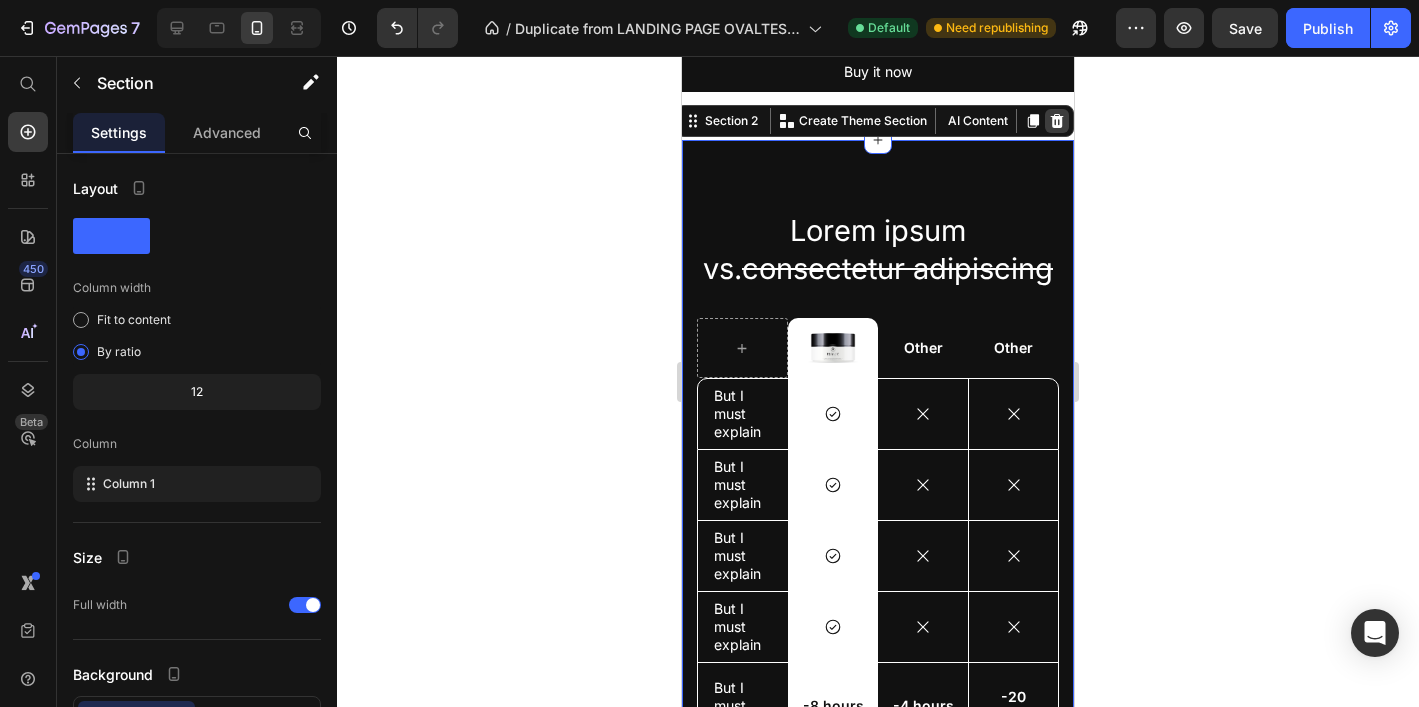 click 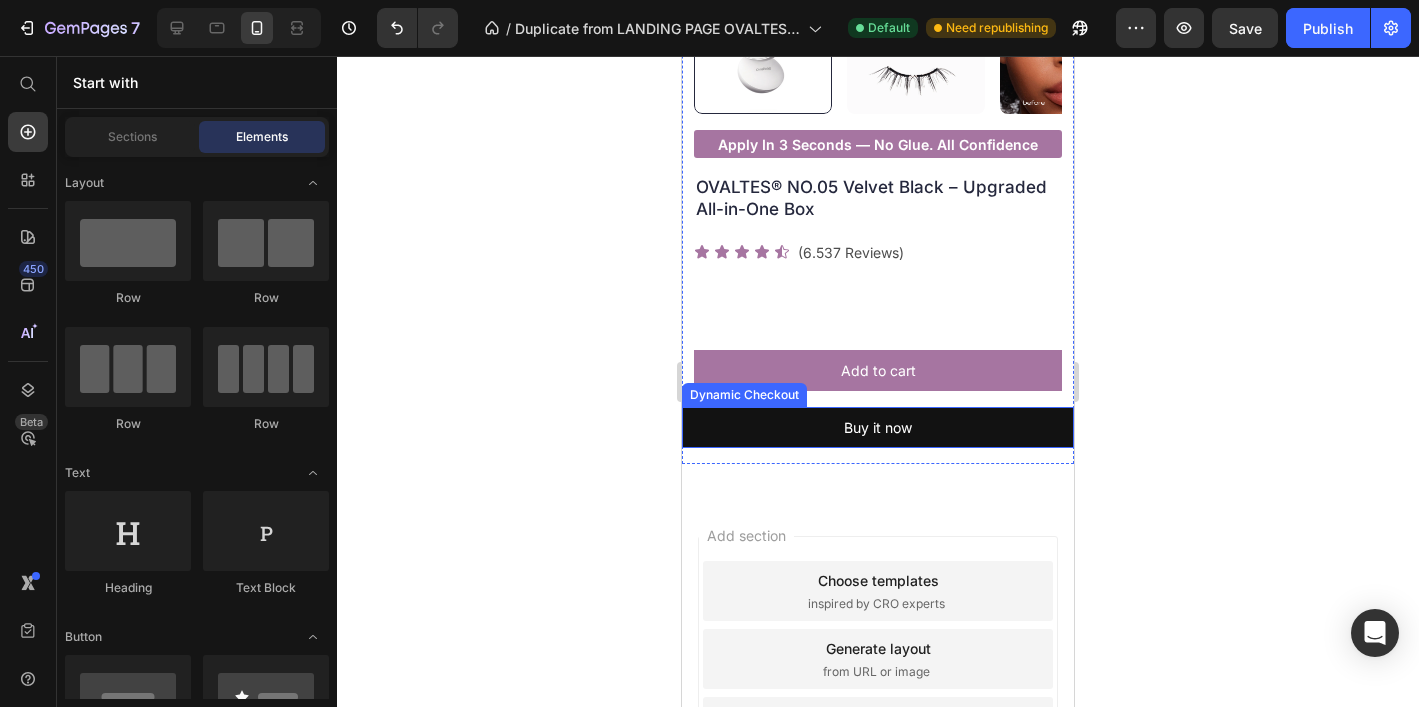 scroll, scrollTop: 419, scrollLeft: 0, axis: vertical 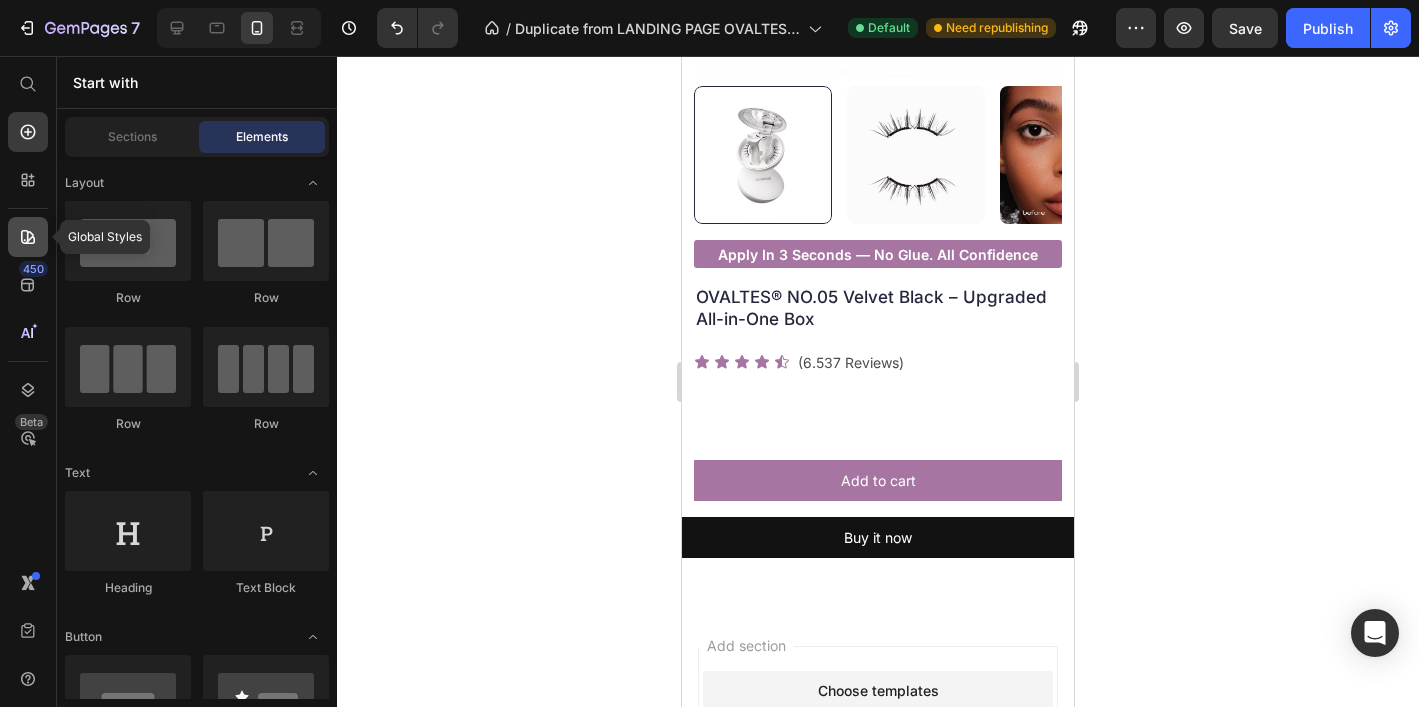 click 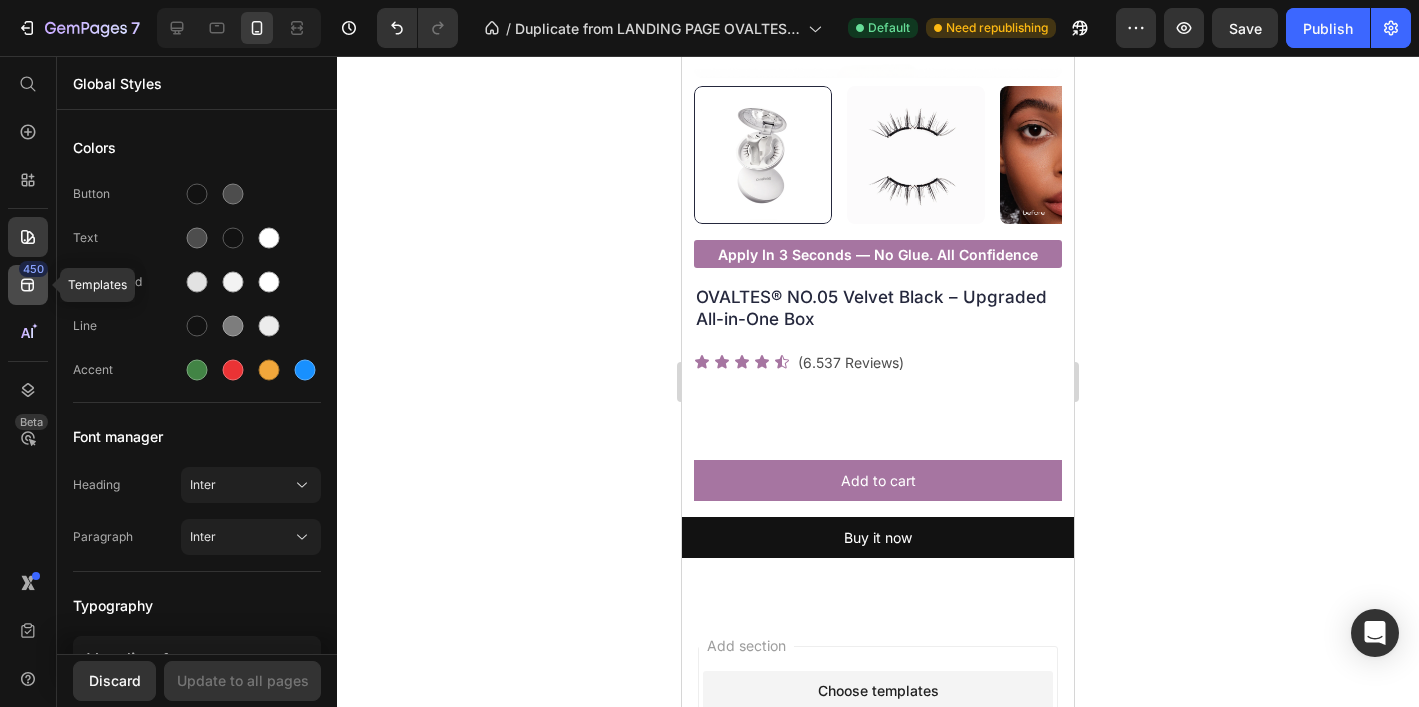 click on "450" 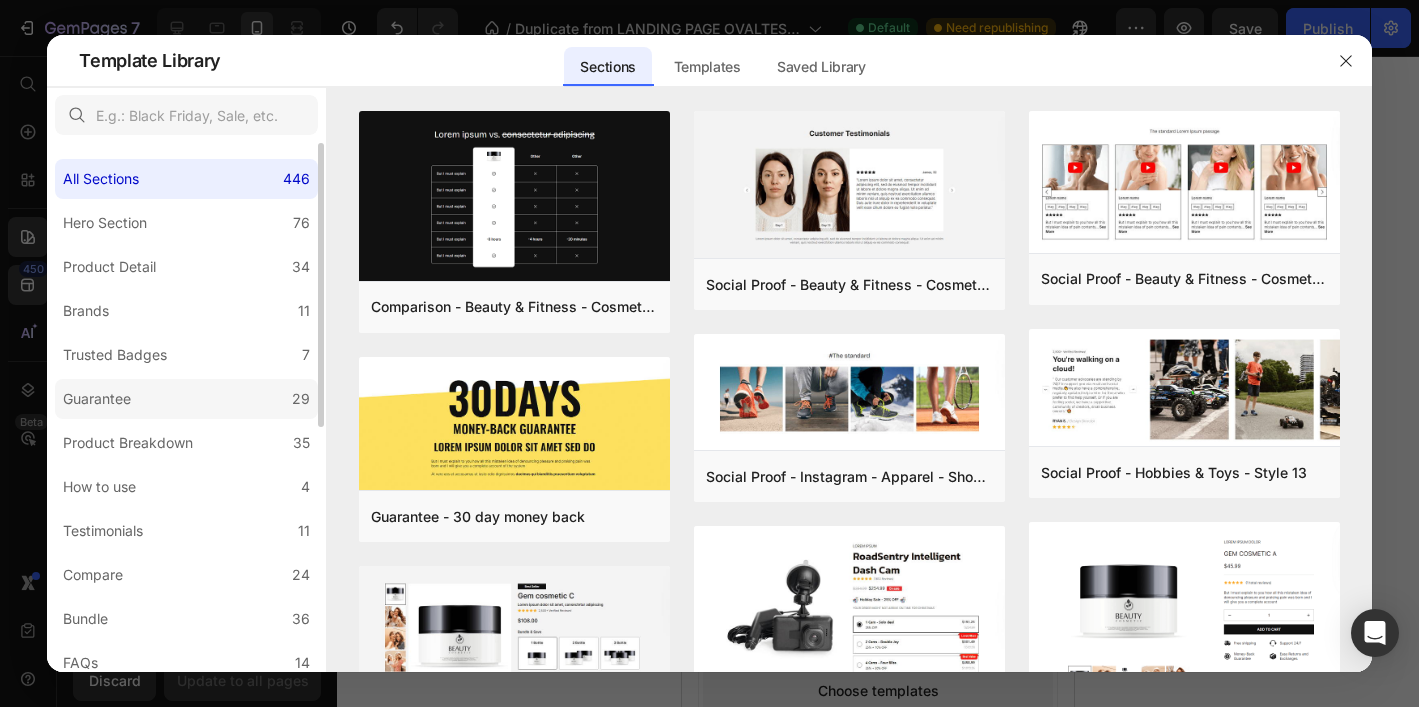 click on "Guarantee 29" 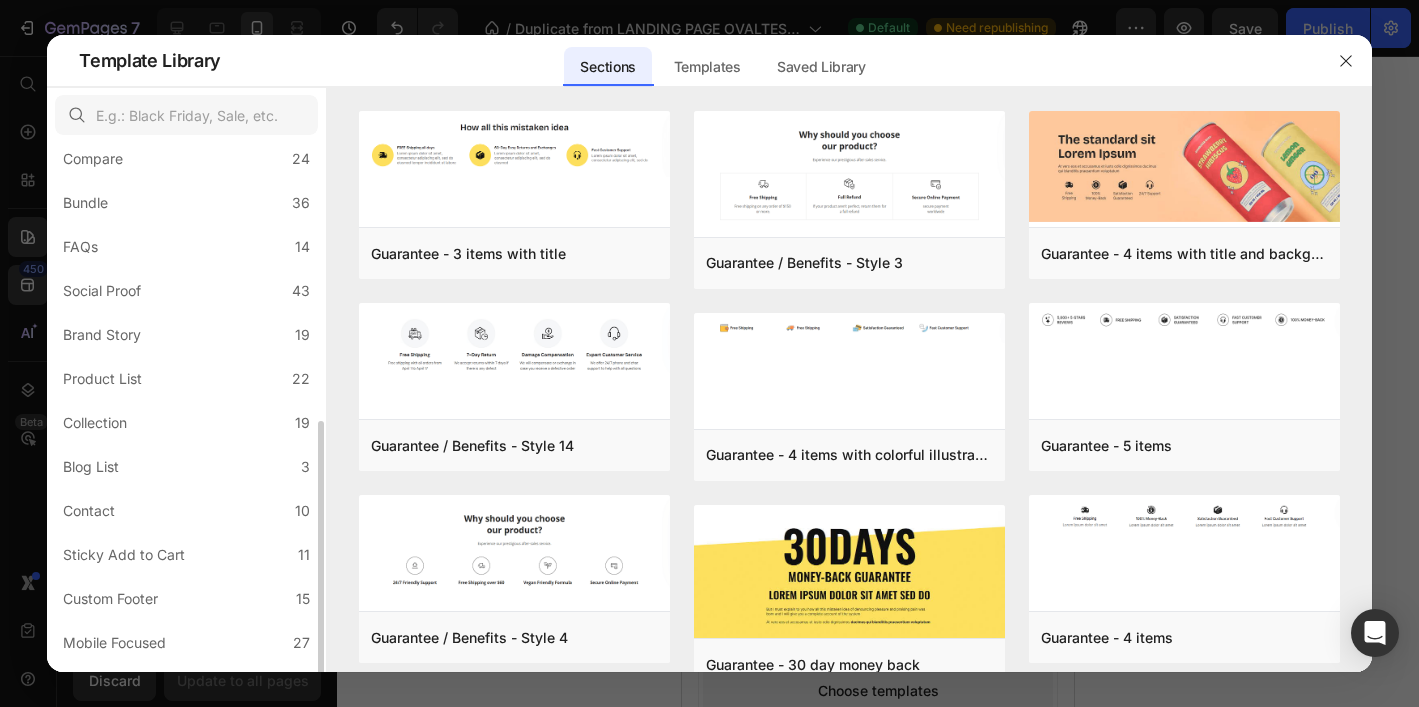 scroll, scrollTop: 451, scrollLeft: 0, axis: vertical 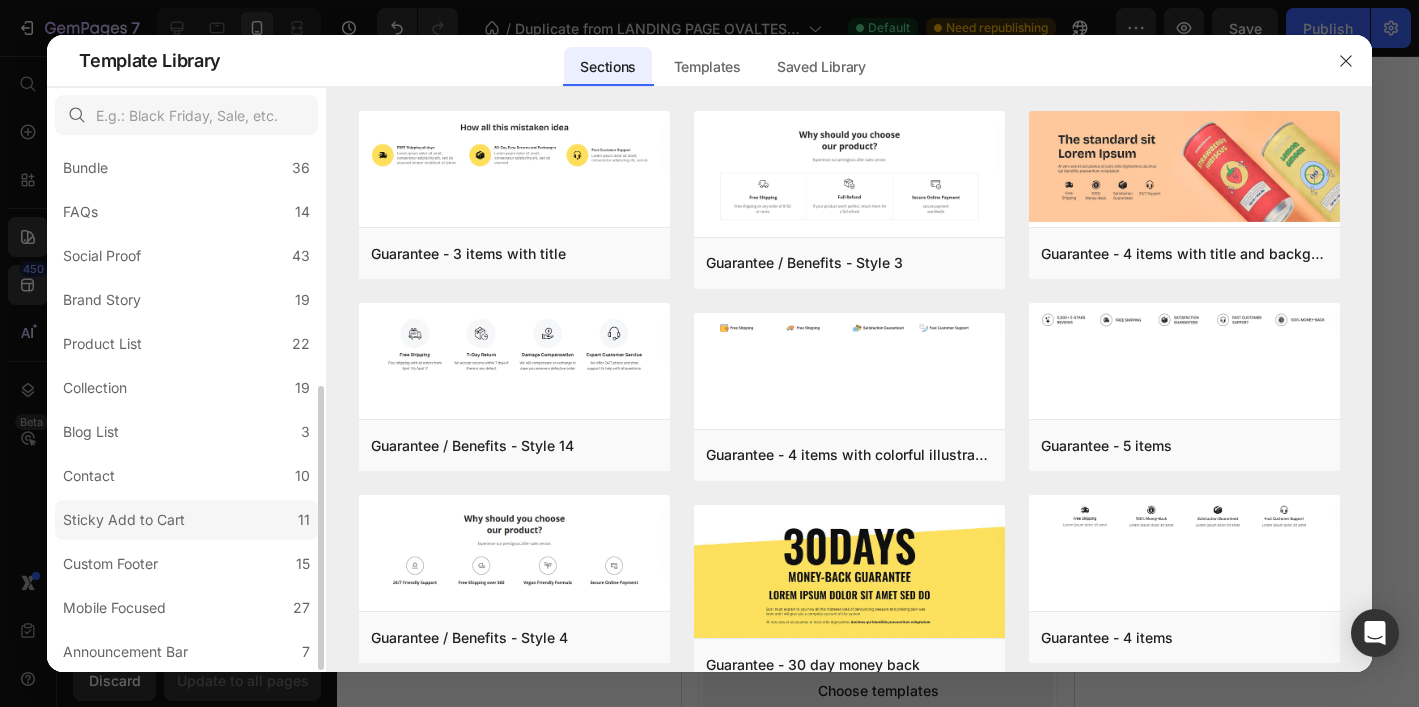click on "Sticky Add to Cart" at bounding box center [128, 520] 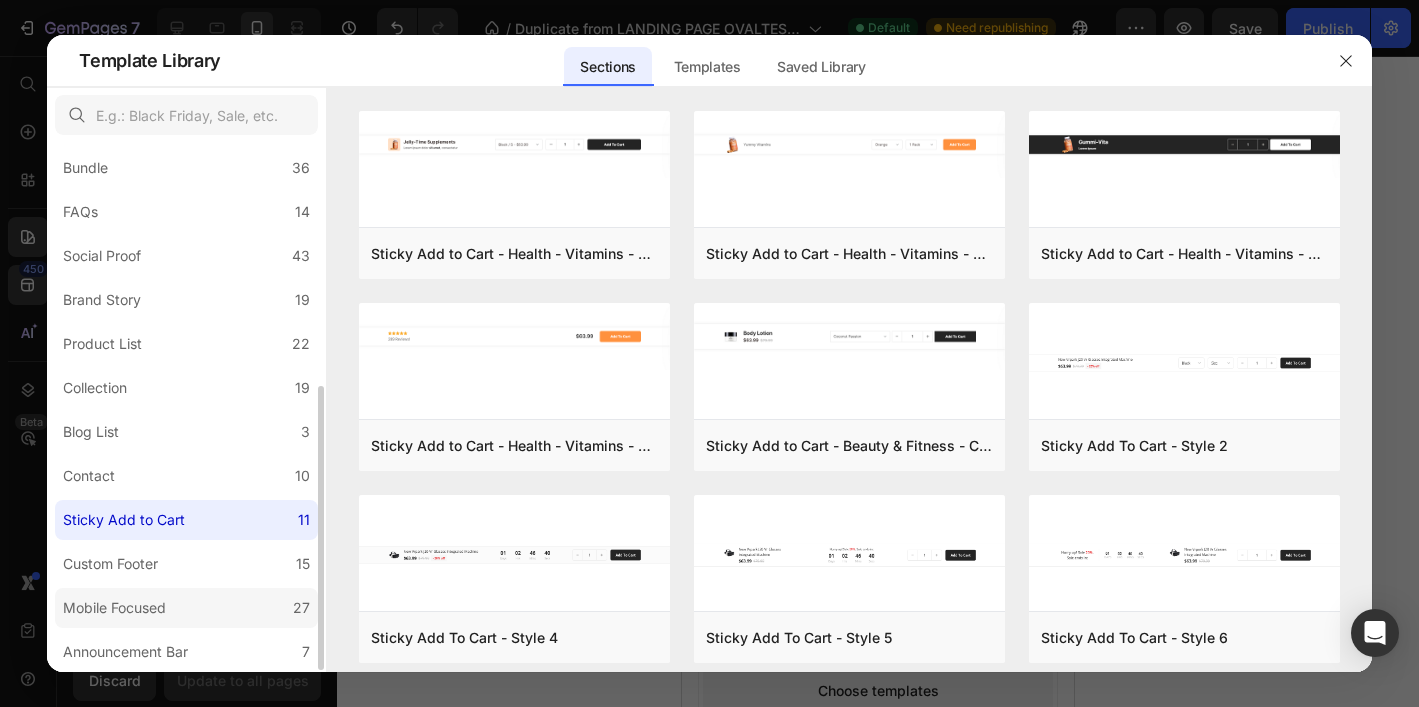 click on "Mobile Focused 27" 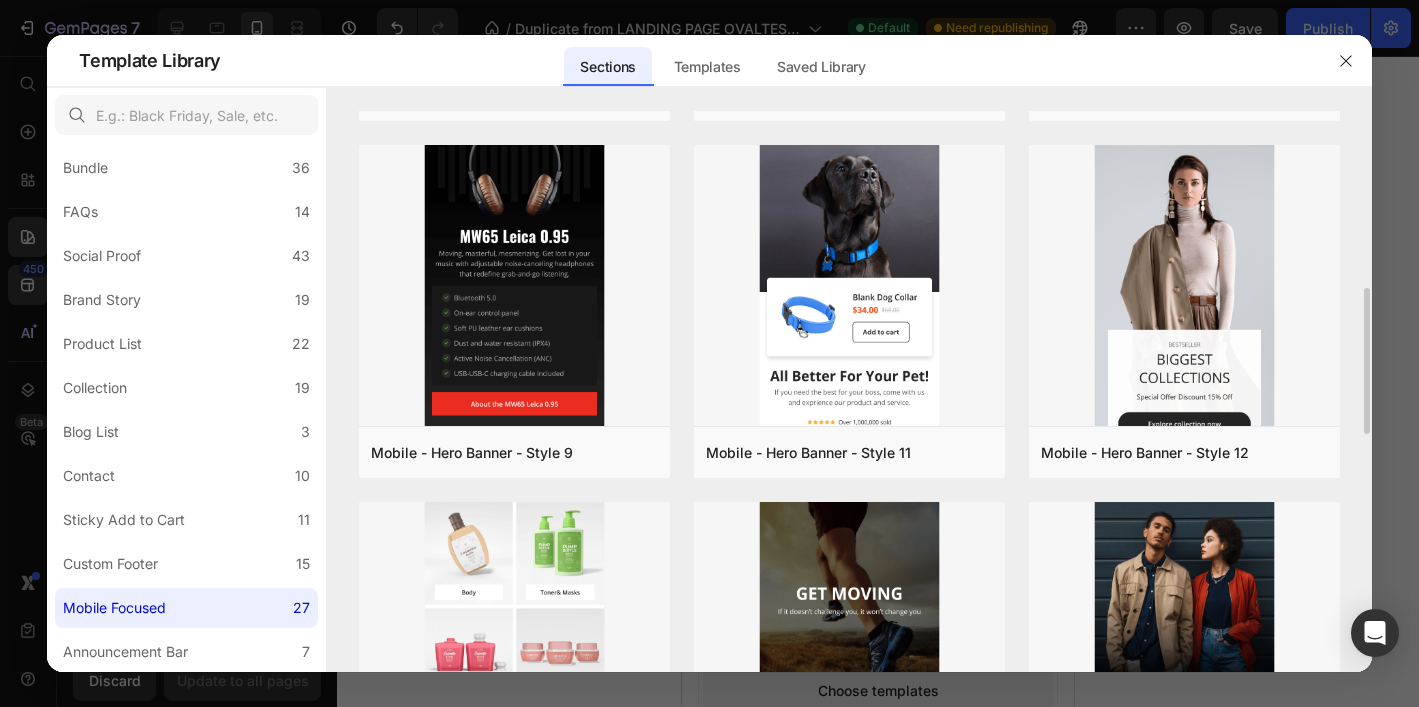 scroll, scrollTop: 906, scrollLeft: 0, axis: vertical 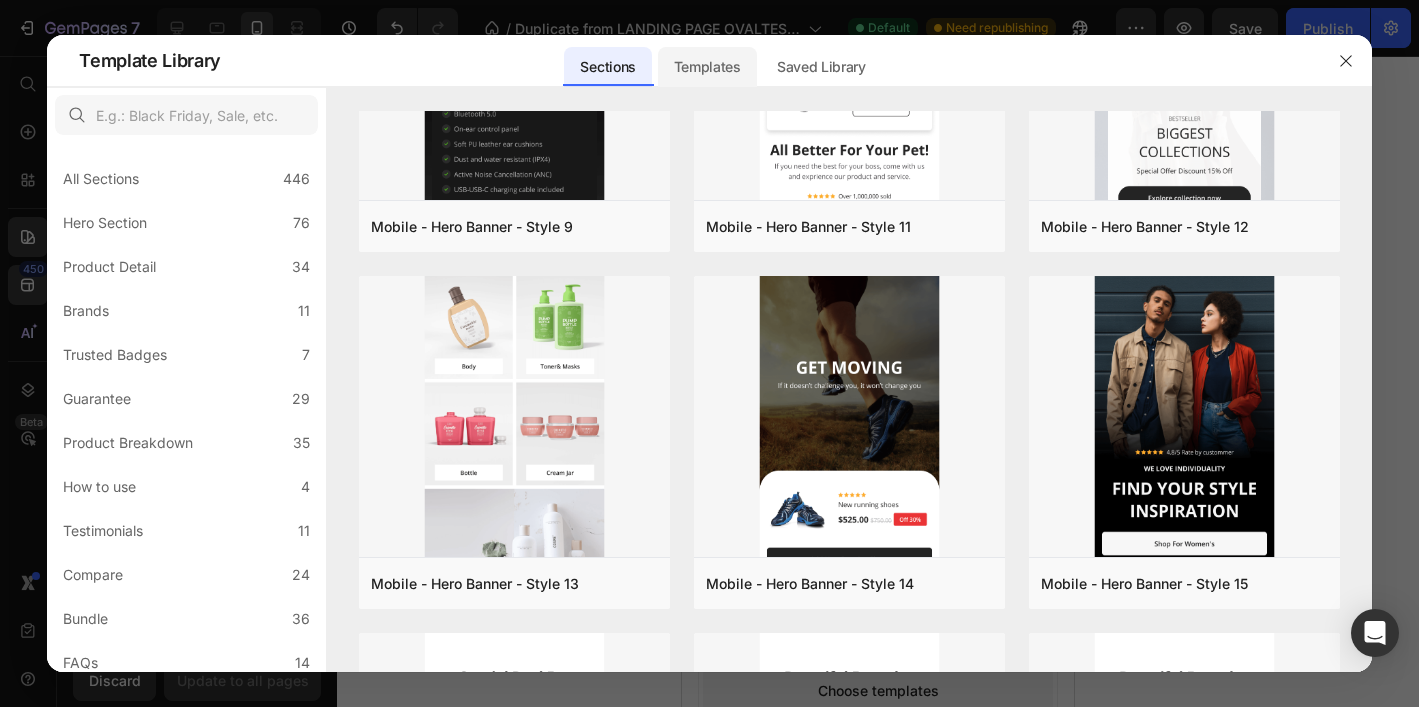 click on "Templates" 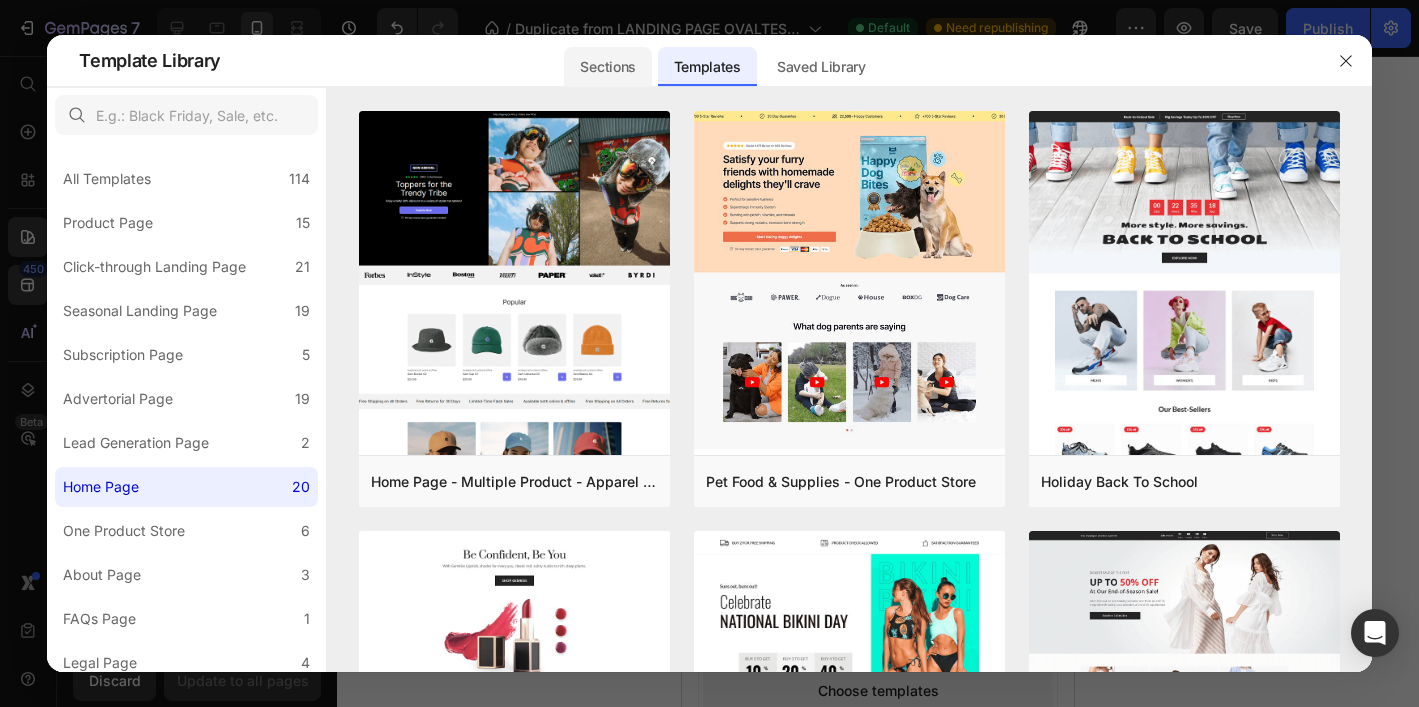 click on "Sections" 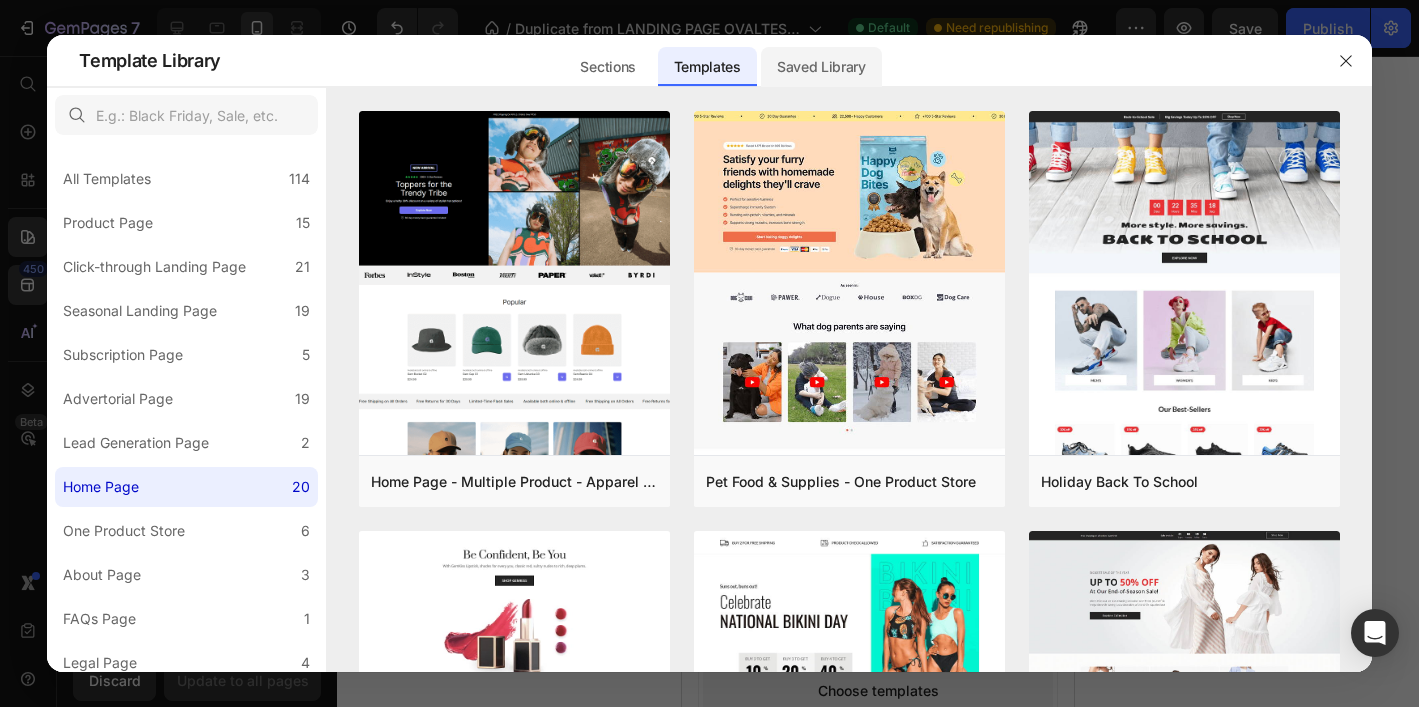scroll, scrollTop: 0, scrollLeft: 0, axis: both 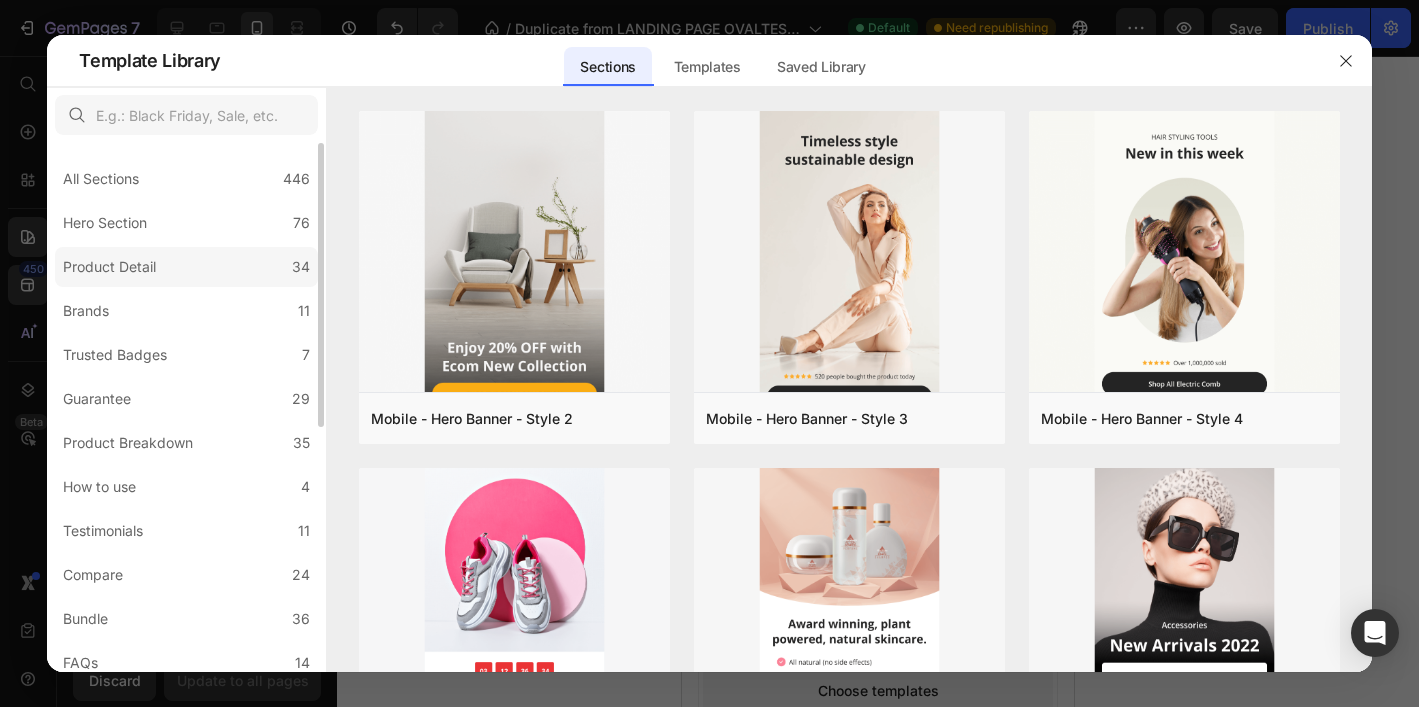click on "Product Detail 34" 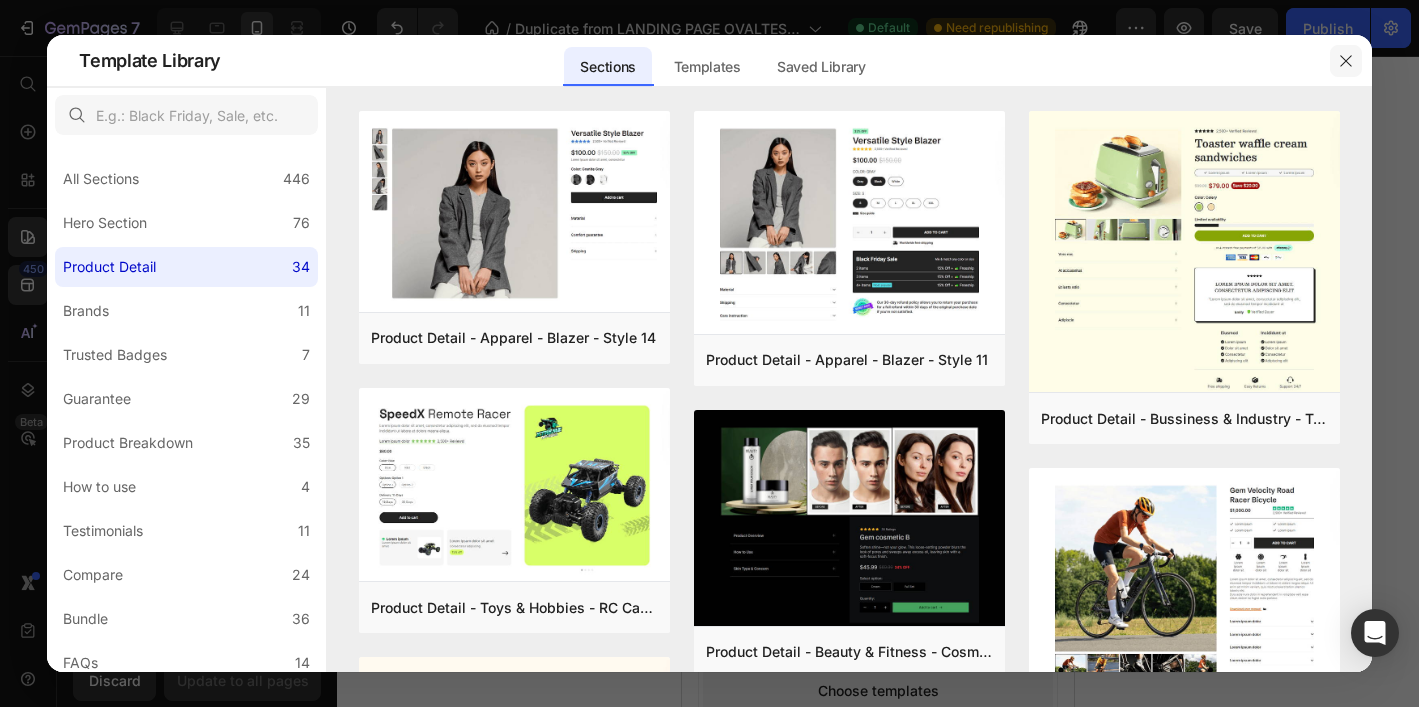 click 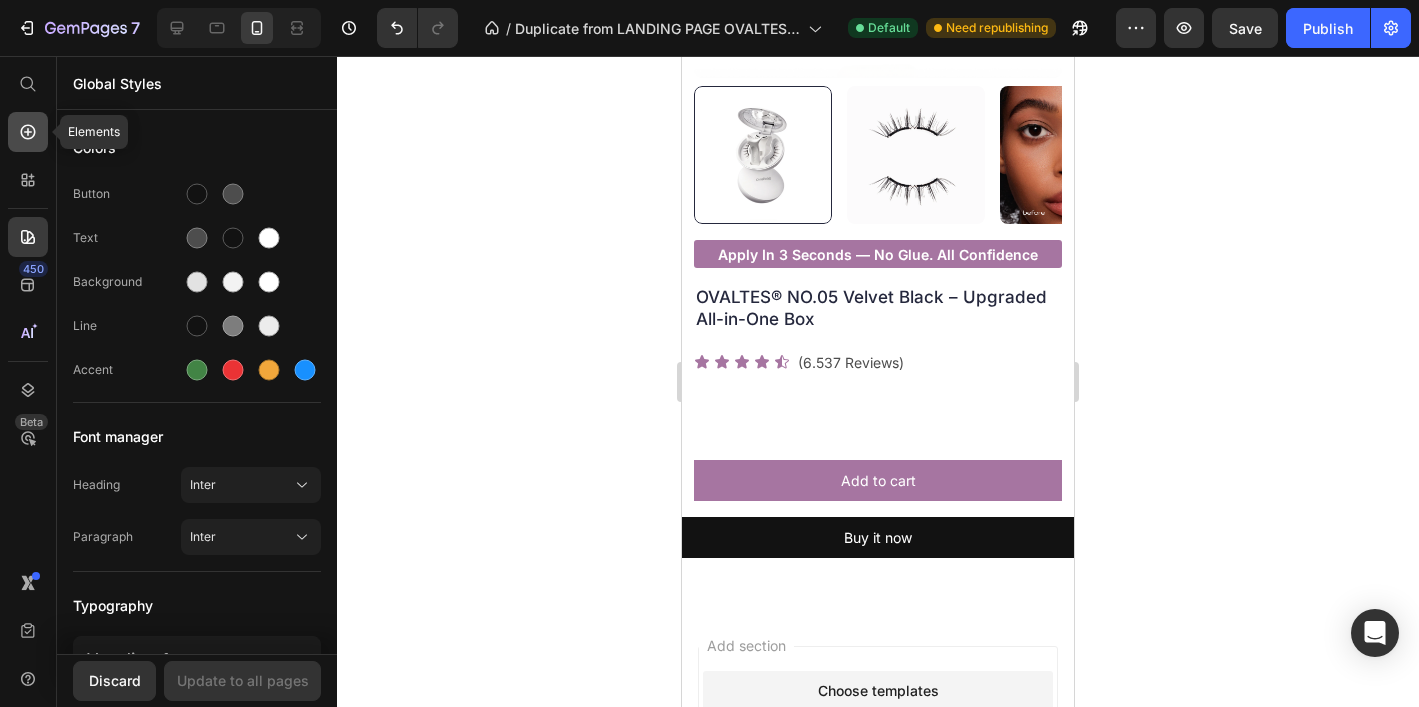 click 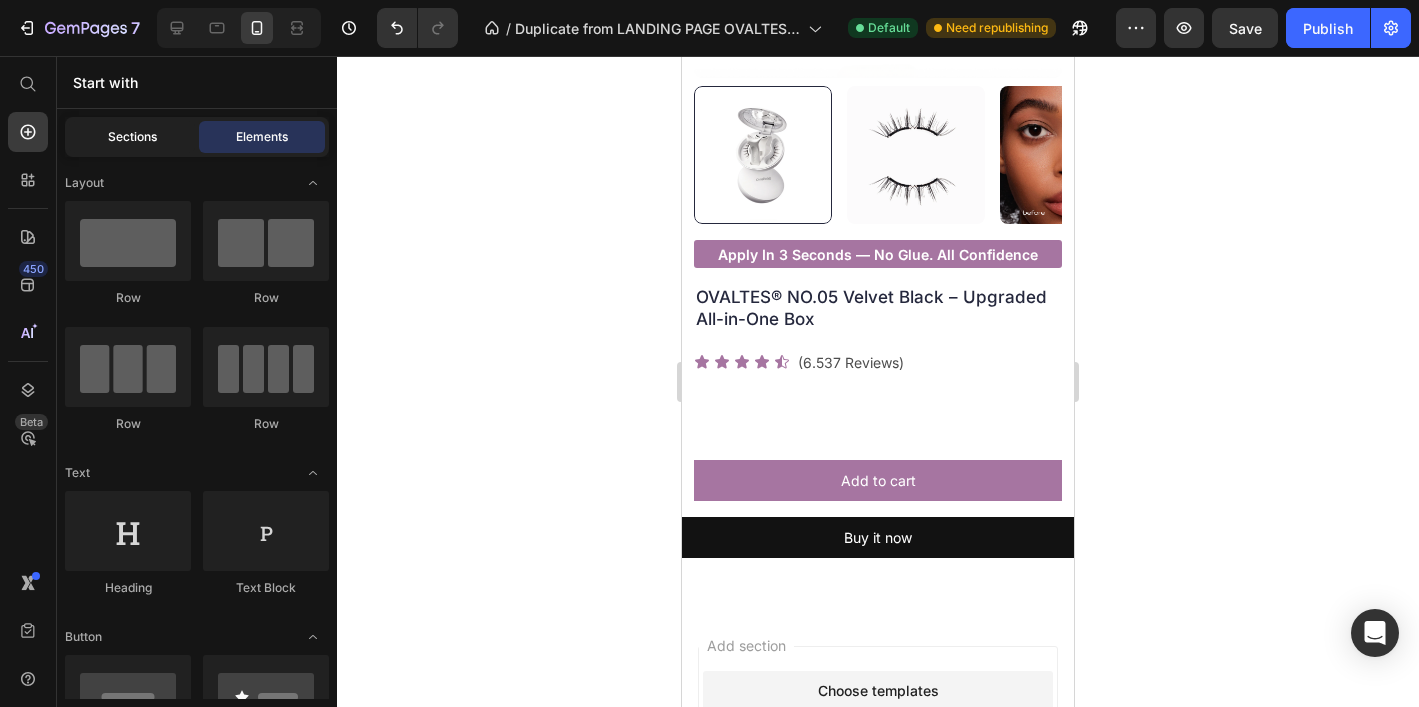 click on "Sections" at bounding box center (132, 137) 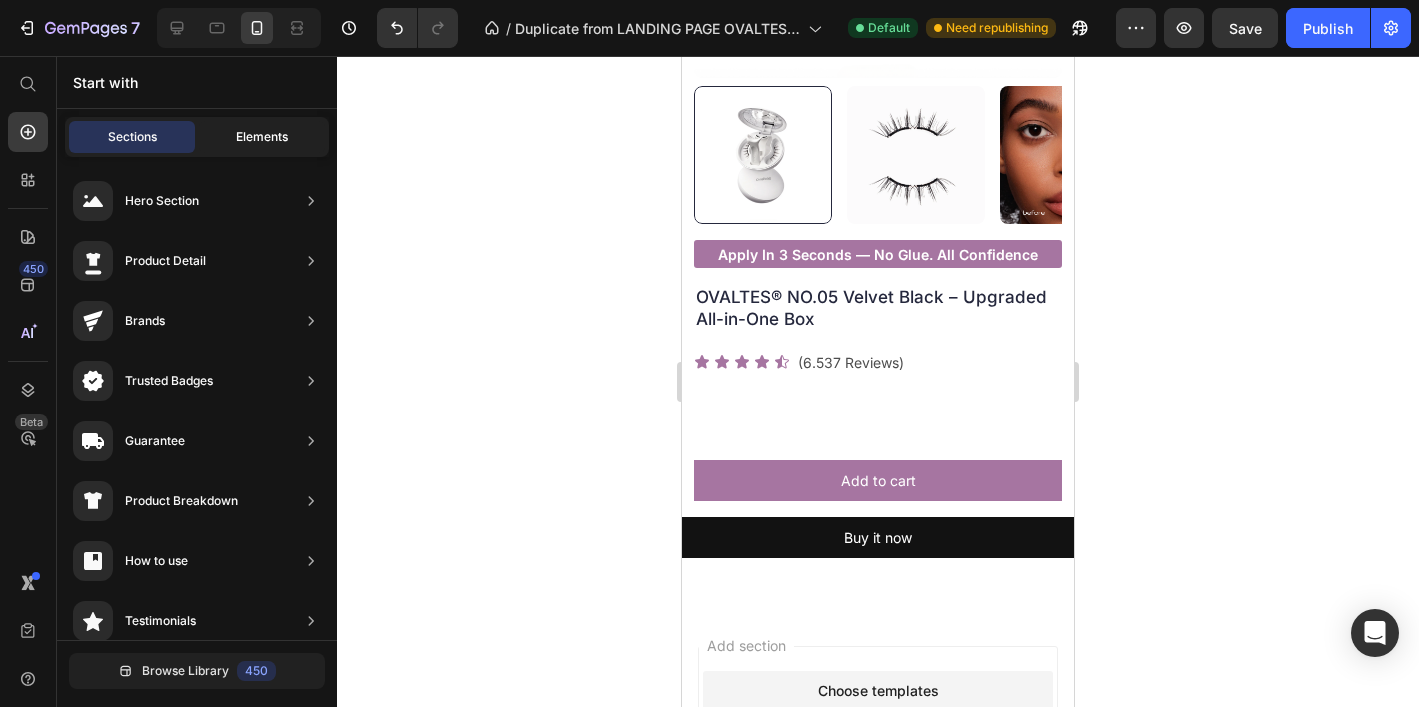 click on "Elements" 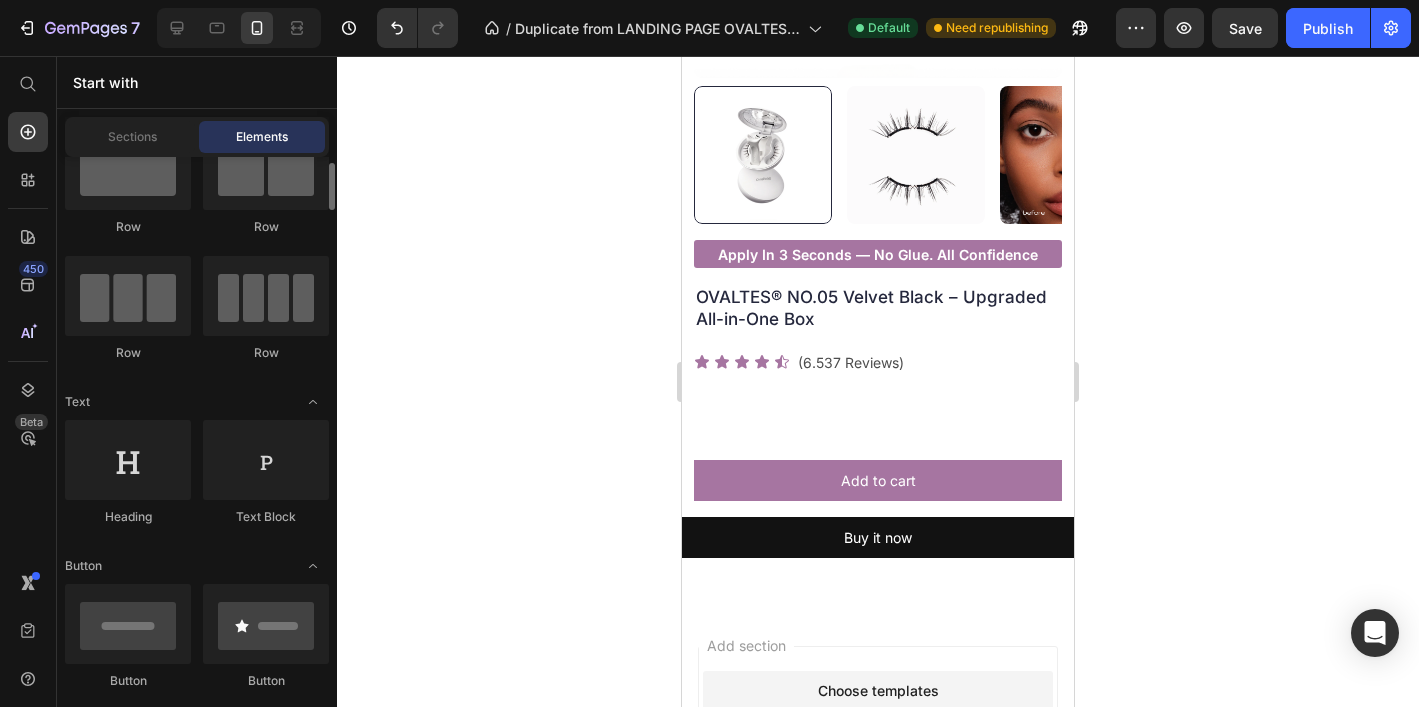 scroll, scrollTop: 127, scrollLeft: 0, axis: vertical 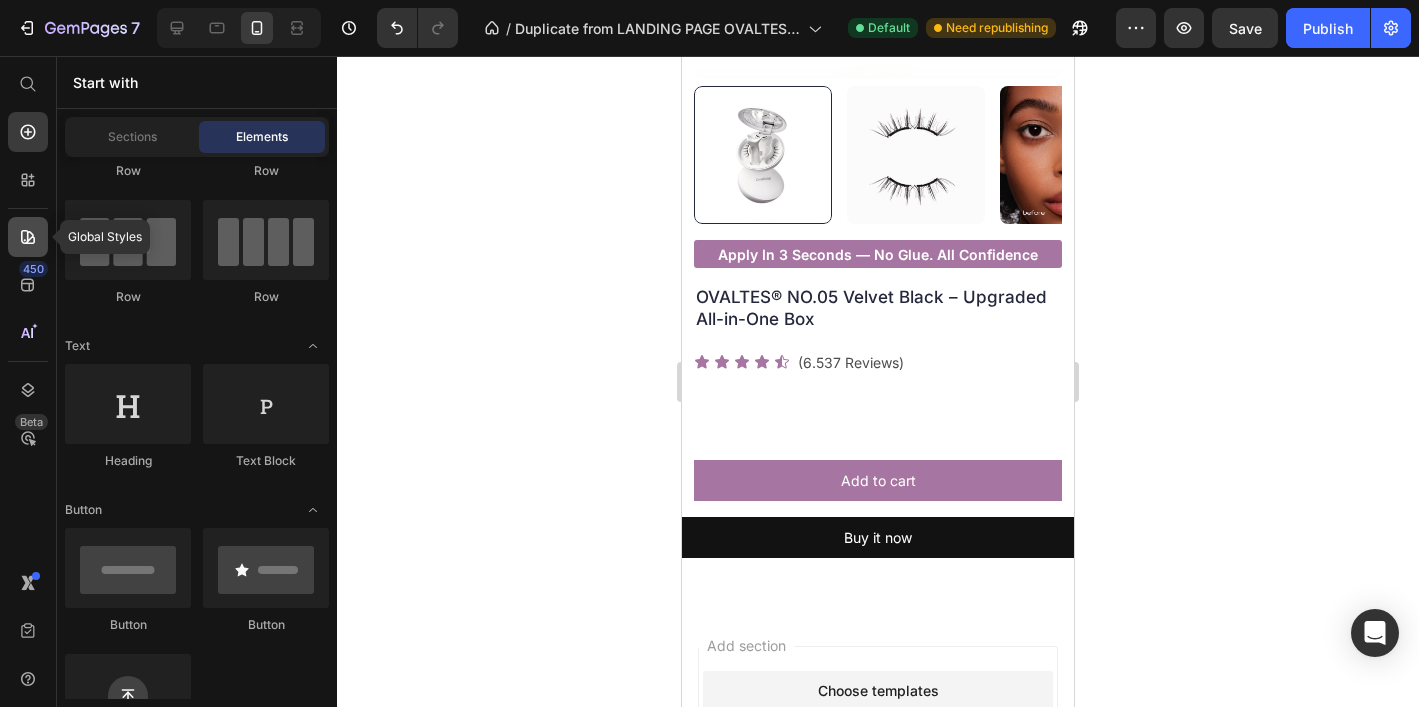 click 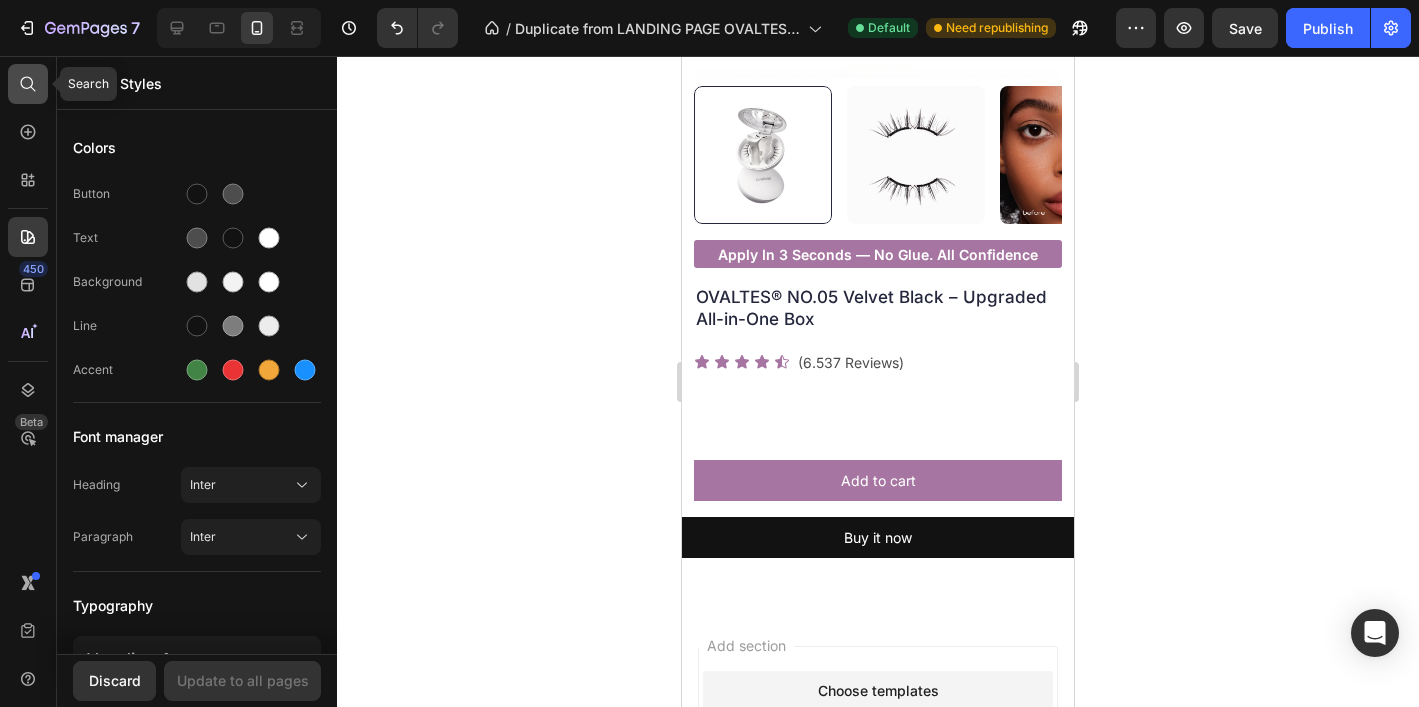 click 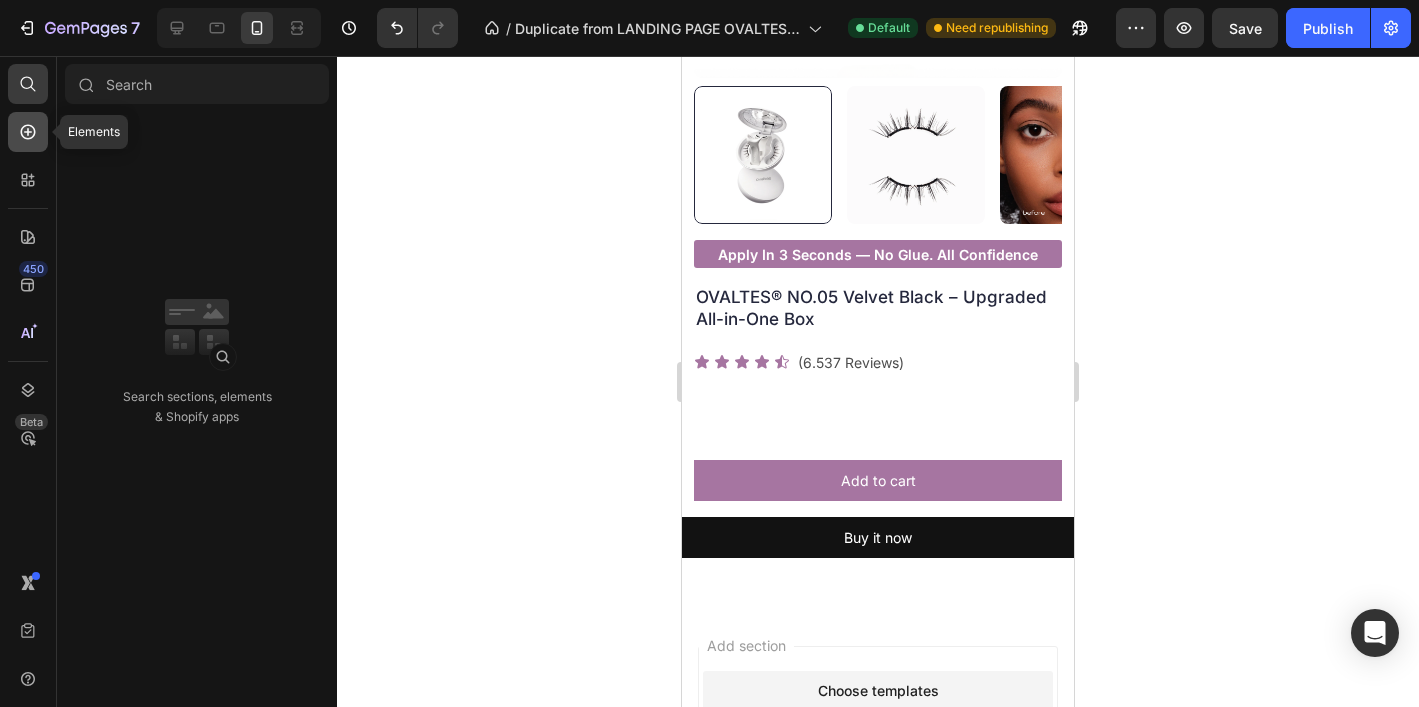 click 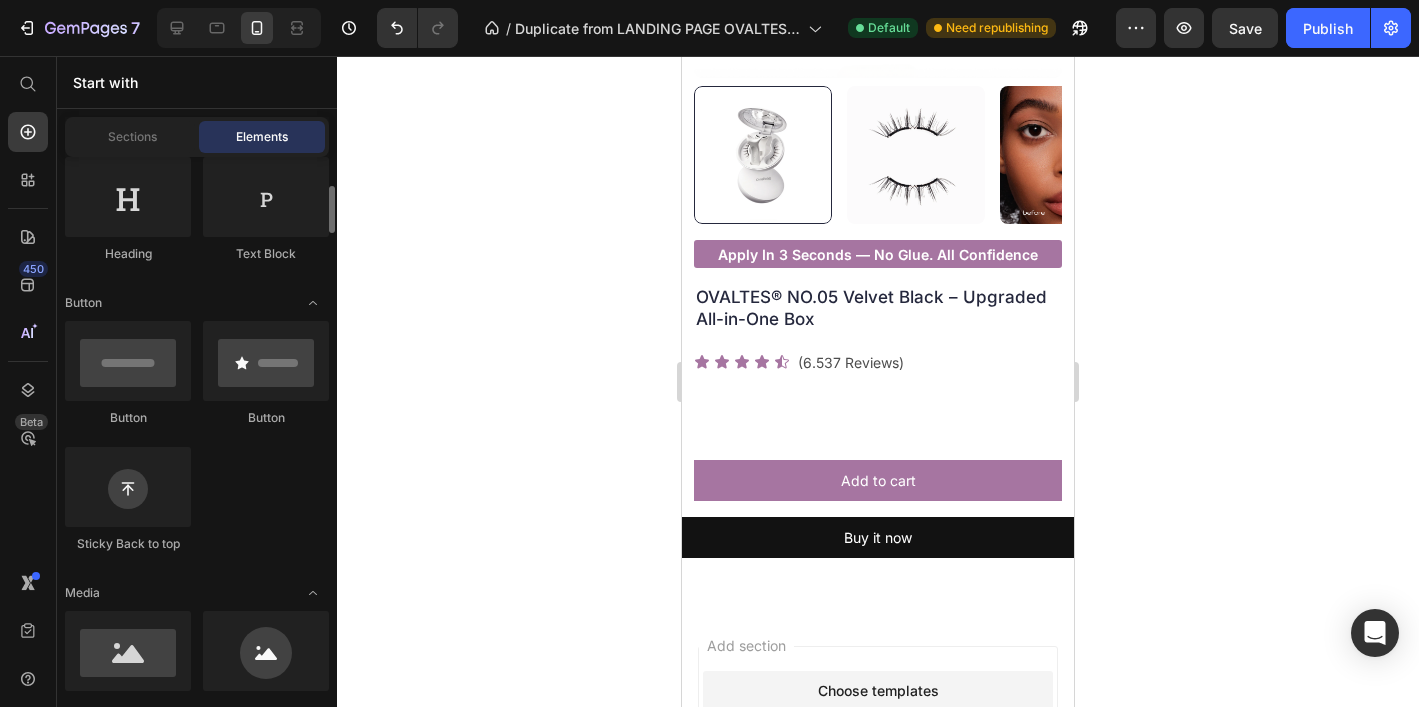 scroll, scrollTop: 0, scrollLeft: 0, axis: both 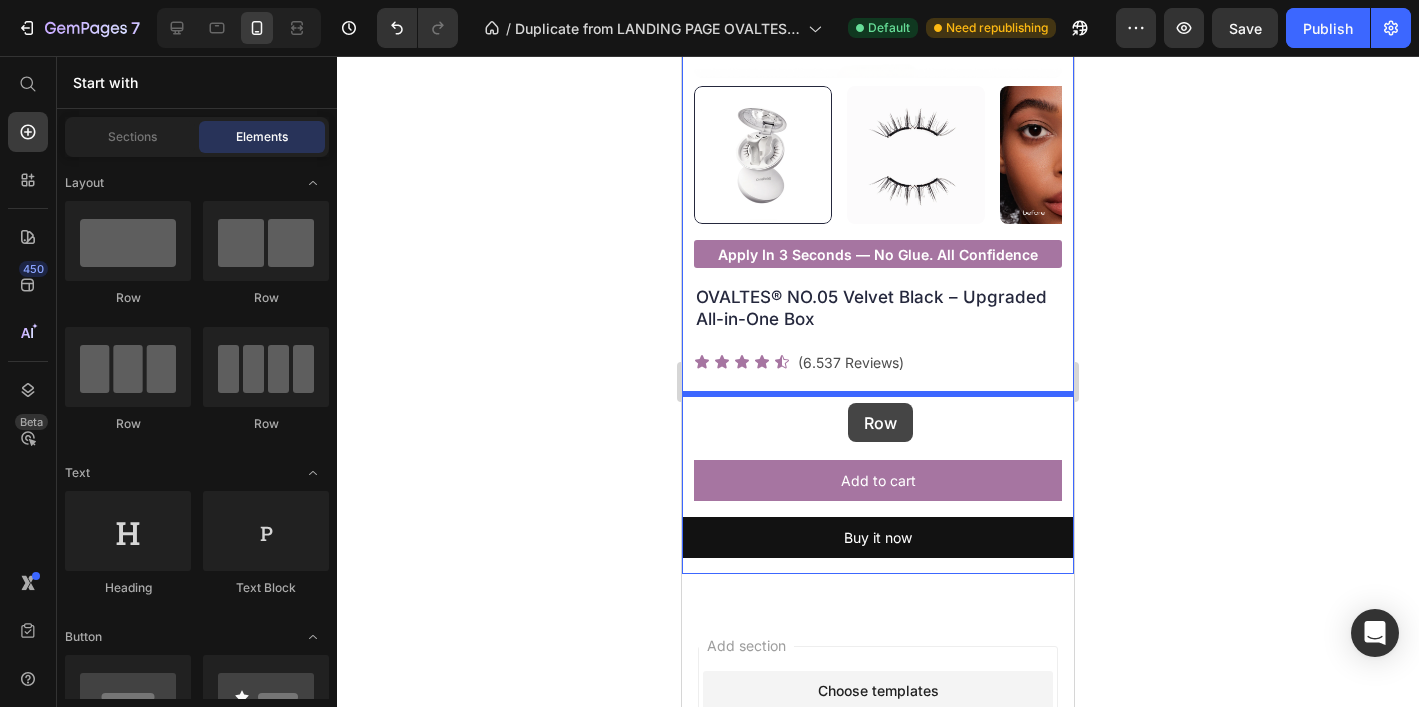 drag, startPoint x: 921, startPoint y: 329, endPoint x: 848, endPoint y: 403, distance: 103.947105 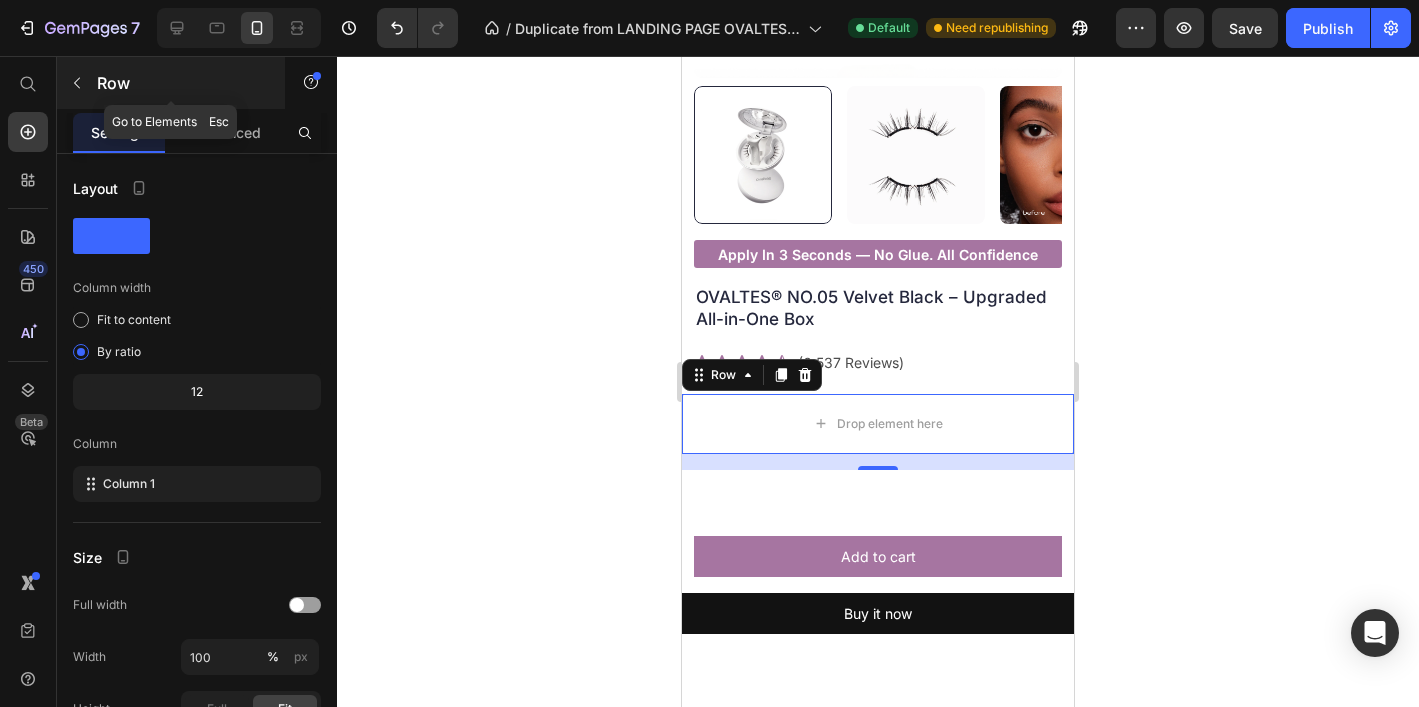 click on "Row" at bounding box center [182, 83] 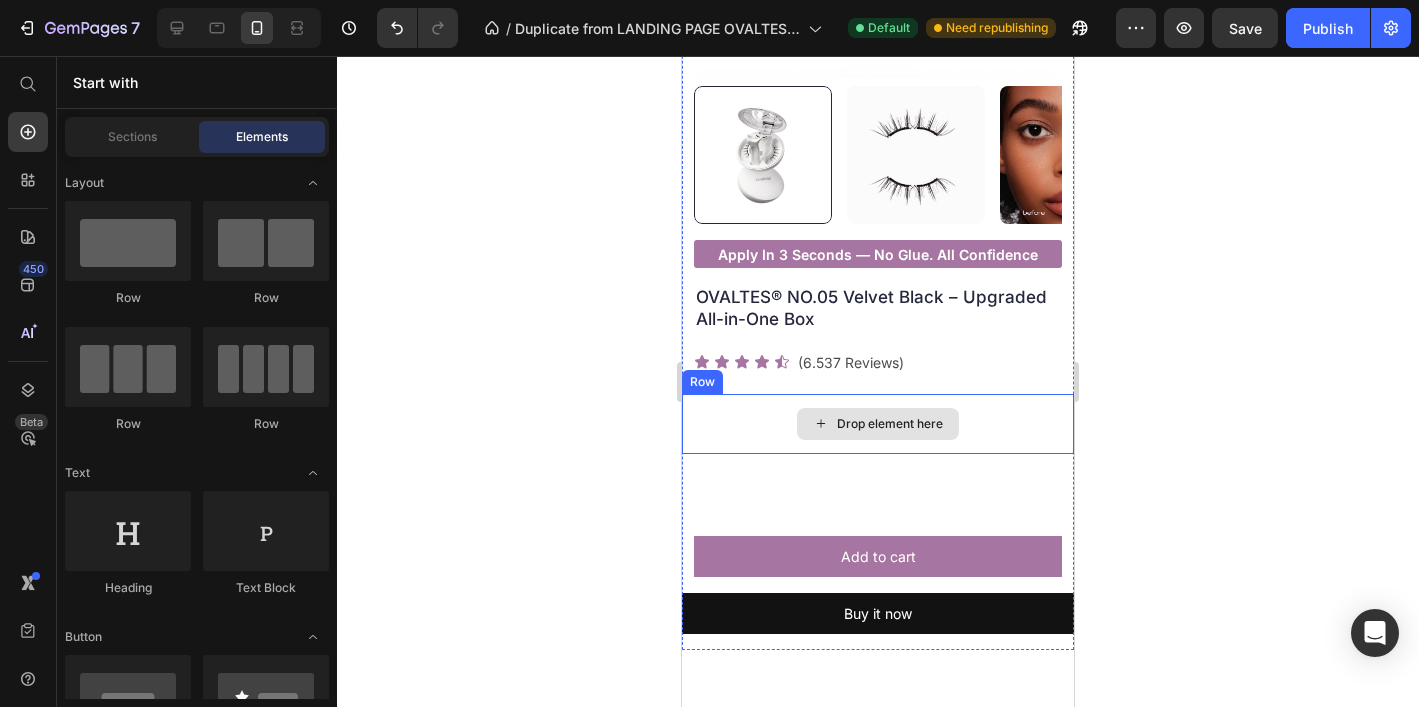 click on "Drop element here" at bounding box center (878, 424) 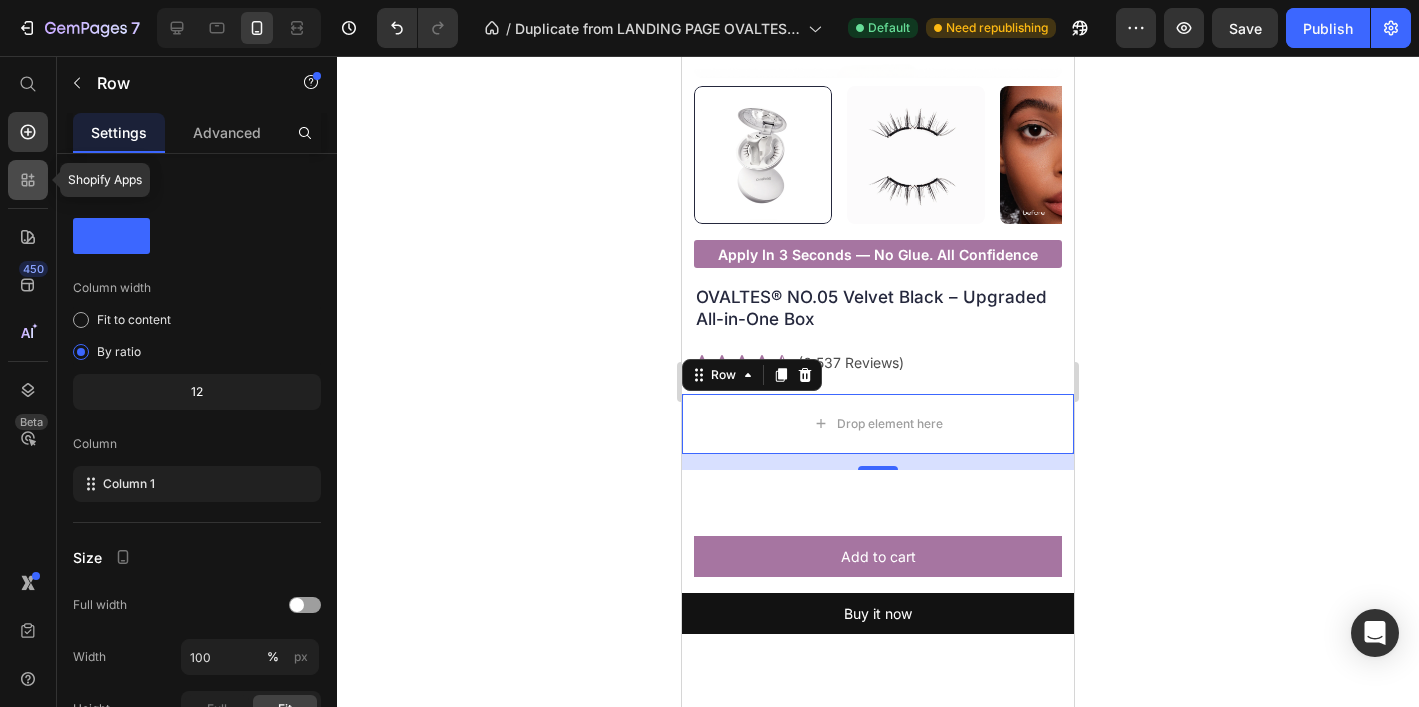 click 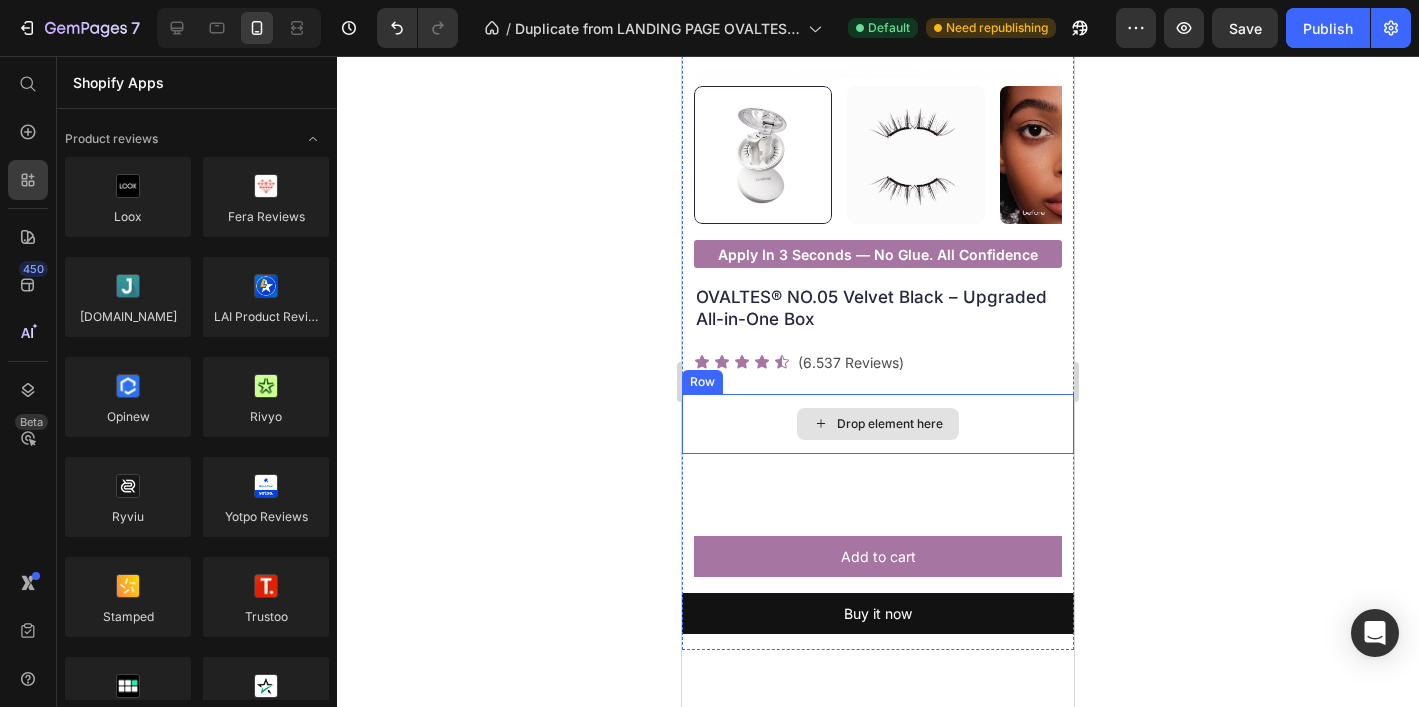 click on "Drop element here" at bounding box center (878, 424) 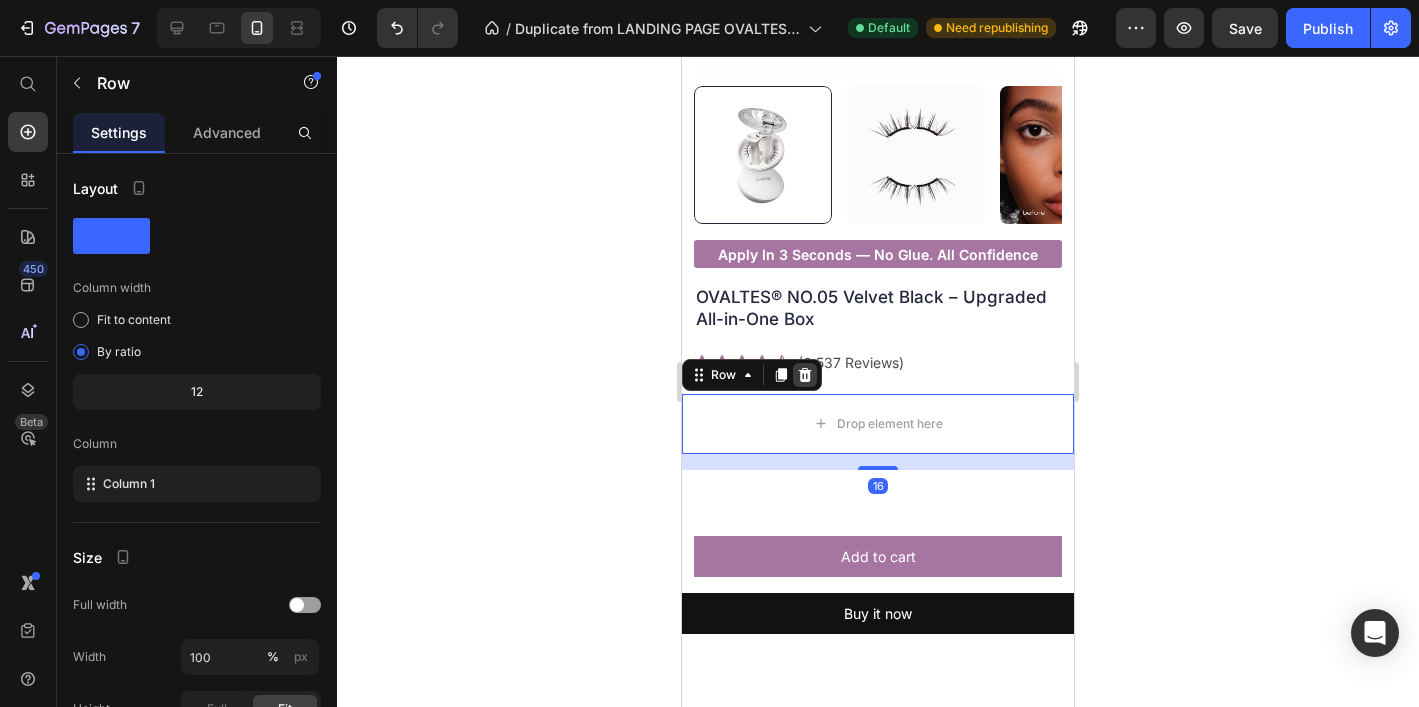 click 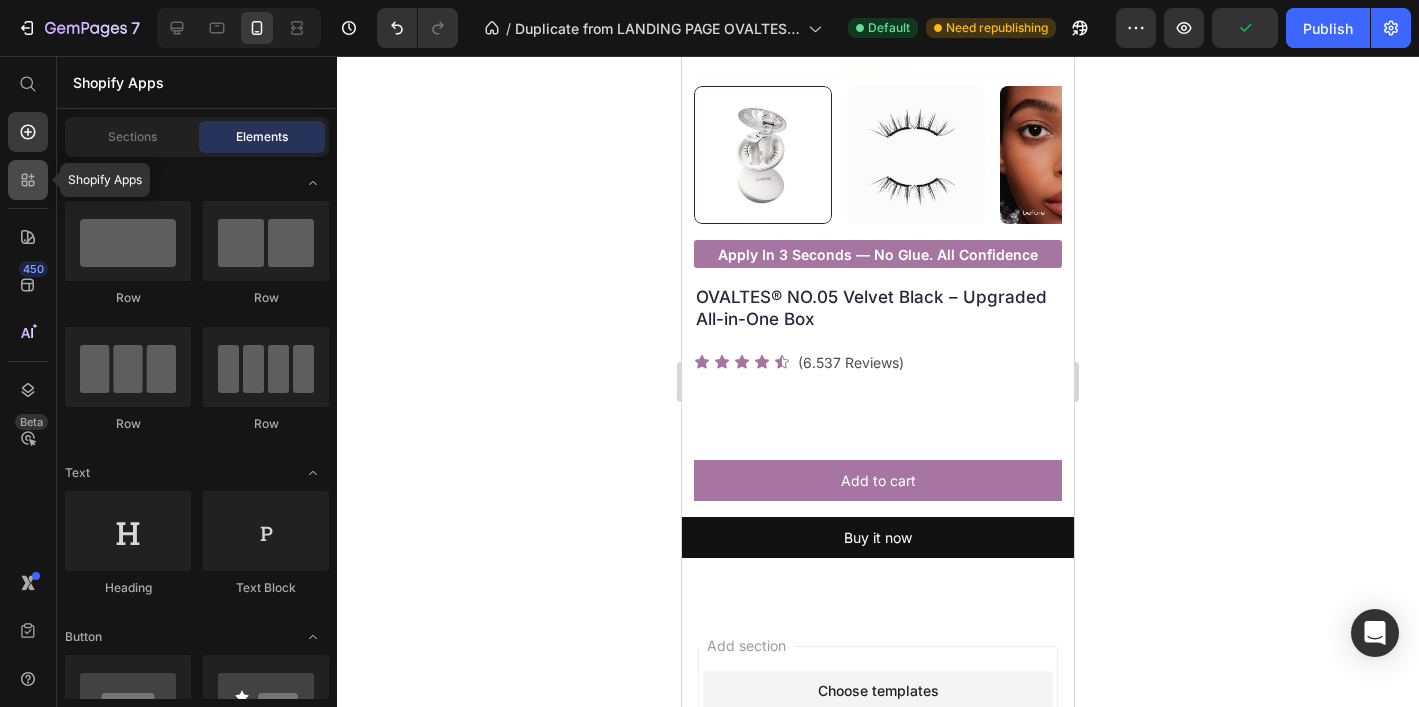 click 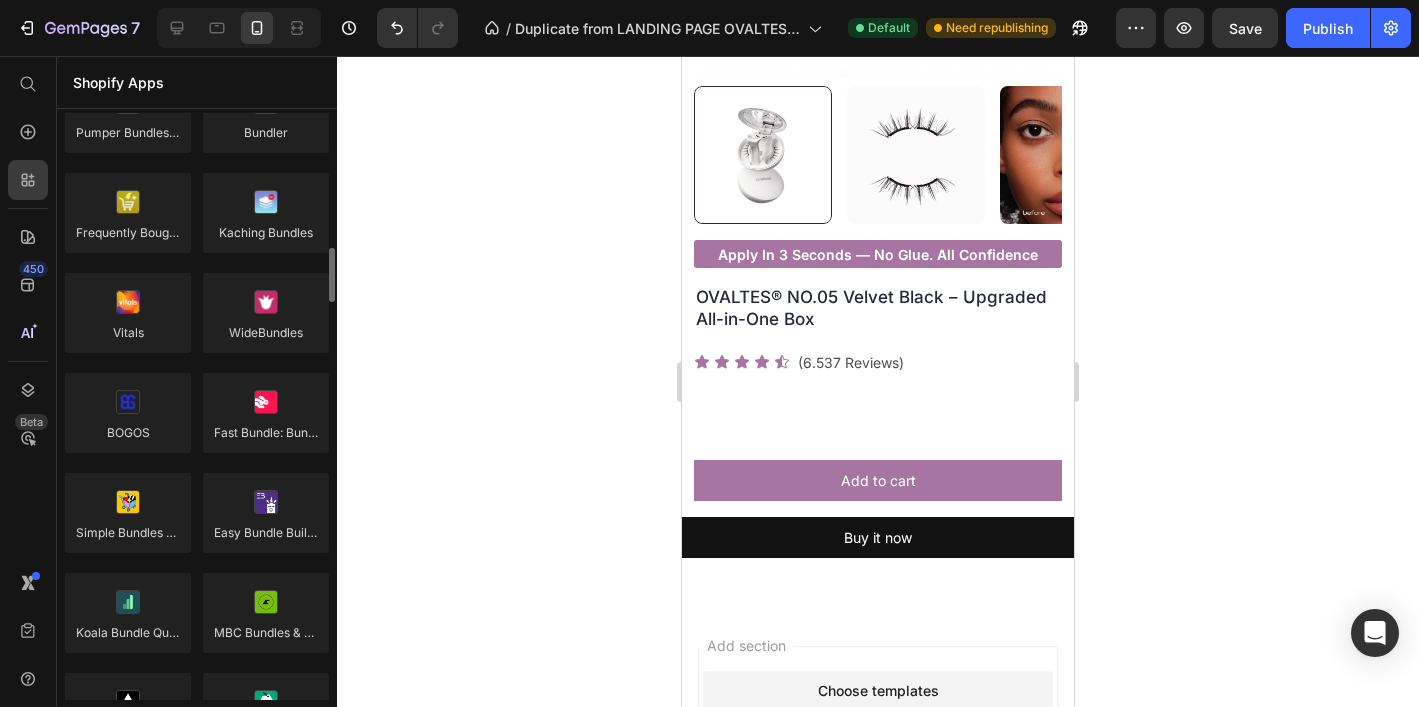 scroll, scrollTop: 1461, scrollLeft: 0, axis: vertical 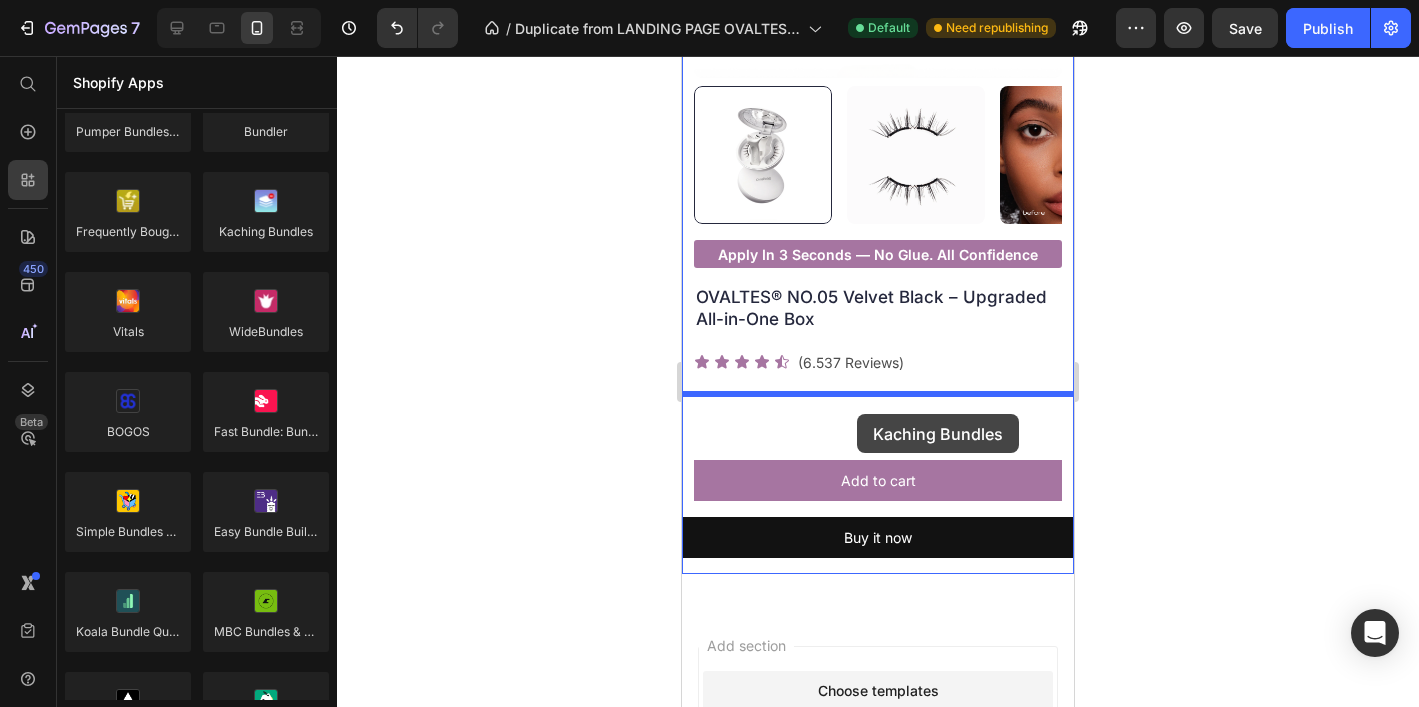 drag, startPoint x: 945, startPoint y: 277, endPoint x: 857, endPoint y: 414, distance: 162.82812 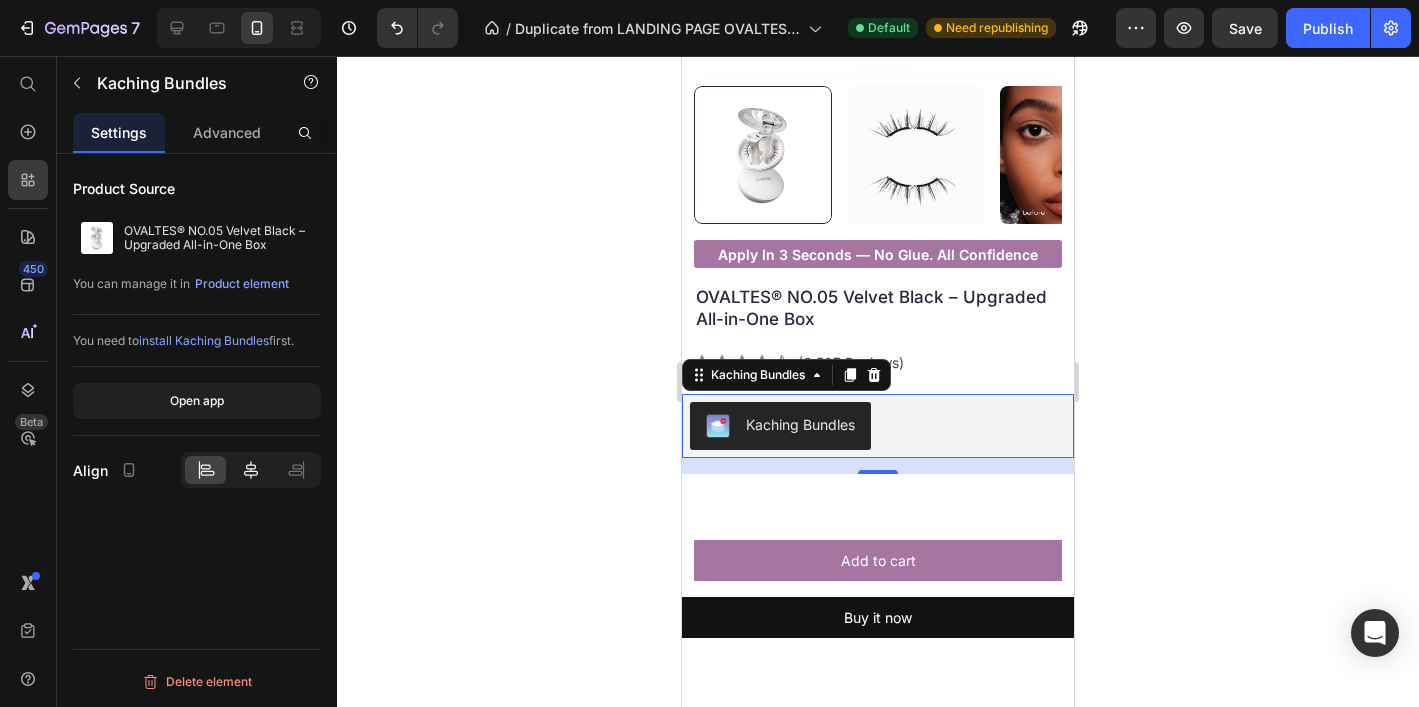 click 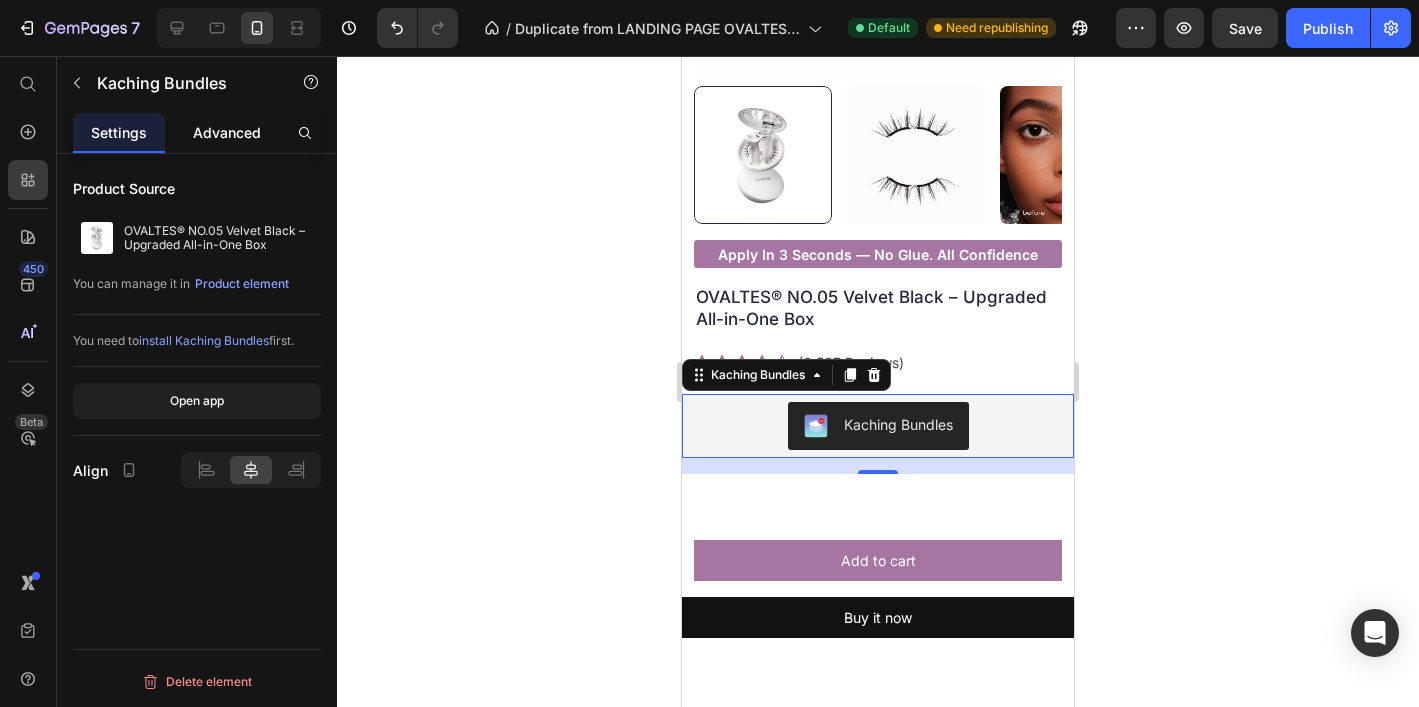 click on "Advanced" at bounding box center (227, 132) 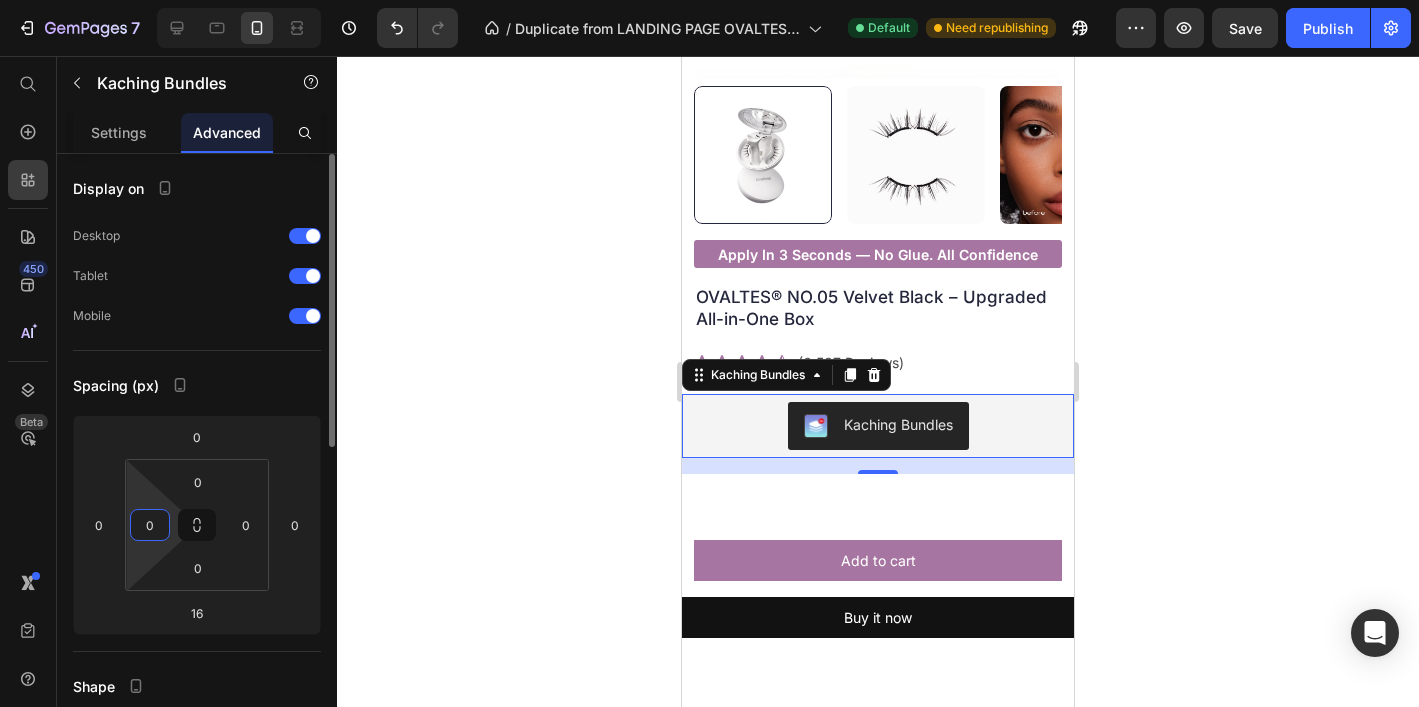 click on "0" at bounding box center [150, 525] 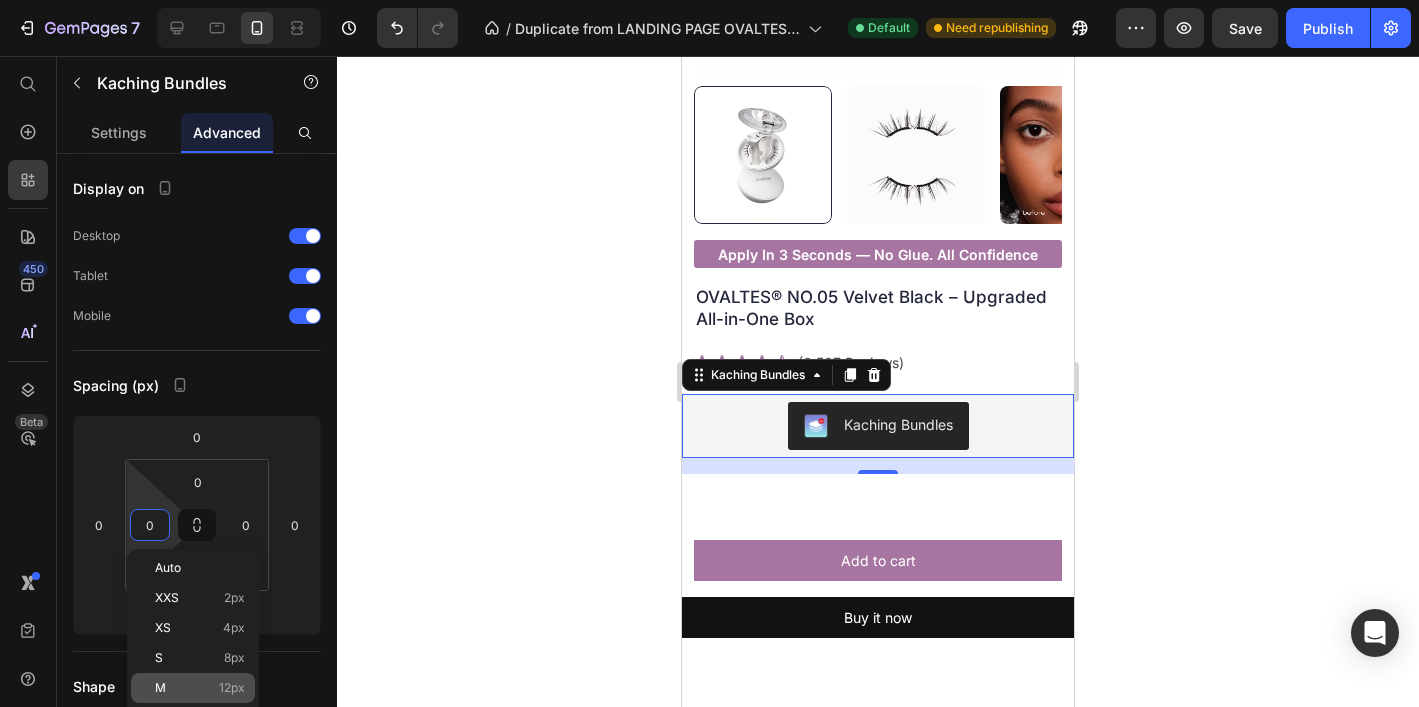 click on "M 12px" 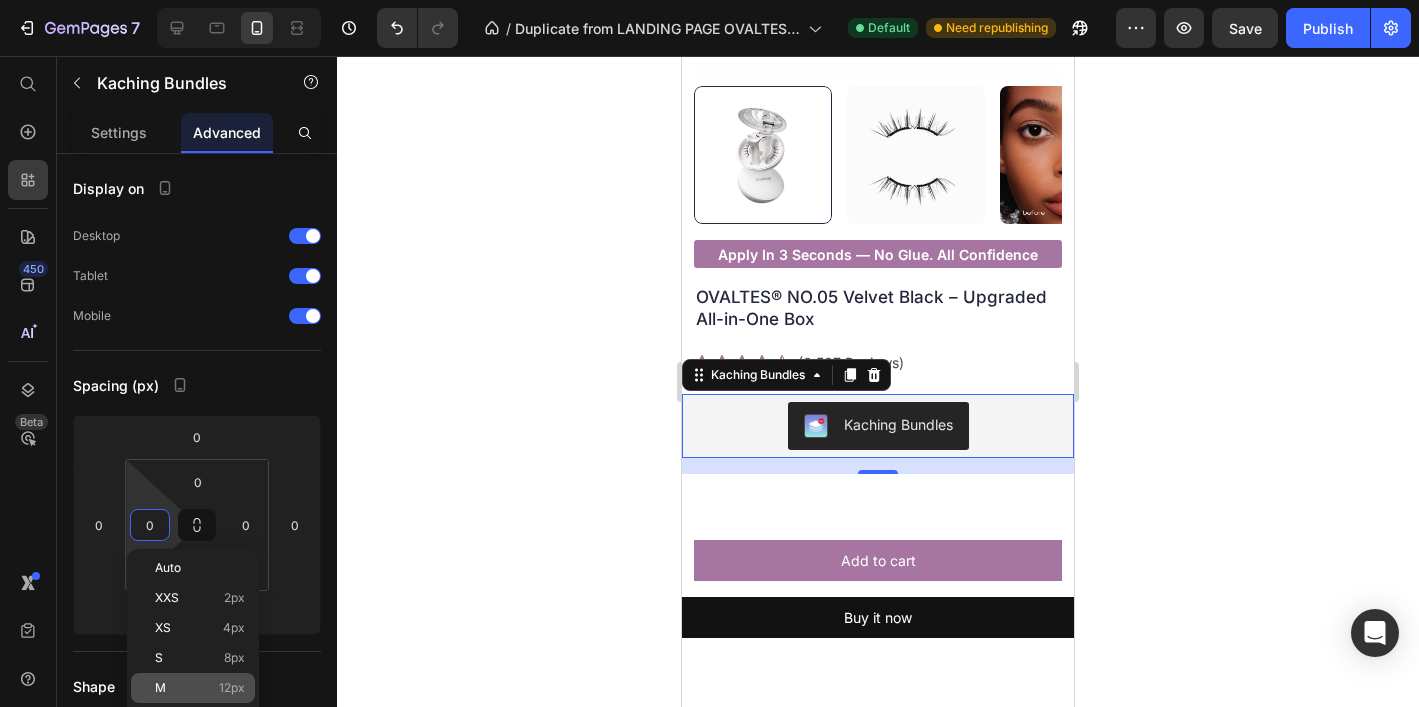 type on "12" 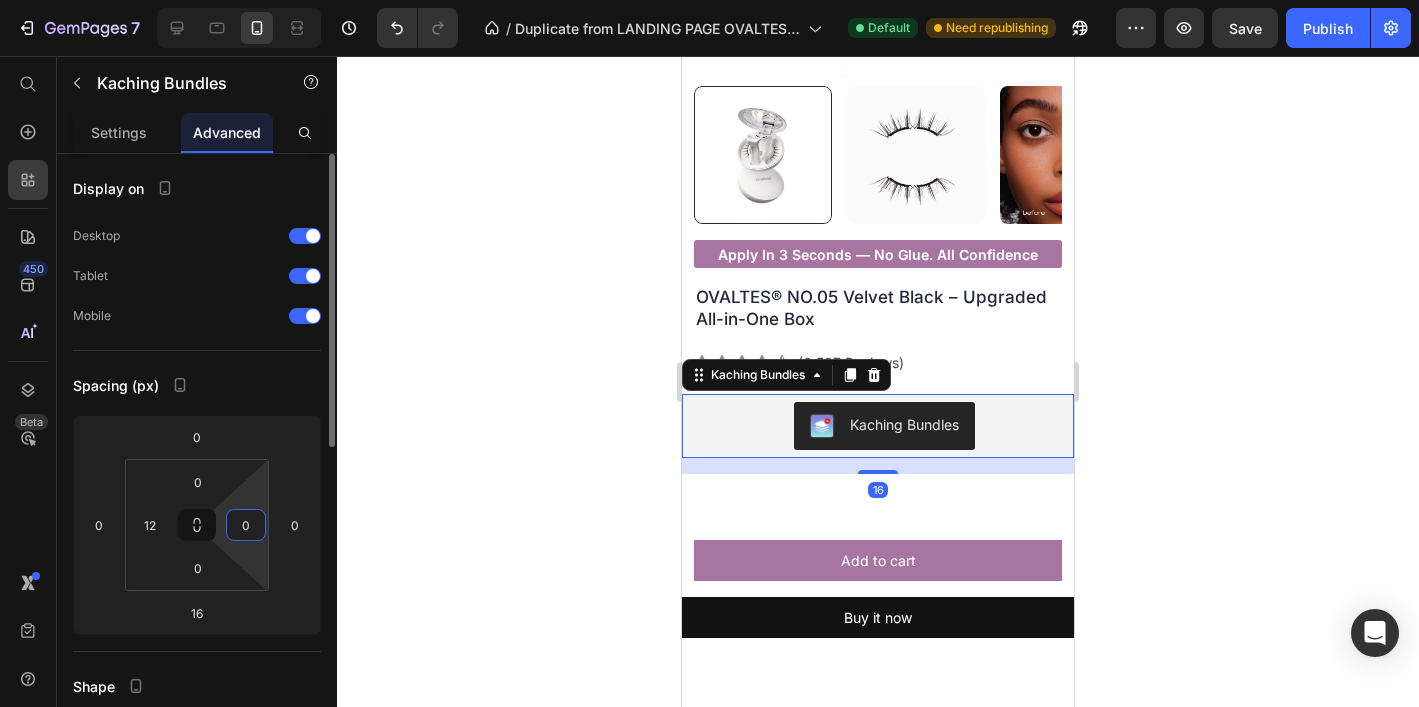 click on "0" at bounding box center (246, 525) 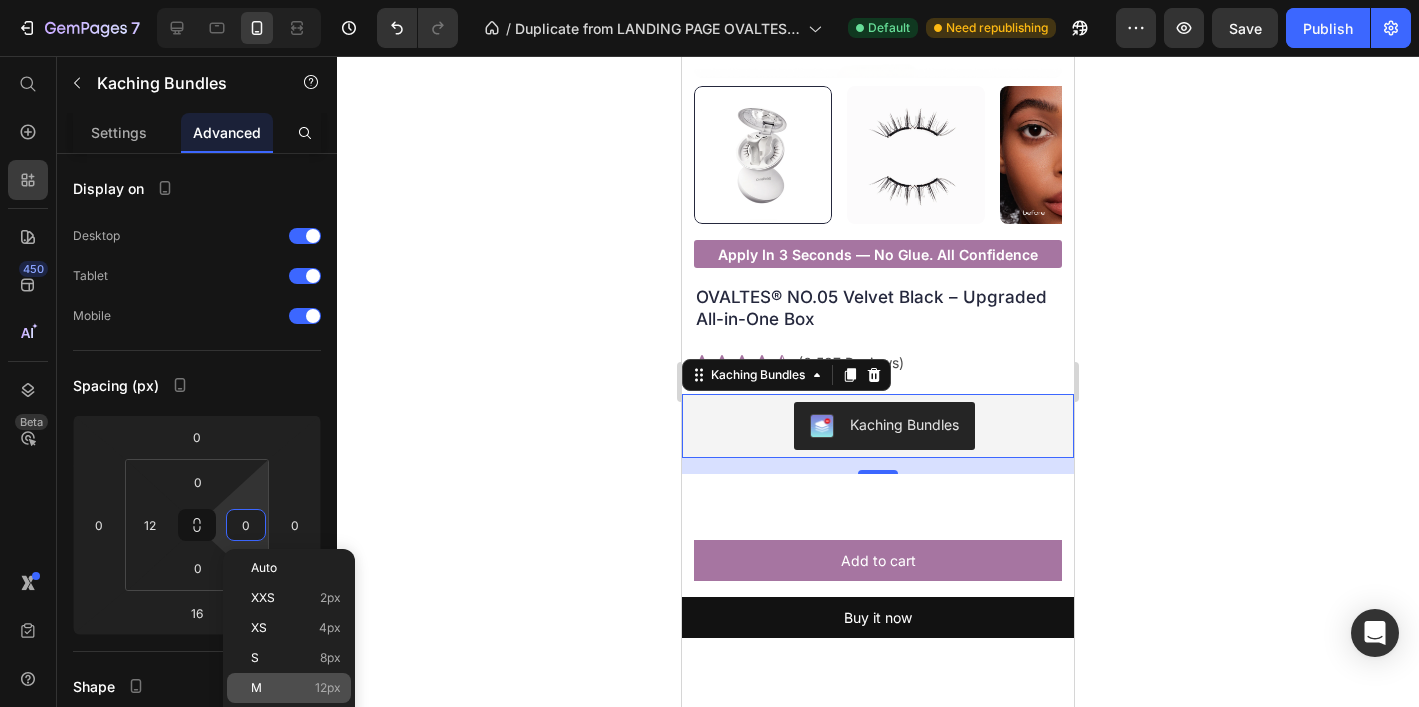 click on "M 12px" at bounding box center [296, 688] 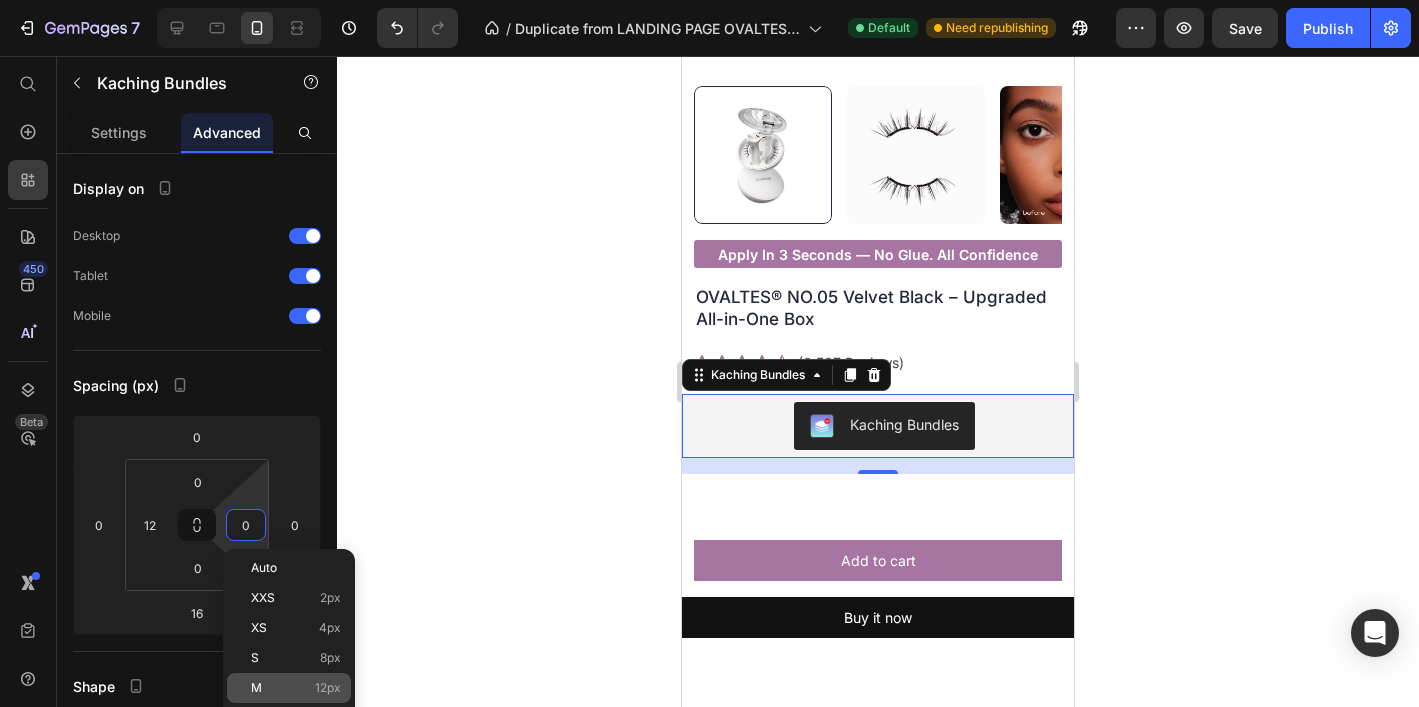 type on "12" 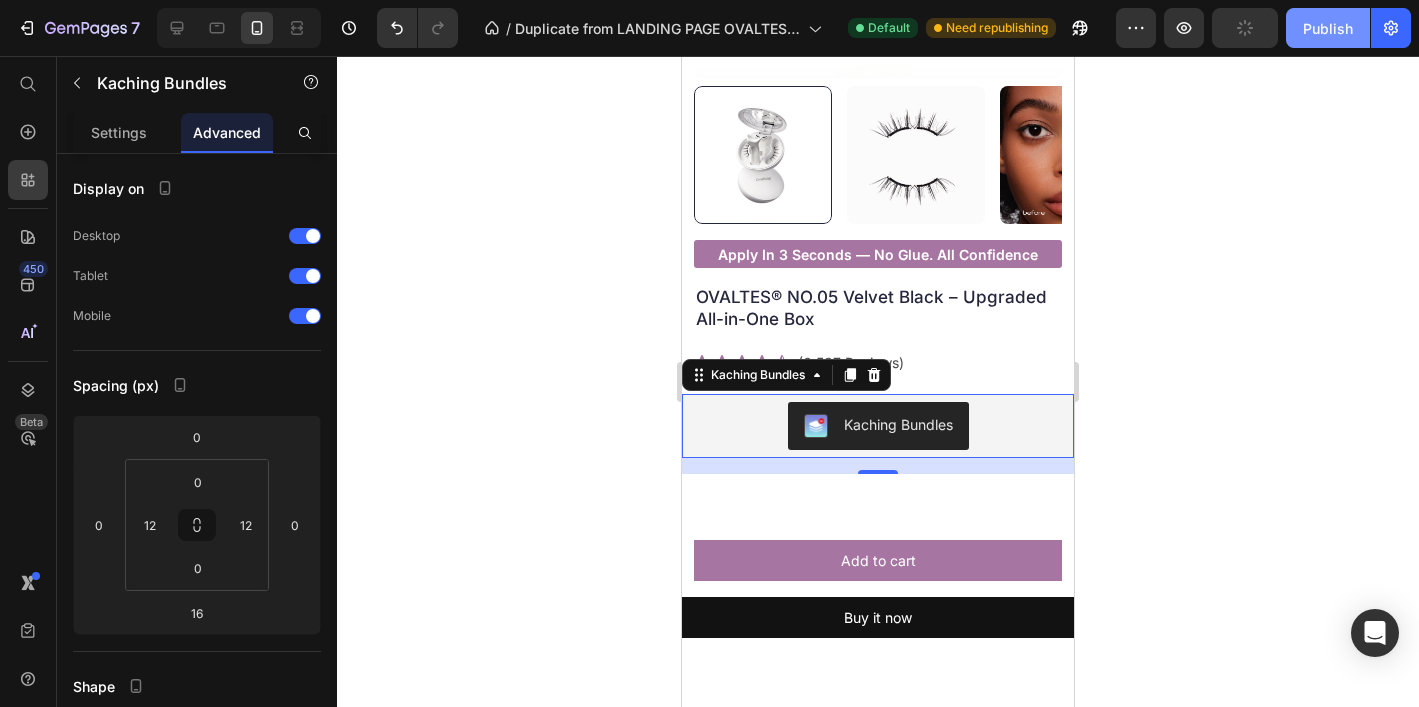 click on "Publish" at bounding box center (1328, 28) 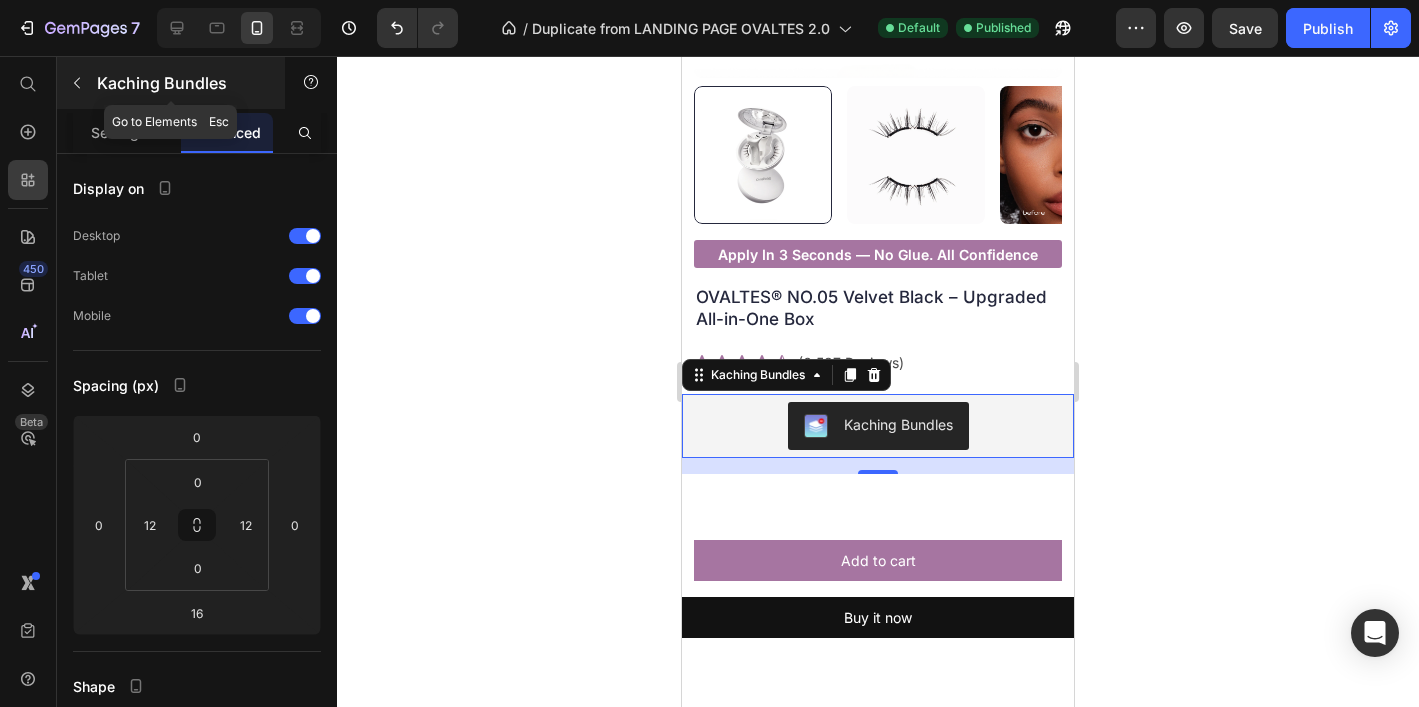 click at bounding box center (77, 83) 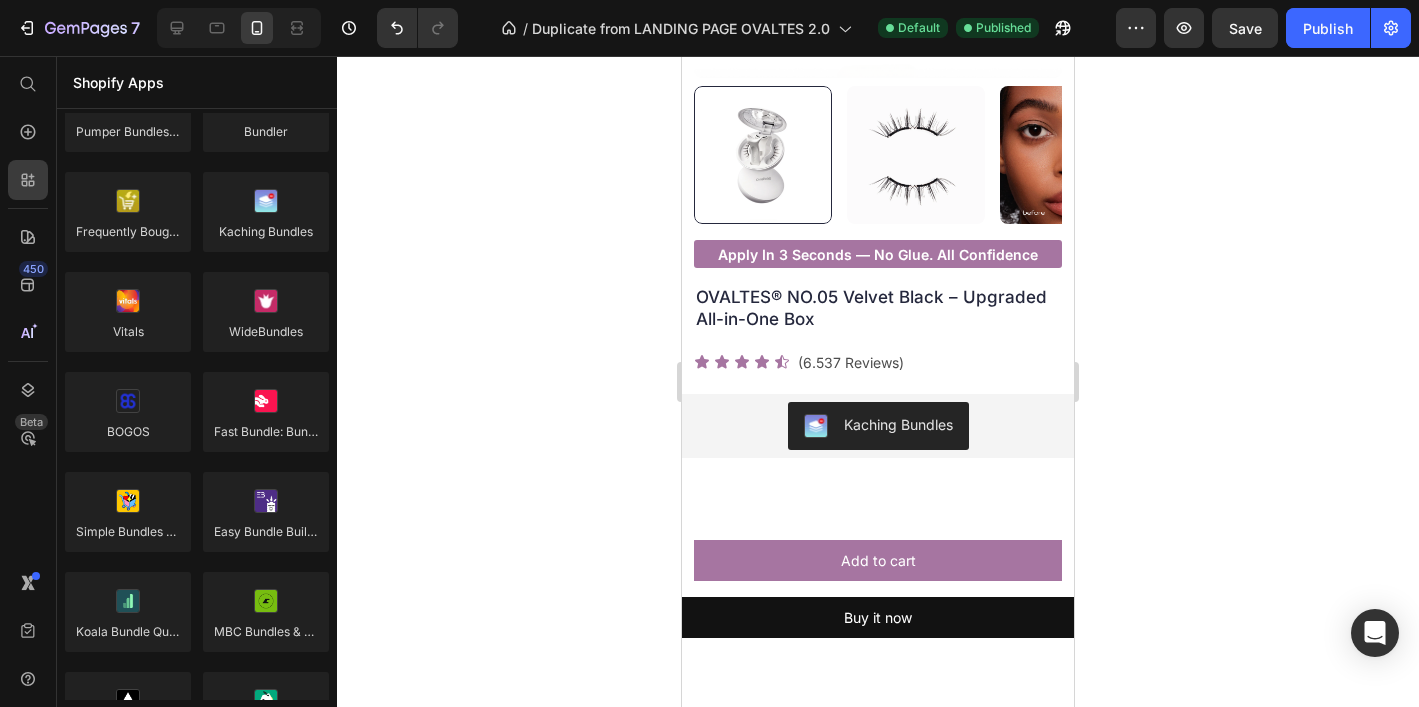 click 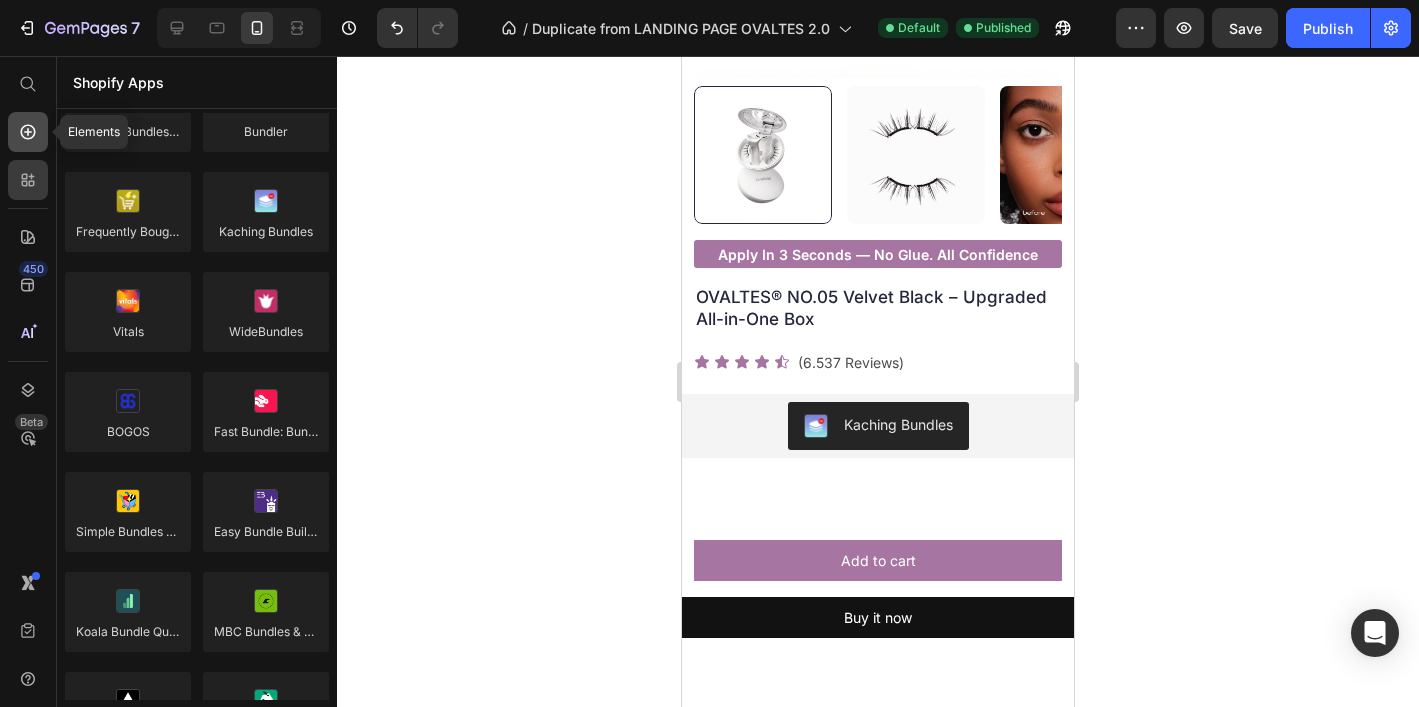 click 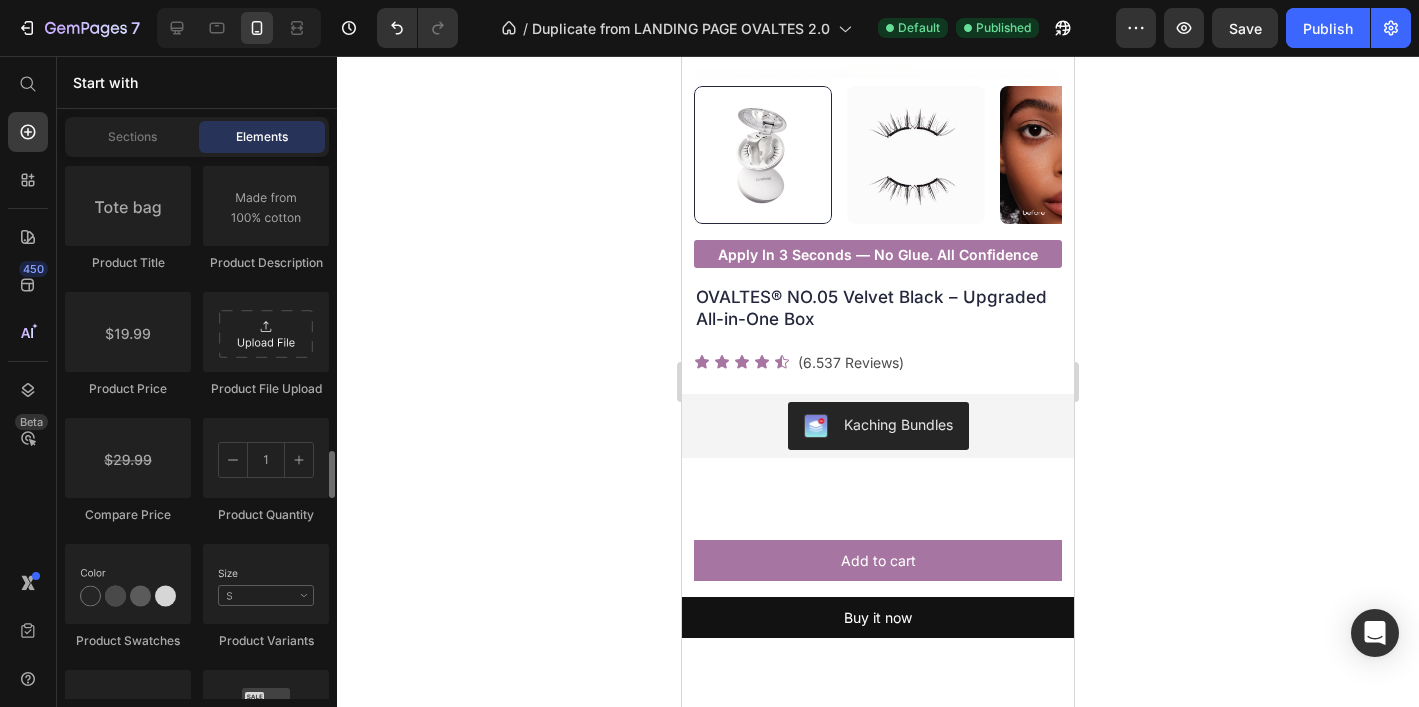 scroll, scrollTop: 3335, scrollLeft: 0, axis: vertical 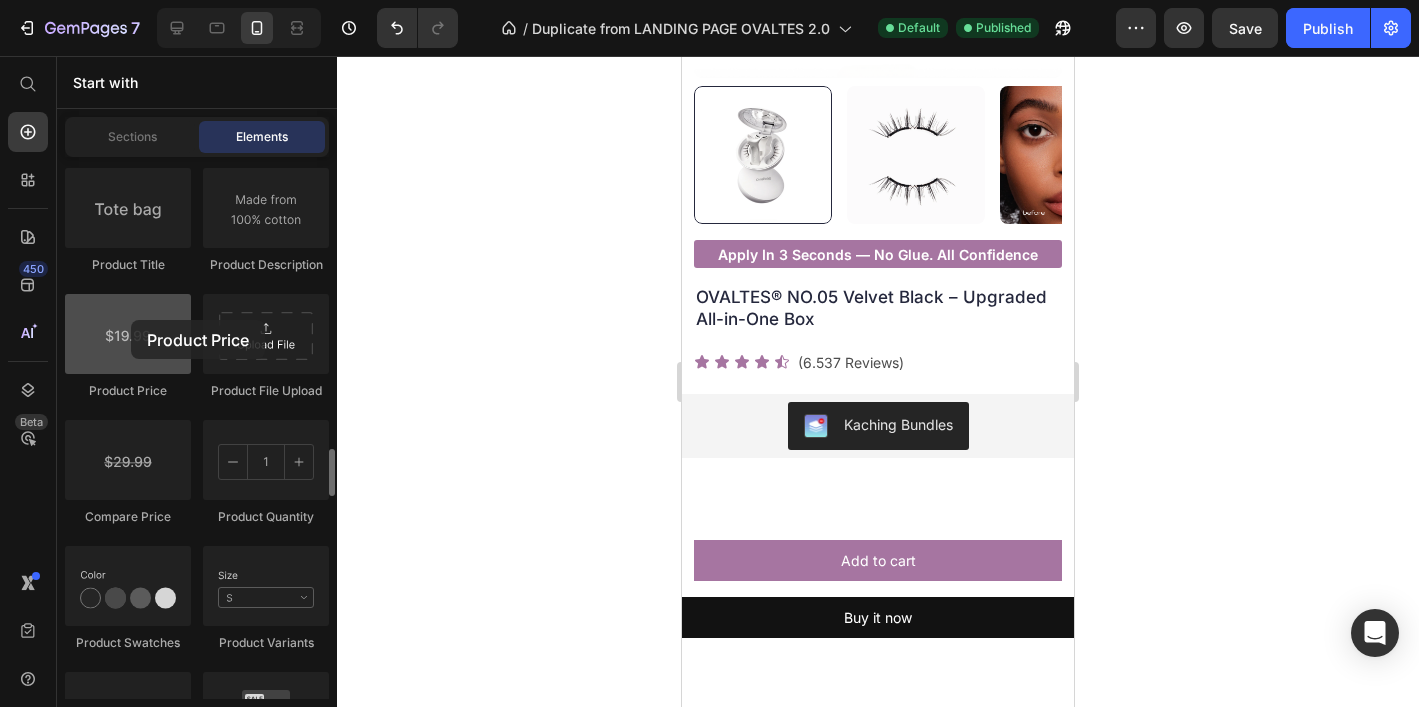 drag, startPoint x: 141, startPoint y: 336, endPoint x: 121, endPoint y: 325, distance: 22.825424 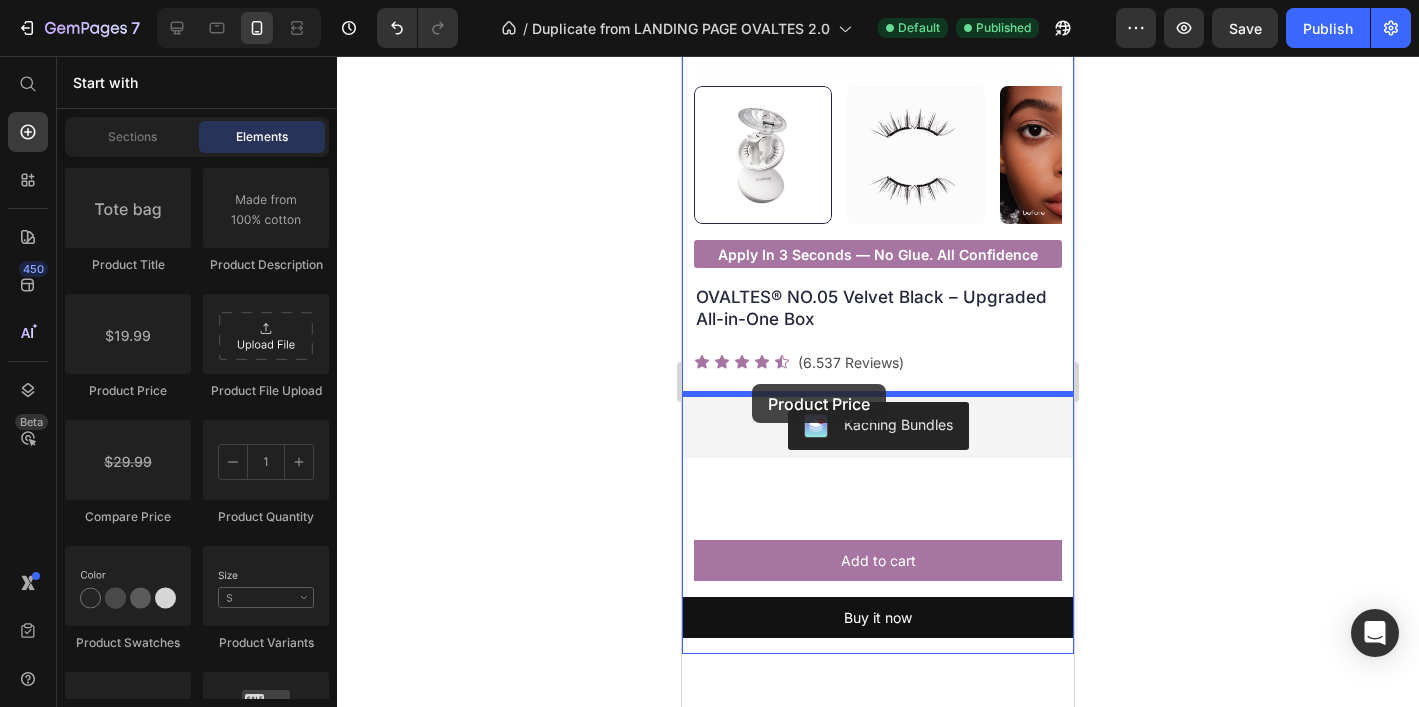 drag, startPoint x: 835, startPoint y: 383, endPoint x: 752, endPoint y: 384, distance: 83.00603 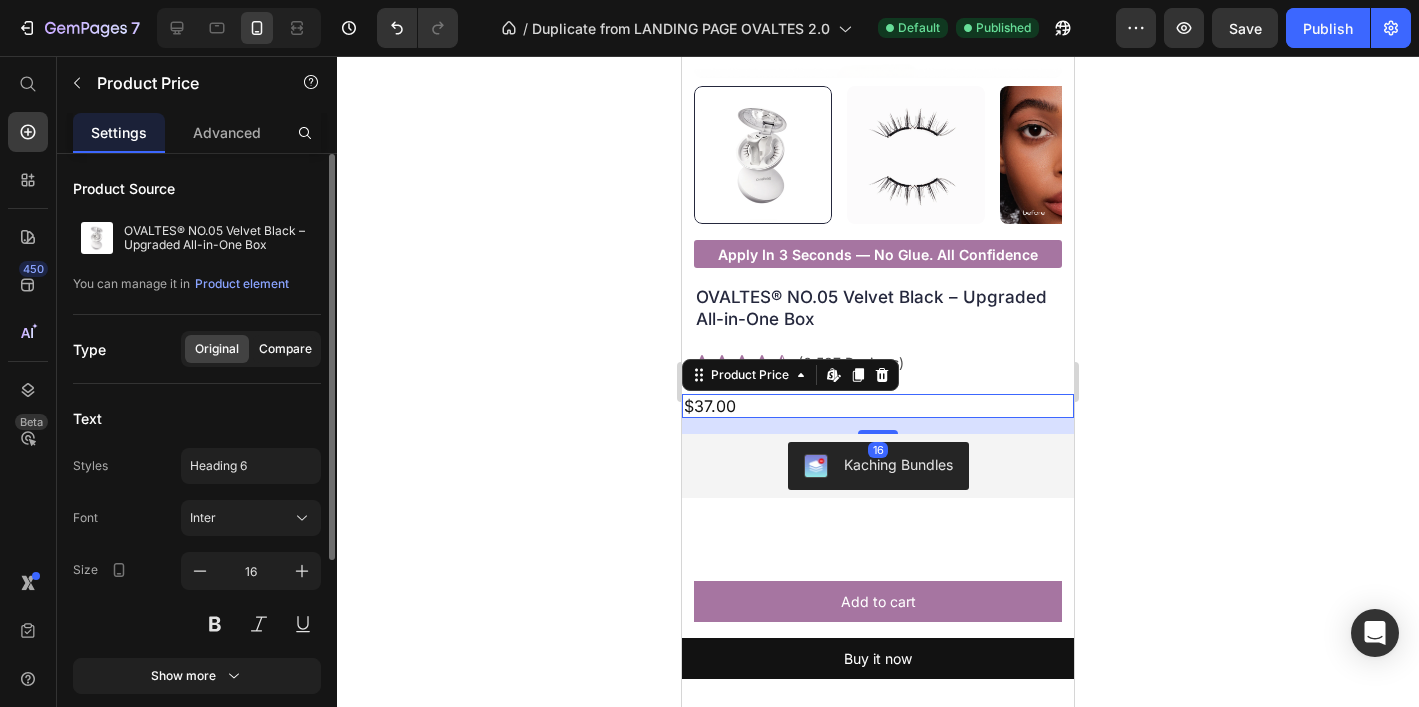 click on "Compare" 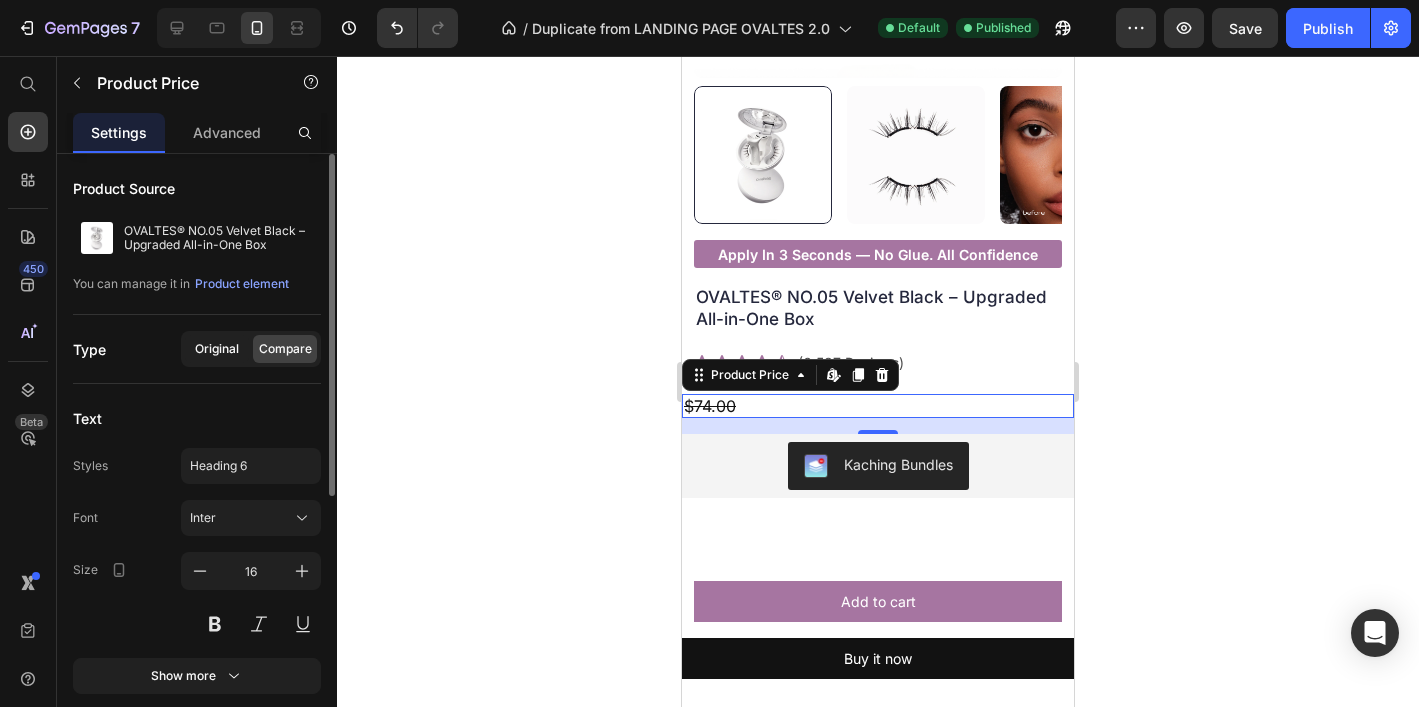 click on "Original" 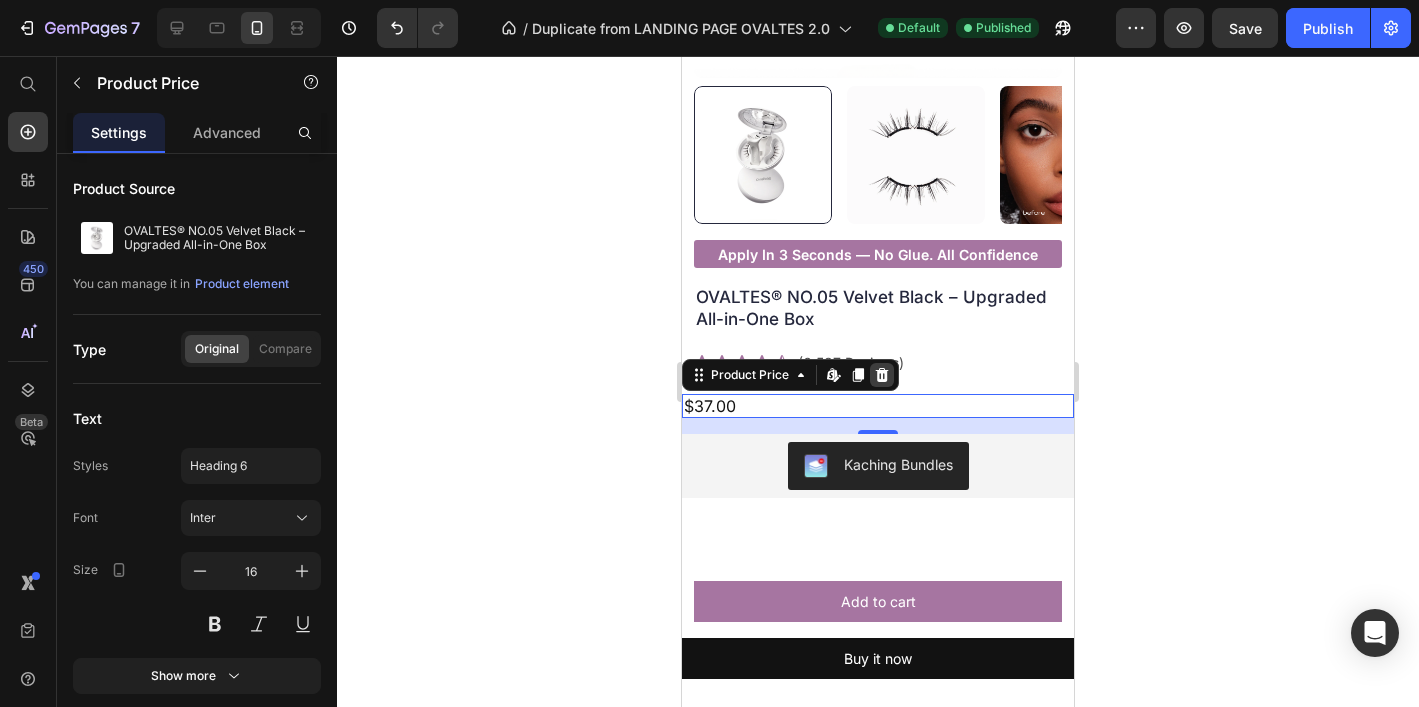click 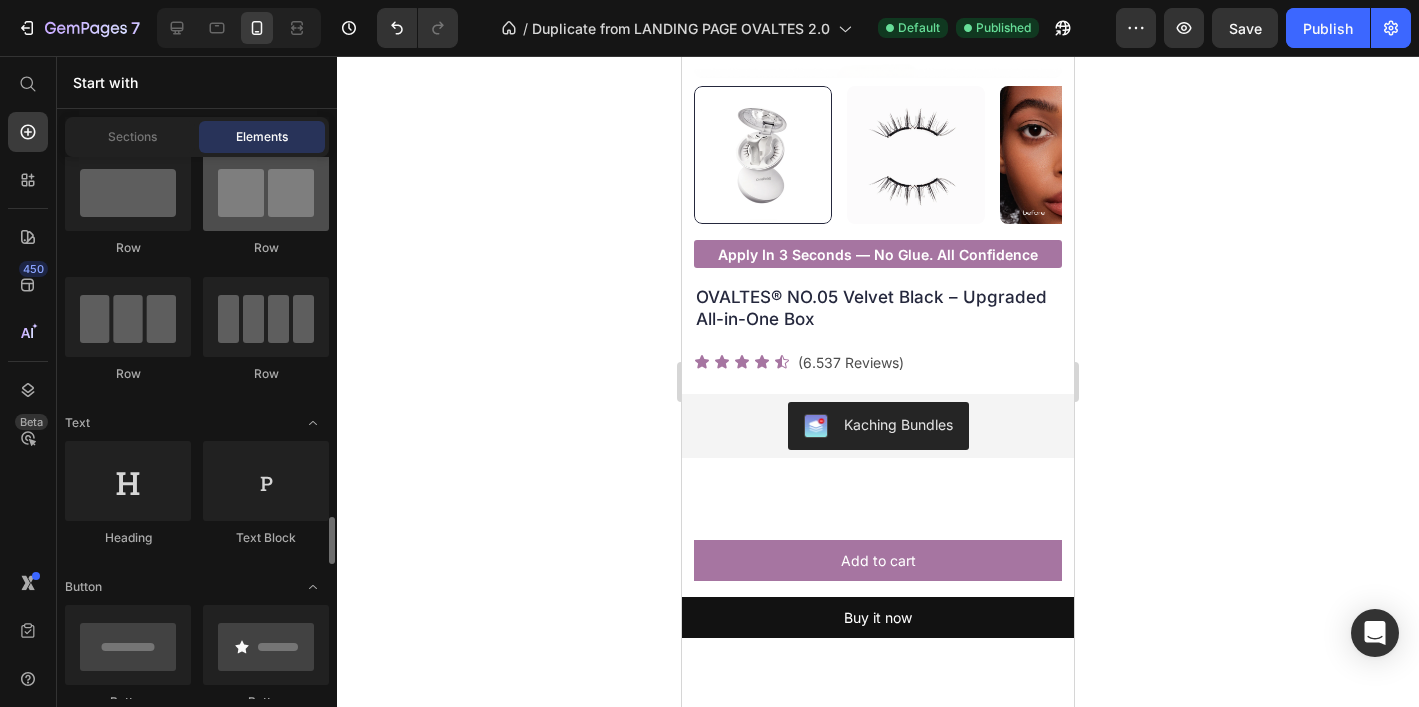 scroll, scrollTop: 0, scrollLeft: 0, axis: both 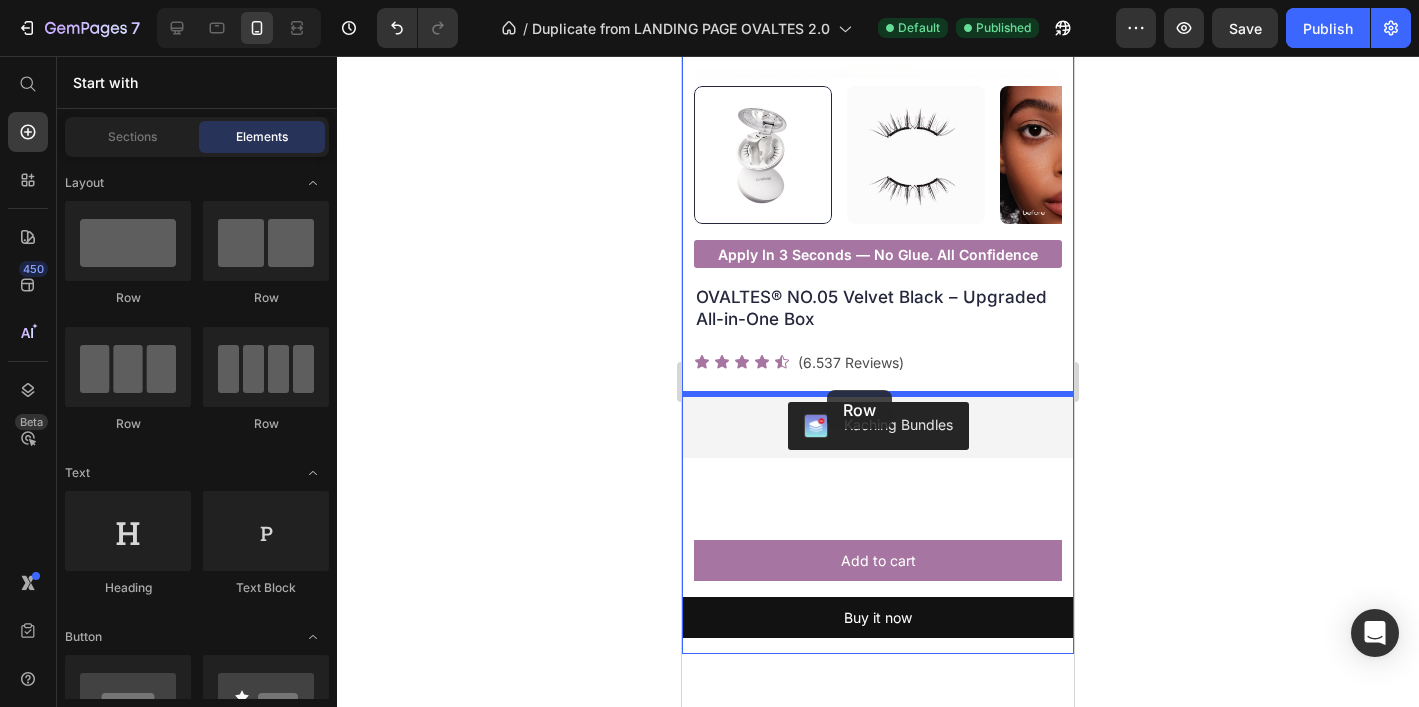 drag, startPoint x: 948, startPoint y: 311, endPoint x: 827, endPoint y: 390, distance: 144.50606 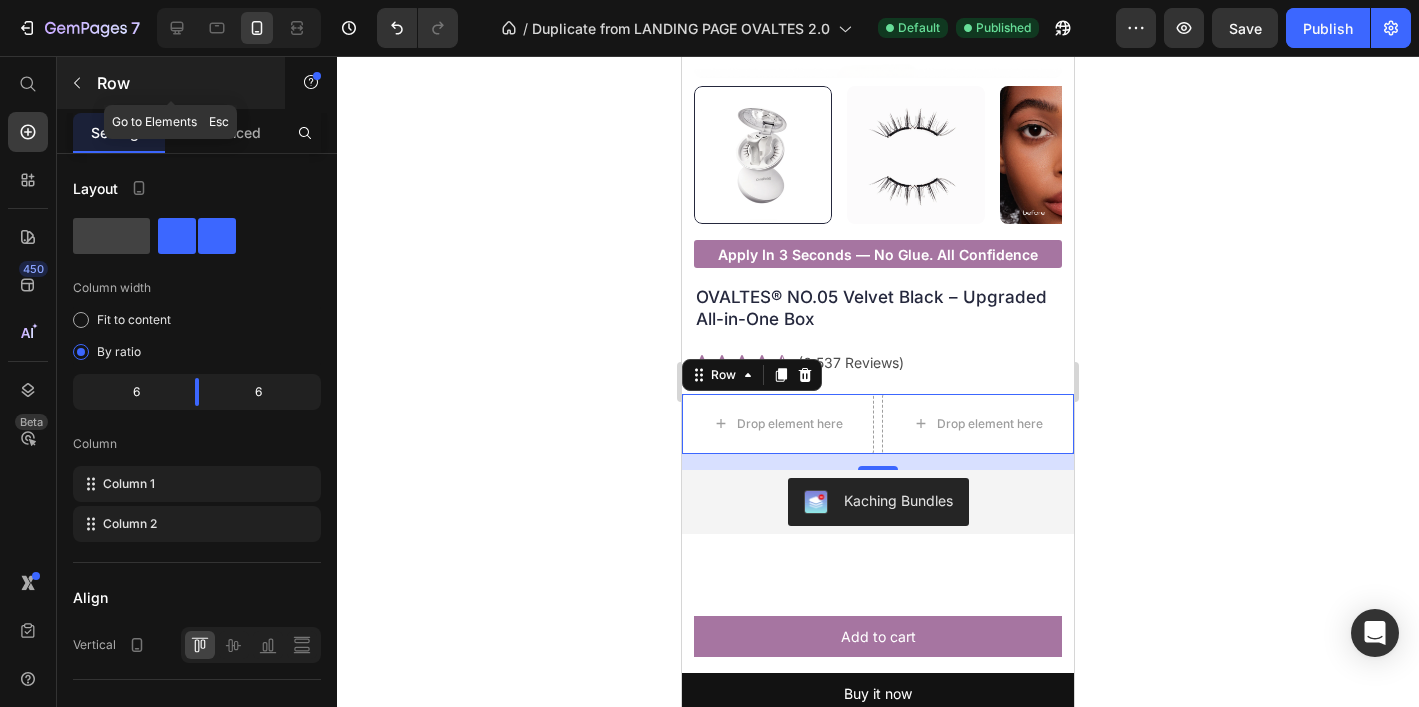 click on "Row" at bounding box center (182, 83) 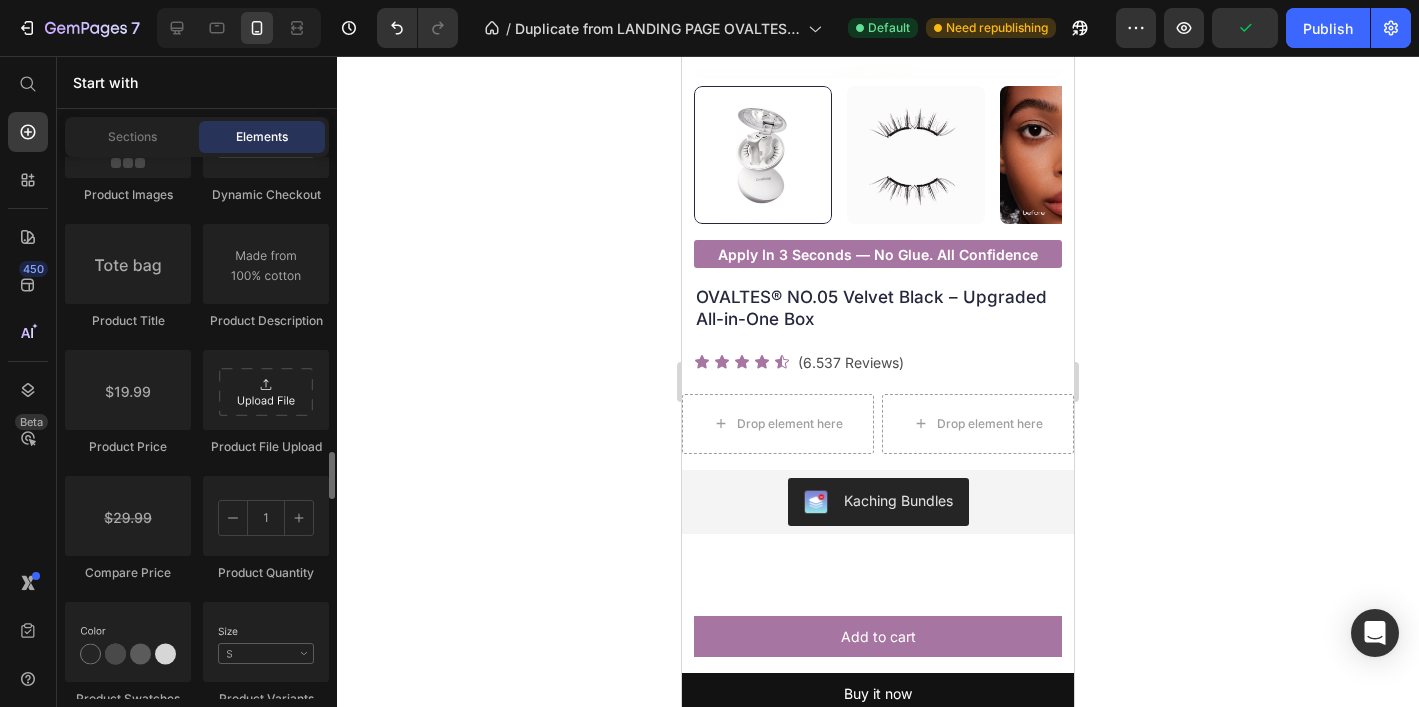 scroll, scrollTop: 3286, scrollLeft: 0, axis: vertical 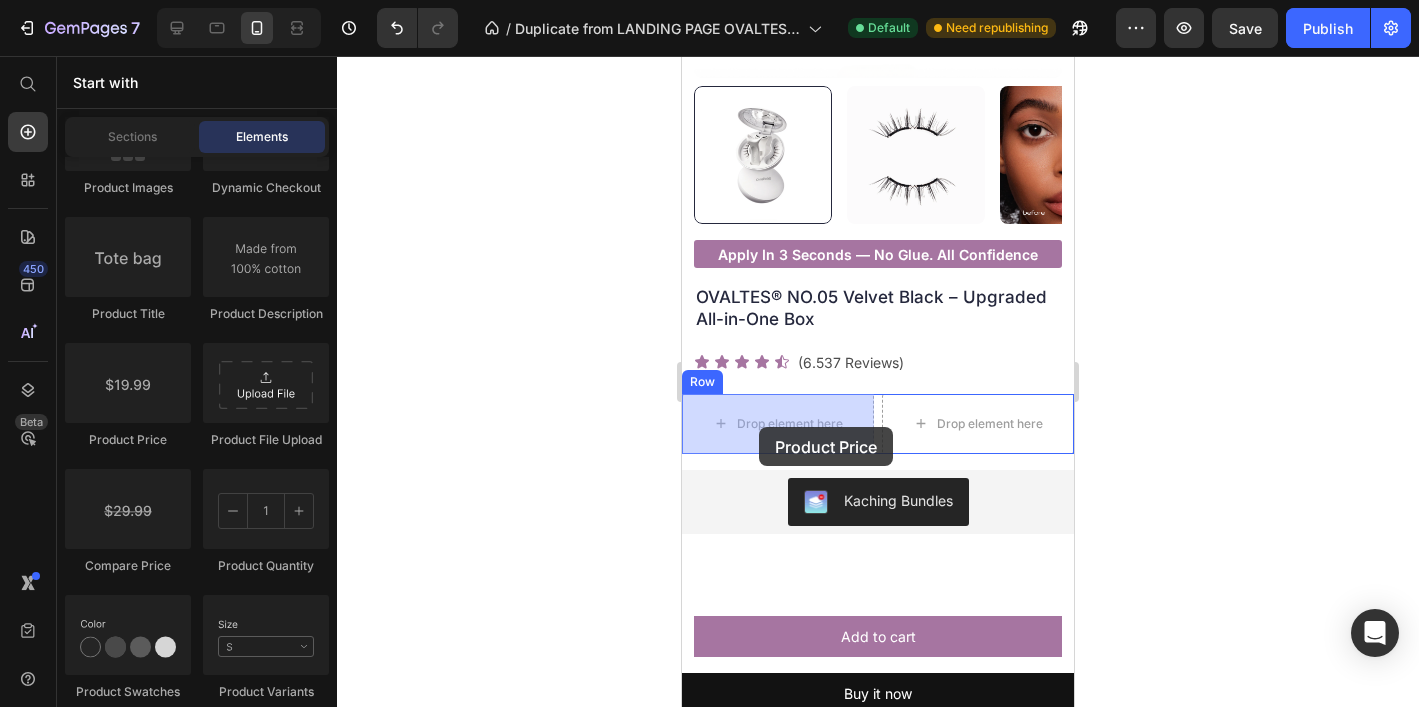 drag, startPoint x: 873, startPoint y: 463, endPoint x: 759, endPoint y: 427, distance: 119.54916 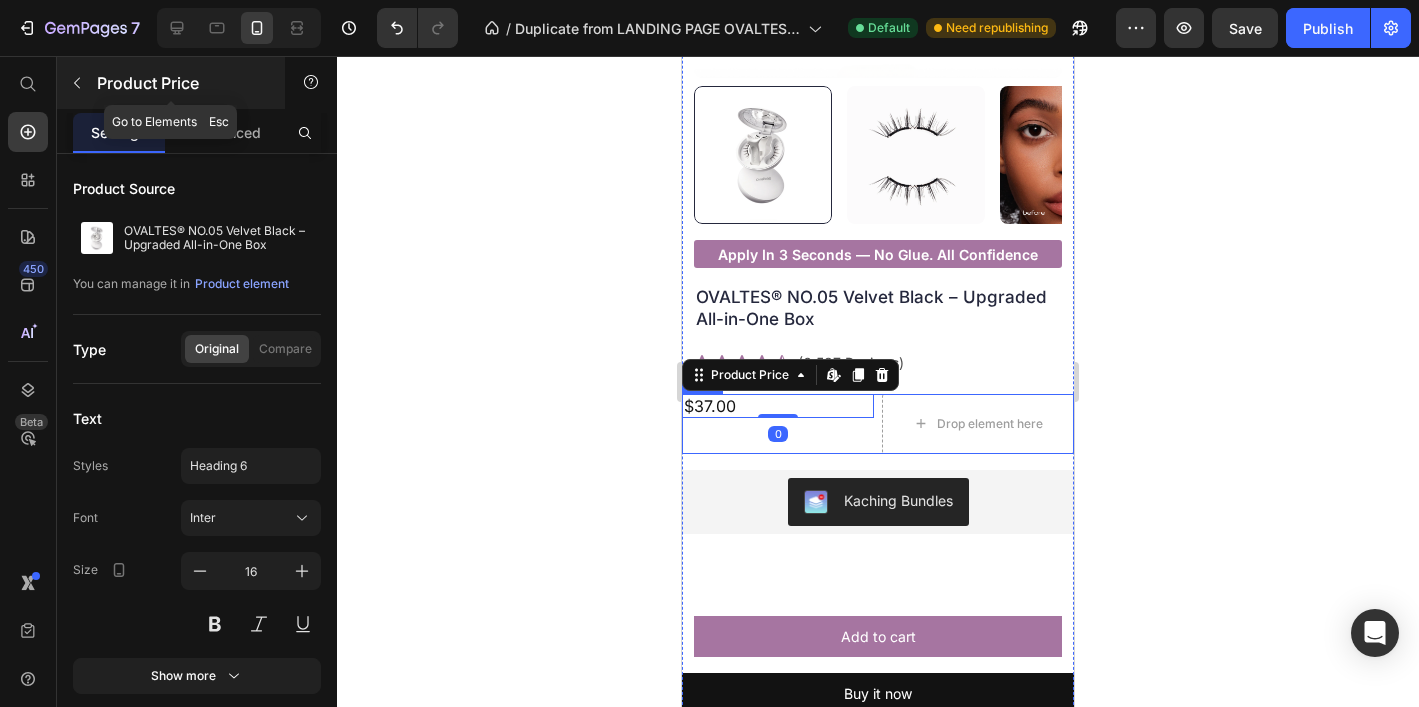 click at bounding box center (77, 83) 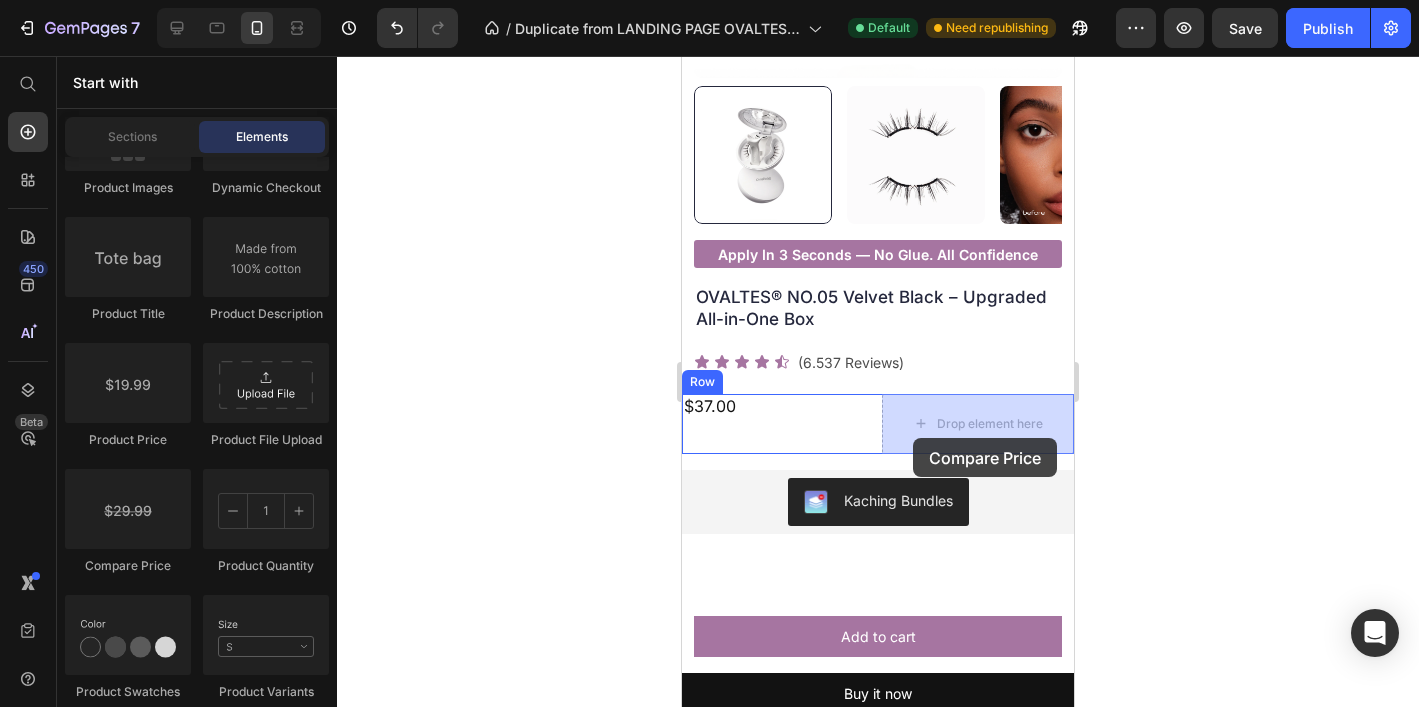 drag, startPoint x: 1183, startPoint y: 535, endPoint x: 913, endPoint y: 438, distance: 286.89545 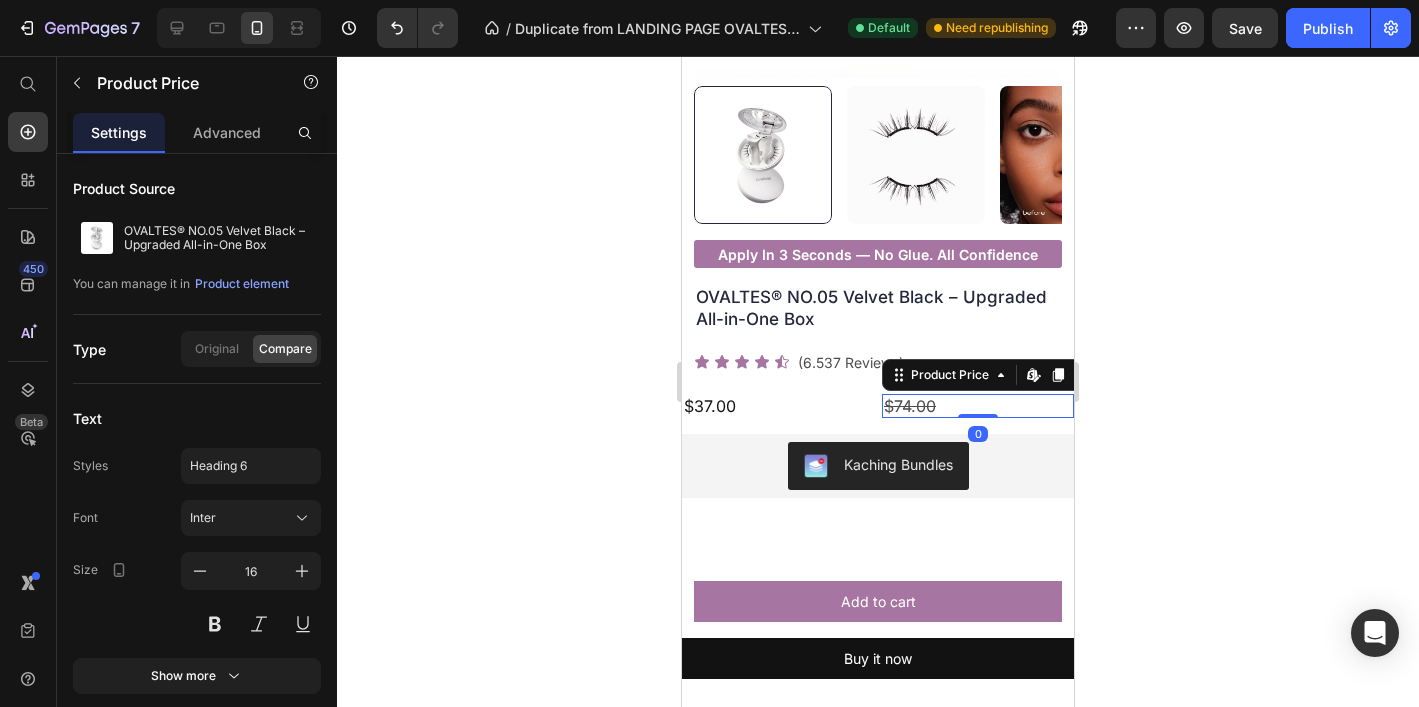 click 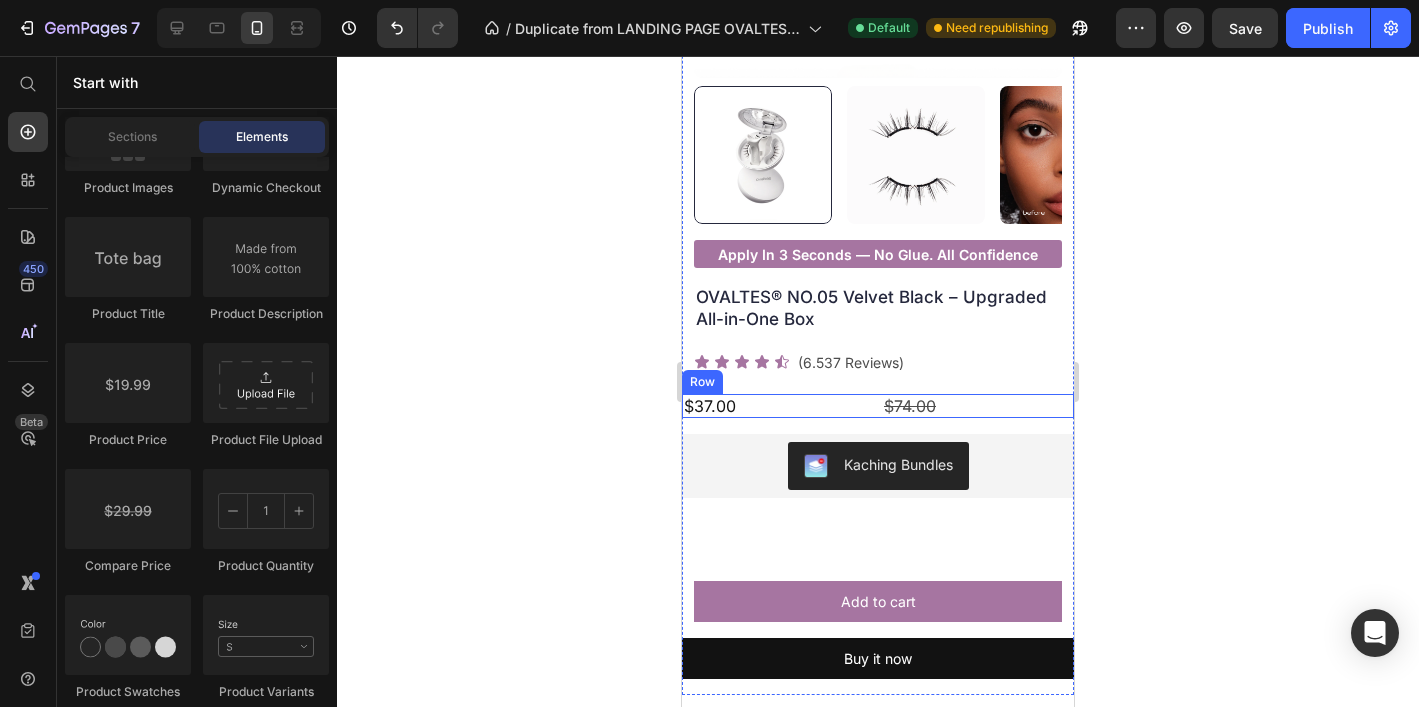 click on "$37.00 Product Price $74.00 Product Price Row" at bounding box center [878, 406] 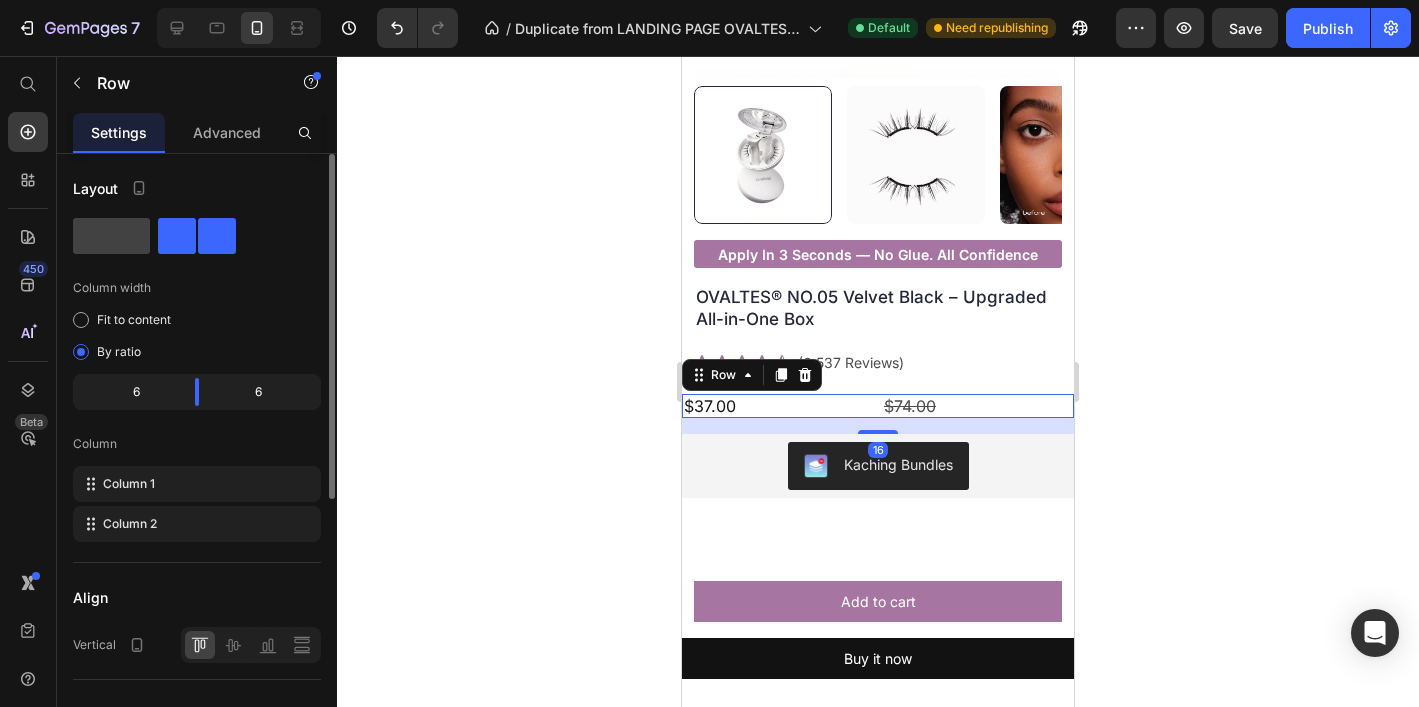 drag, startPoint x: 235, startPoint y: 117, endPoint x: 266, endPoint y: 345, distance: 230.09781 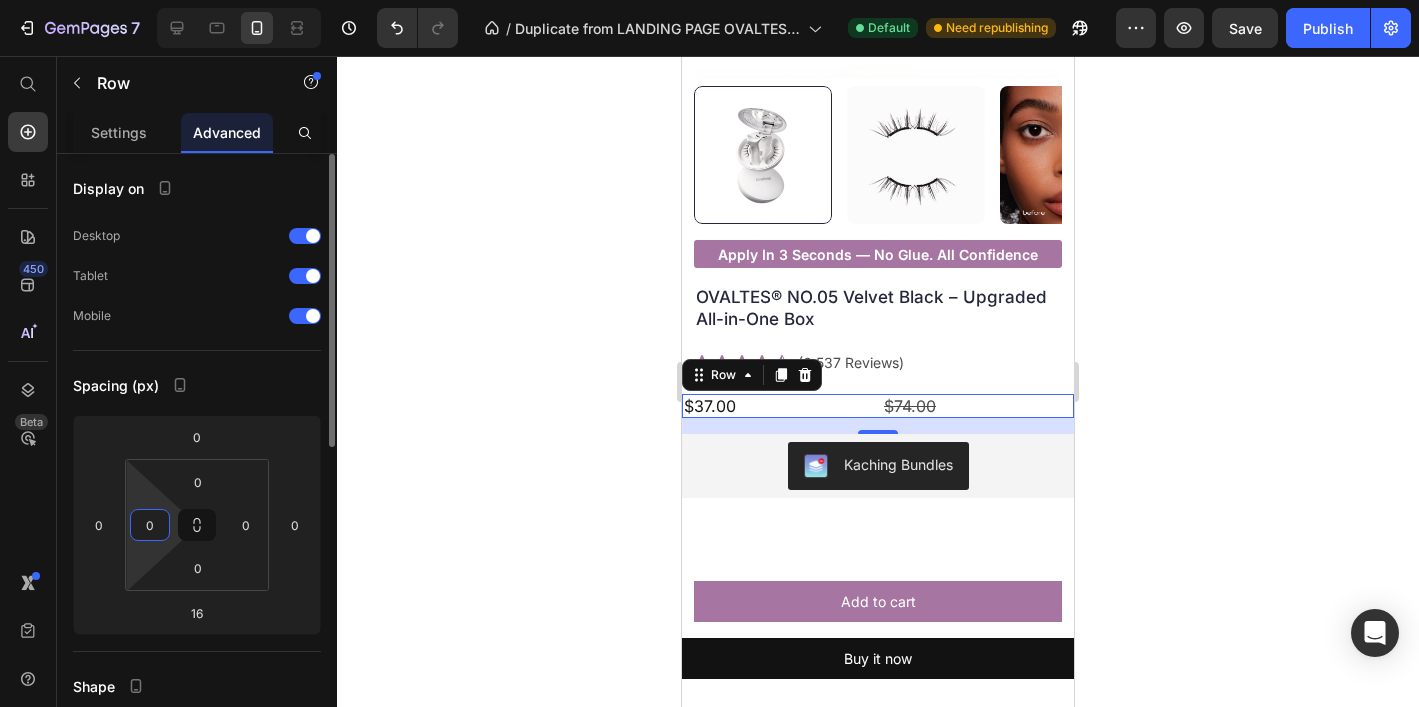 click on "0" at bounding box center (150, 525) 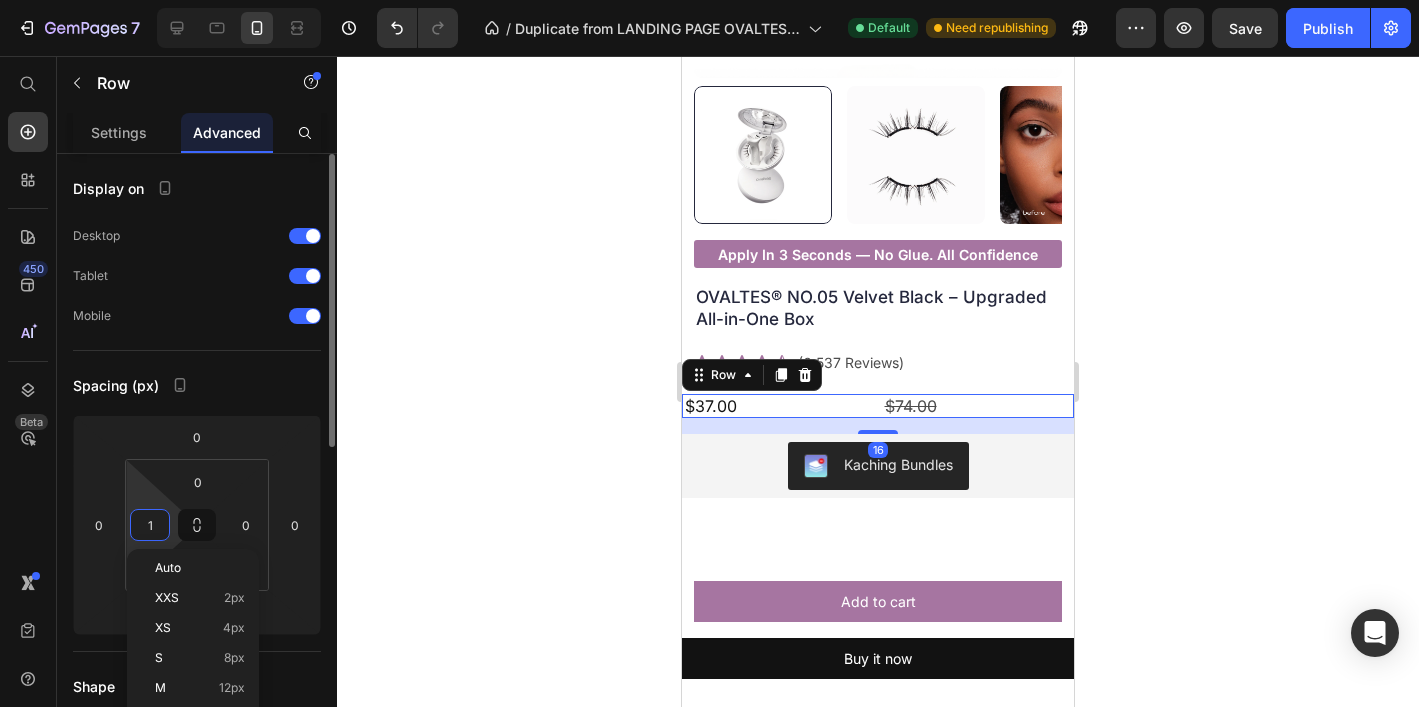 type on "12" 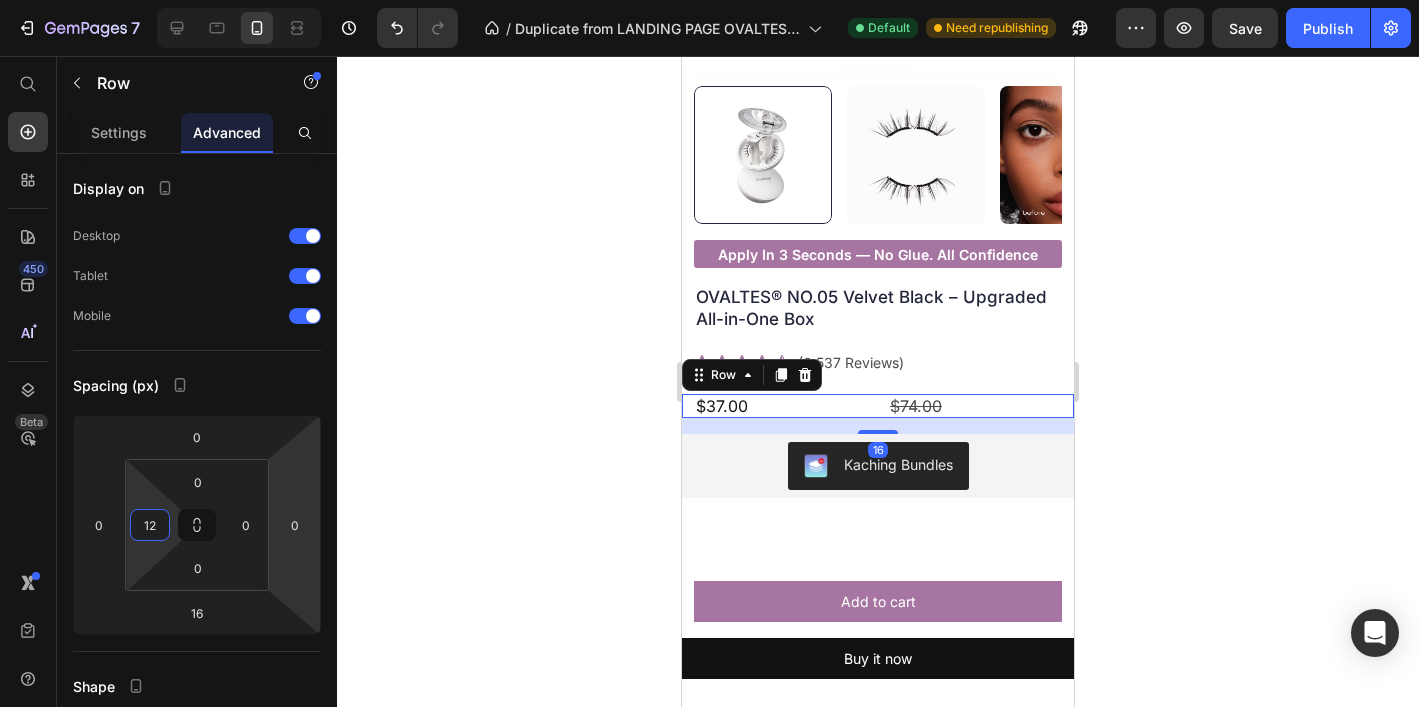 click 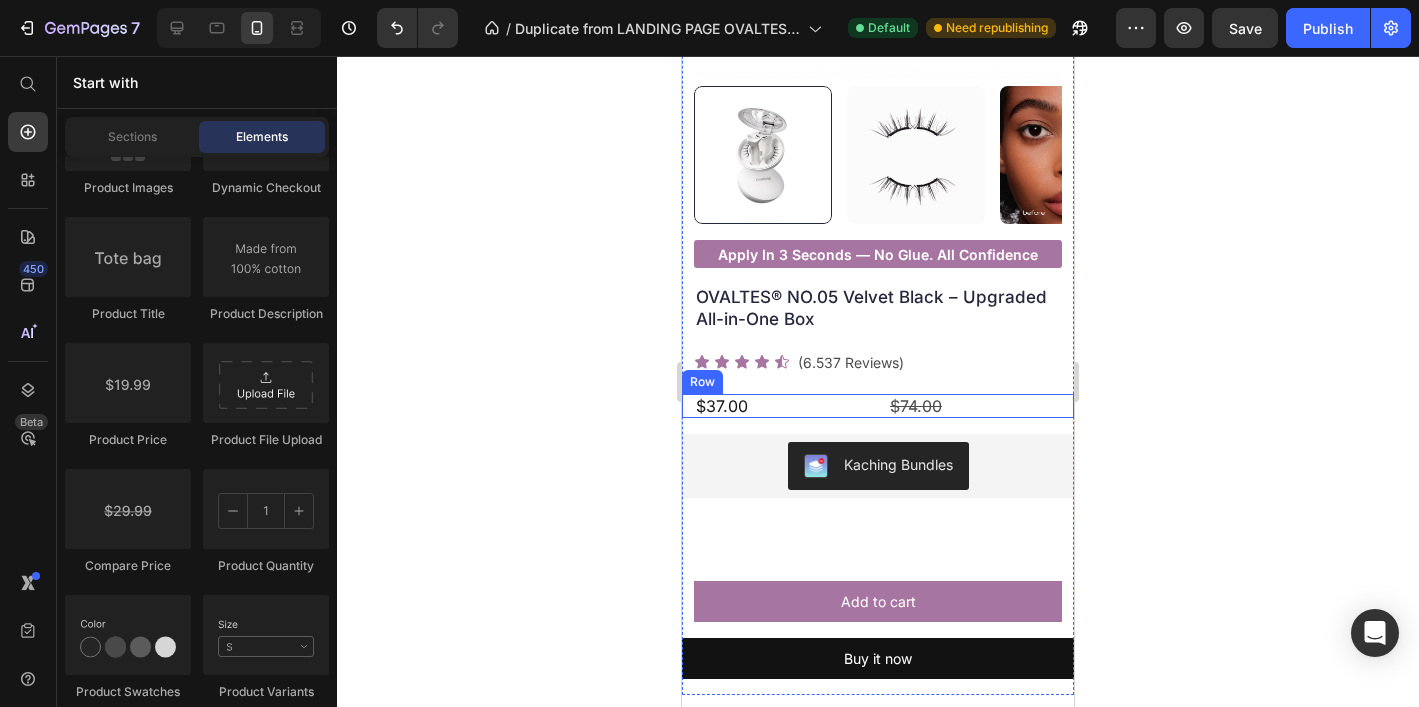 click on "$37.00 Product Price $74.00 Product Price Row" at bounding box center (878, 406) 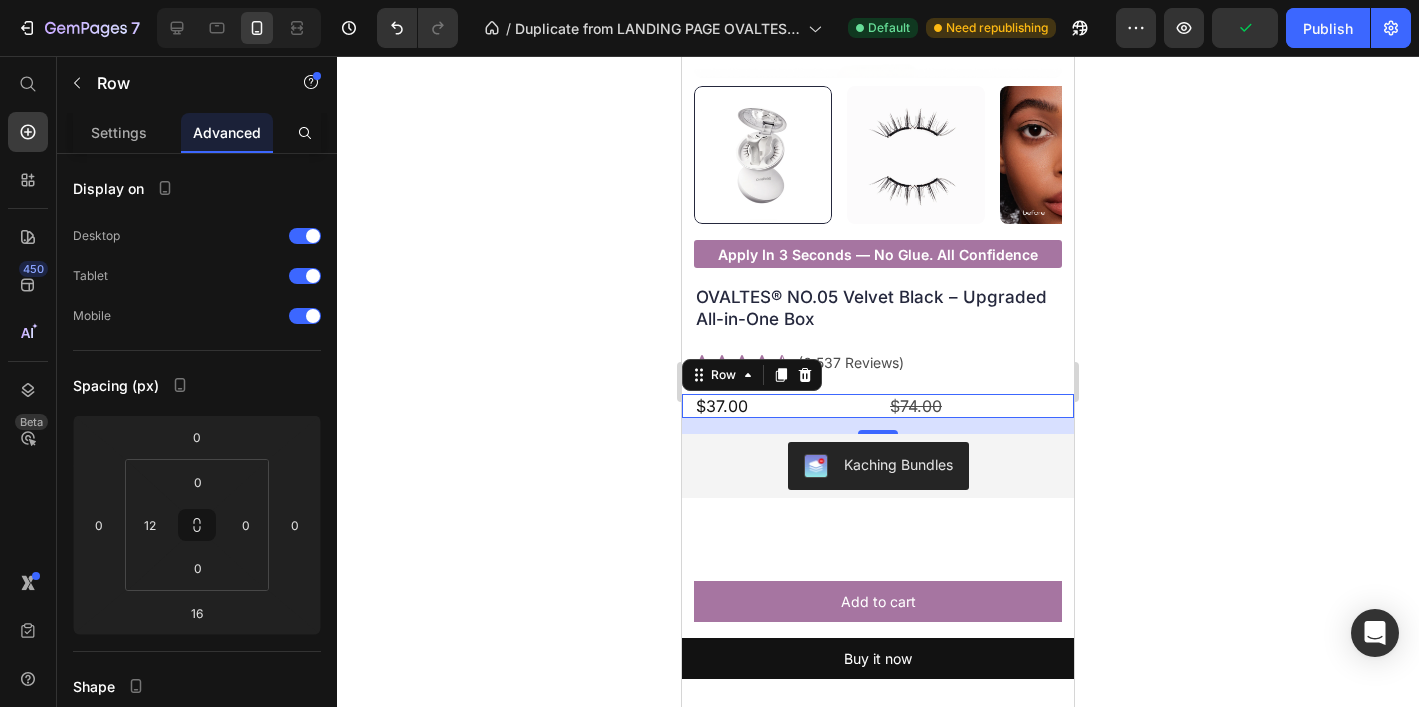 click on "$37.00 Product Price $74.00 Product Price Row   16" at bounding box center (878, 406) 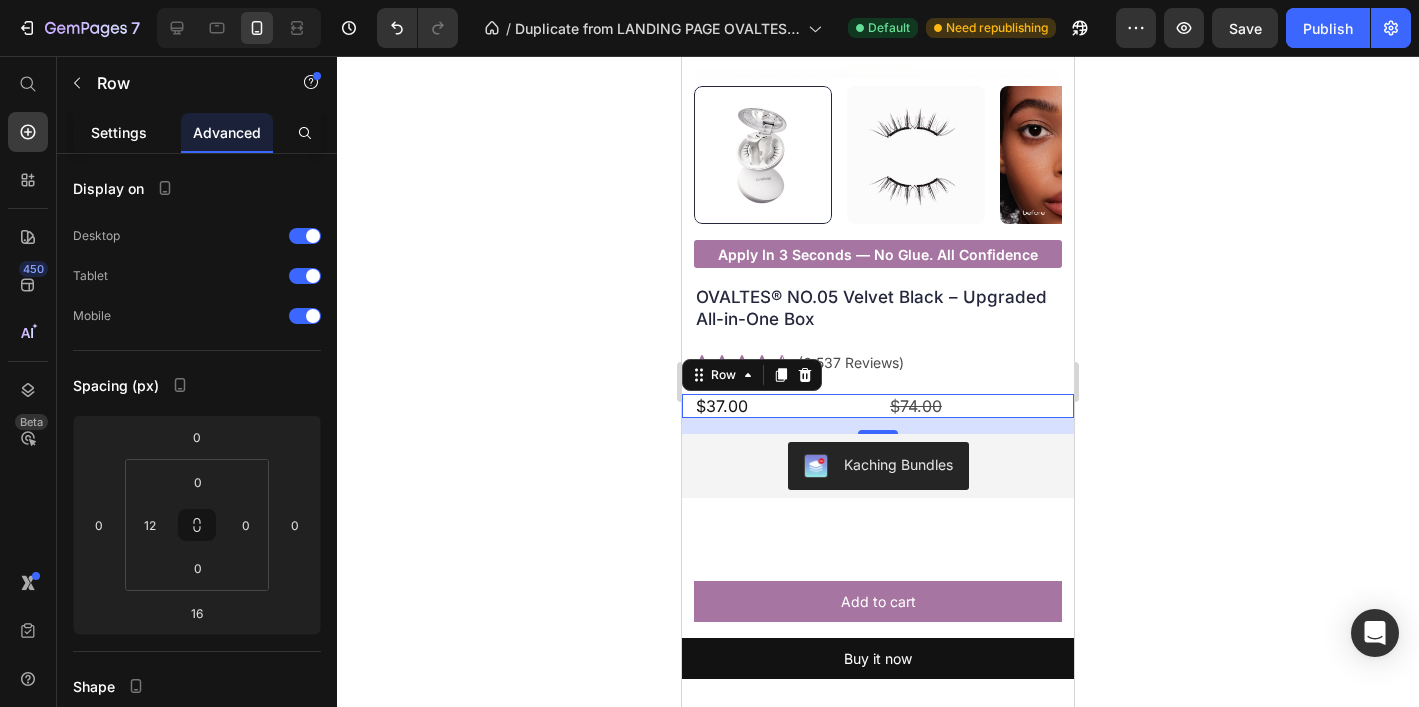 click on "Settings" at bounding box center [119, 132] 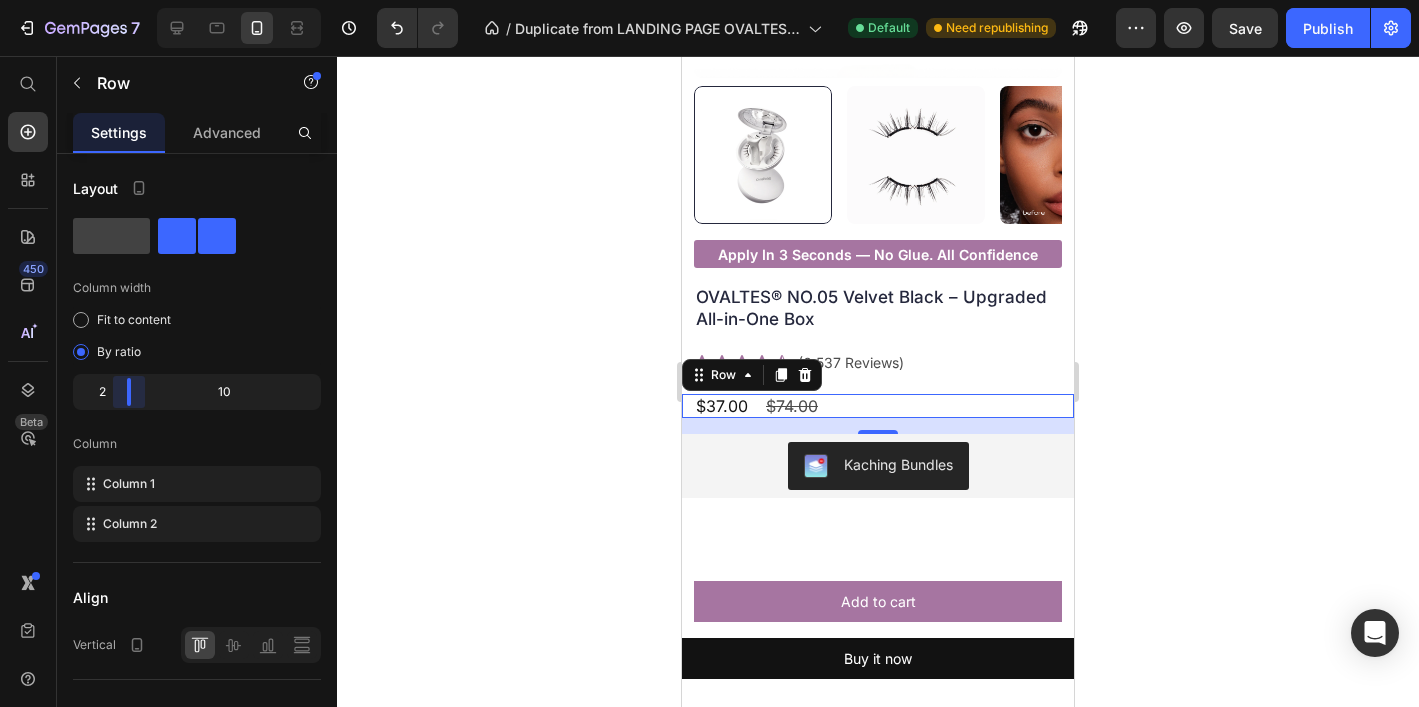drag, startPoint x: 194, startPoint y: 402, endPoint x: 115, endPoint y: 398, distance: 79.101204 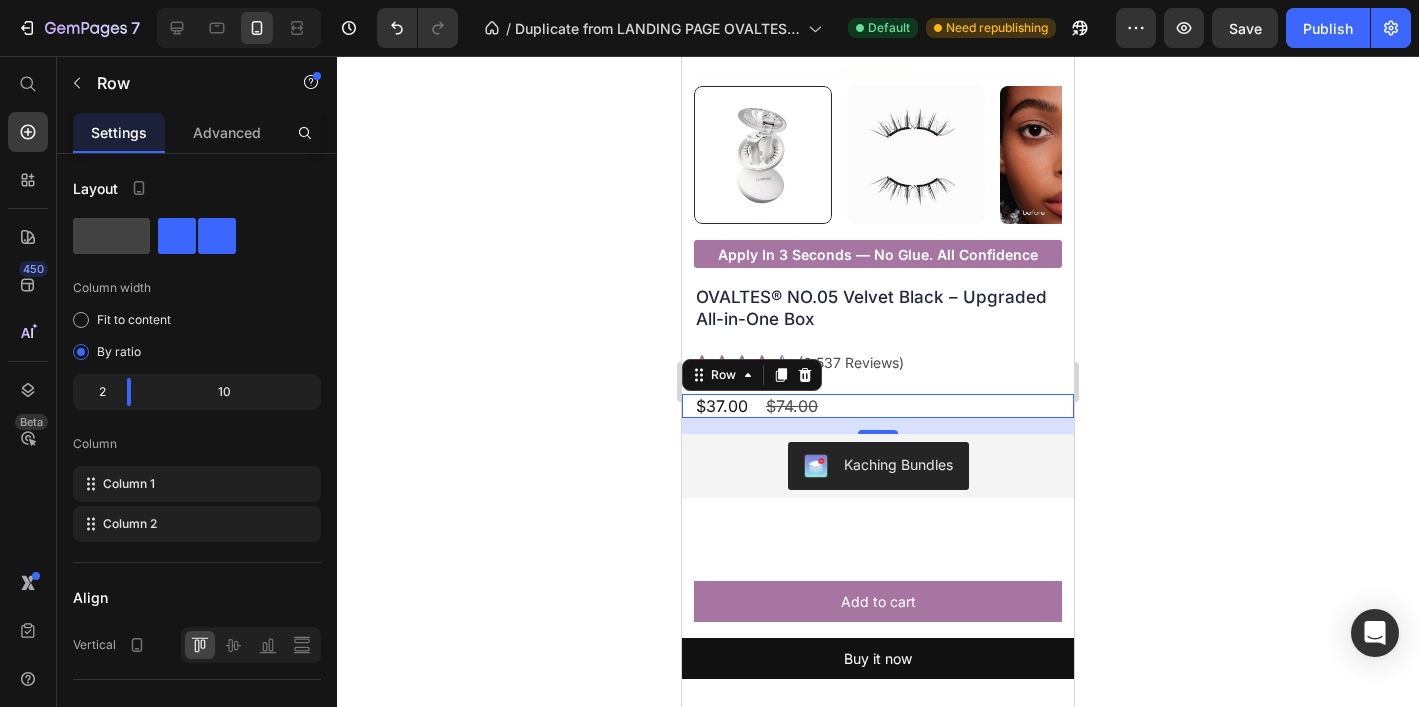 click 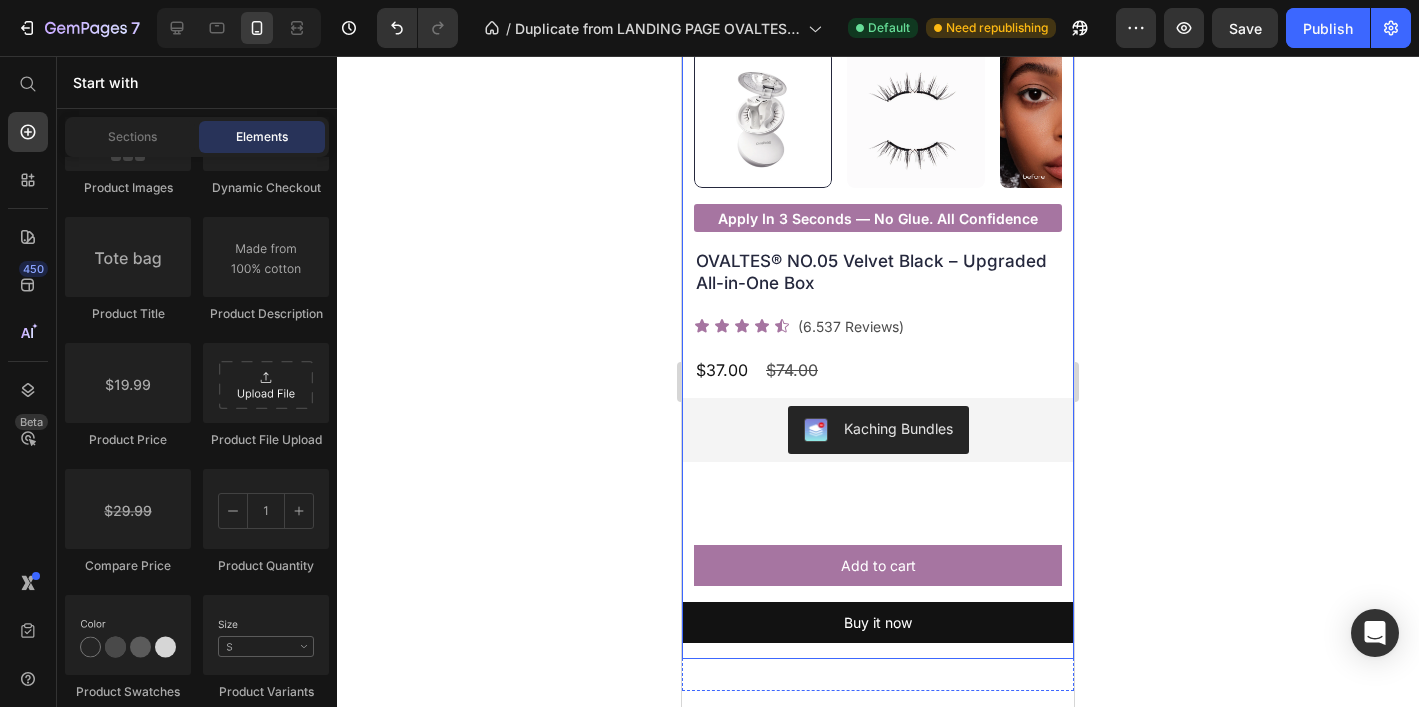 scroll, scrollTop: 461, scrollLeft: 0, axis: vertical 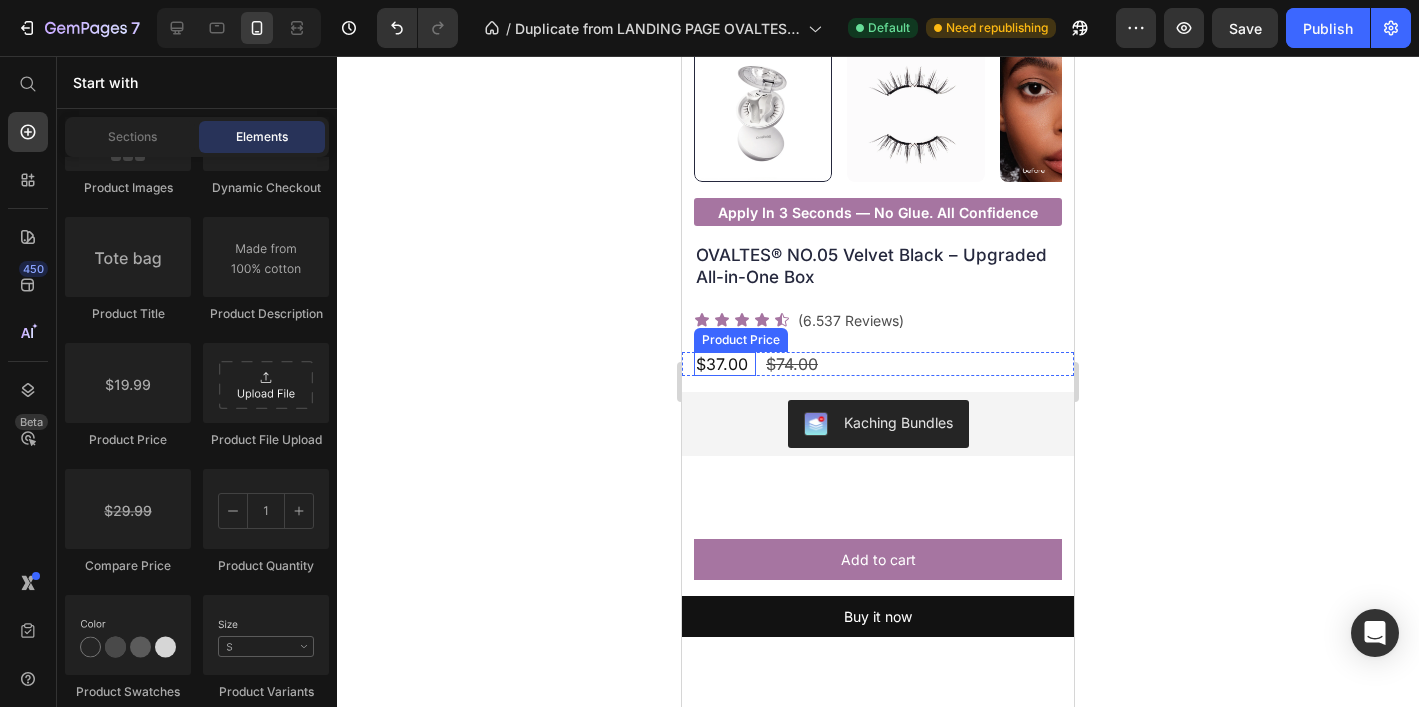 click on "$37.00" at bounding box center (725, 364) 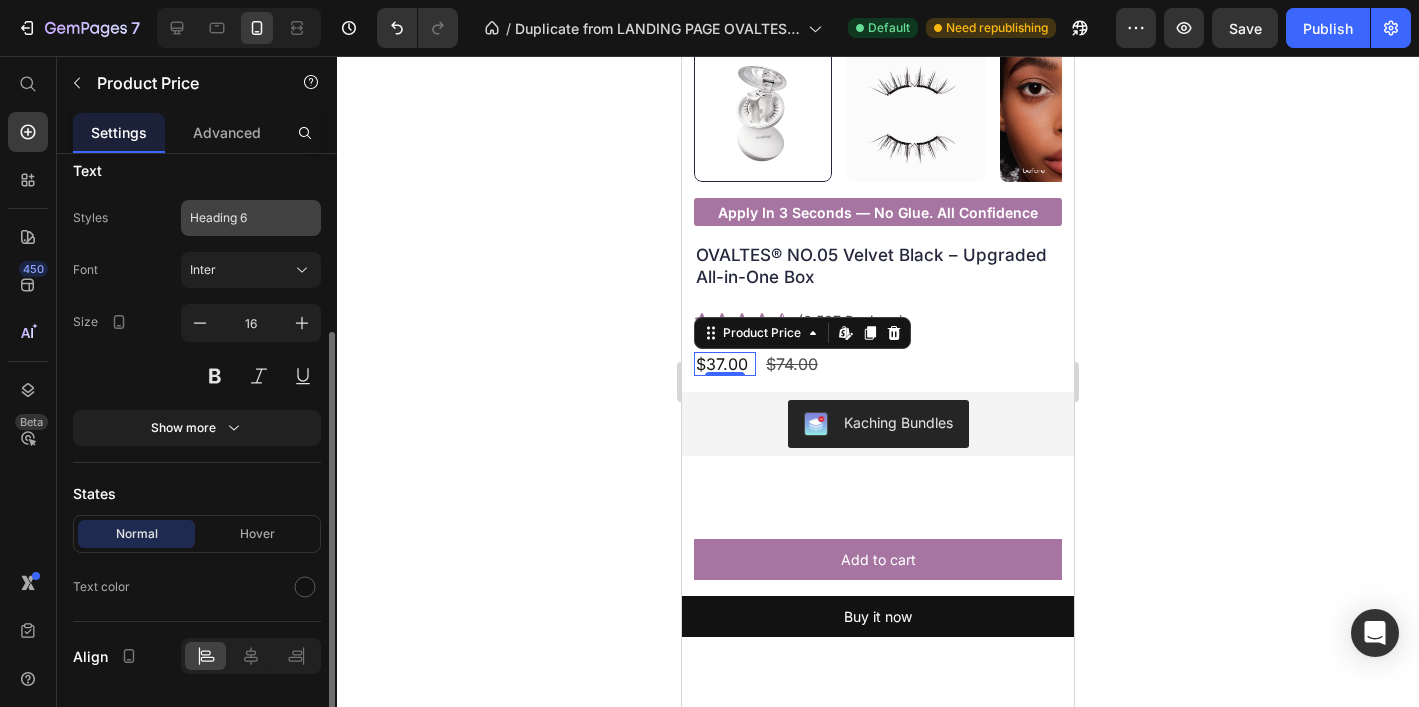 scroll, scrollTop: 256, scrollLeft: 0, axis: vertical 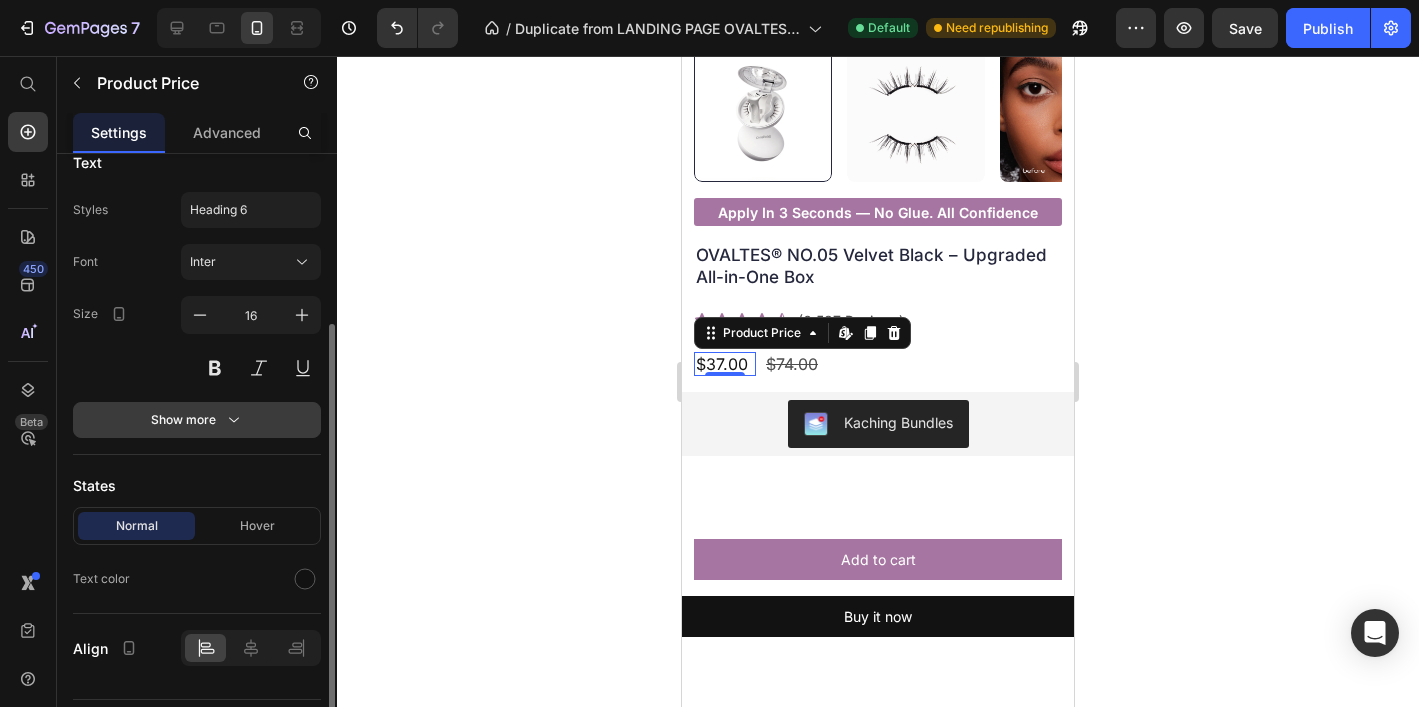 click on "Show more" at bounding box center [197, 420] 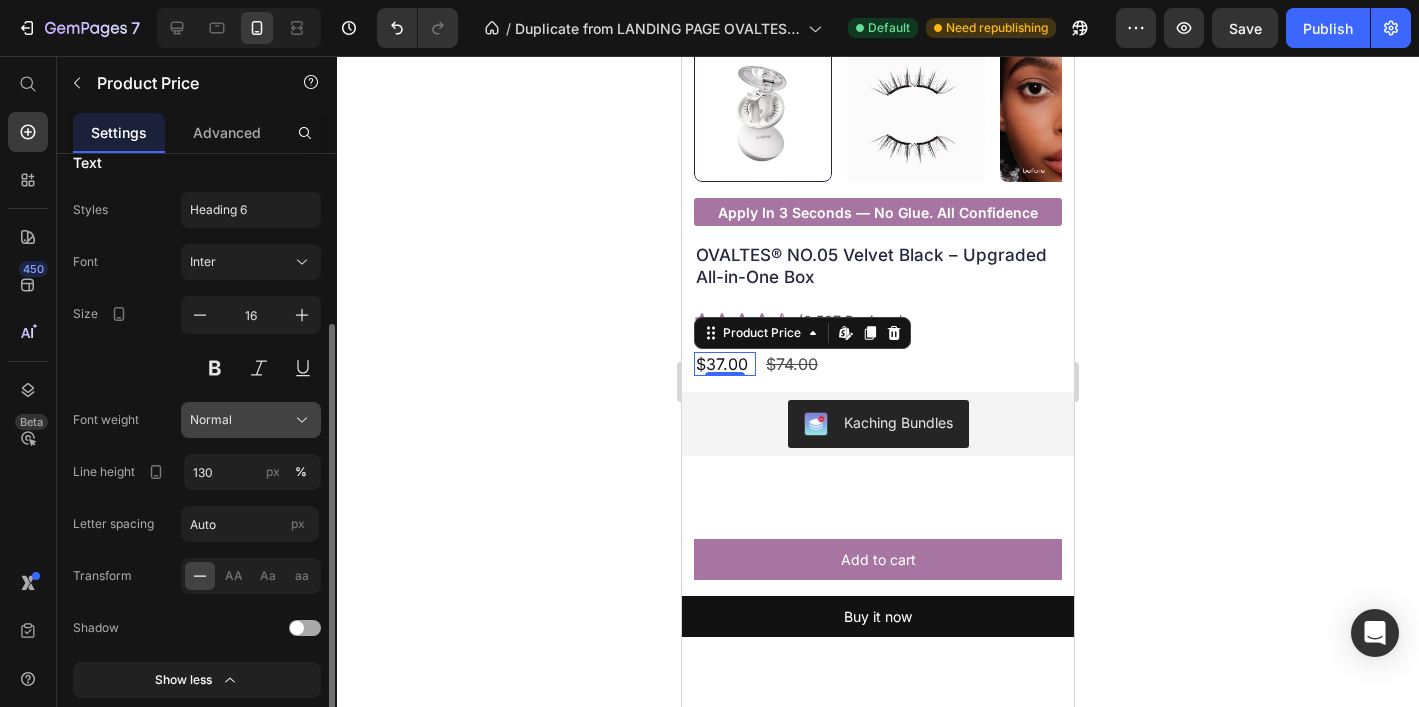 click on "Normal" 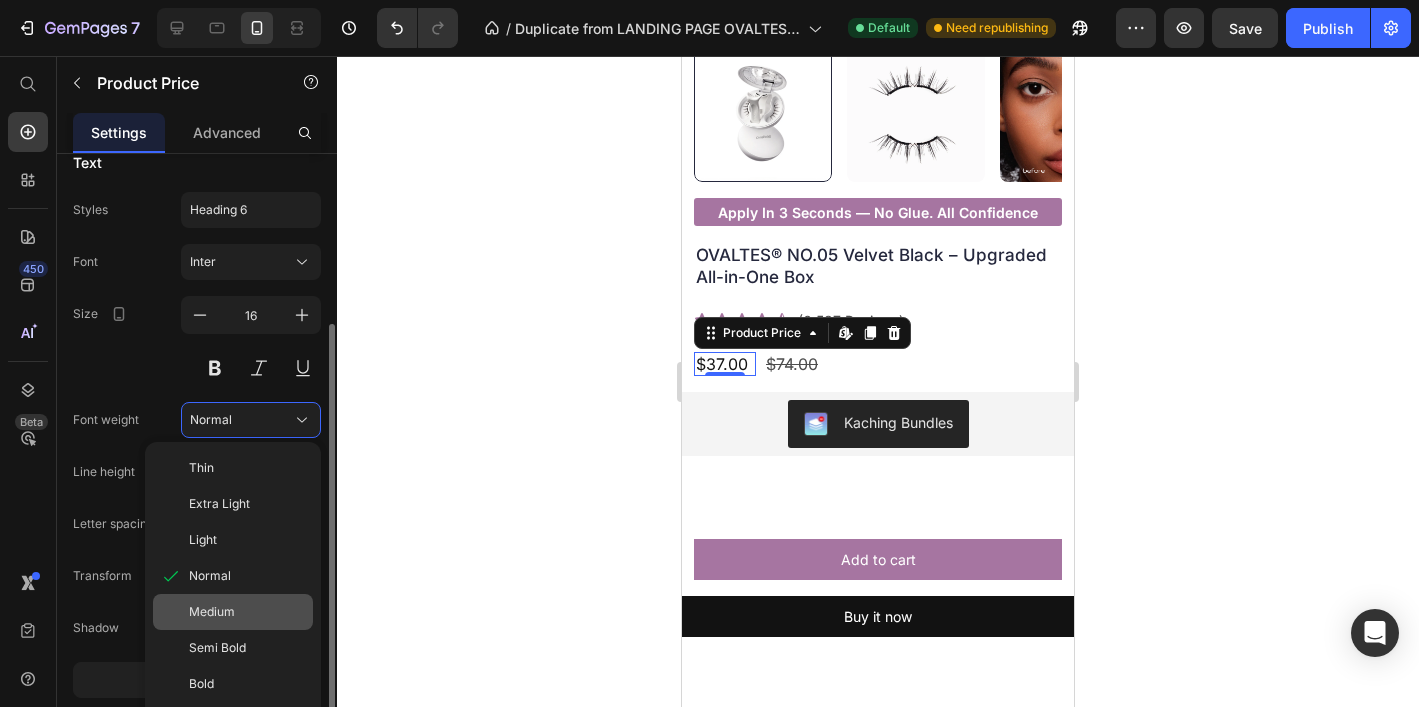 click on "Medium" at bounding box center [212, 612] 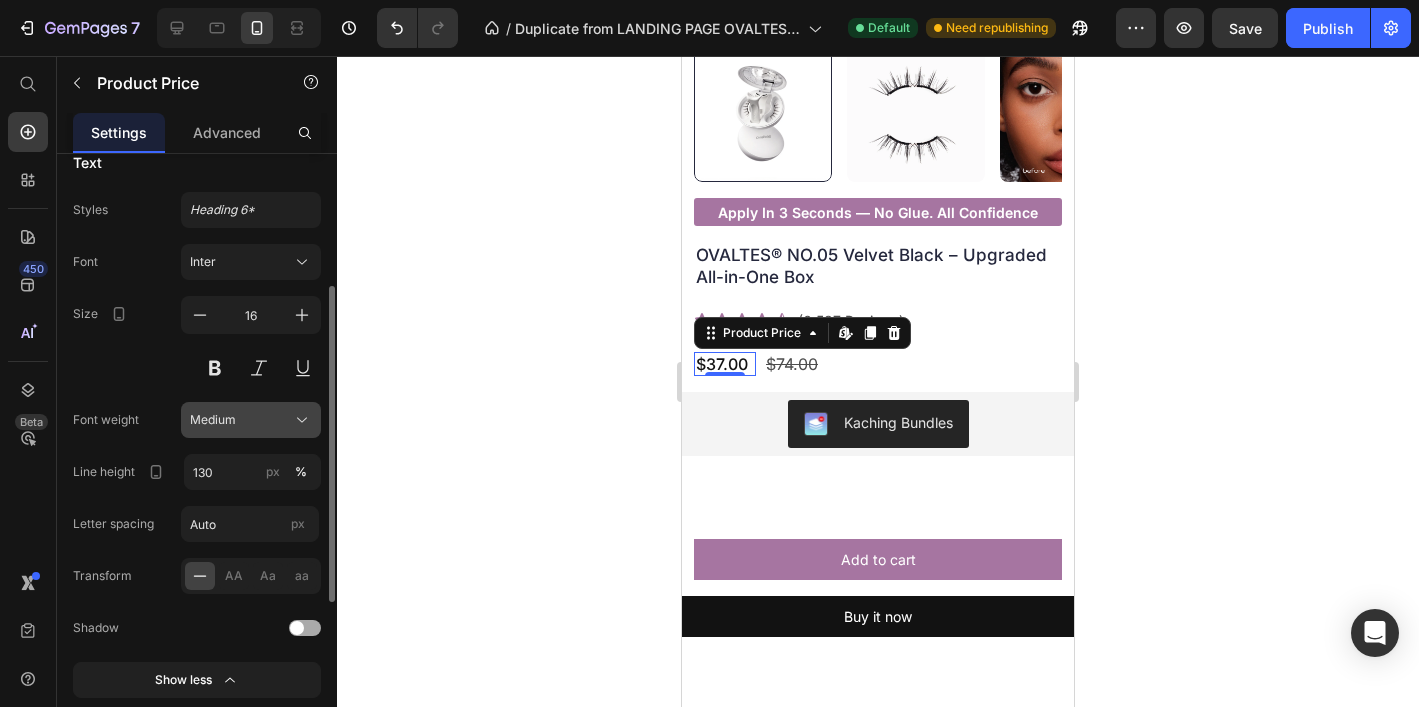 click on "Medium" 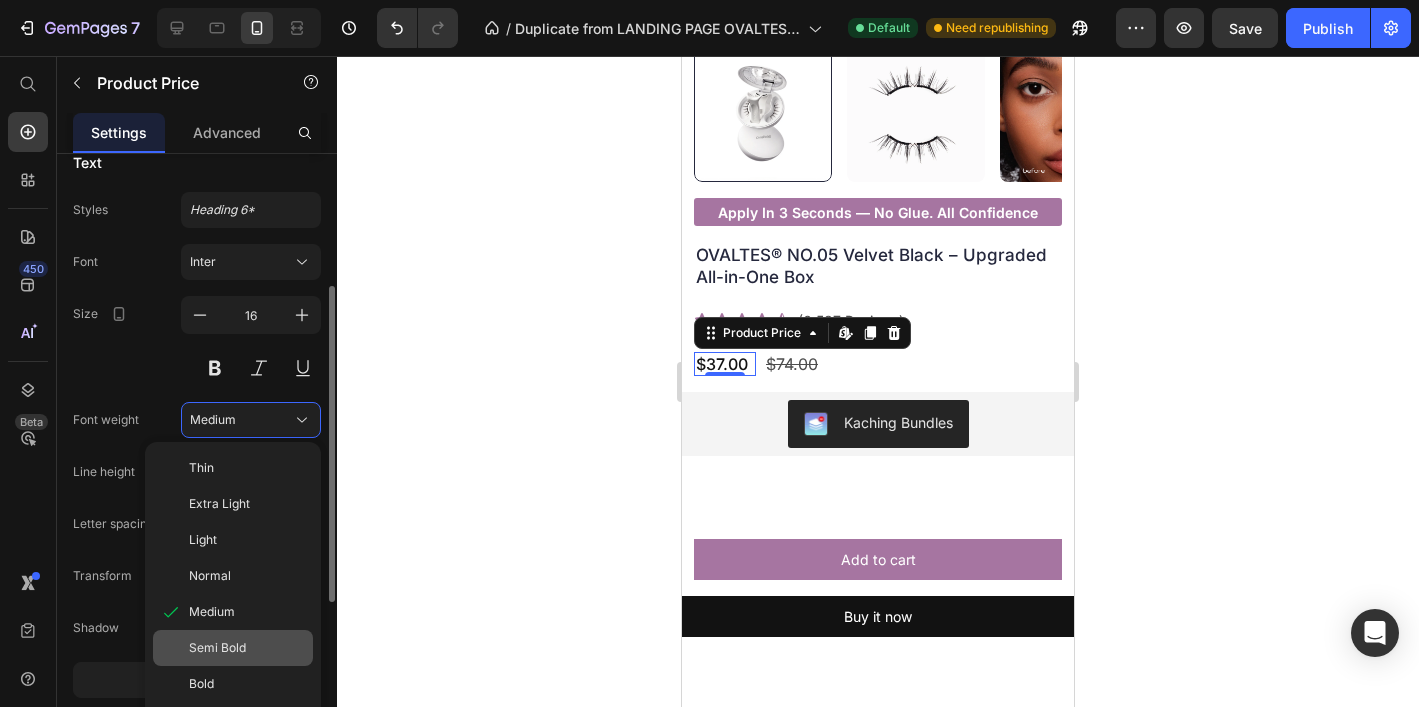 click on "Semi Bold" at bounding box center (217, 648) 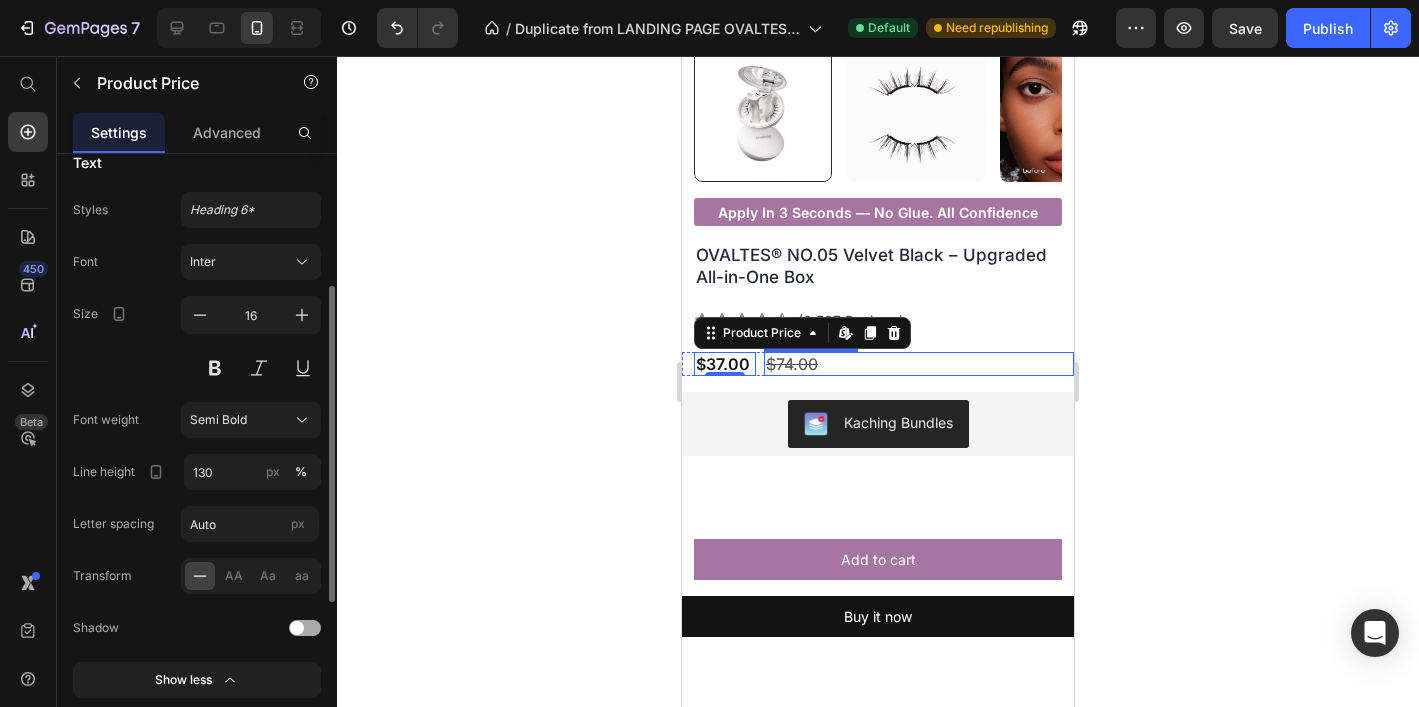 click on "$74.00" at bounding box center [919, 364] 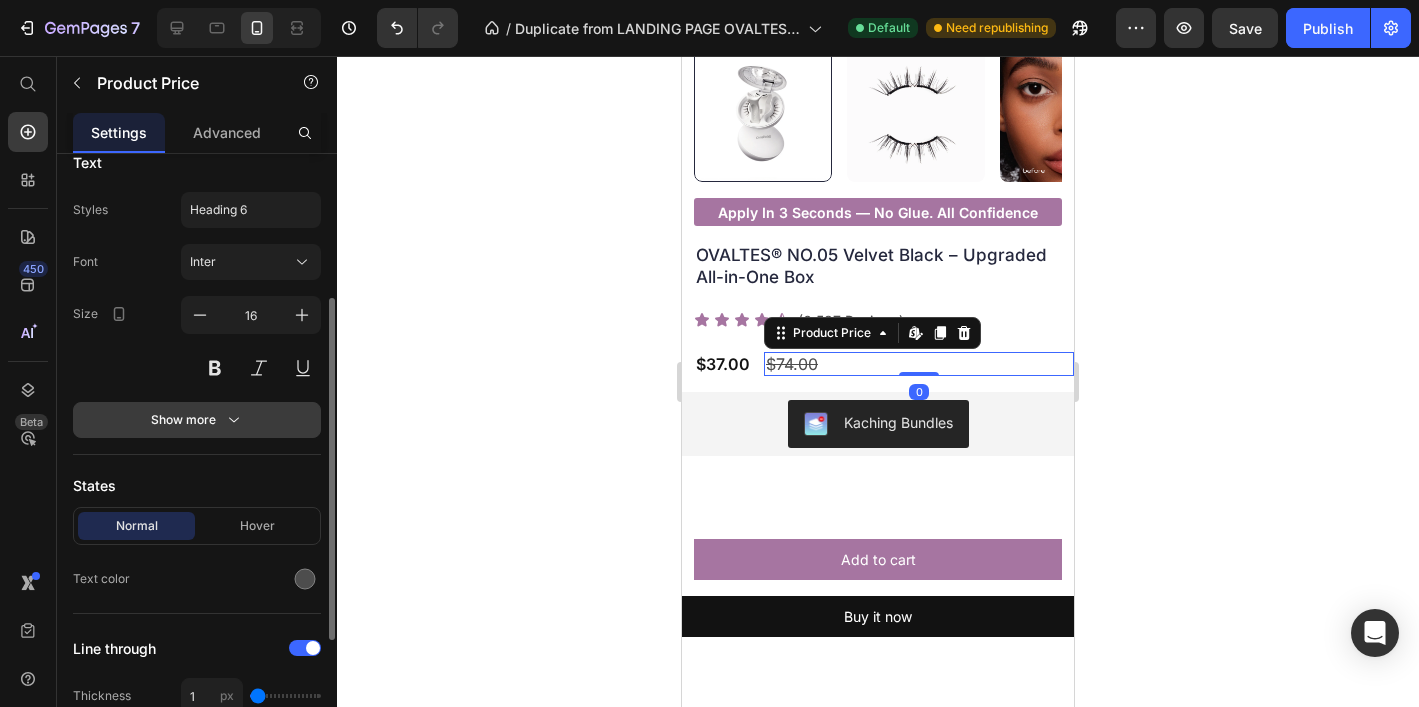 click 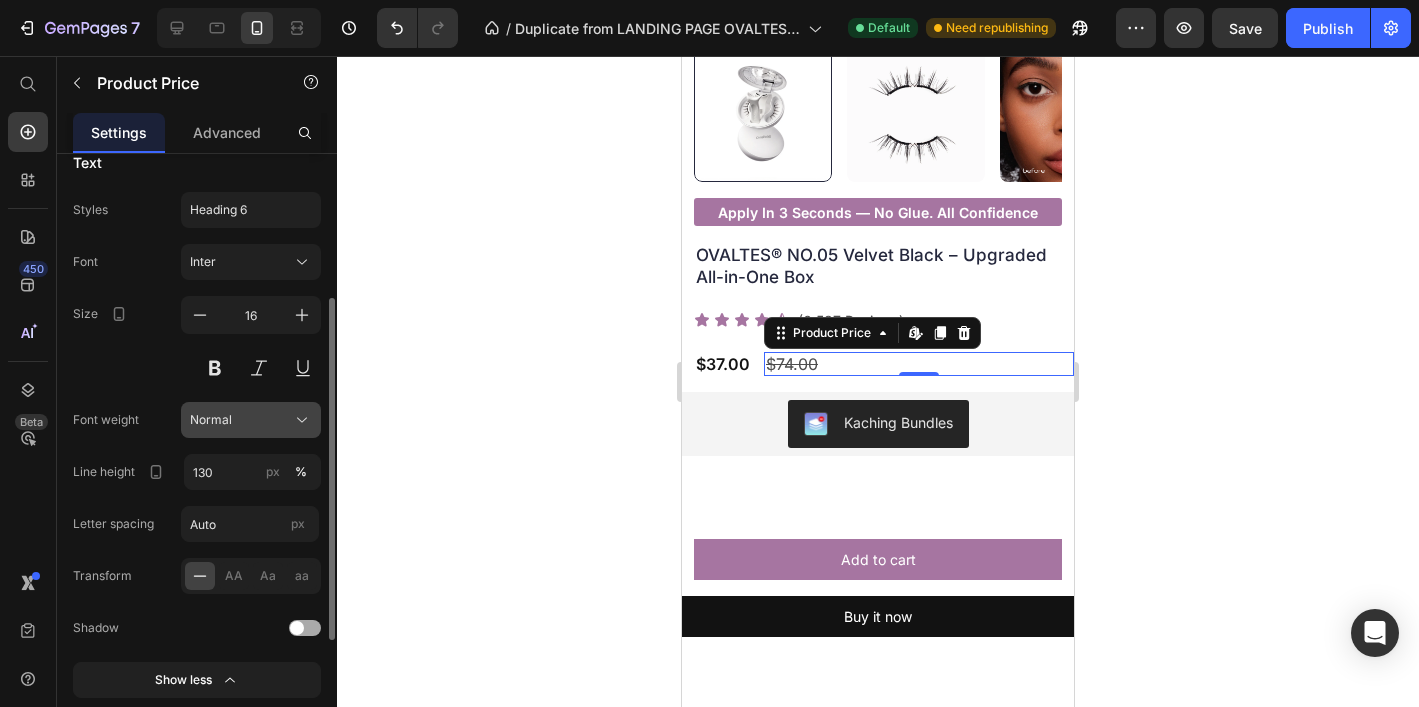 click on "Normal" 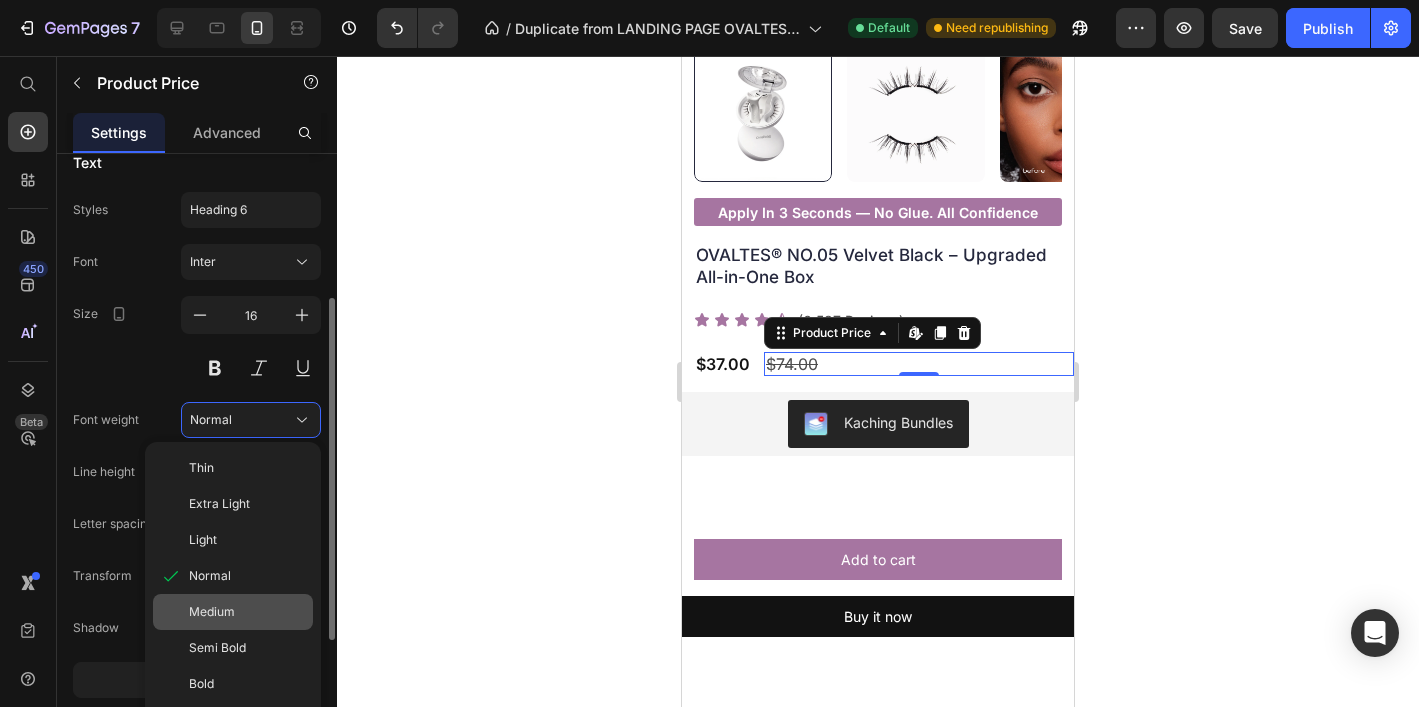 click on "Medium" 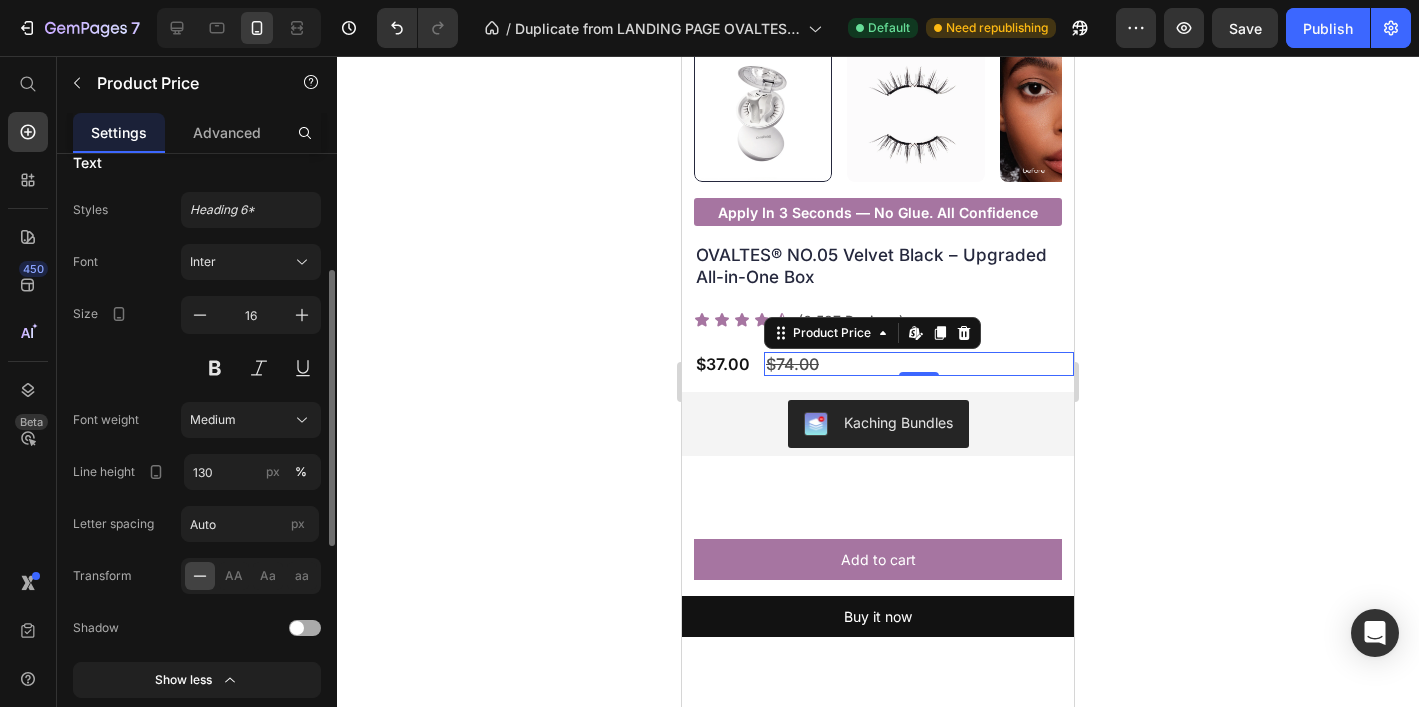 click 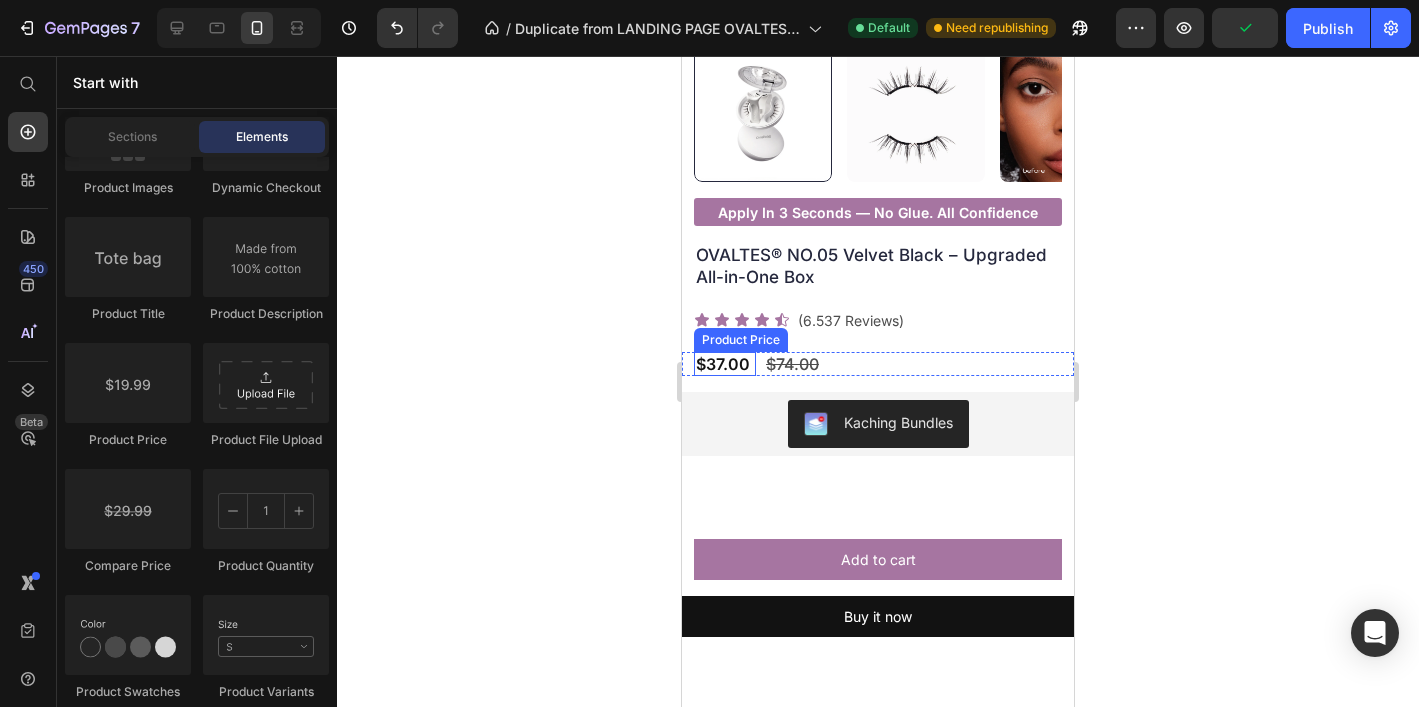 click on "$37.00" at bounding box center (725, 364) 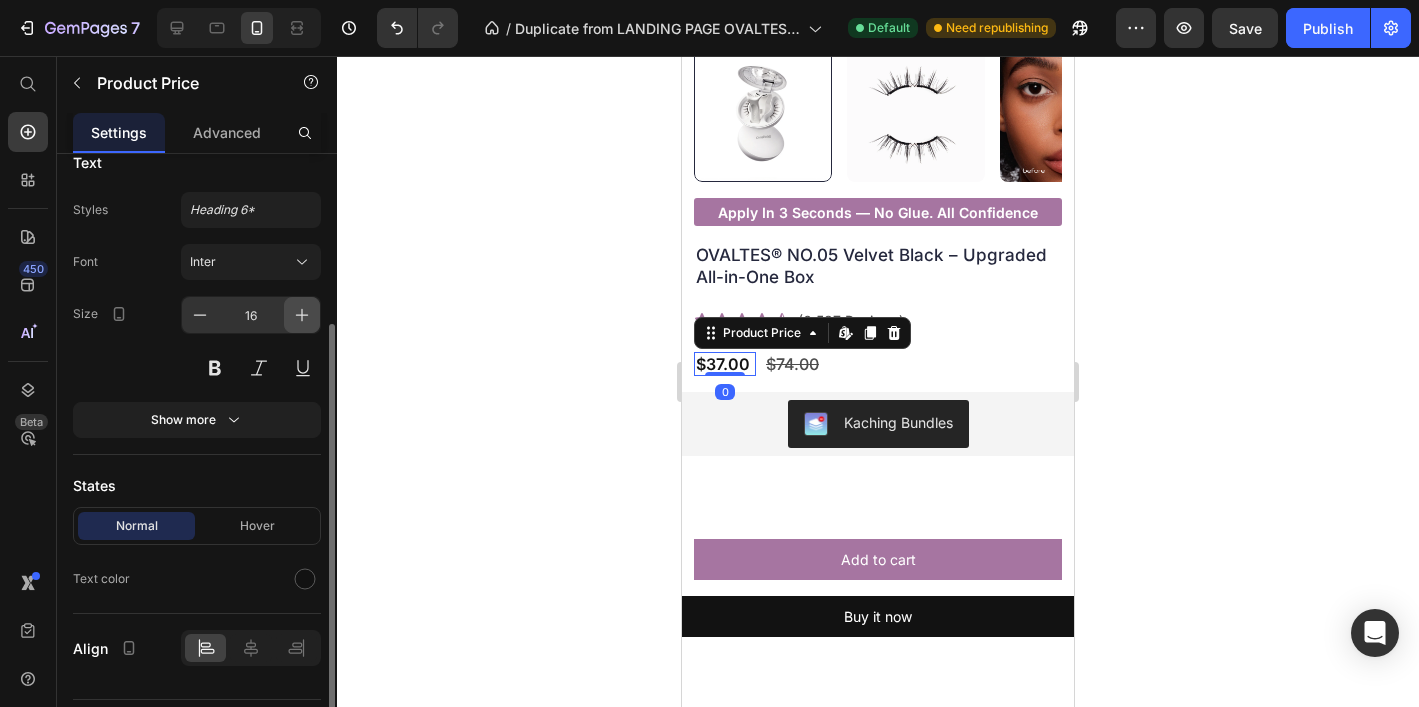 click 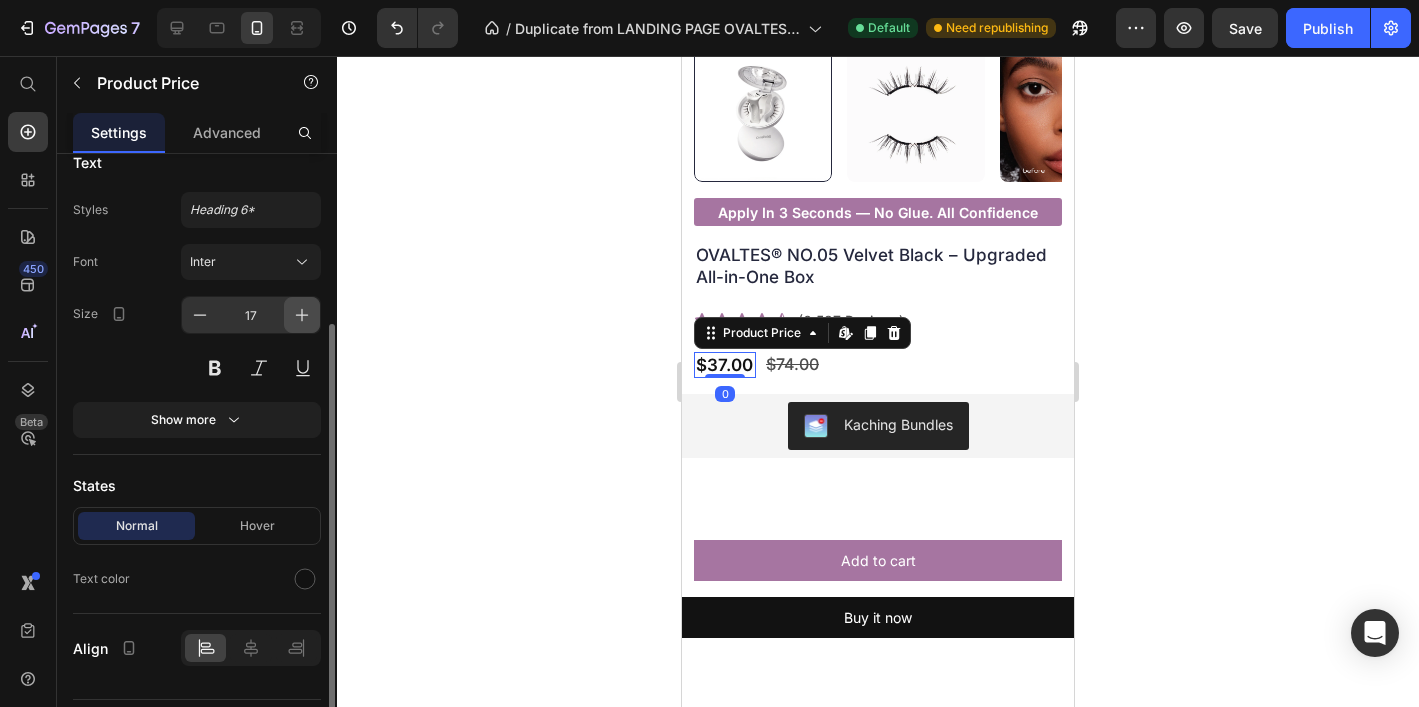 click 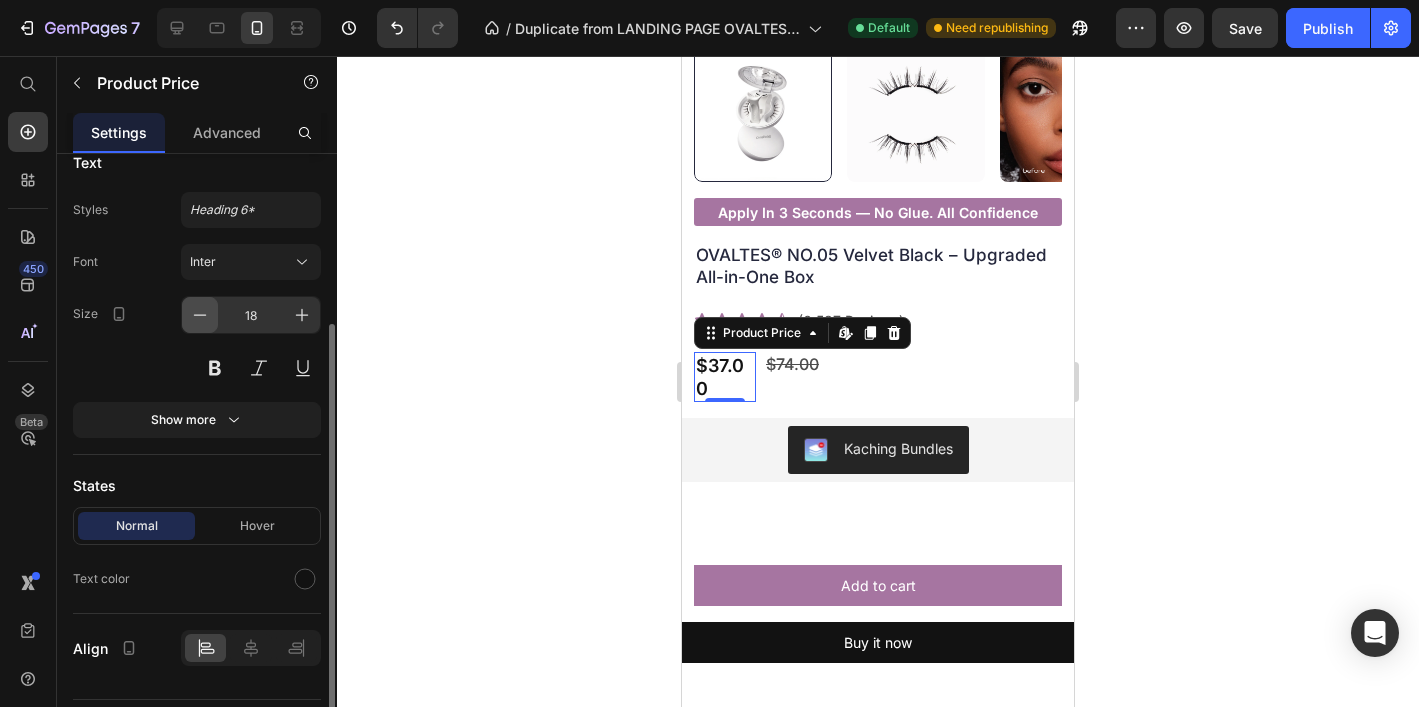 click 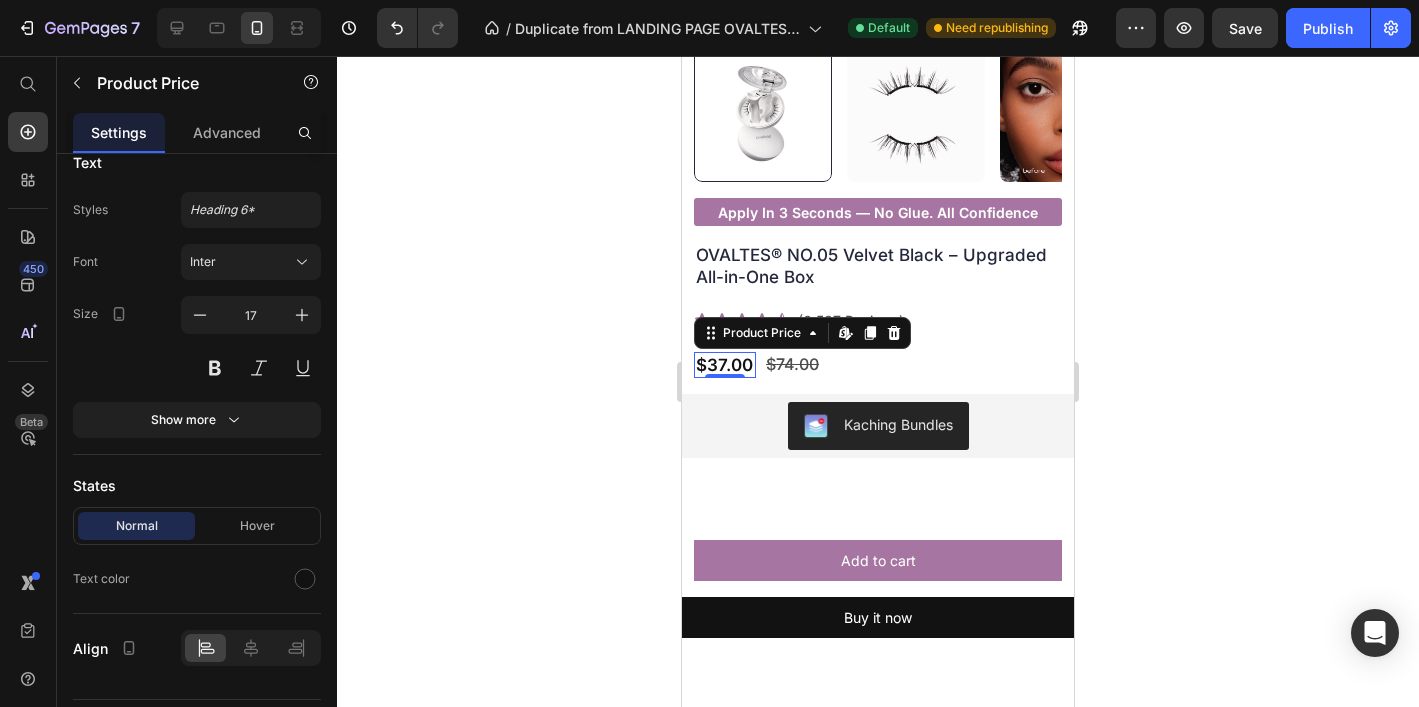click 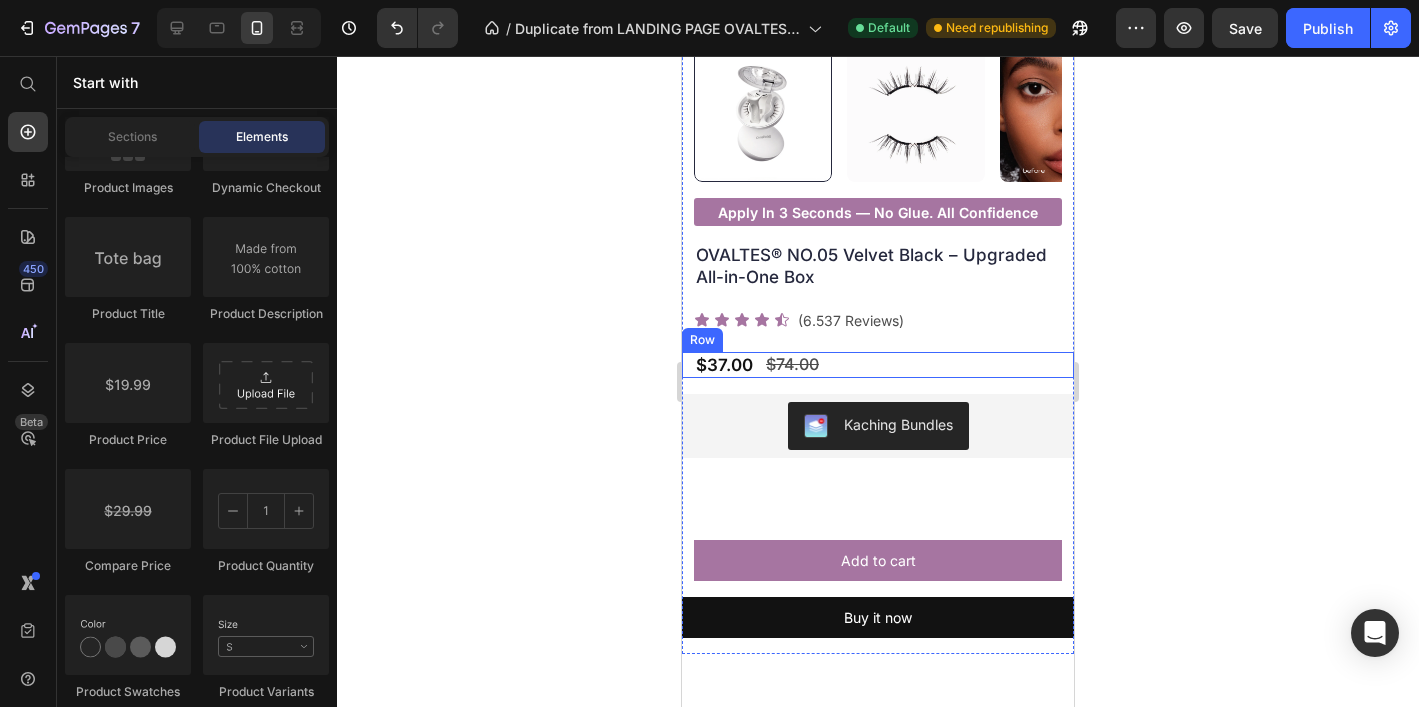 click on "$37.00 Product Price $74.00 Product Price Row" at bounding box center [878, 365] 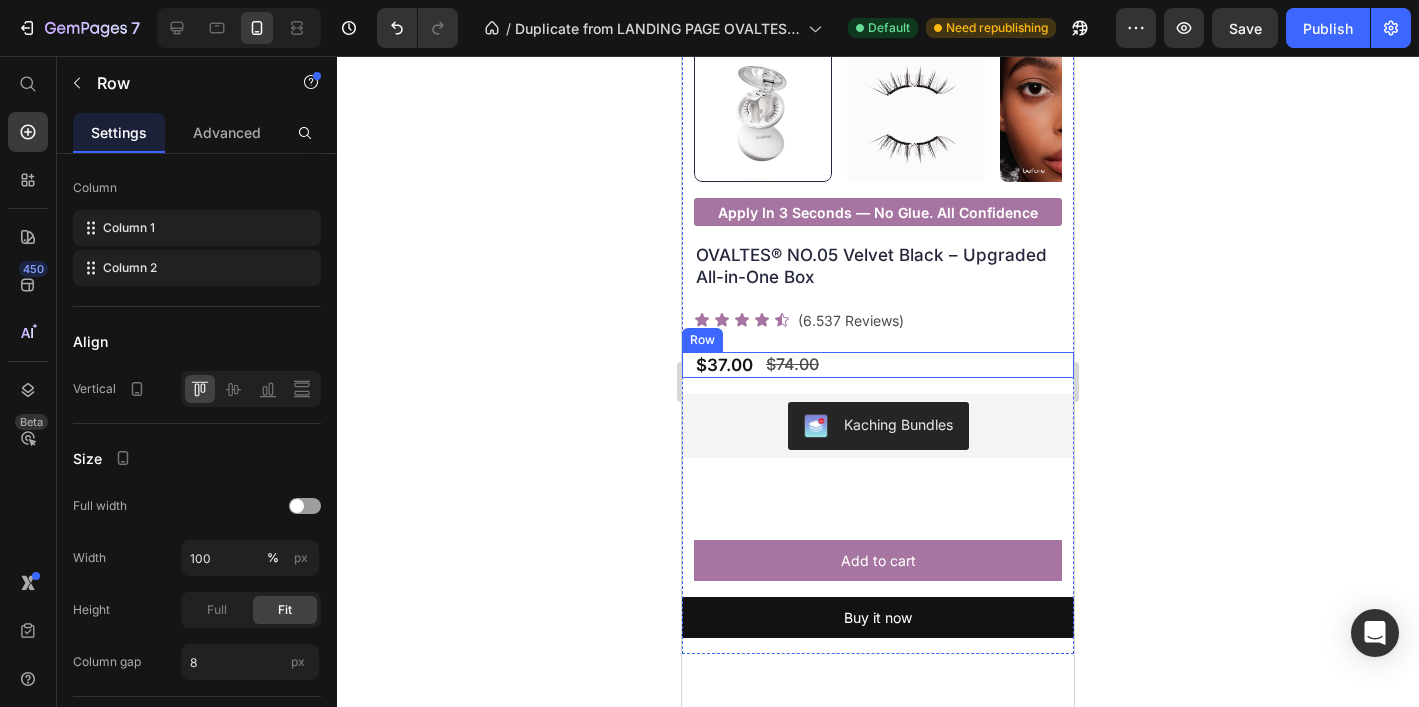 scroll, scrollTop: 0, scrollLeft: 0, axis: both 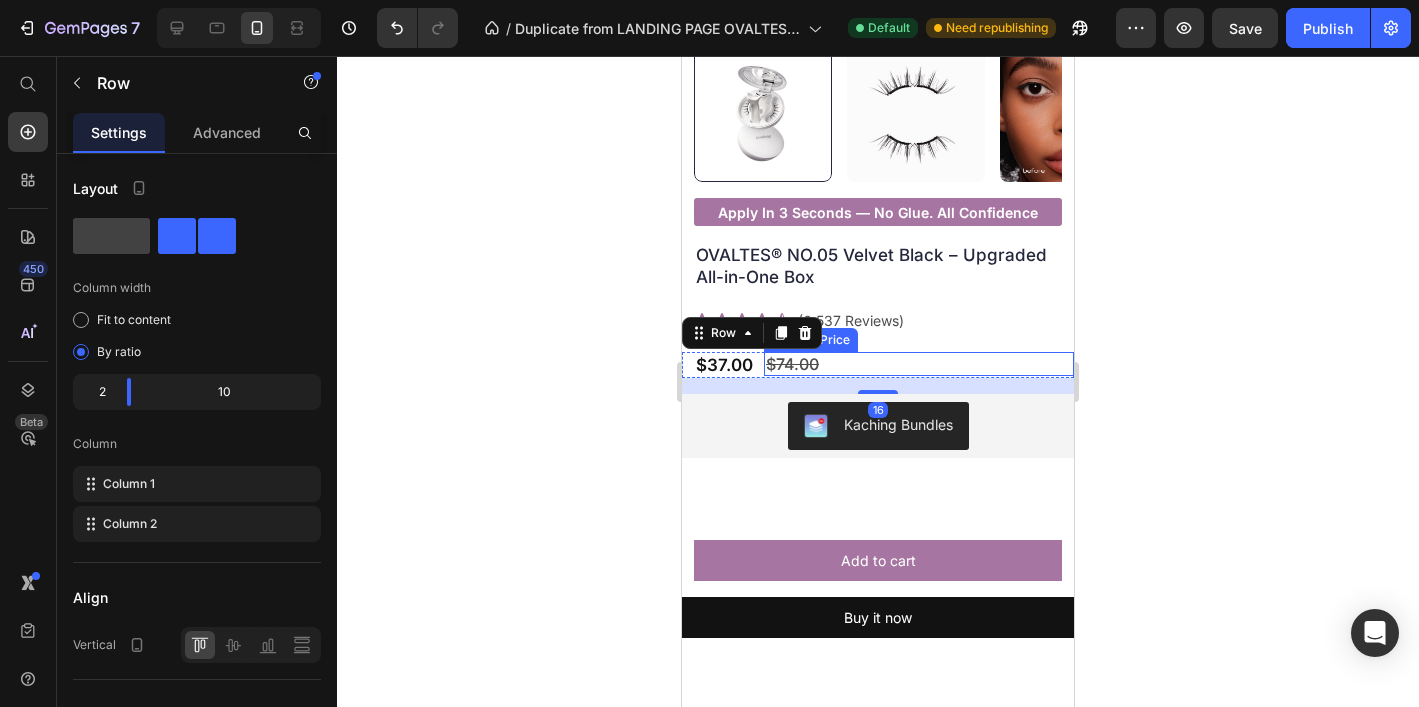 click on "$74.00" at bounding box center (919, 364) 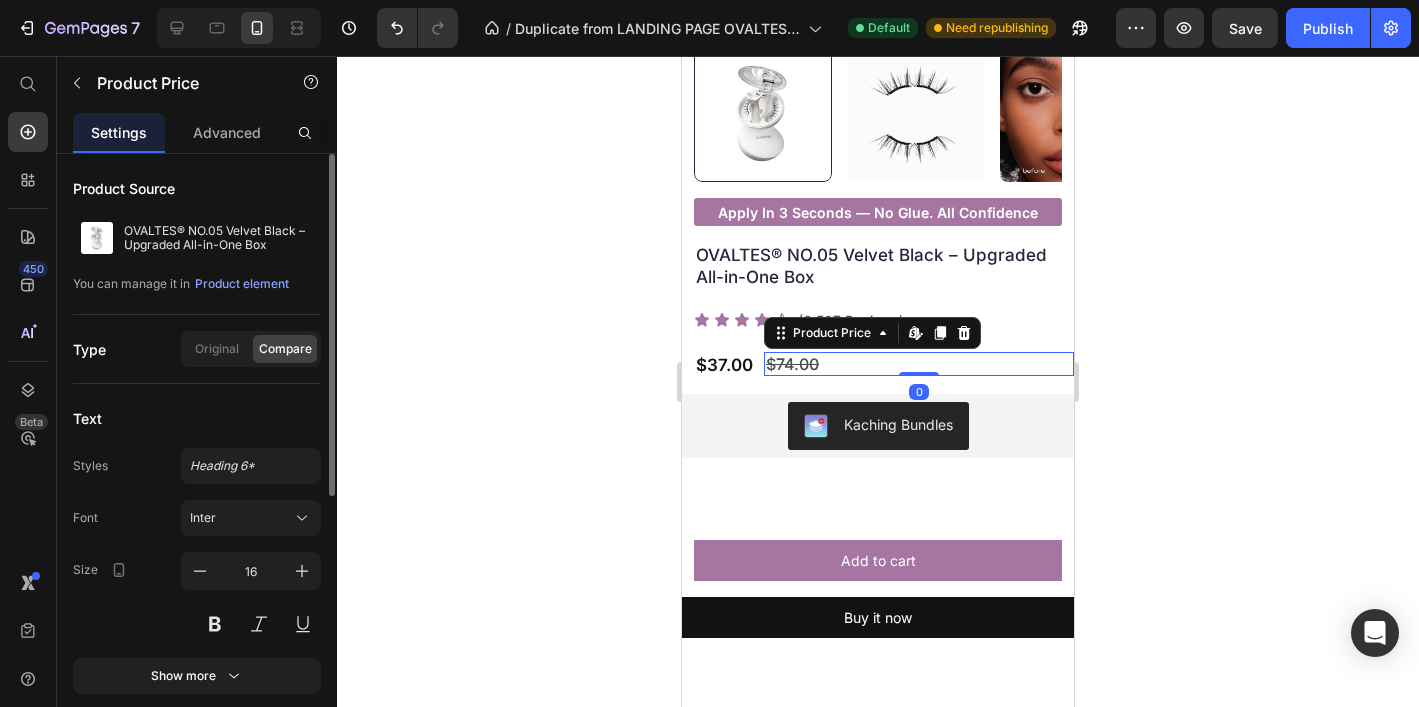 drag, startPoint x: 228, startPoint y: 141, endPoint x: 230, endPoint y: 166, distance: 25.079872 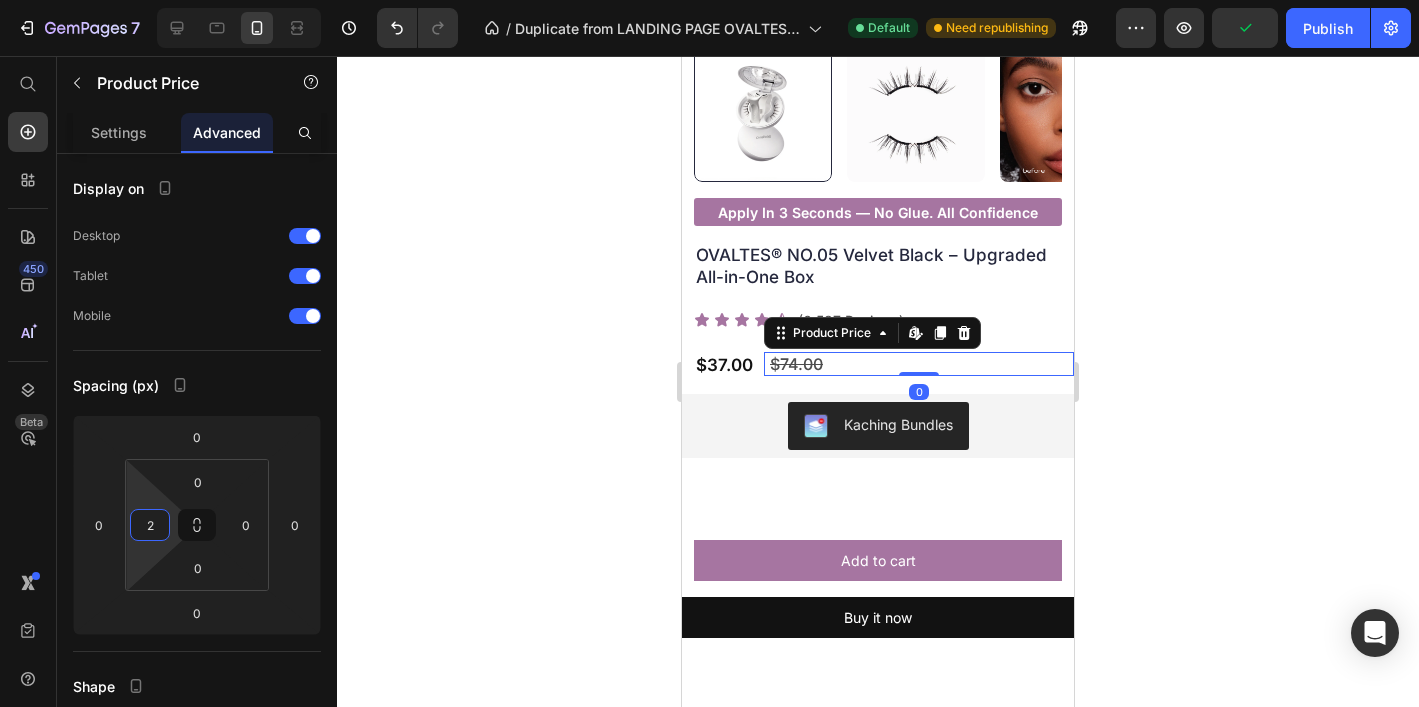 type on "0" 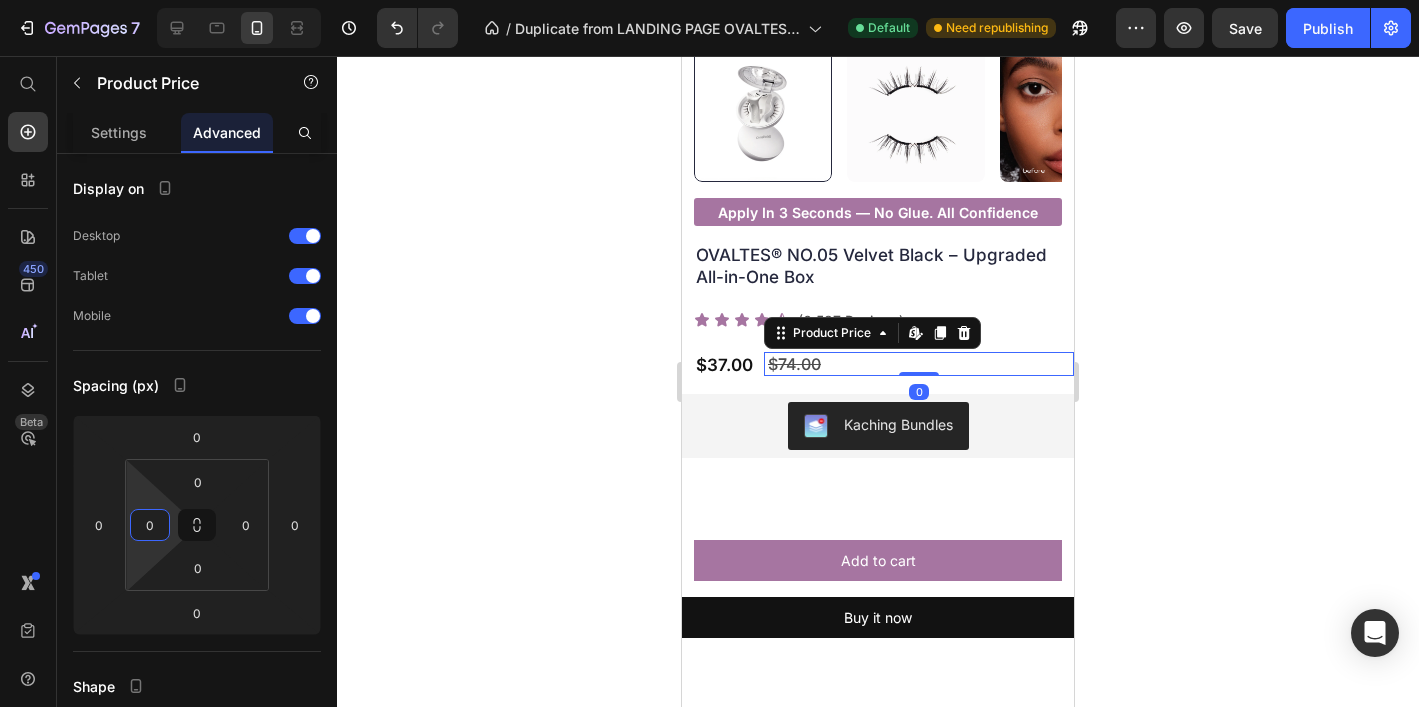 drag, startPoint x: 148, startPoint y: 492, endPoint x: 149, endPoint y: 503, distance: 11.045361 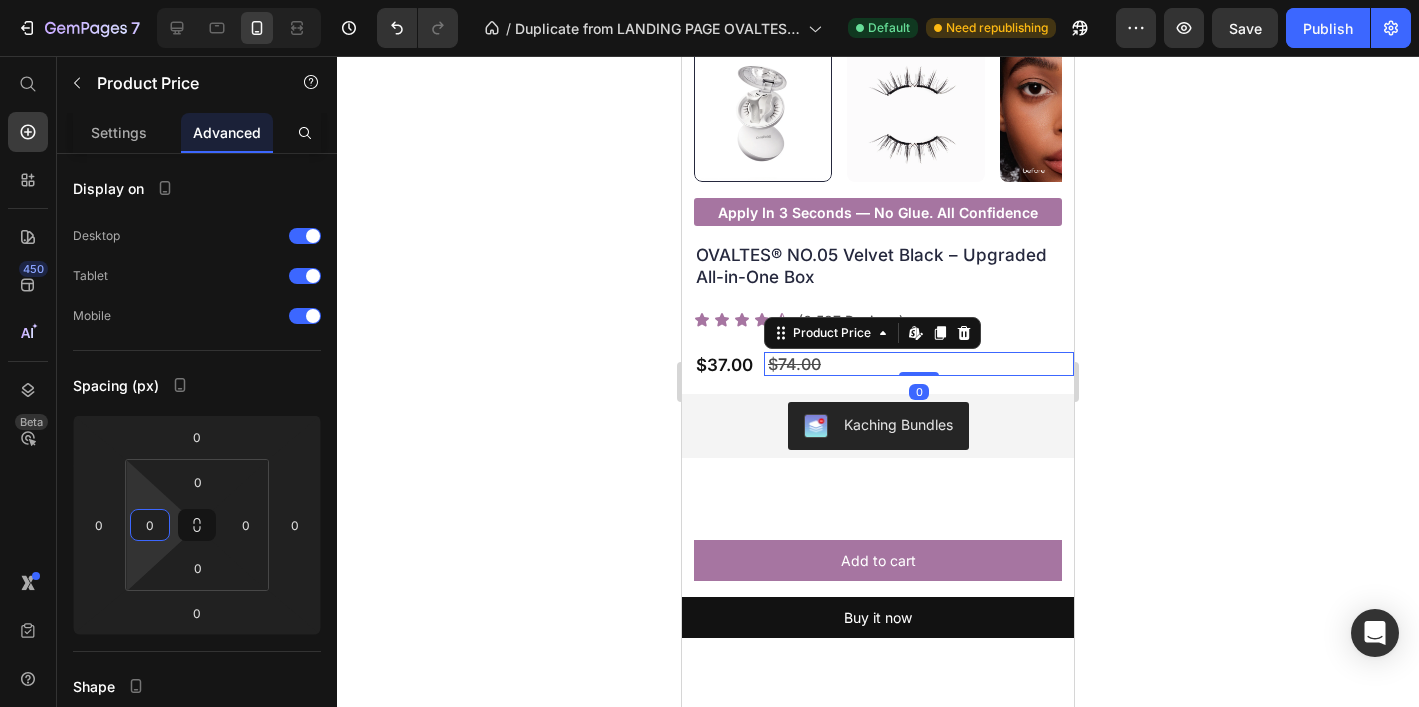 click on "7  Version history  /  Duplicate from LANDING PAGE OVALTES 2.0 Default Need republishing Preview  Save   Publish  450 Beta Start with Sections Elements Hero Section Product Detail Brands Trusted Badges Guarantee Product Breakdown How to use Testimonials Compare Bundle FAQs Social Proof Brand Story Product List Collection Blog List Contact Sticky Add to Cart Custom Footer Browse Library 450 Layout
Row
Row
Row
Row Text
Heading
Text Block Button
Button
Button
Sticky Back to top Media
Image" at bounding box center (709, 0) 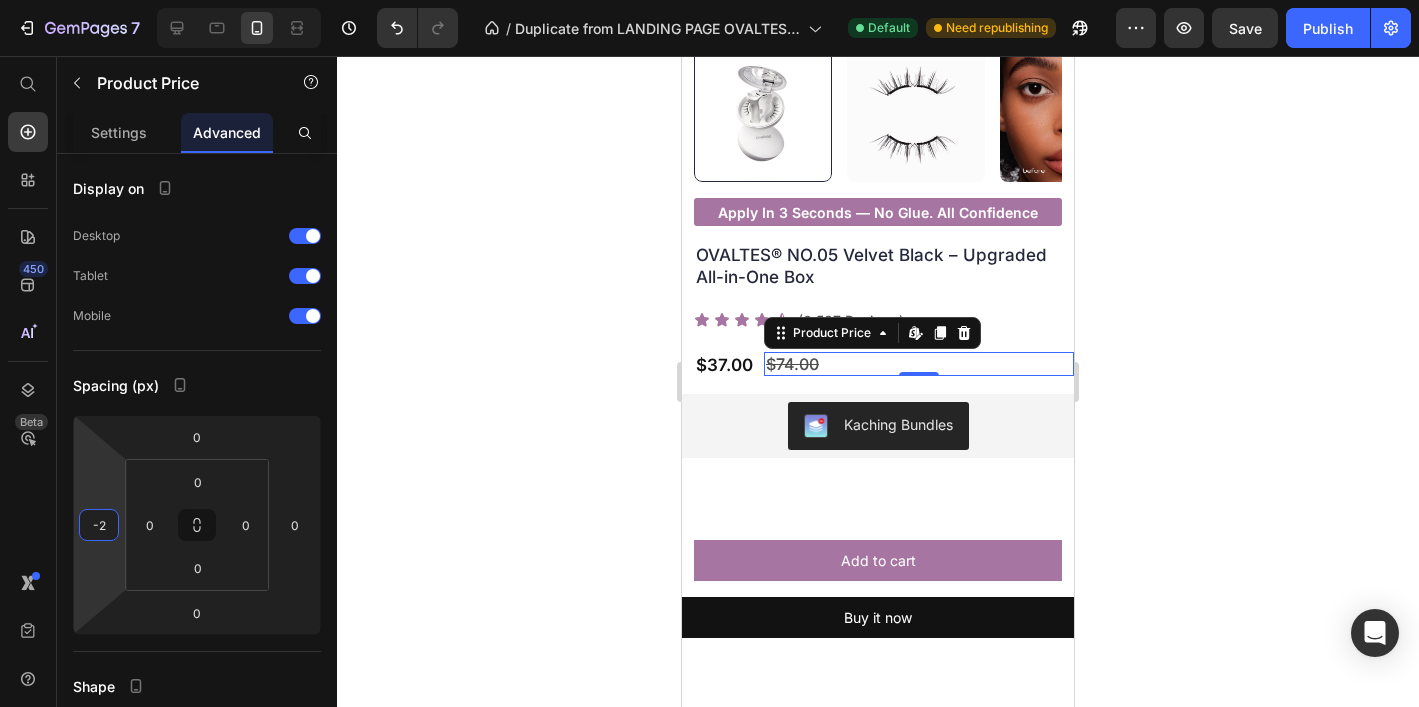 type on "-4" 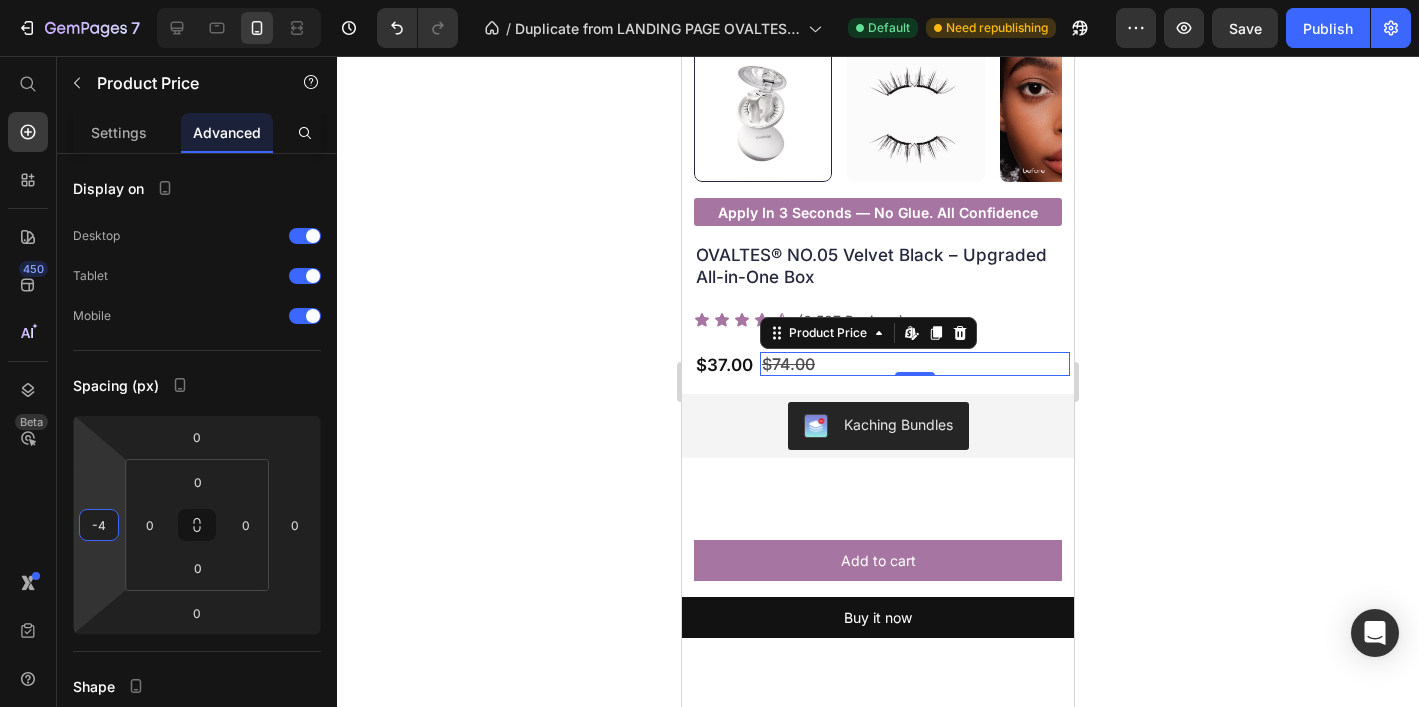 click on "7  Version history  /  Duplicate from LANDING PAGE OVALTES 2.0 Default Need republishing Preview  Save   Publish  450 Beta Start with Sections Elements Hero Section Product Detail Brands Trusted Badges Guarantee Product Breakdown How to use Testimonials Compare Bundle FAQs Social Proof Brand Story Product List Collection Blog List Contact Sticky Add to Cart Custom Footer Browse Library 450 Layout
Row
Row
Row
Row Text
Heading
Text Block Button
Button
Button
Sticky Back to top Media
Image" at bounding box center [709, 0] 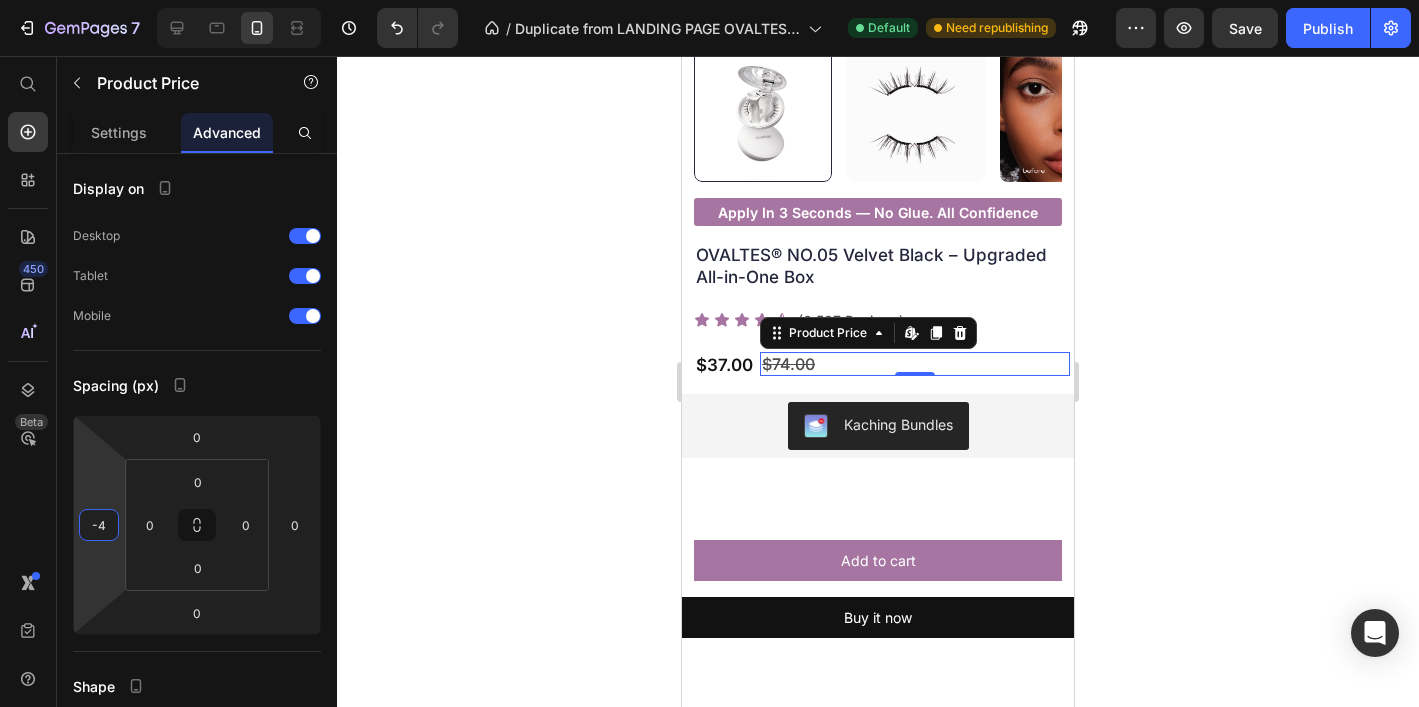 drag, startPoint x: 1291, startPoint y: 326, endPoint x: 1274, endPoint y: 326, distance: 17 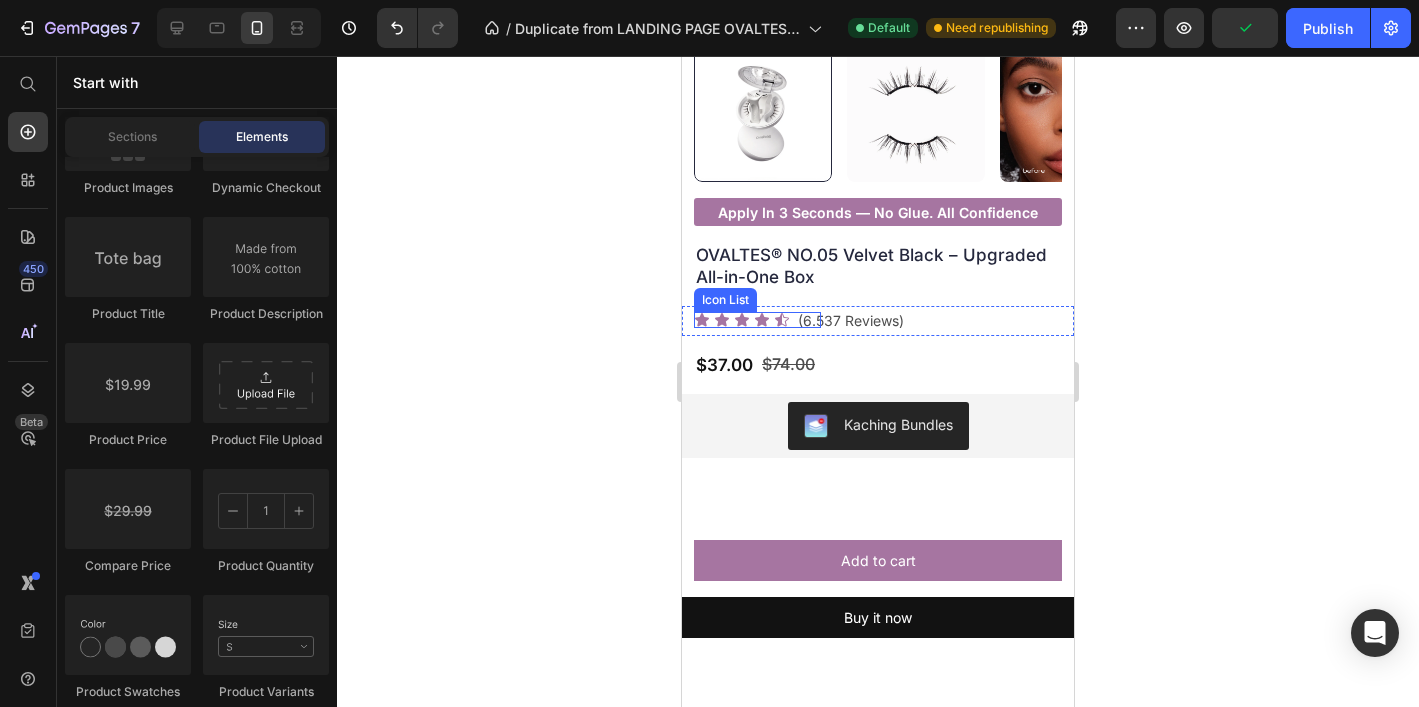 click on "Icon Icon Icon Icon Icon" at bounding box center (757, 320) 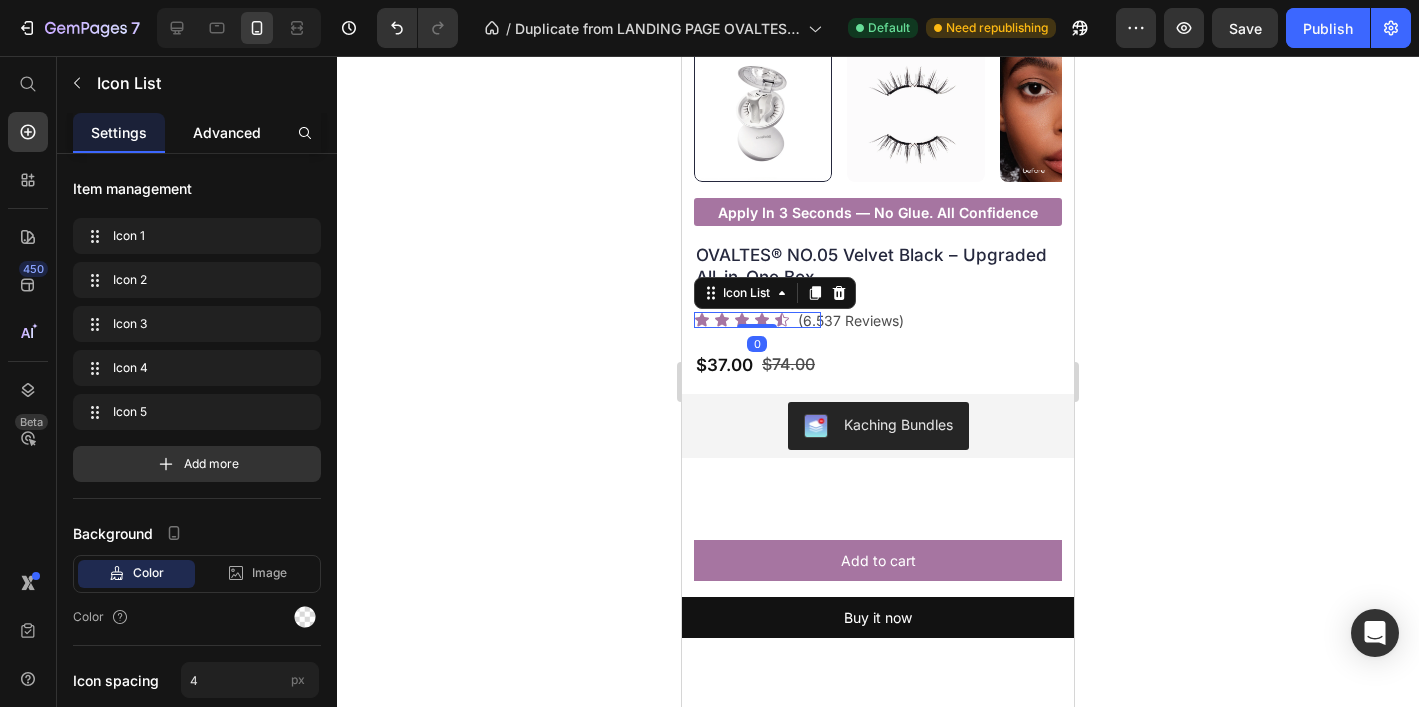 click on "Advanced" at bounding box center (227, 132) 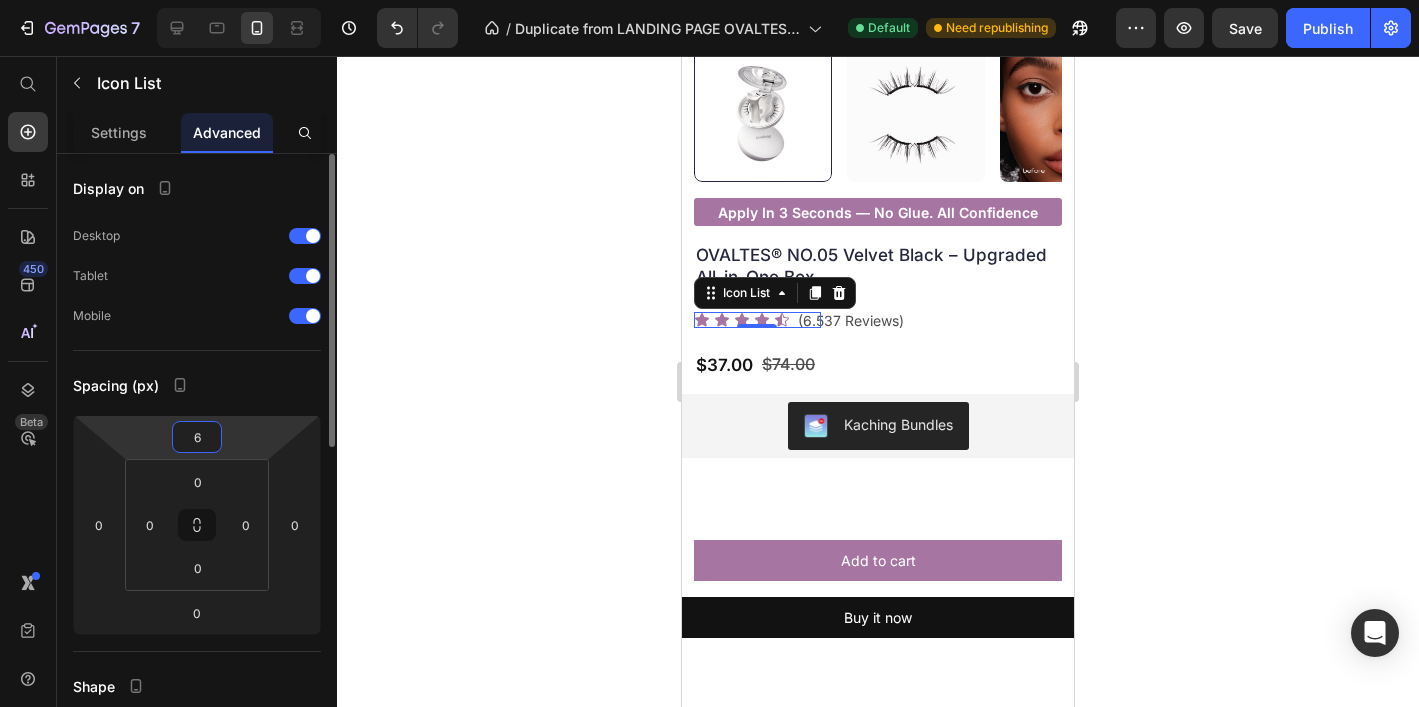 click on "6" at bounding box center [197, 437] 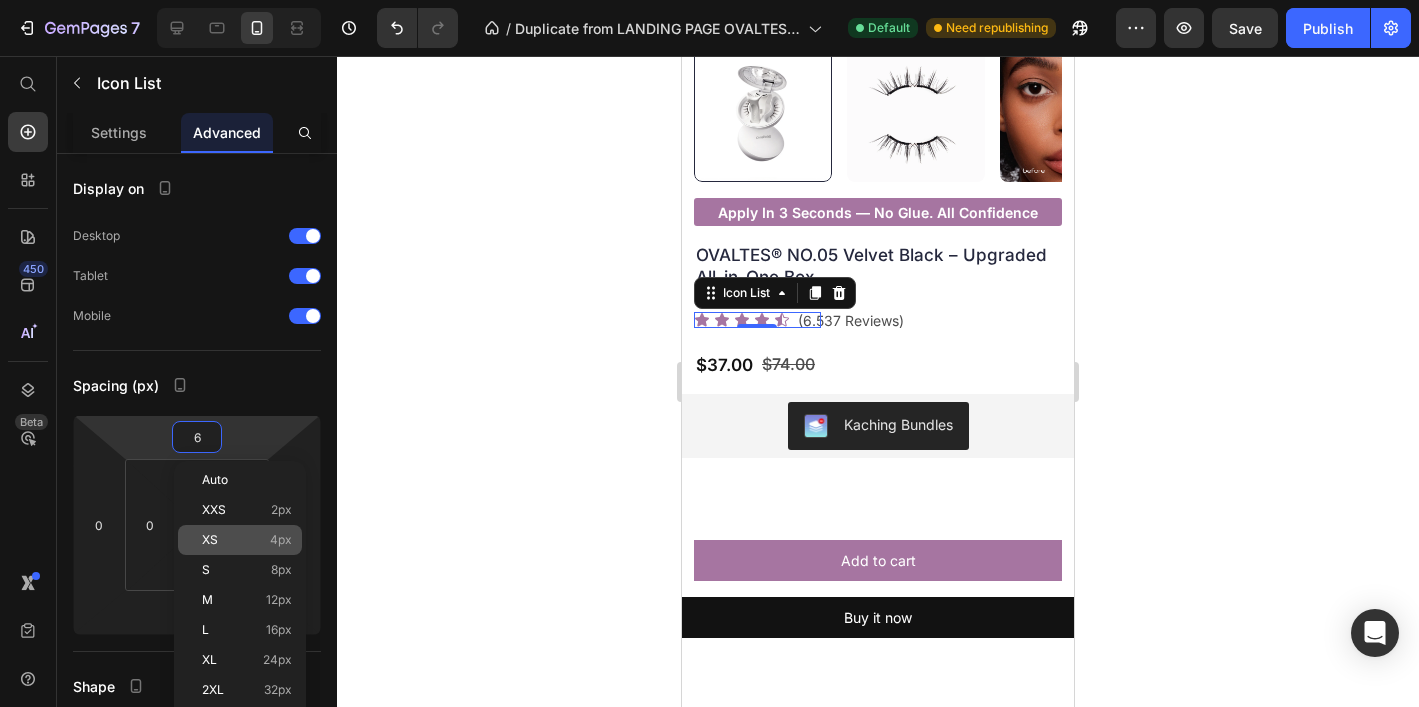 click on "XS 4px" at bounding box center [247, 540] 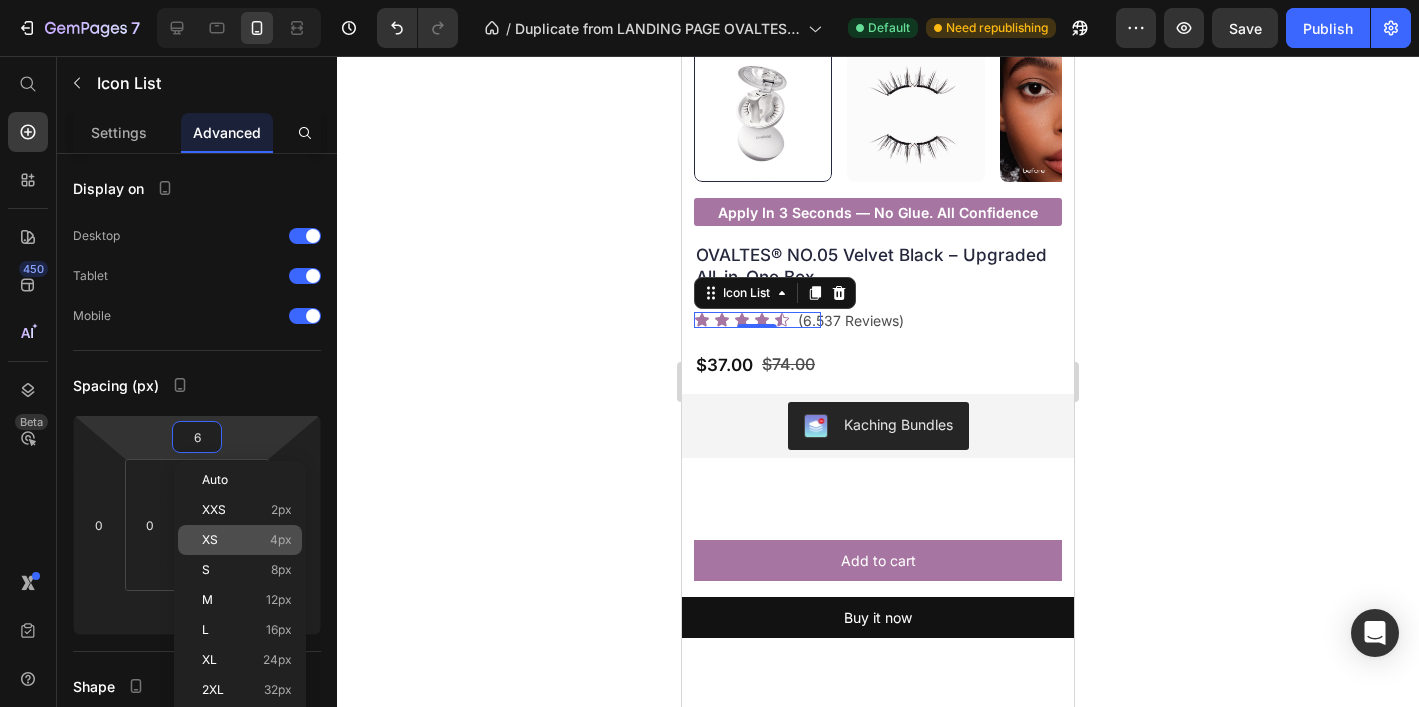 type on "4" 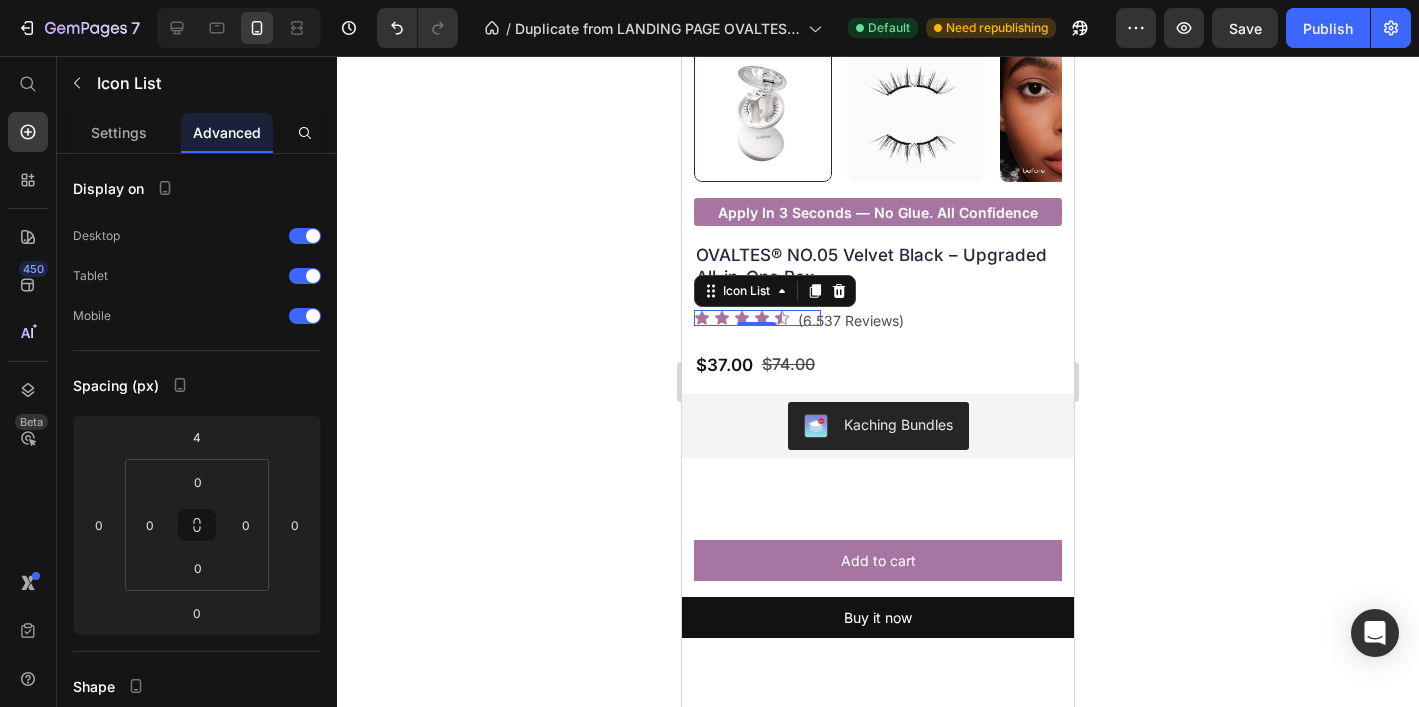 click 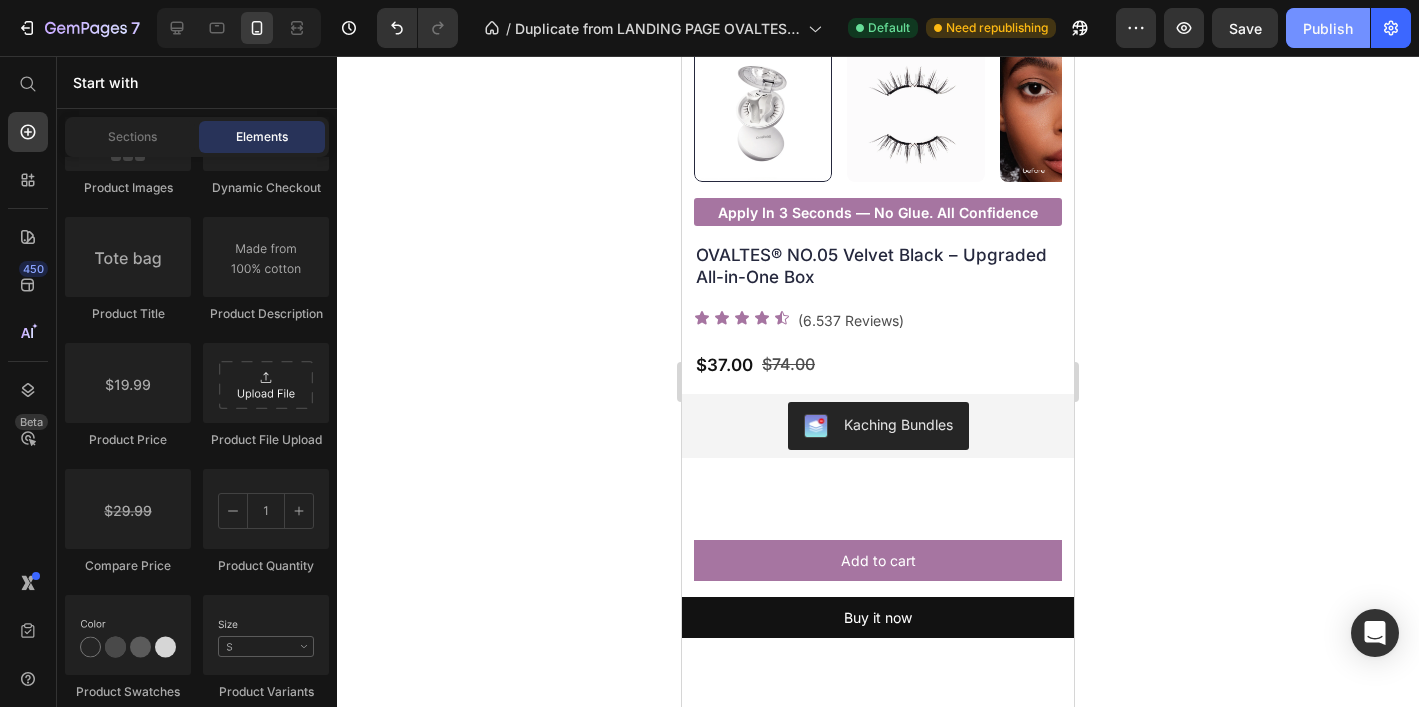 click on "Publish" at bounding box center [1328, 28] 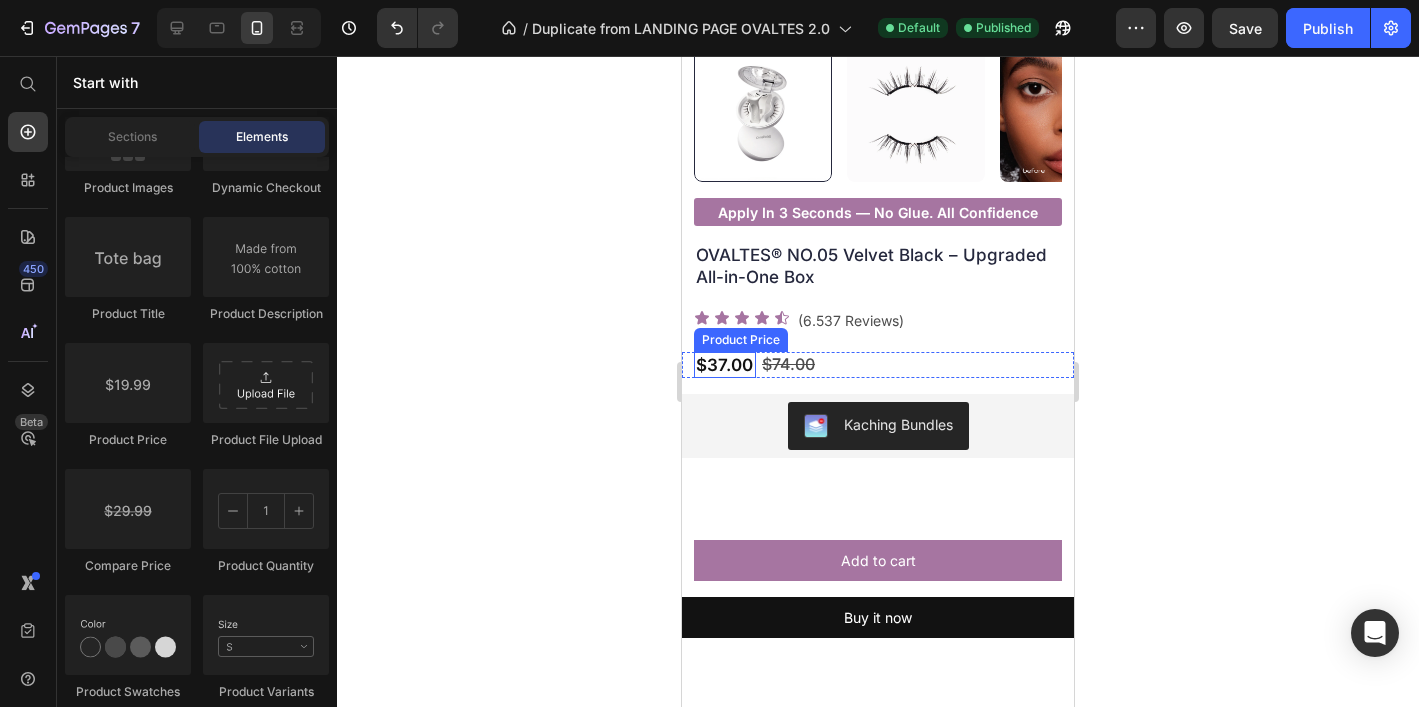 click on "$37.00" at bounding box center (725, 365) 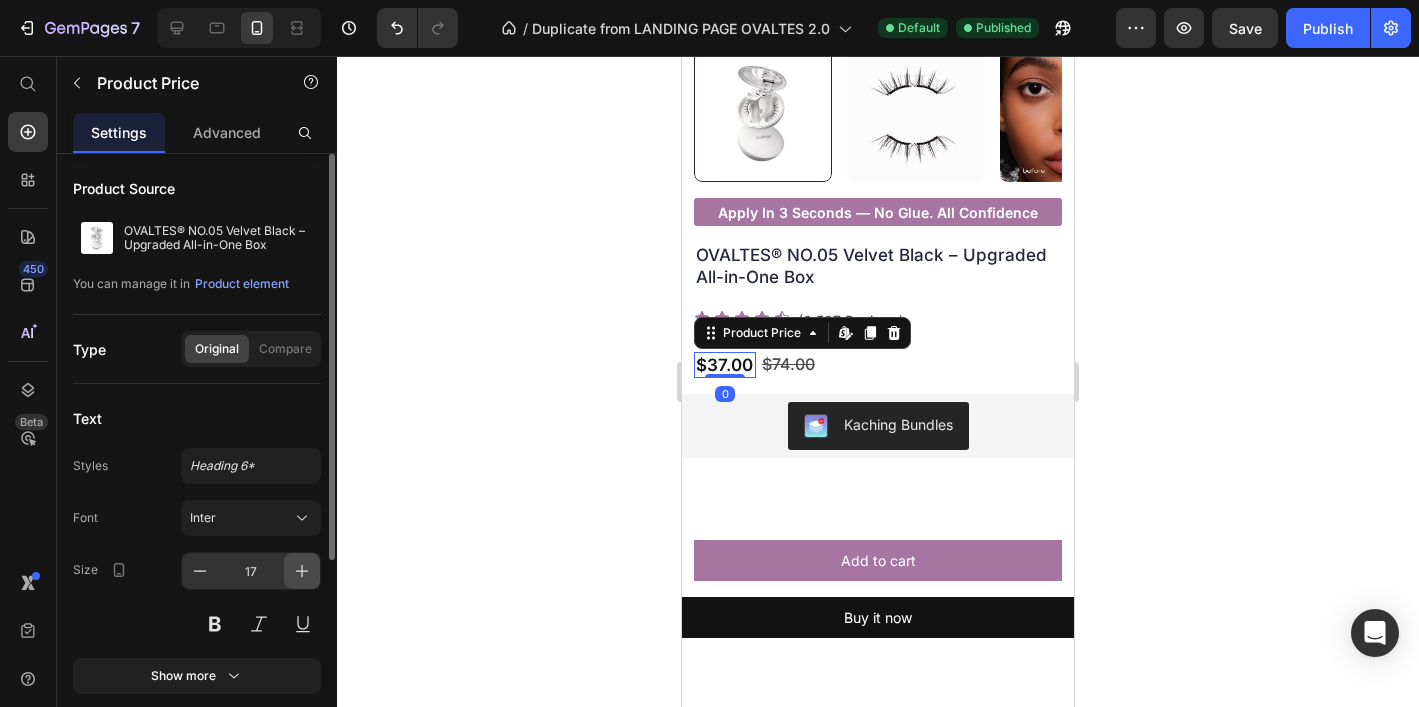 click 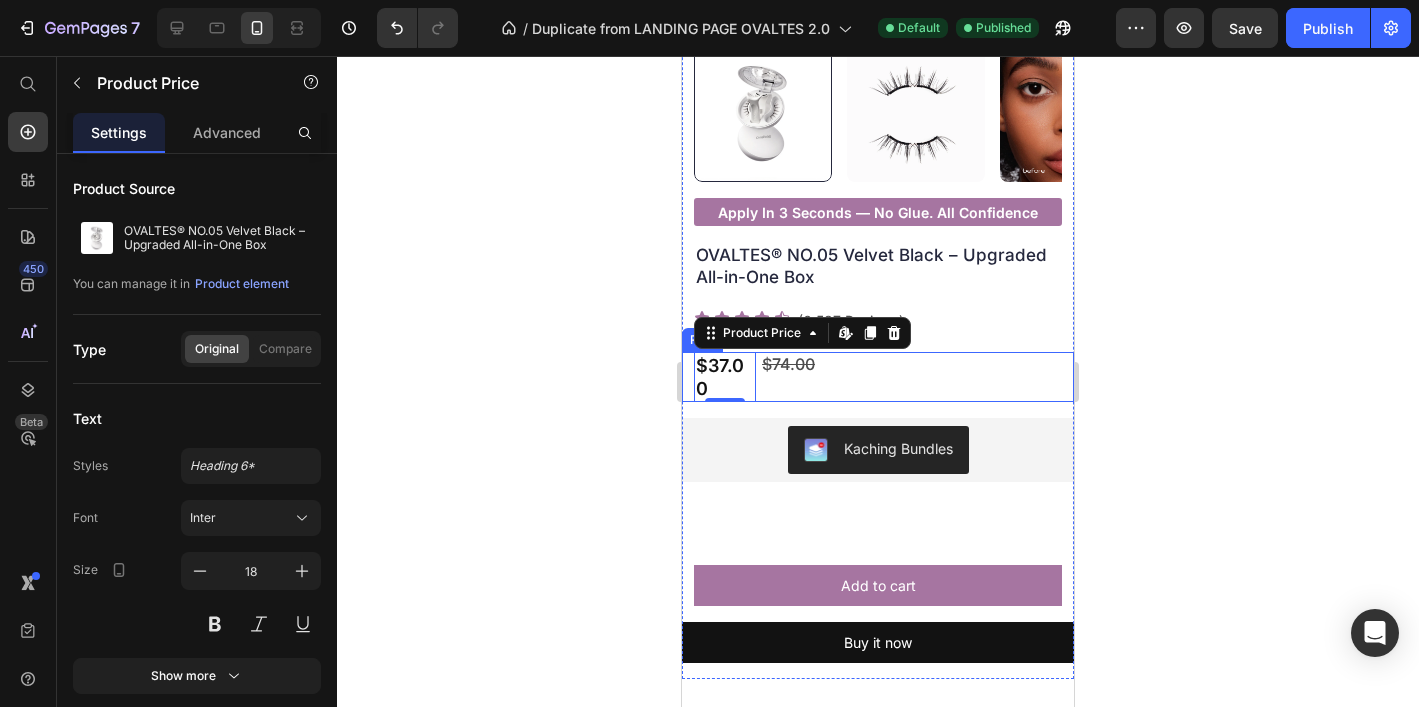 click on "$74.00 Product Price" at bounding box center [919, 377] 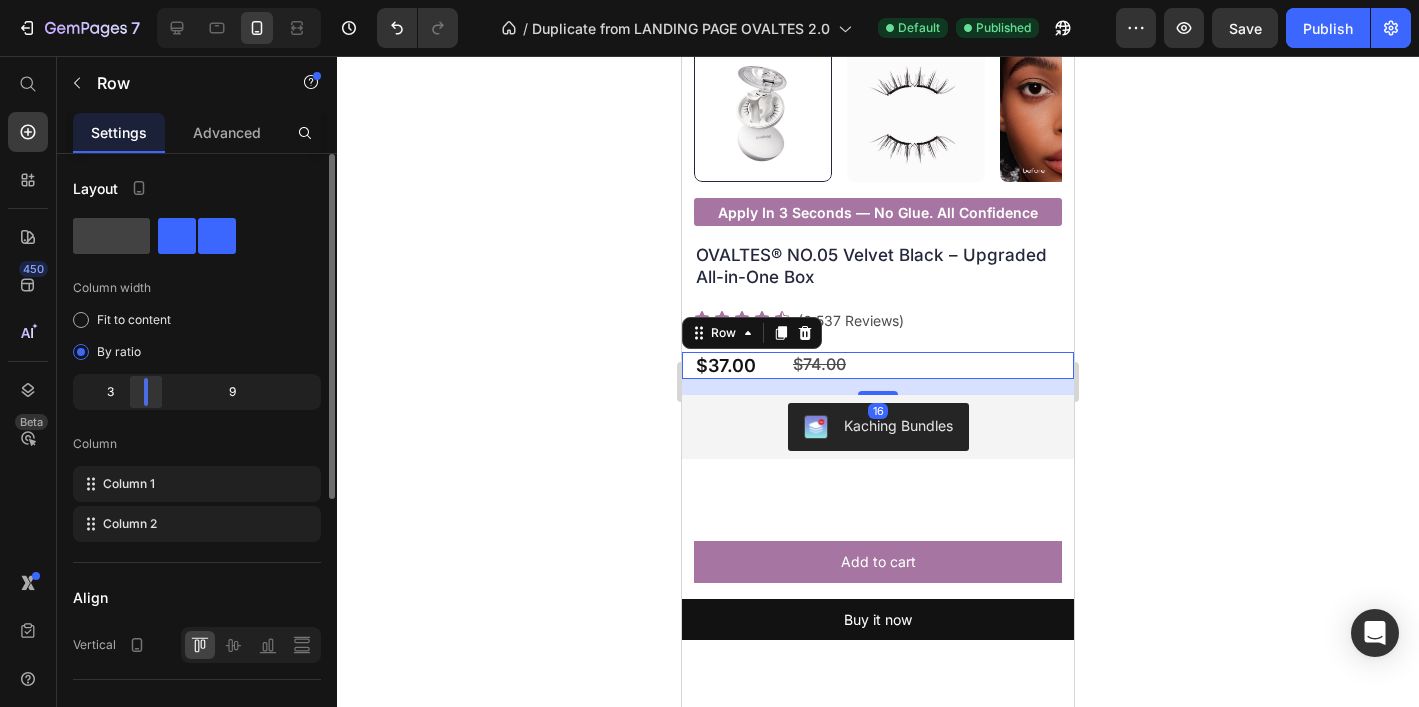 click 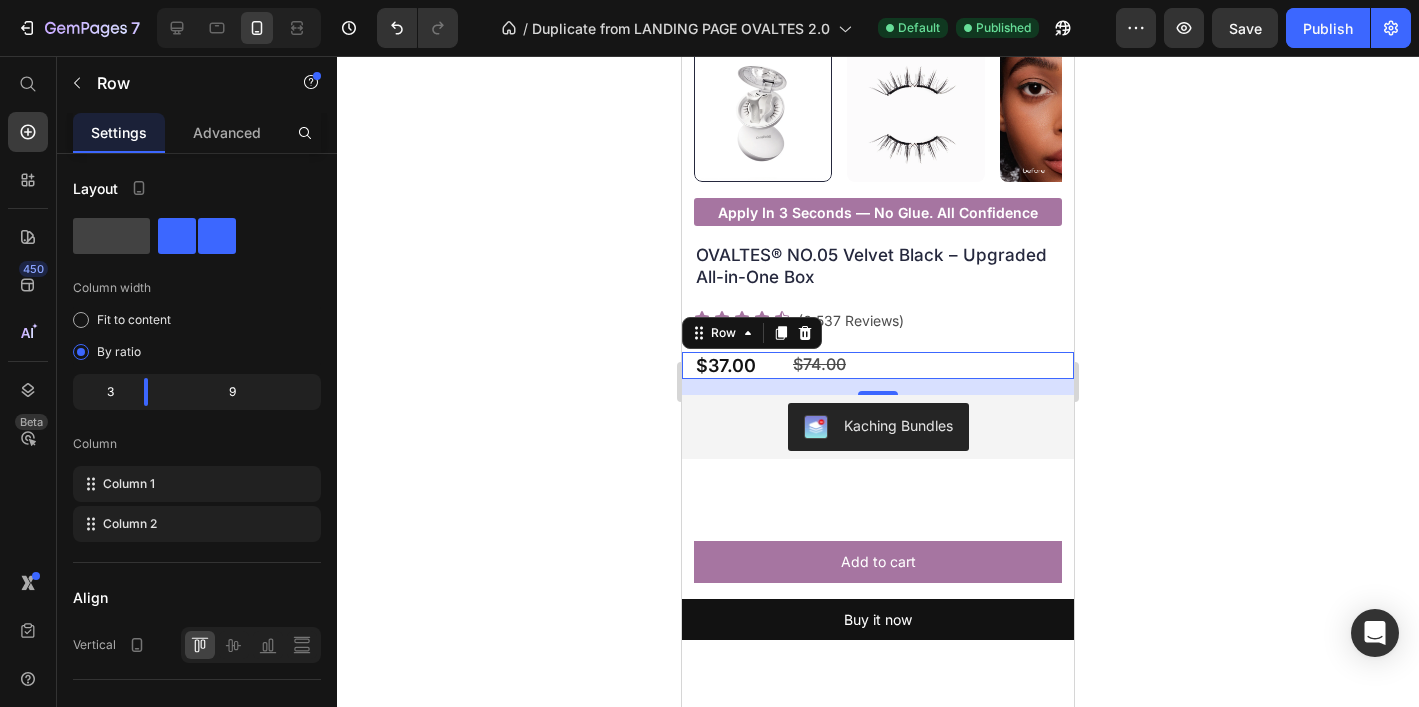 click 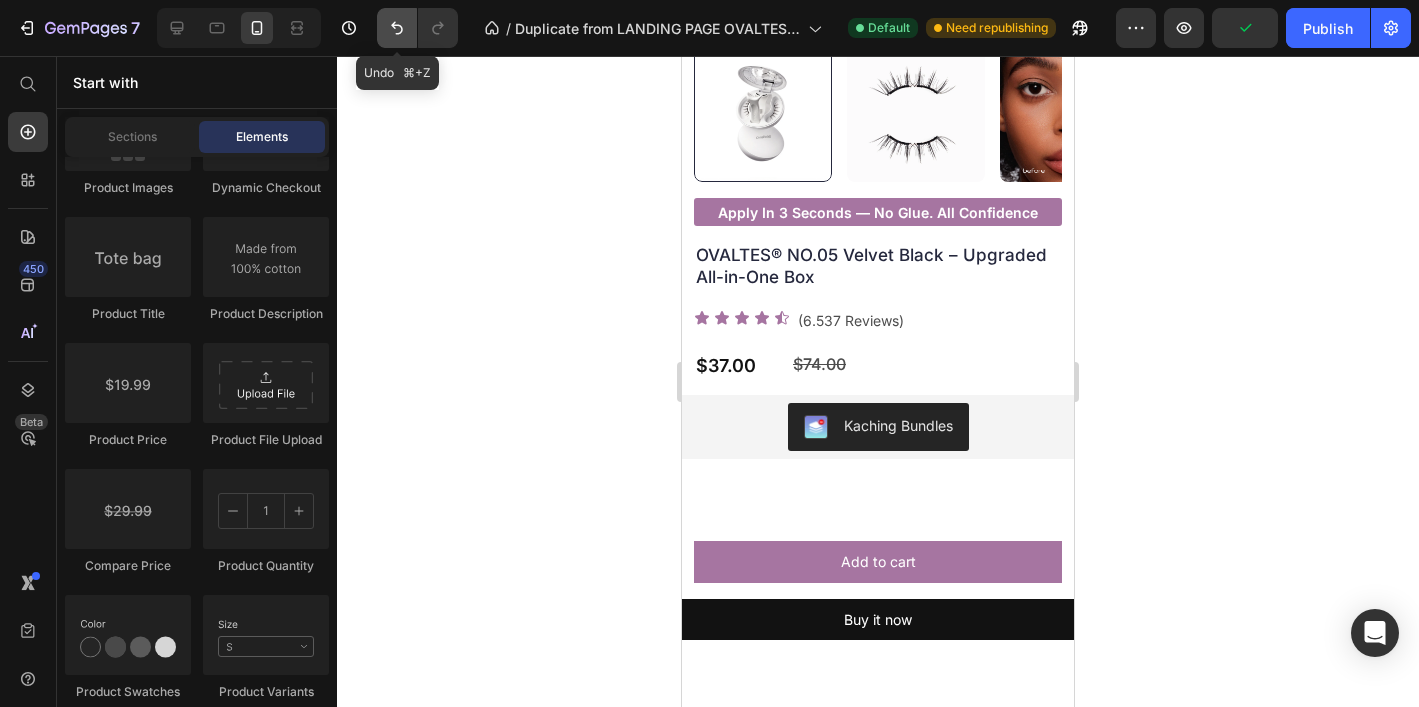 click 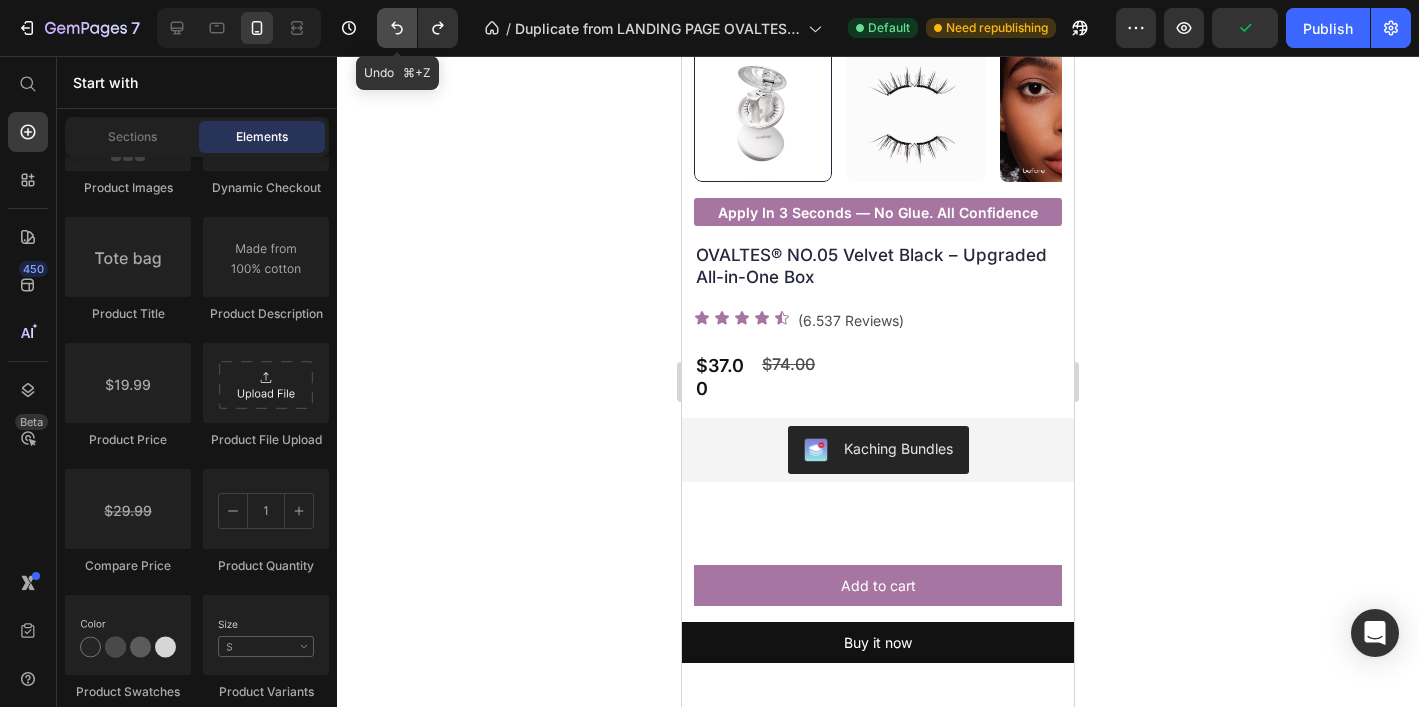 click 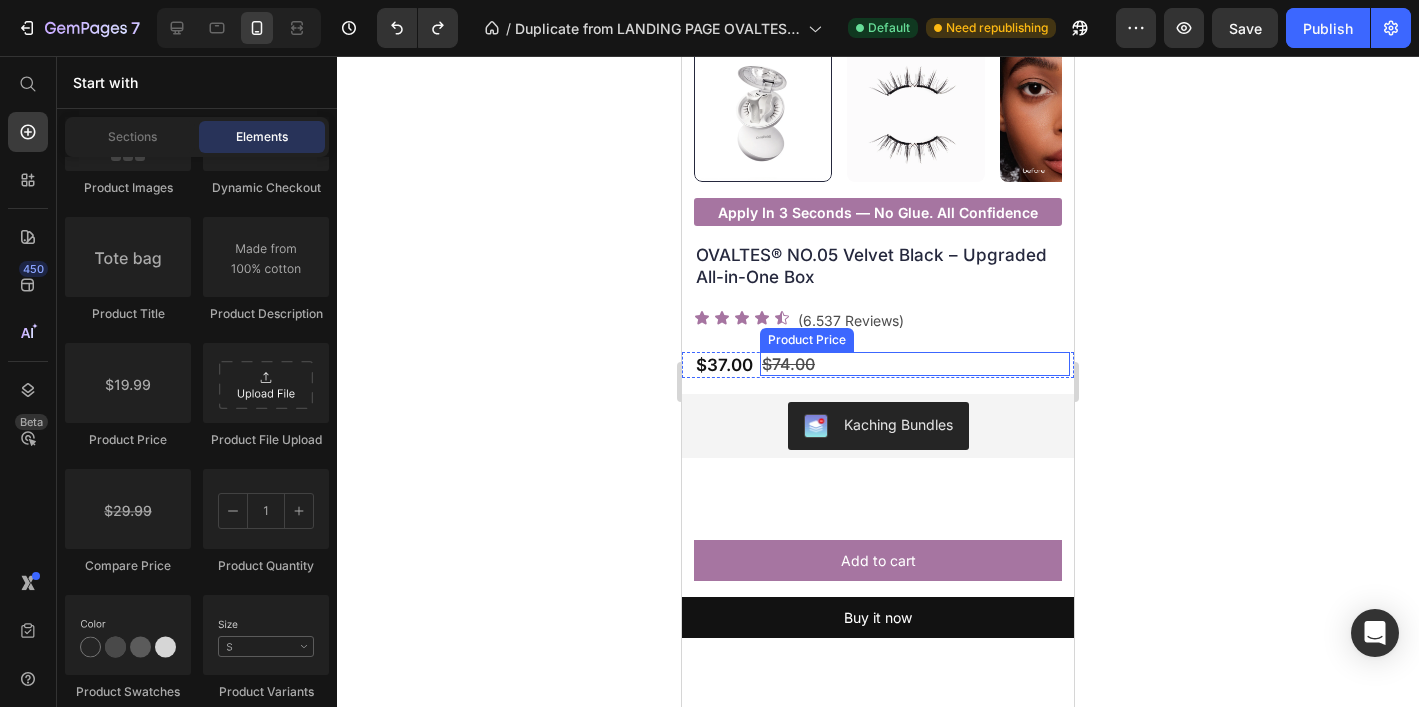drag, startPoint x: 791, startPoint y: 359, endPoint x: 779, endPoint y: 361, distance: 12.165525 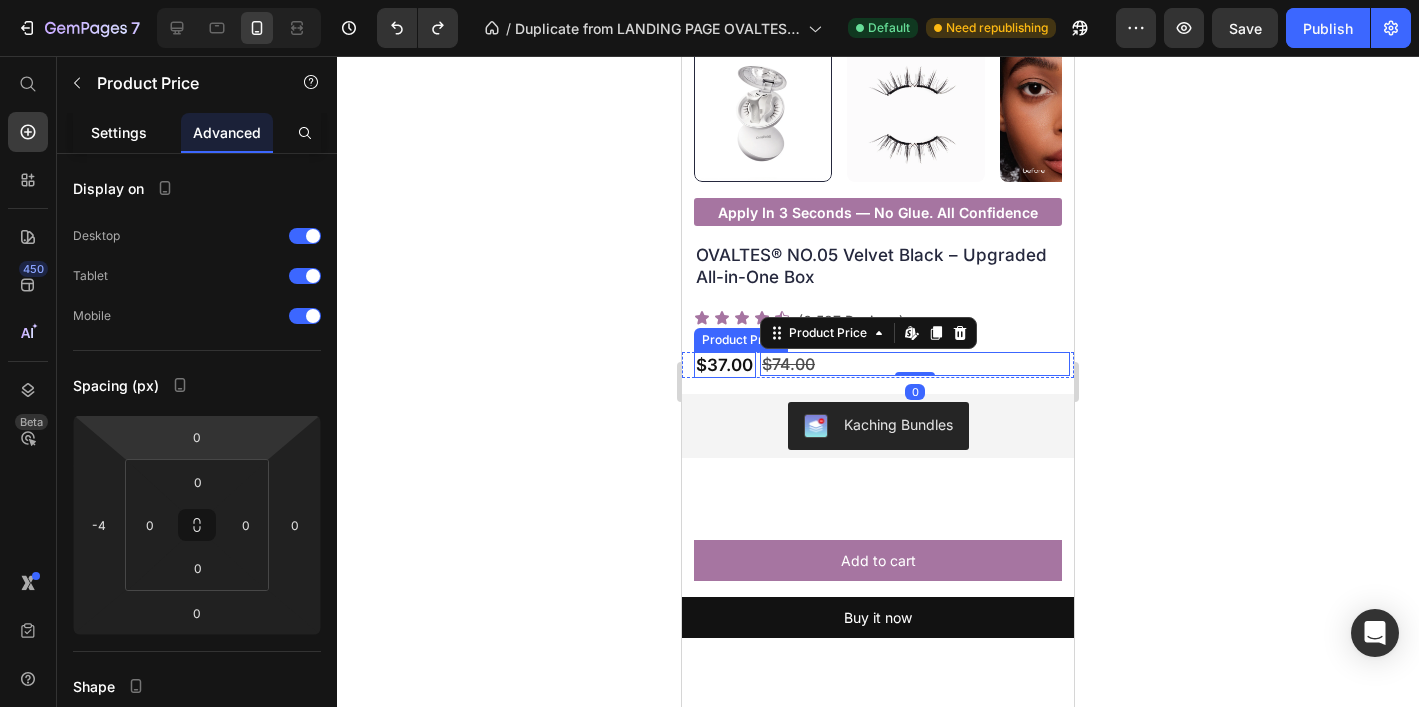 click on "Settings" at bounding box center [119, 132] 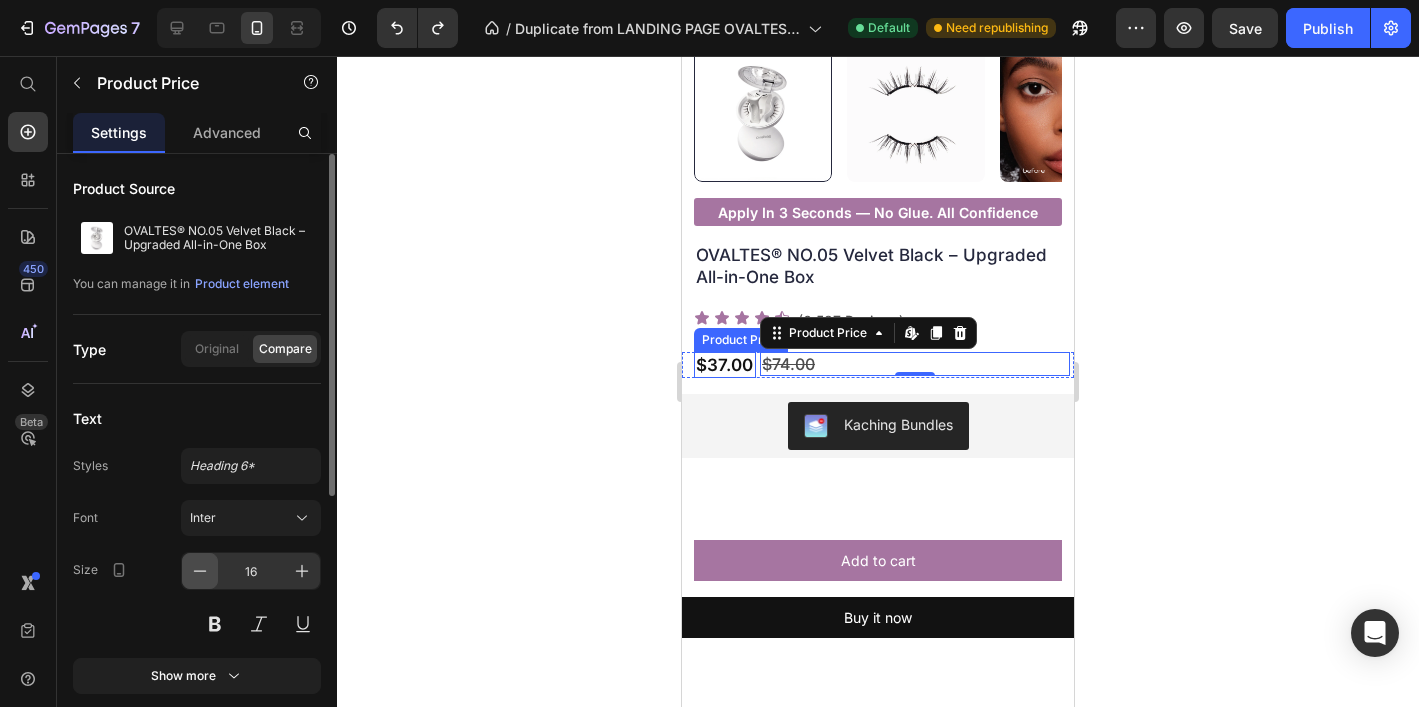 click 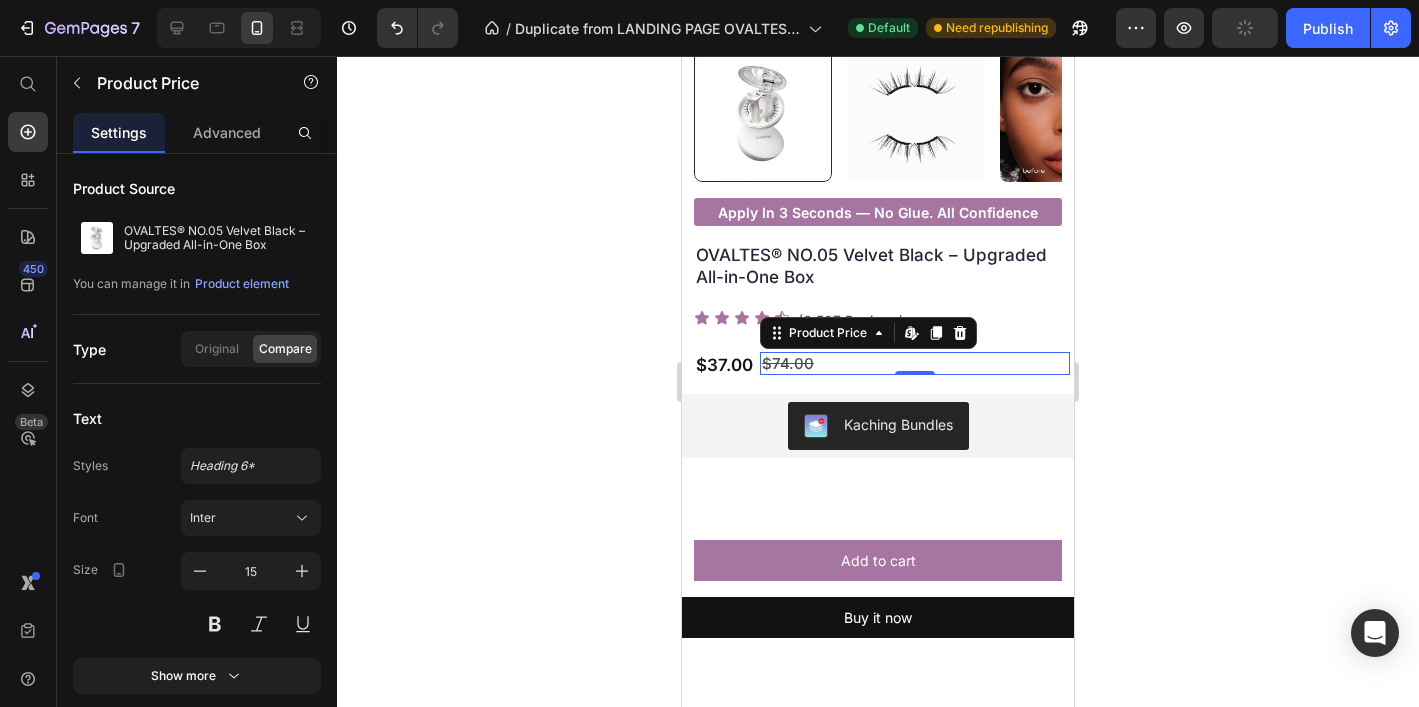 click 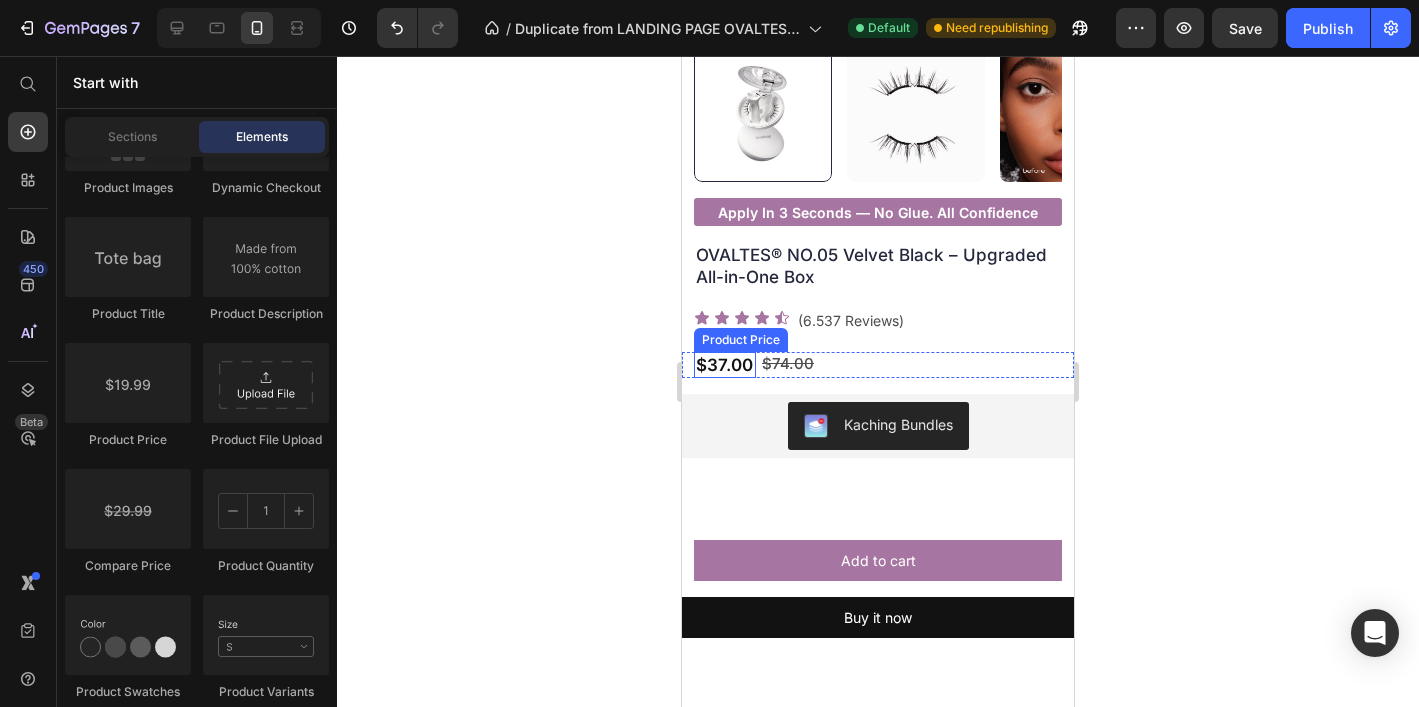 click on "$37.00" at bounding box center [725, 365] 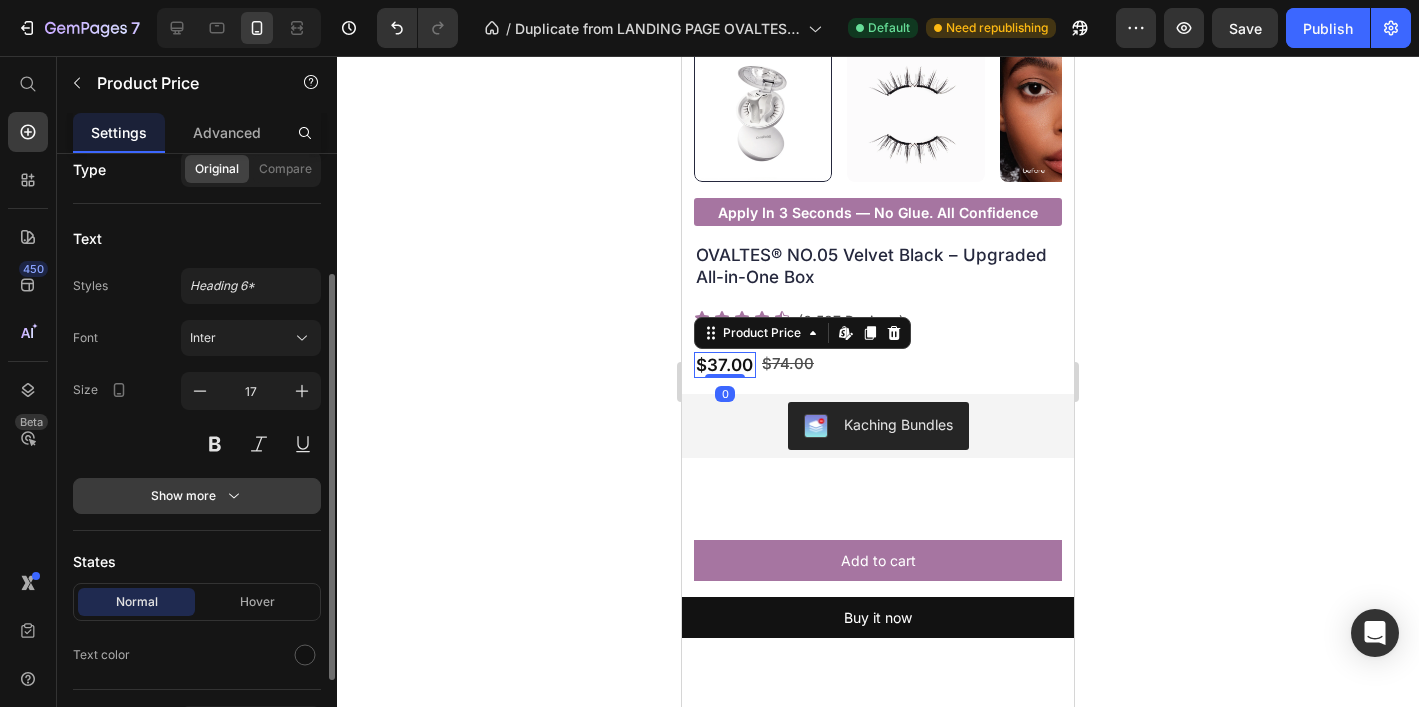 click 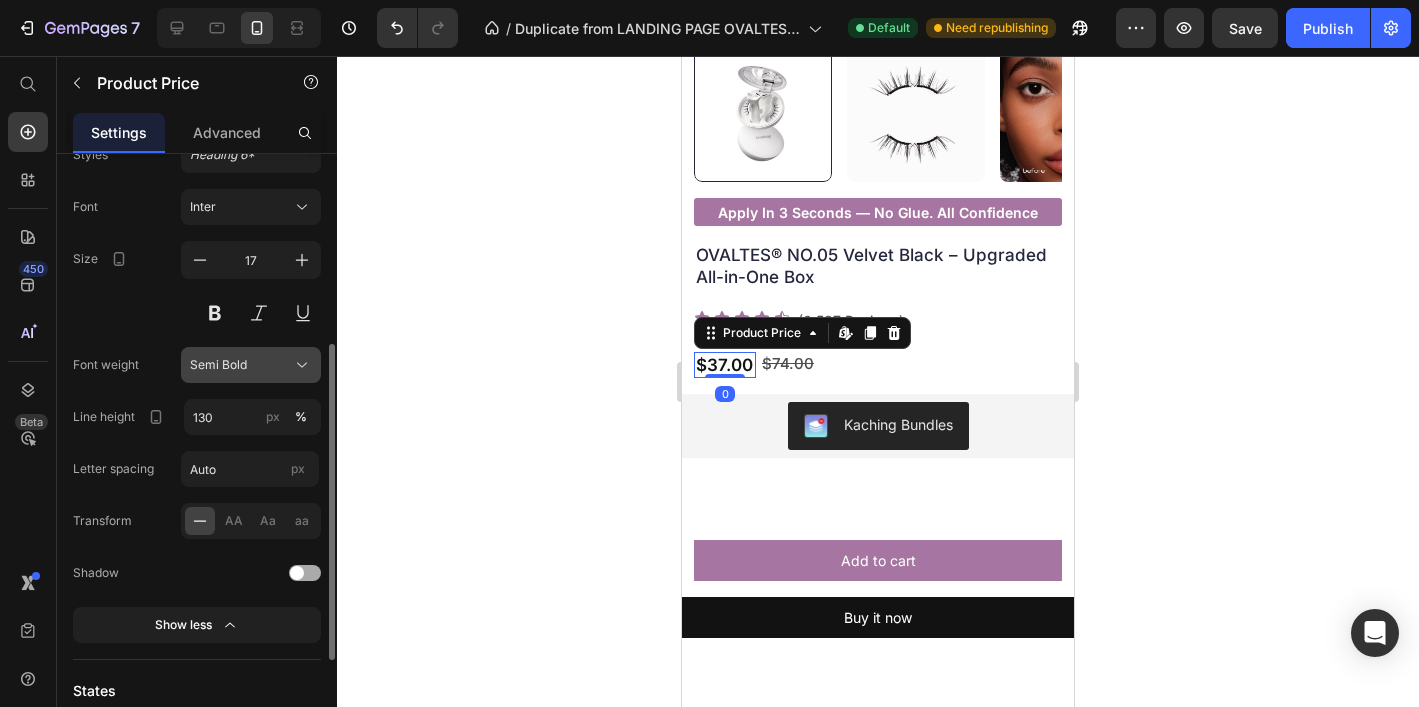 scroll, scrollTop: 330, scrollLeft: 0, axis: vertical 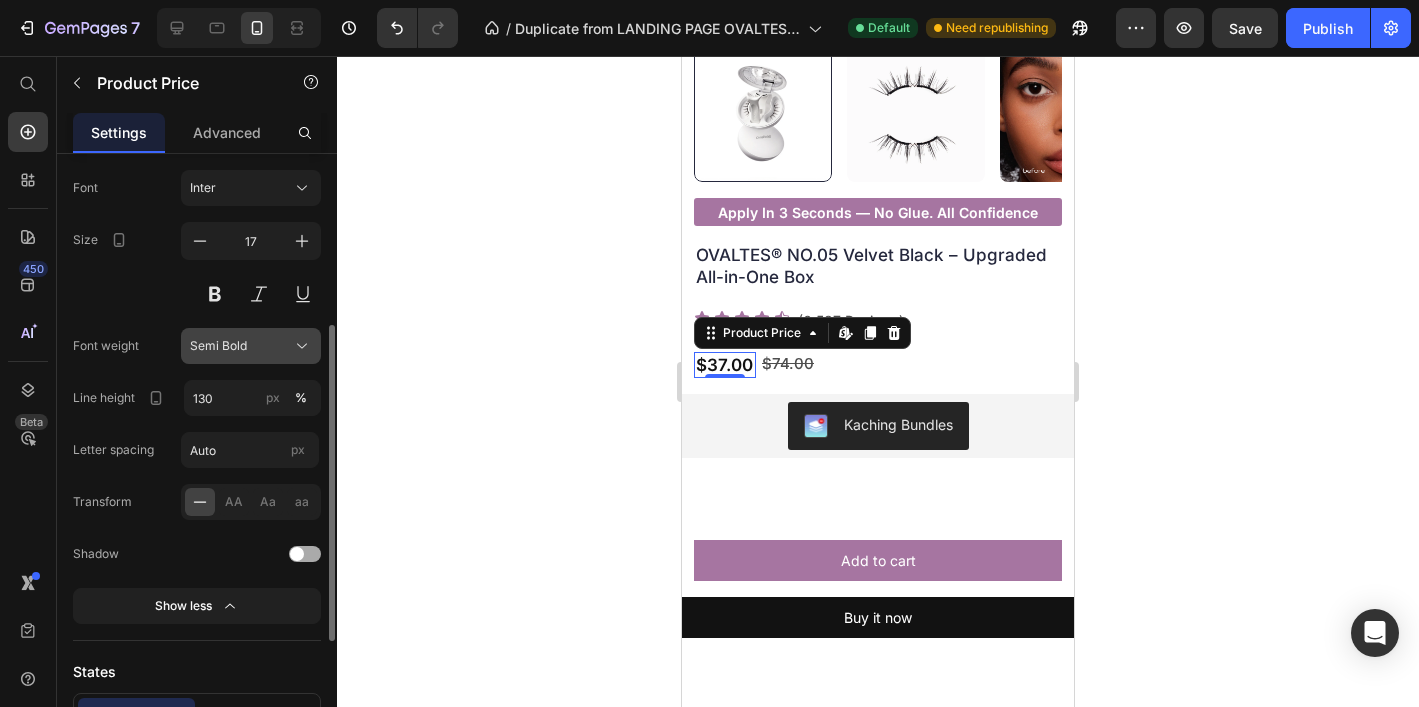 click on "Semi Bold" at bounding box center [218, 346] 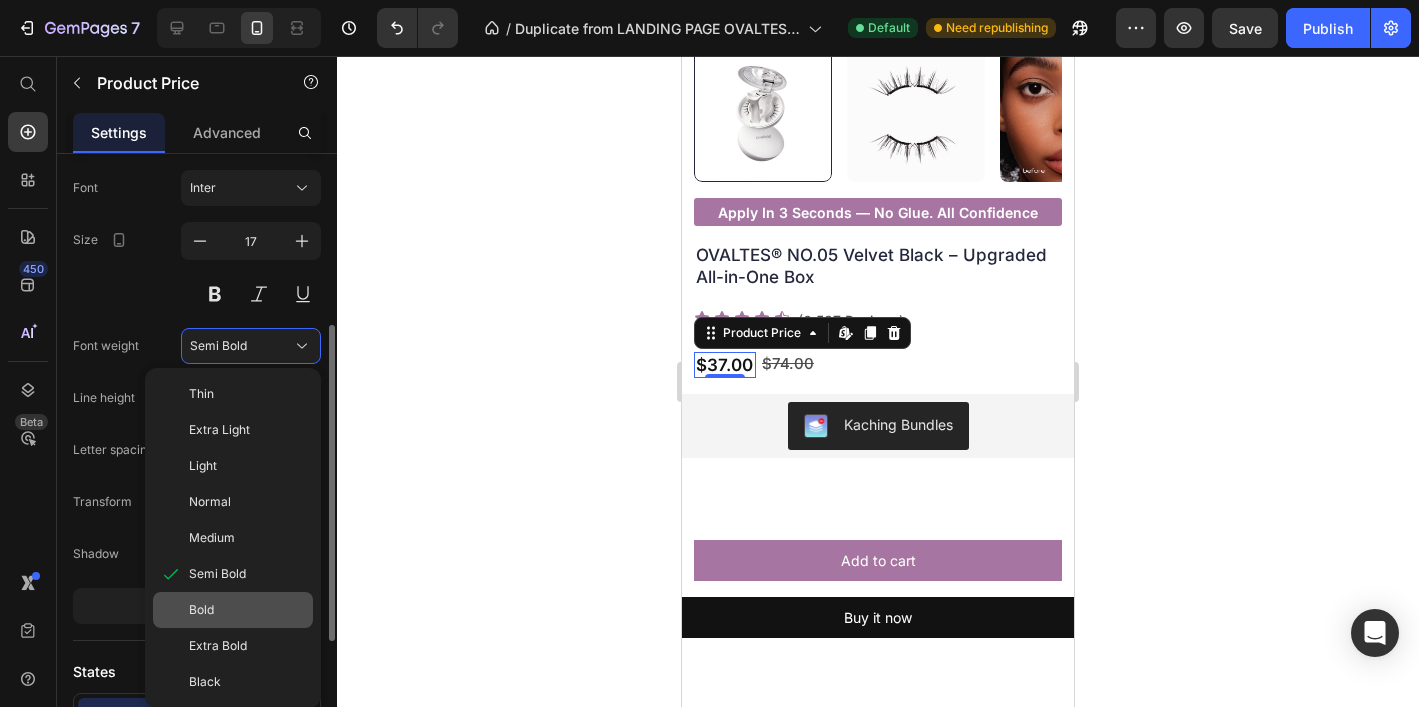 click on "Bold" at bounding box center (201, 610) 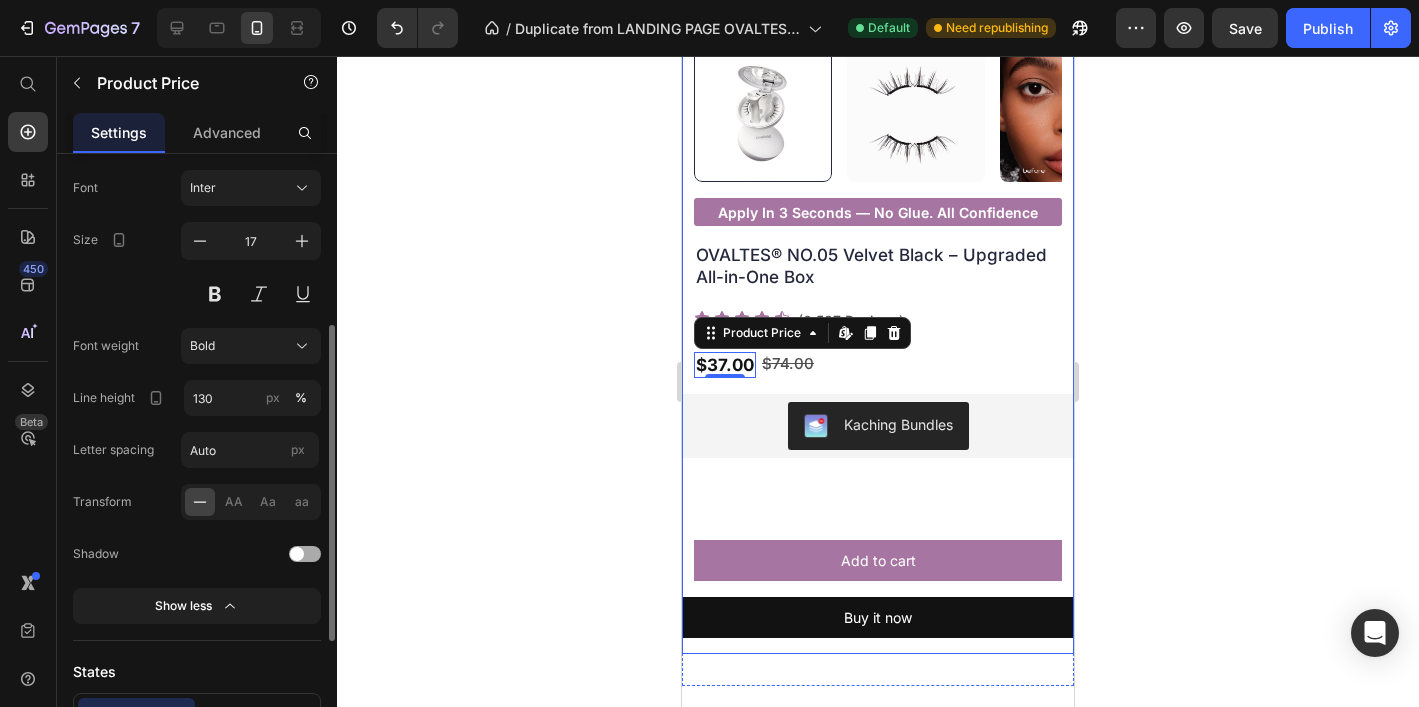 click 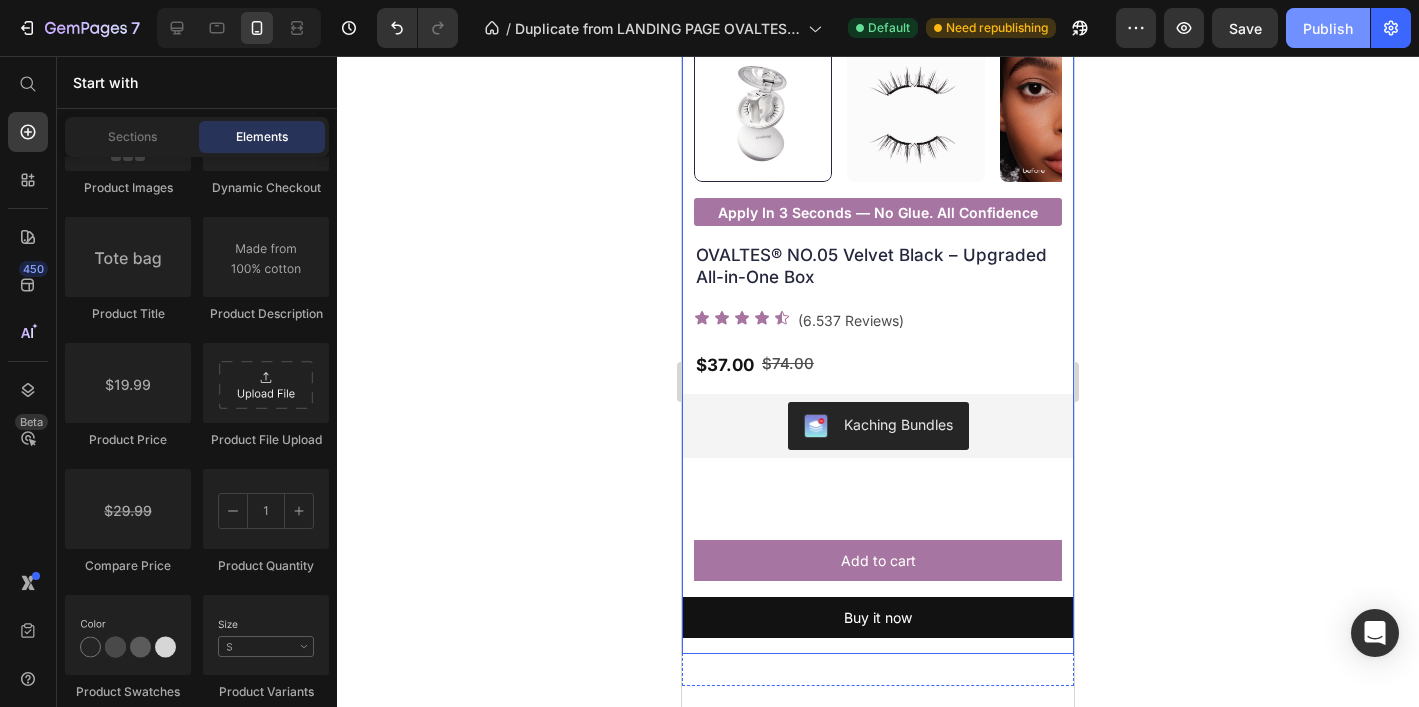 click on "Publish" 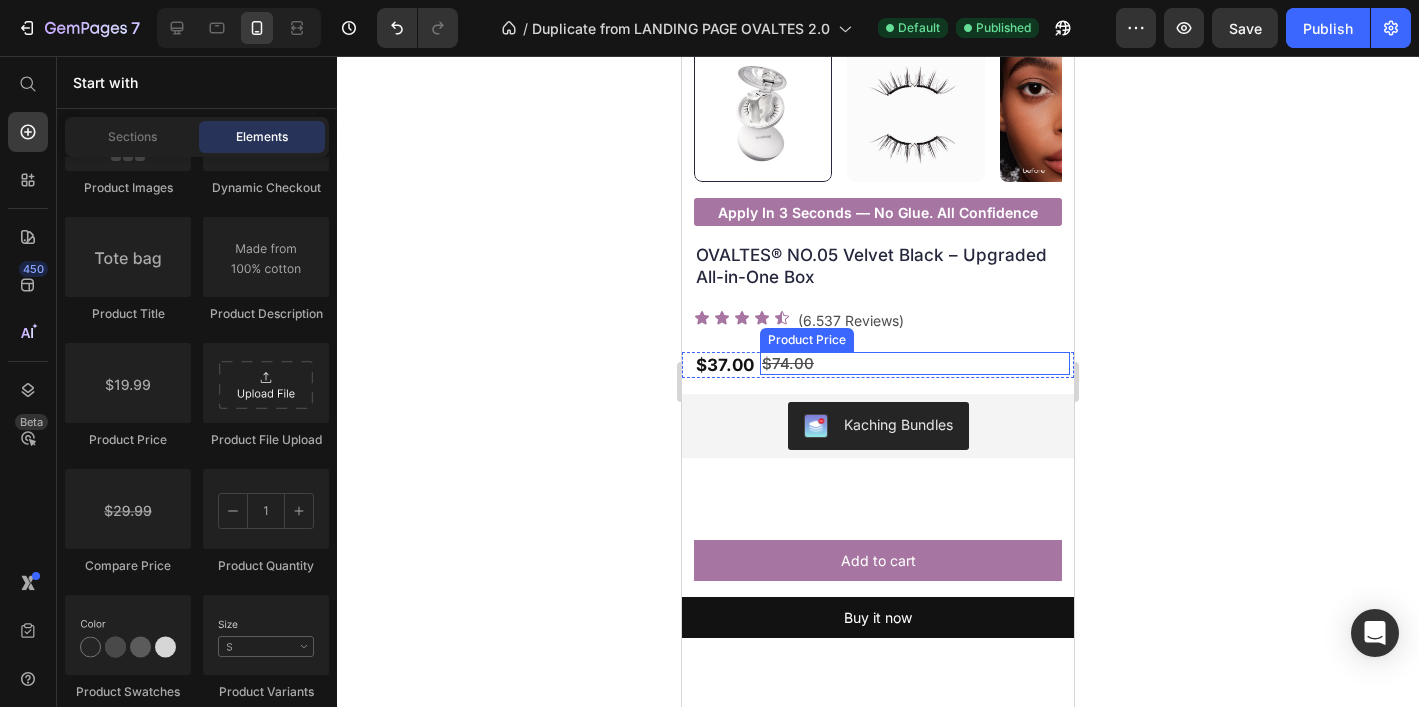 click on "$74.00" at bounding box center (915, 364) 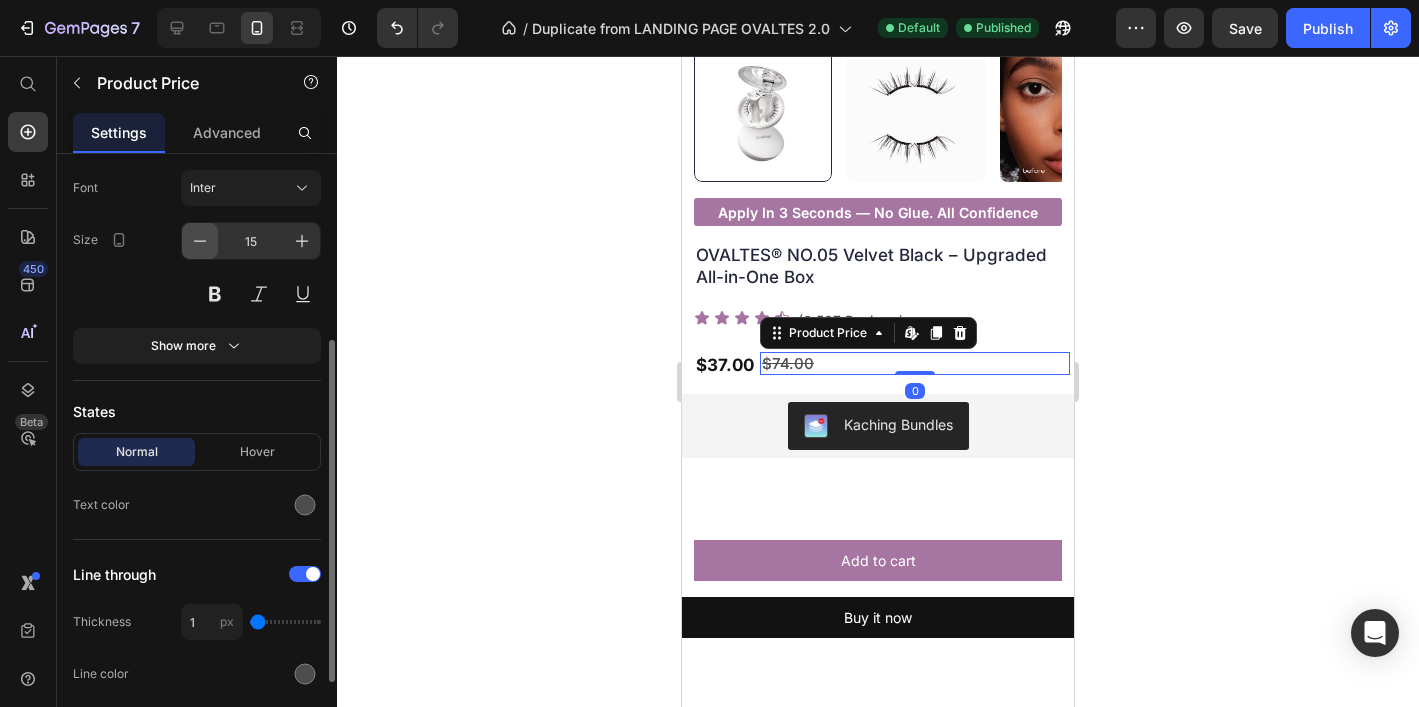 click 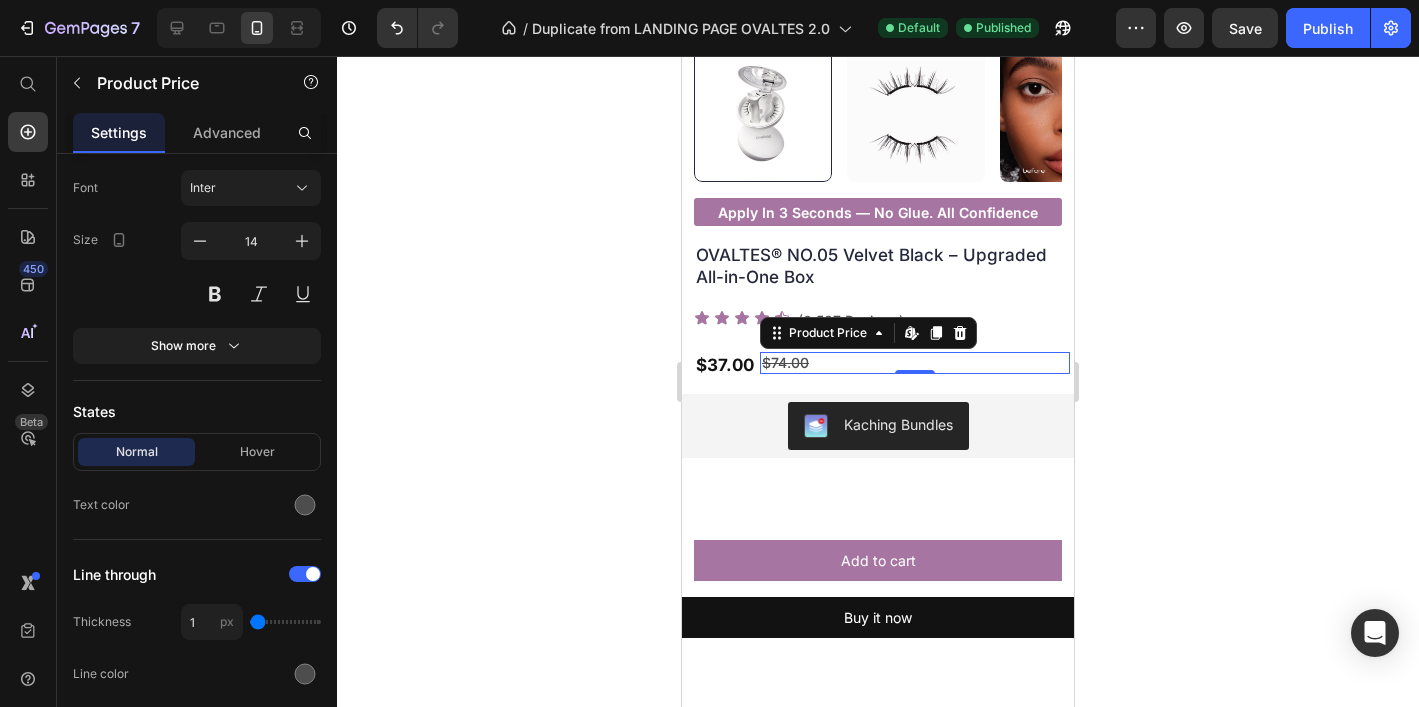 click 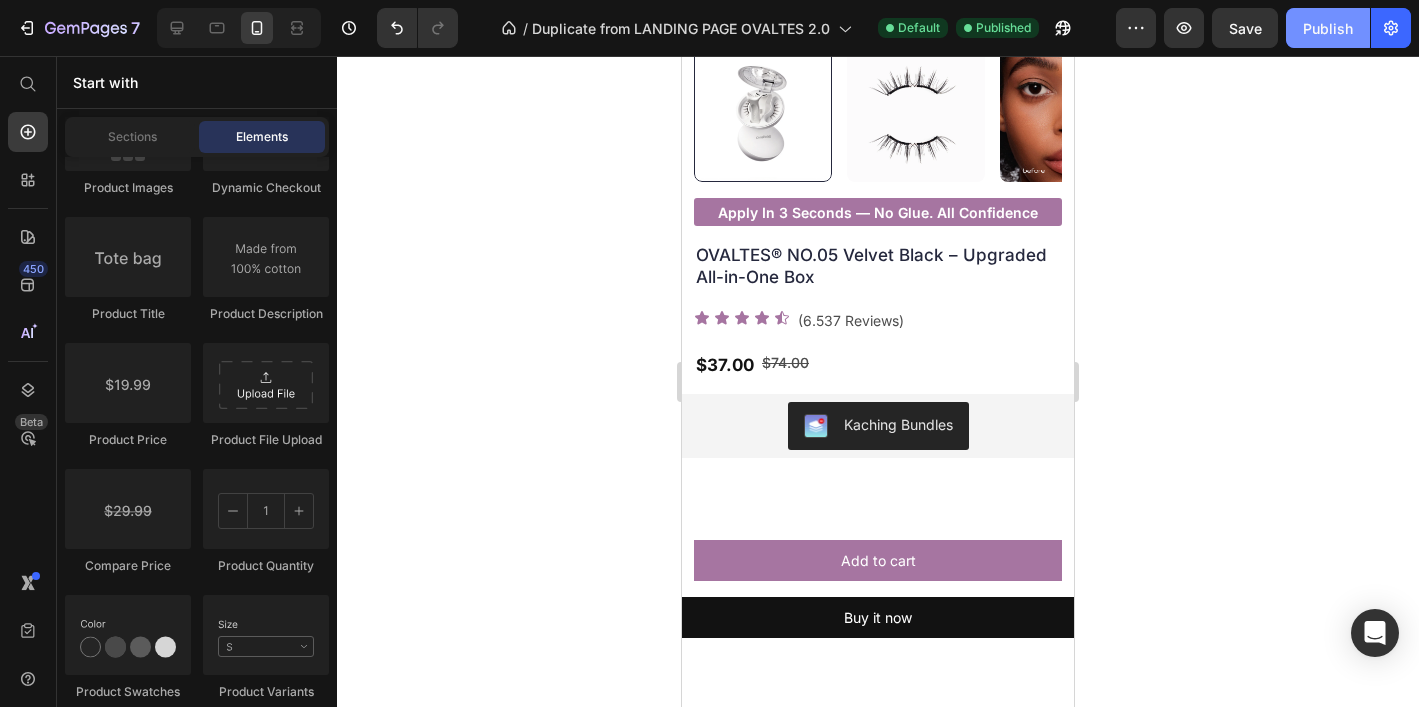 click on "Publish" 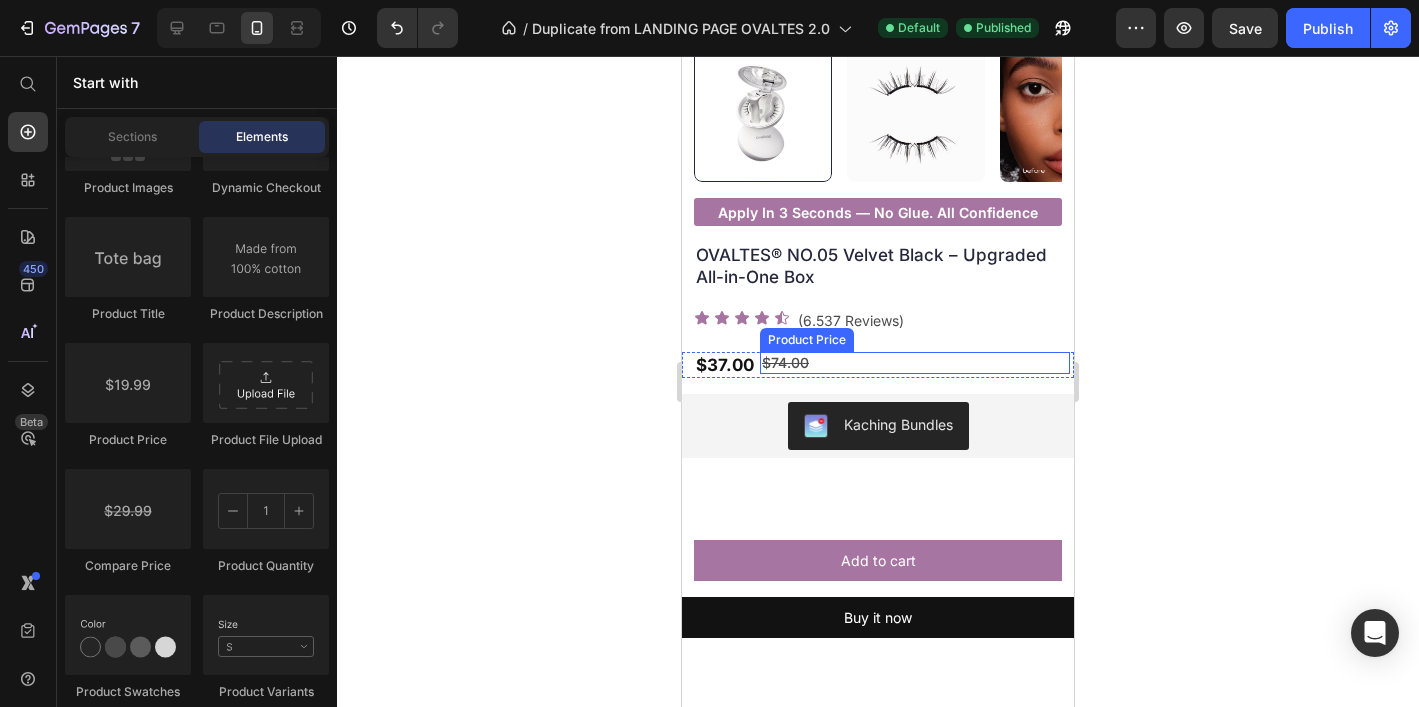 click on "$74.00" at bounding box center [915, 363] 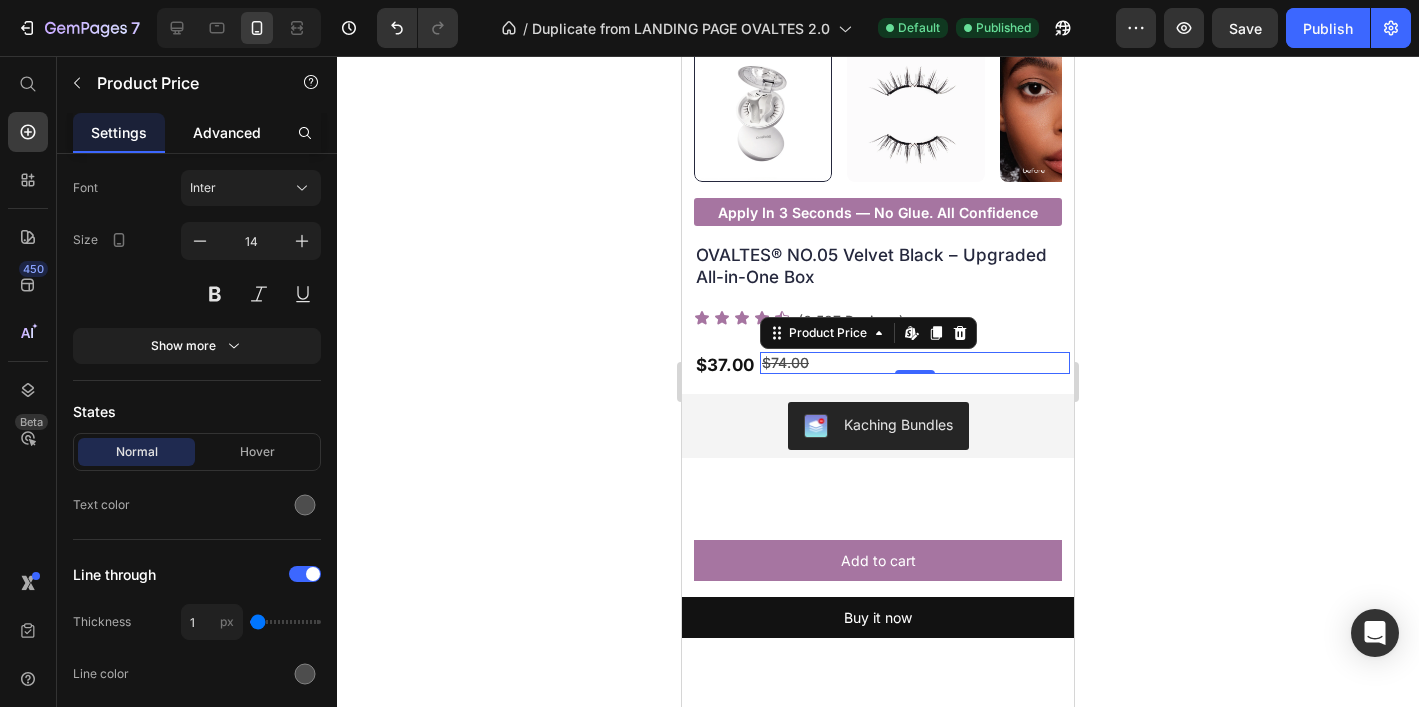click on "Advanced" at bounding box center [227, 132] 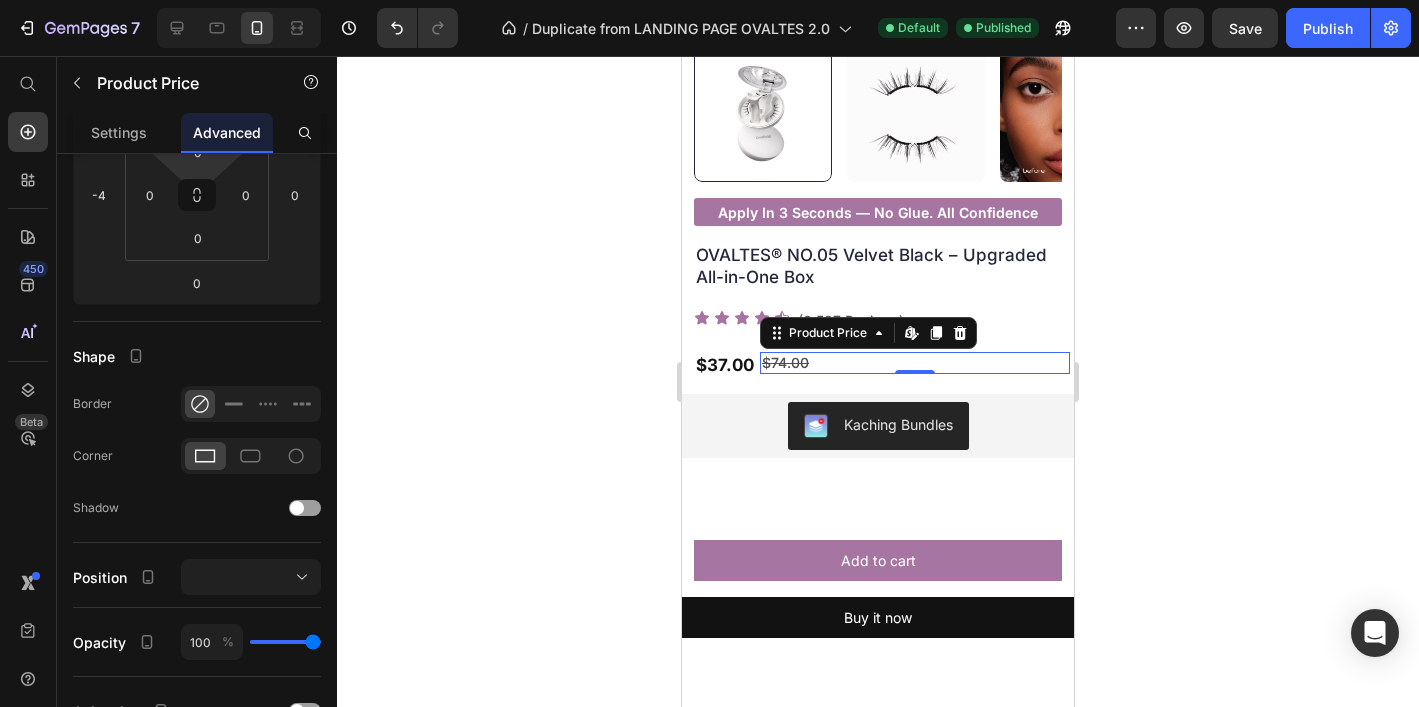 scroll, scrollTop: 0, scrollLeft: 0, axis: both 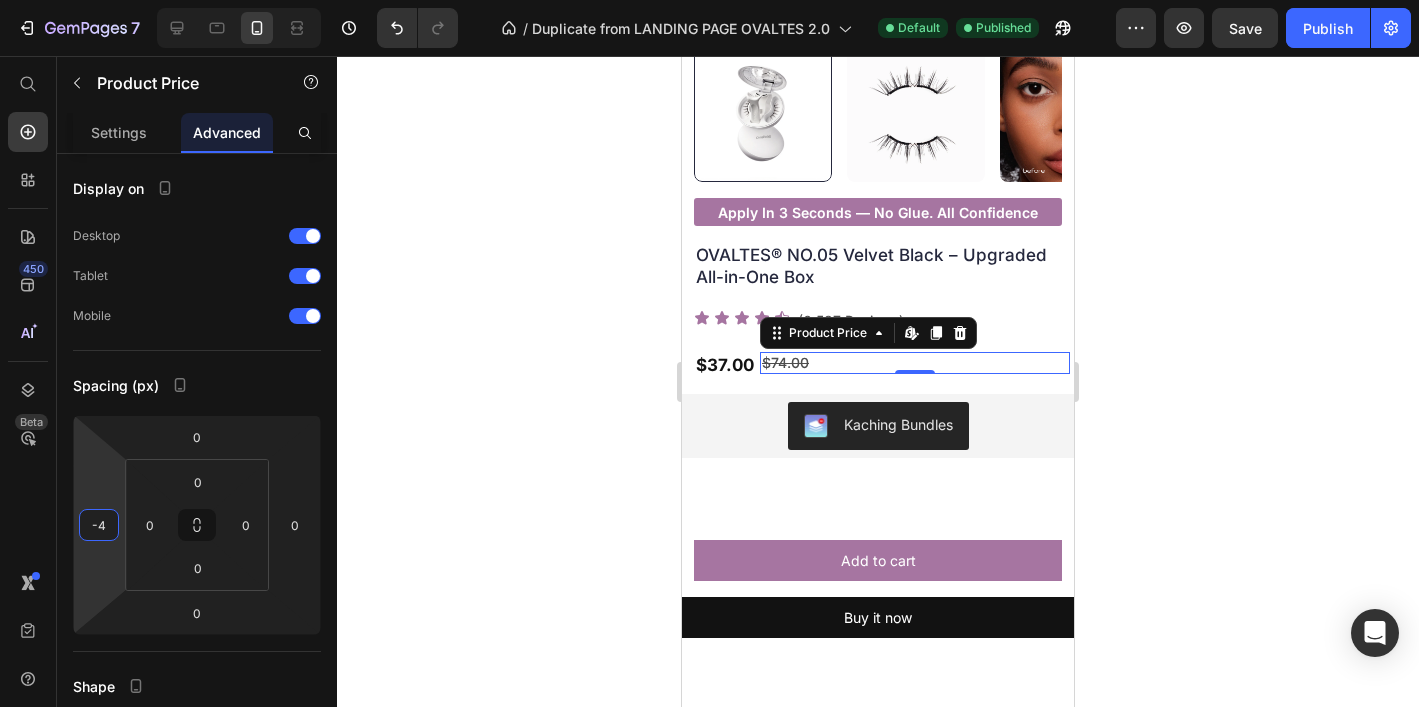 type on "-2" 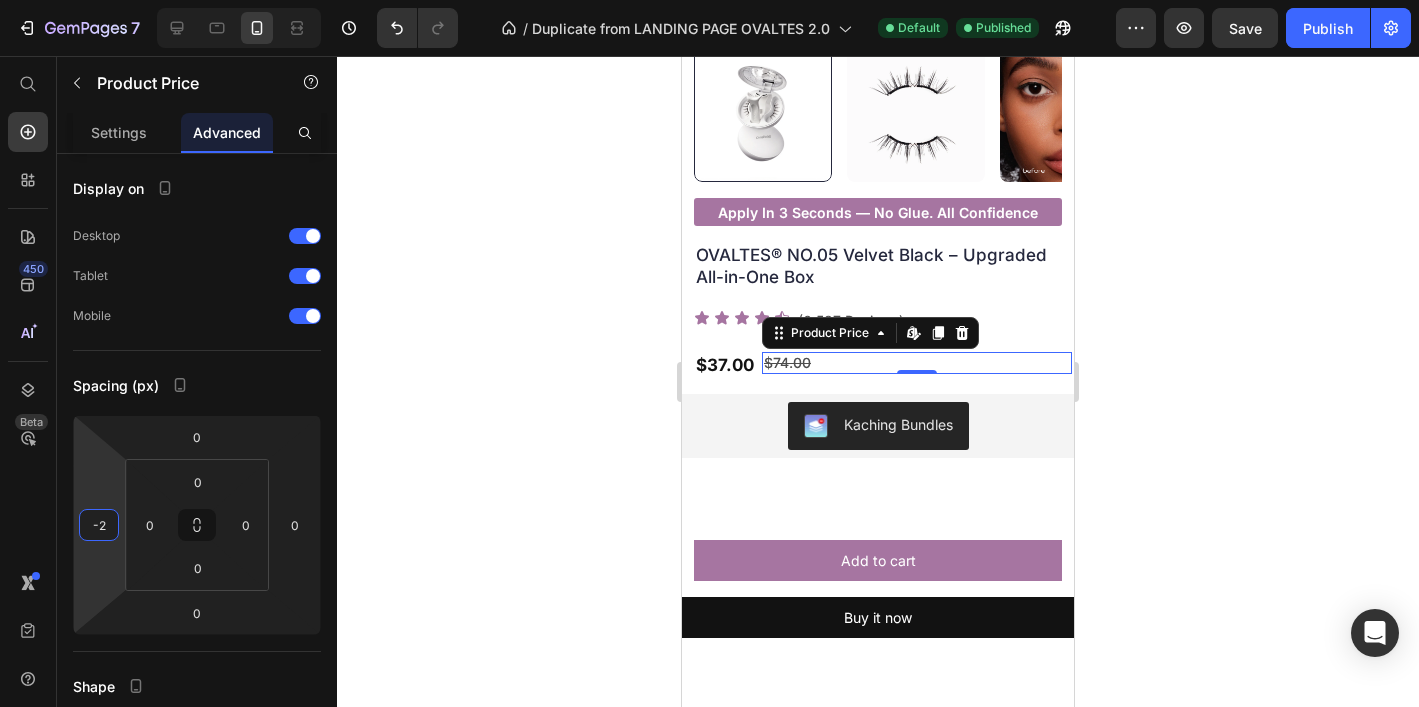 click on "7  Version history  /  Duplicate from LANDING PAGE OVALTES 2.0 Default Published Preview  Save   Publish  450 Beta Start with Sections Elements Hero Section Product Detail Brands Trusted Badges Guarantee Product Breakdown How to use Testimonials Compare Bundle FAQs Social Proof Brand Story Product List Collection Blog List Contact Sticky Add to Cart Custom Footer Browse Library 450 Layout
Row
Row
Row
Row Text
Heading
Text Block Button
Button
Button
Sticky Back to top Media" at bounding box center [709, 0] 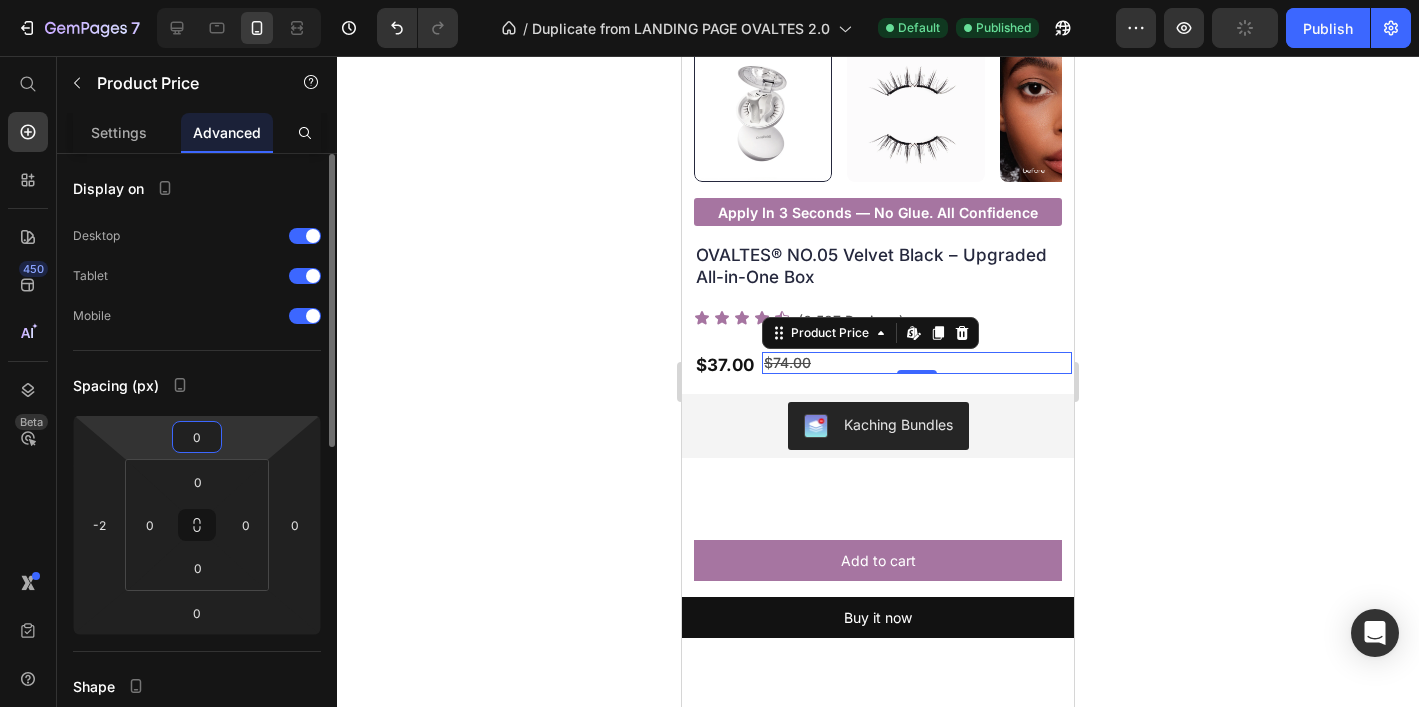 click on "7  Version history  /  Duplicate from LANDING PAGE OVALTES 2.0 Default Published Preview  Publish  450 Beta Start with Sections Elements Hero Section Product Detail Brands Trusted Badges Guarantee Product Breakdown How to use Testimonials Compare Bundle FAQs Social Proof Brand Story Product List Collection Blog List Contact Sticky Add to Cart Custom Footer Browse Library 450 Layout
Row
Row
Row
Row Text
Heading
Text Block Button
Button
Button
Sticky Back to top Media
Image" at bounding box center [709, 0] 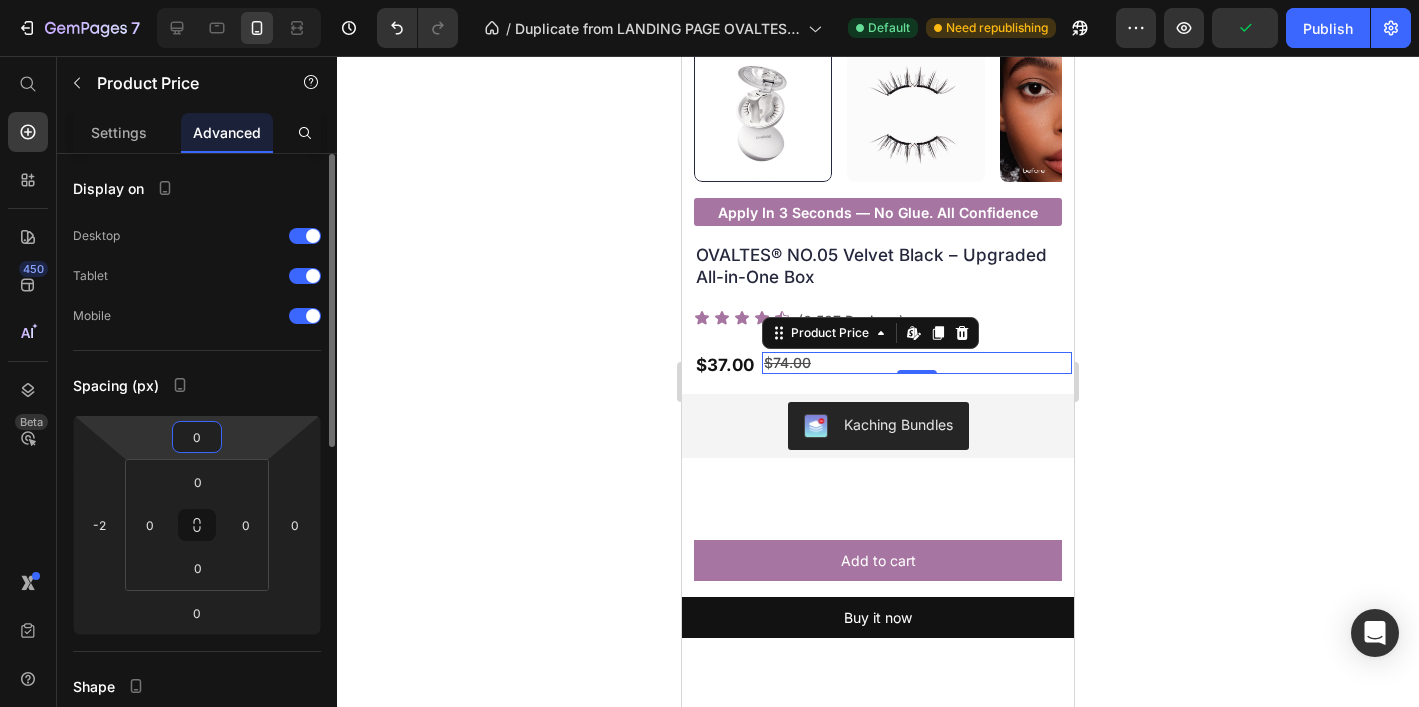 type on "01" 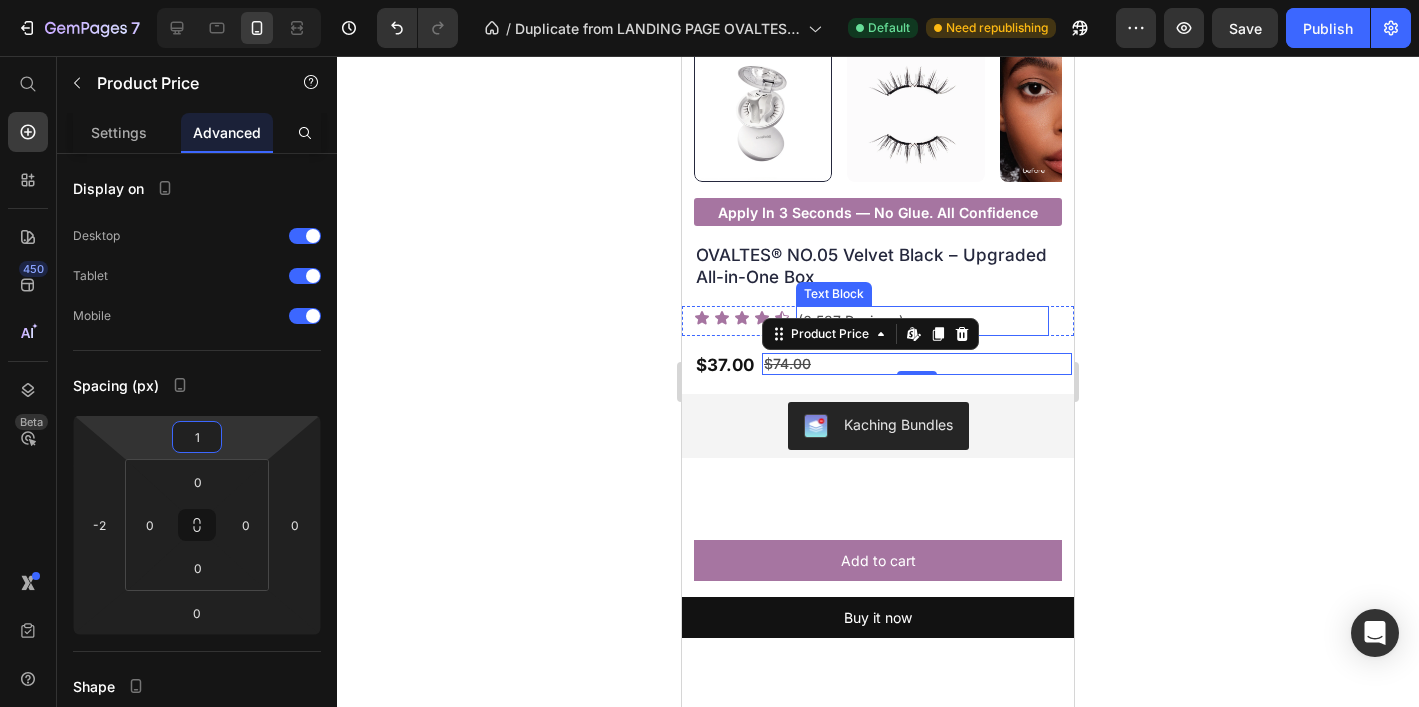 click 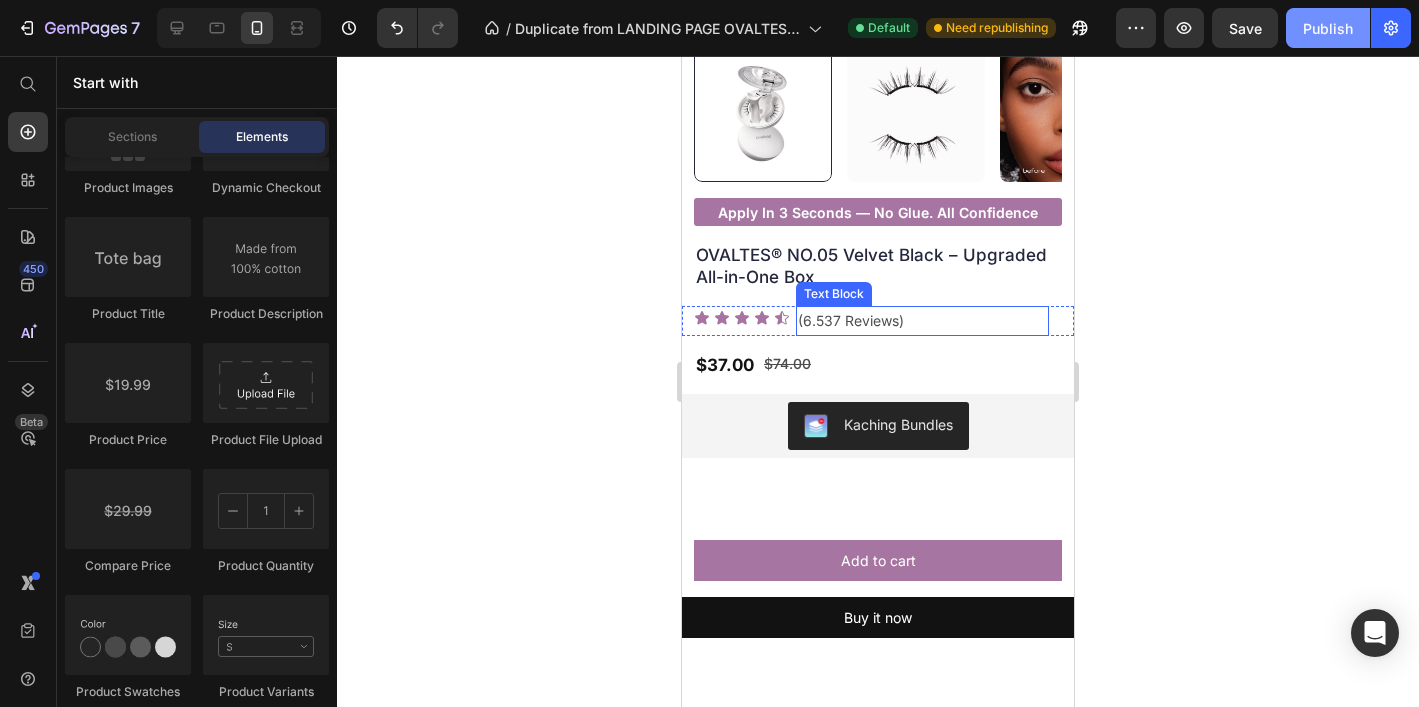 click on "Publish" at bounding box center [1328, 28] 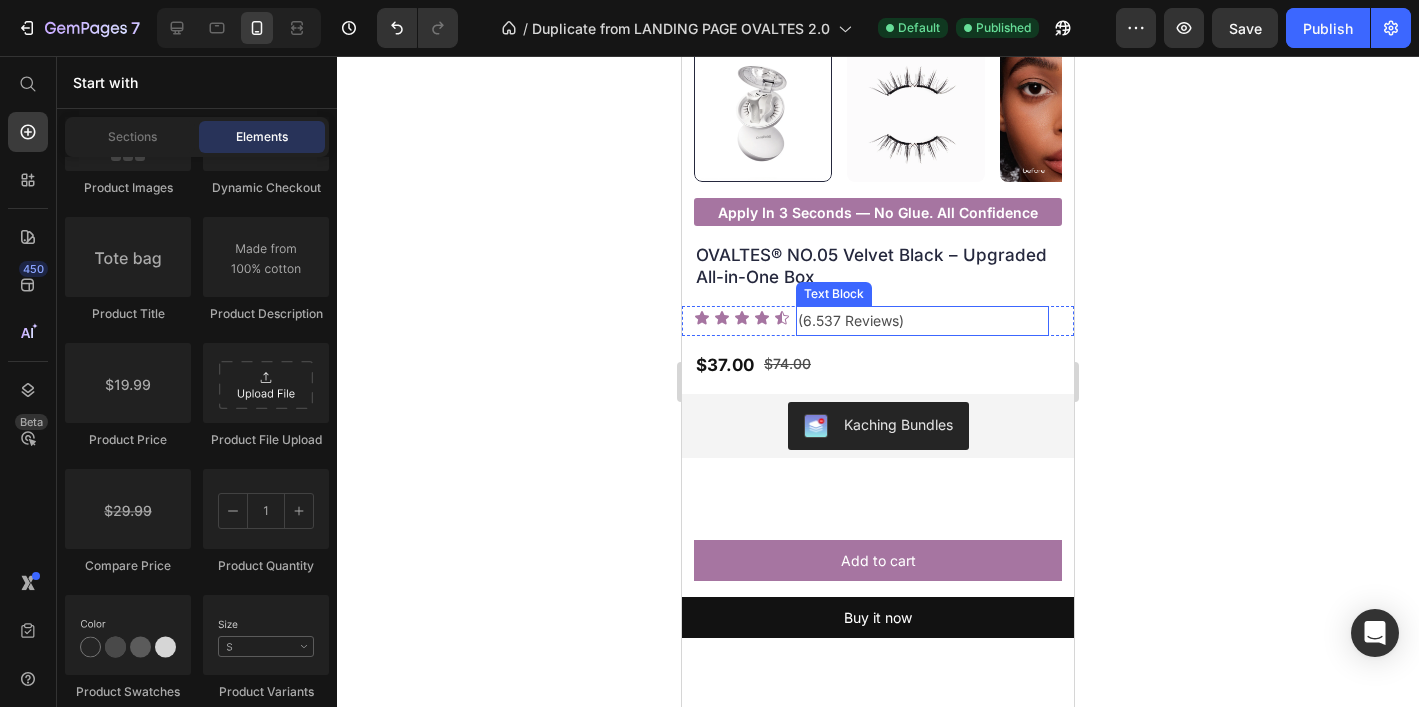 click 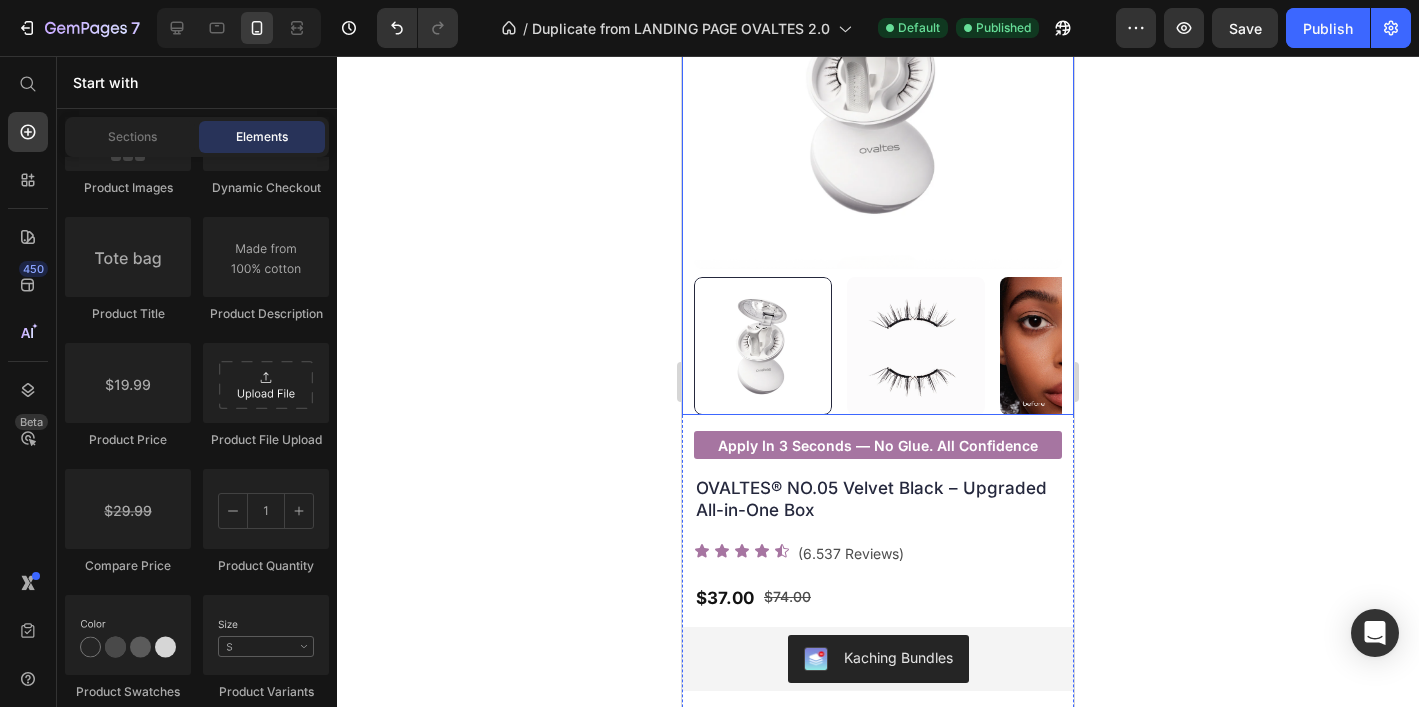 scroll, scrollTop: 233, scrollLeft: 0, axis: vertical 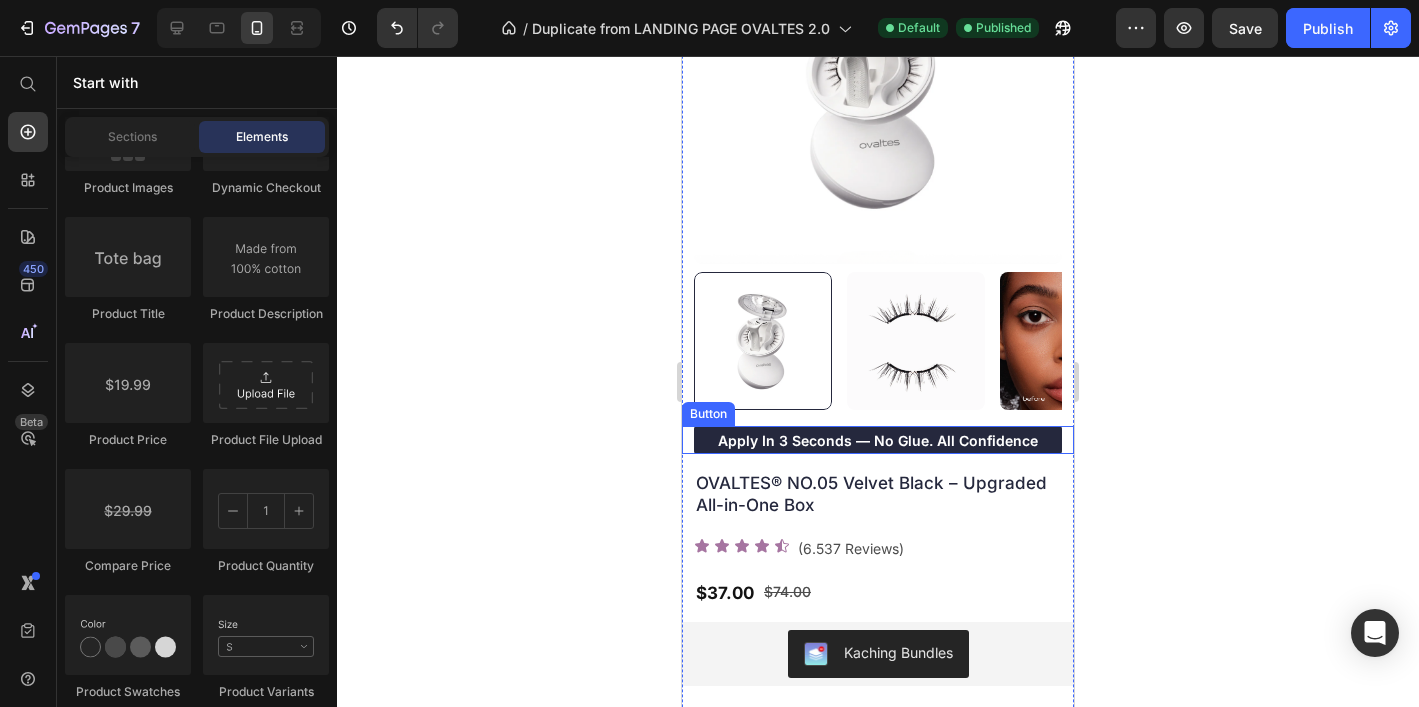 click on "apply in 3 seconds — no glue. all confidence" at bounding box center (878, 440) 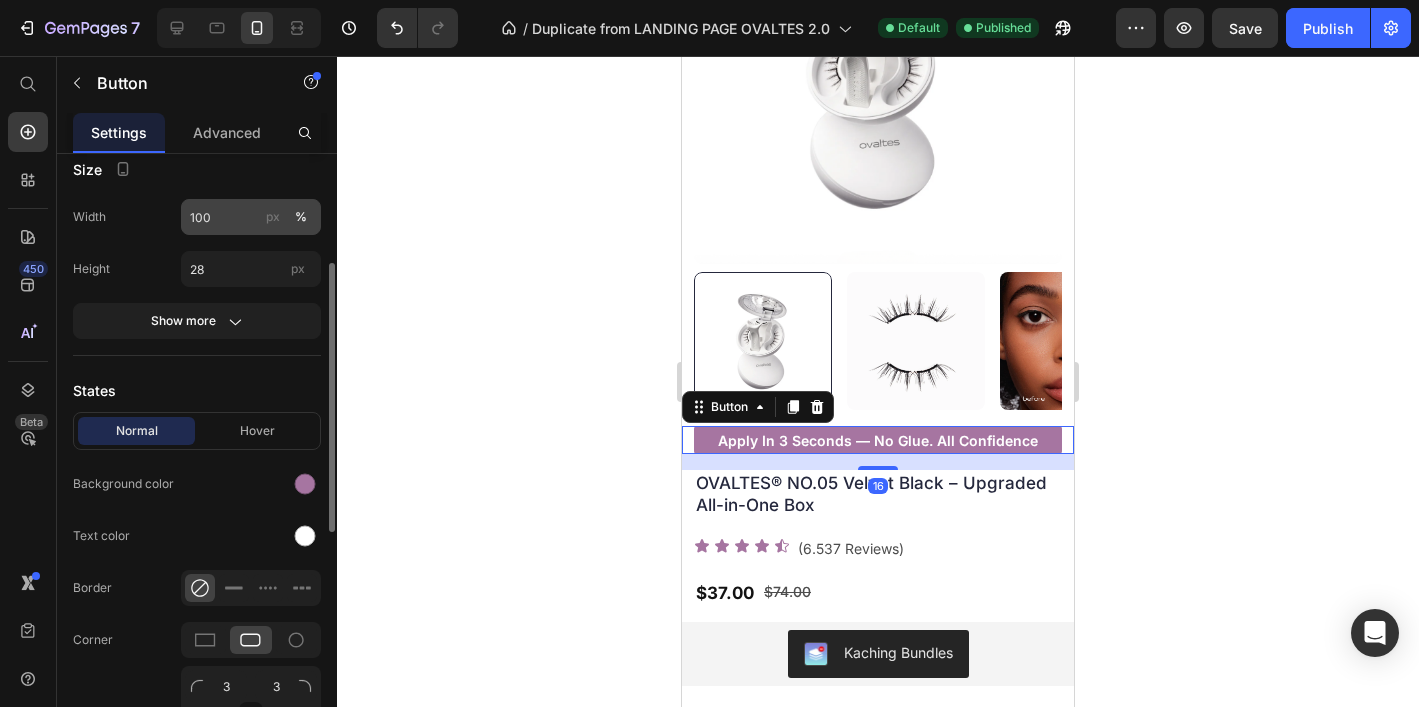 scroll, scrollTop: 248, scrollLeft: 0, axis: vertical 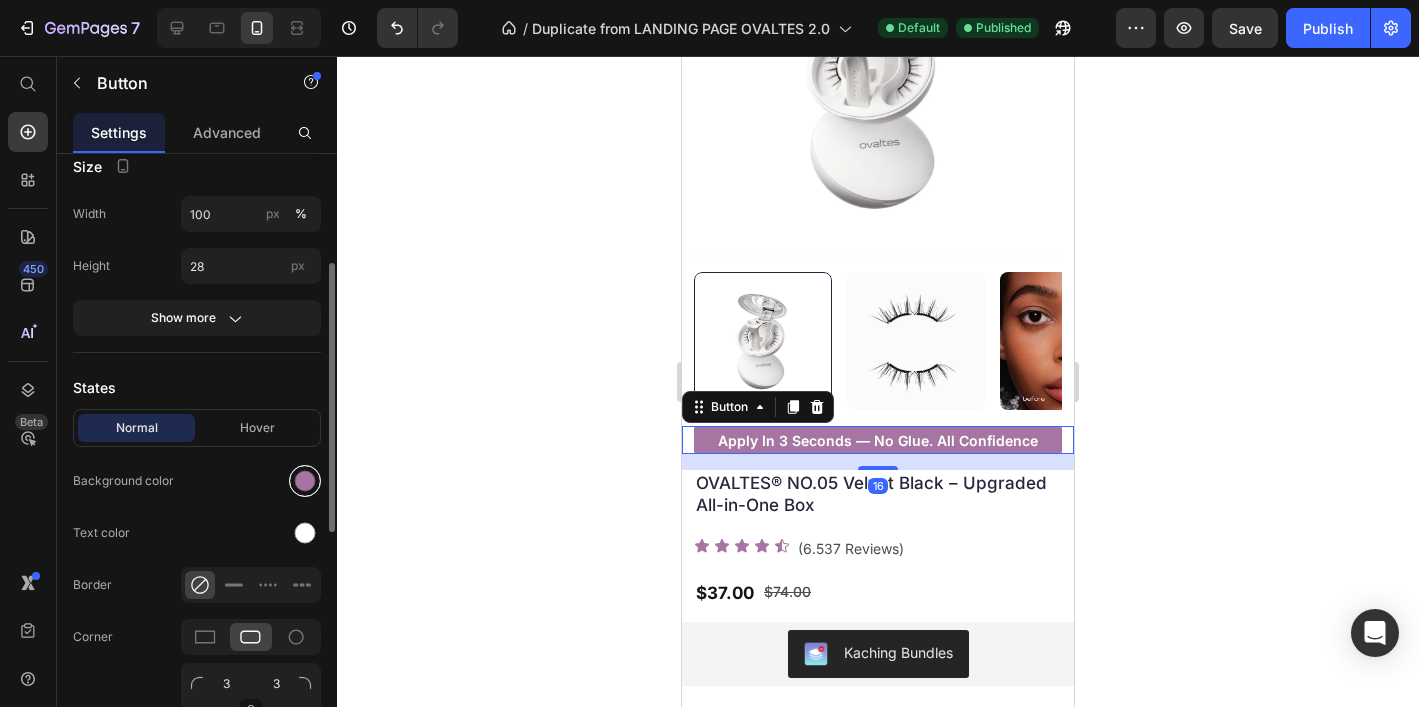 click at bounding box center [305, 481] 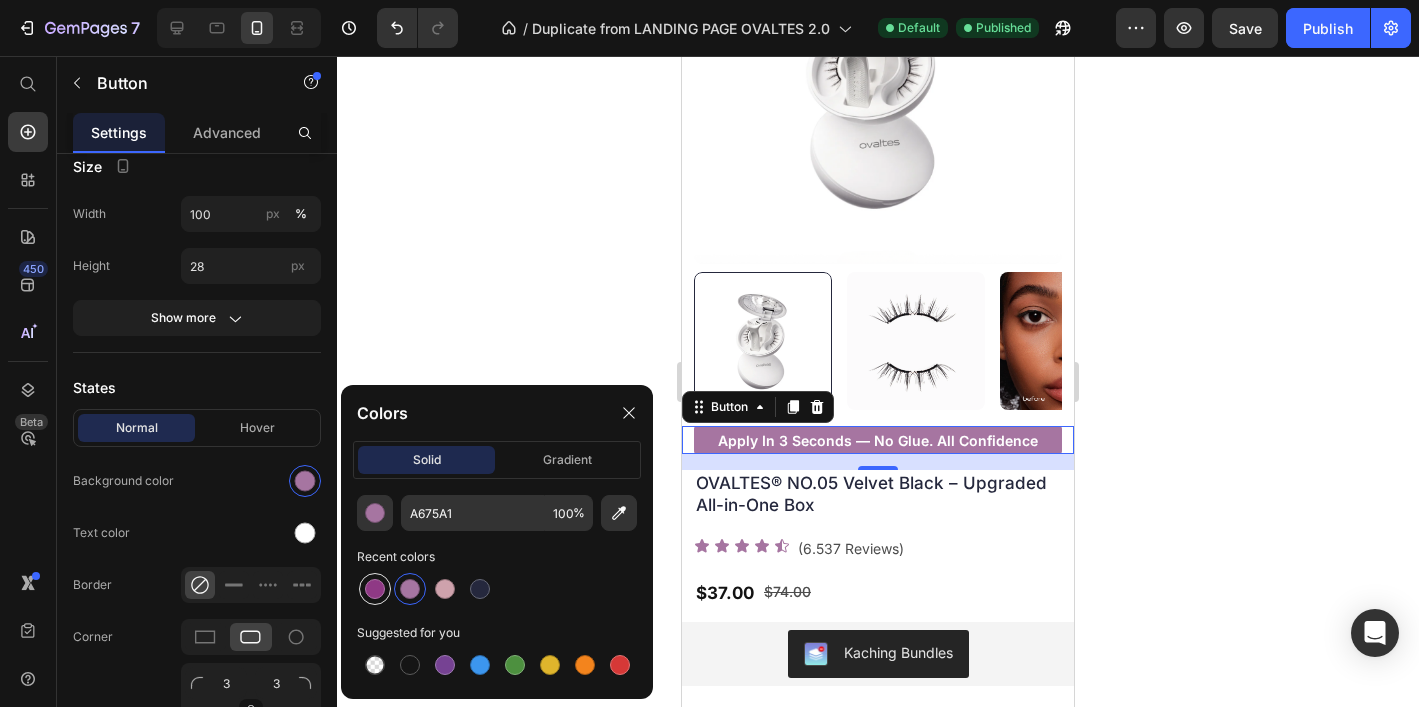 click at bounding box center (375, 589) 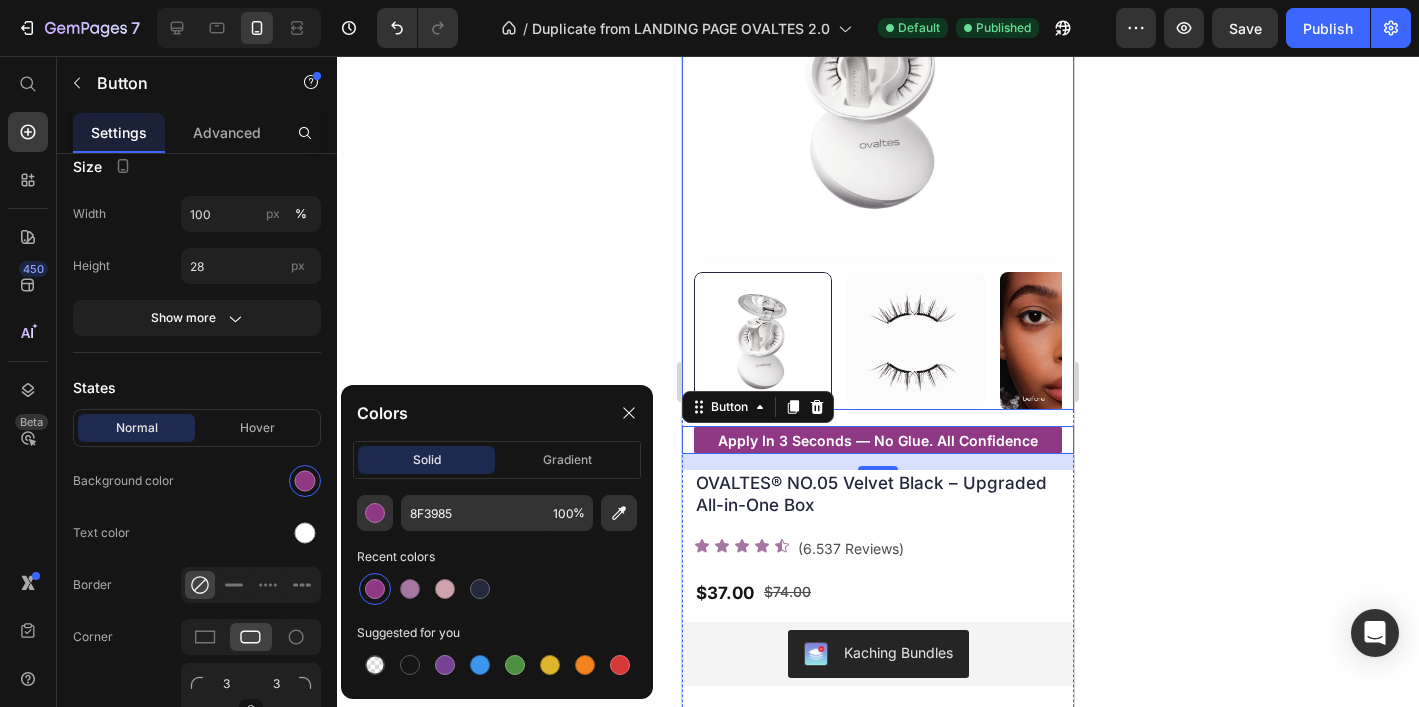 click 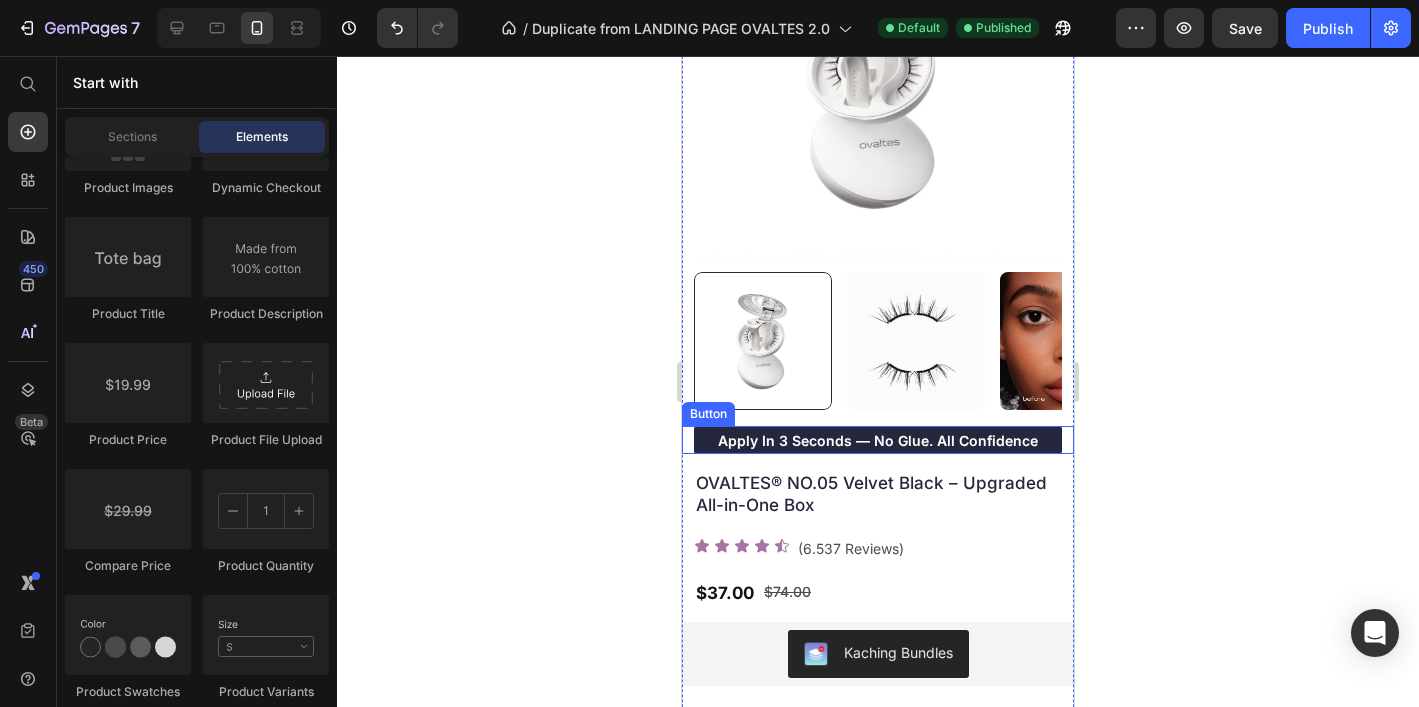 click on "apply in 3 seconds — no glue. all confidence" at bounding box center [878, 440] 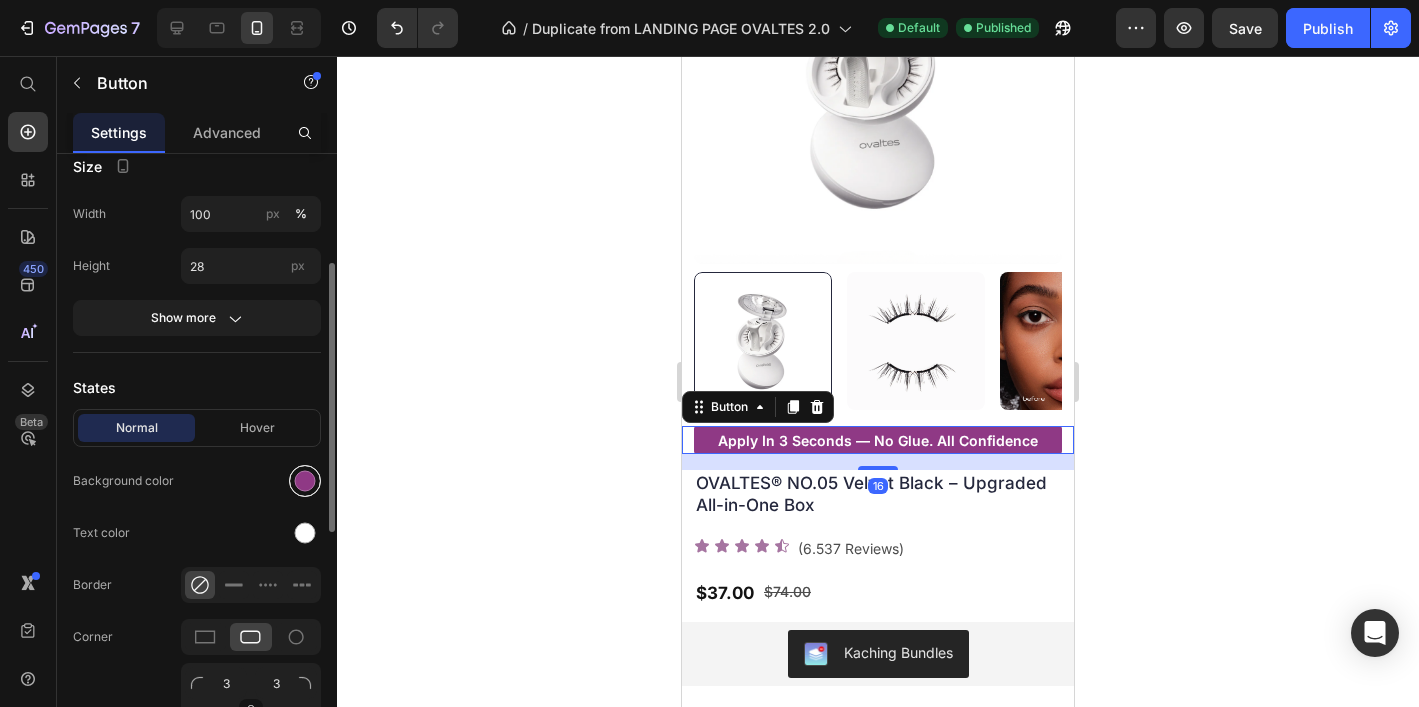click at bounding box center [305, 481] 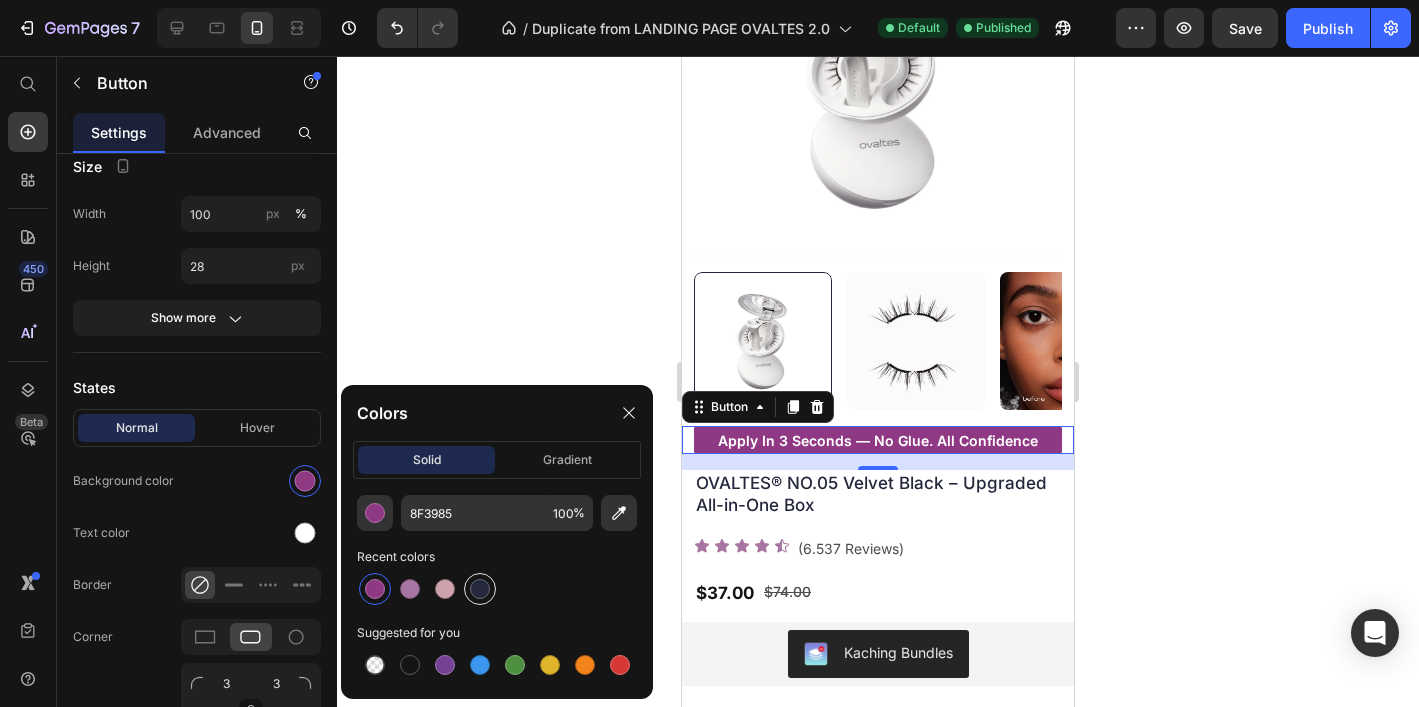 click at bounding box center [480, 589] 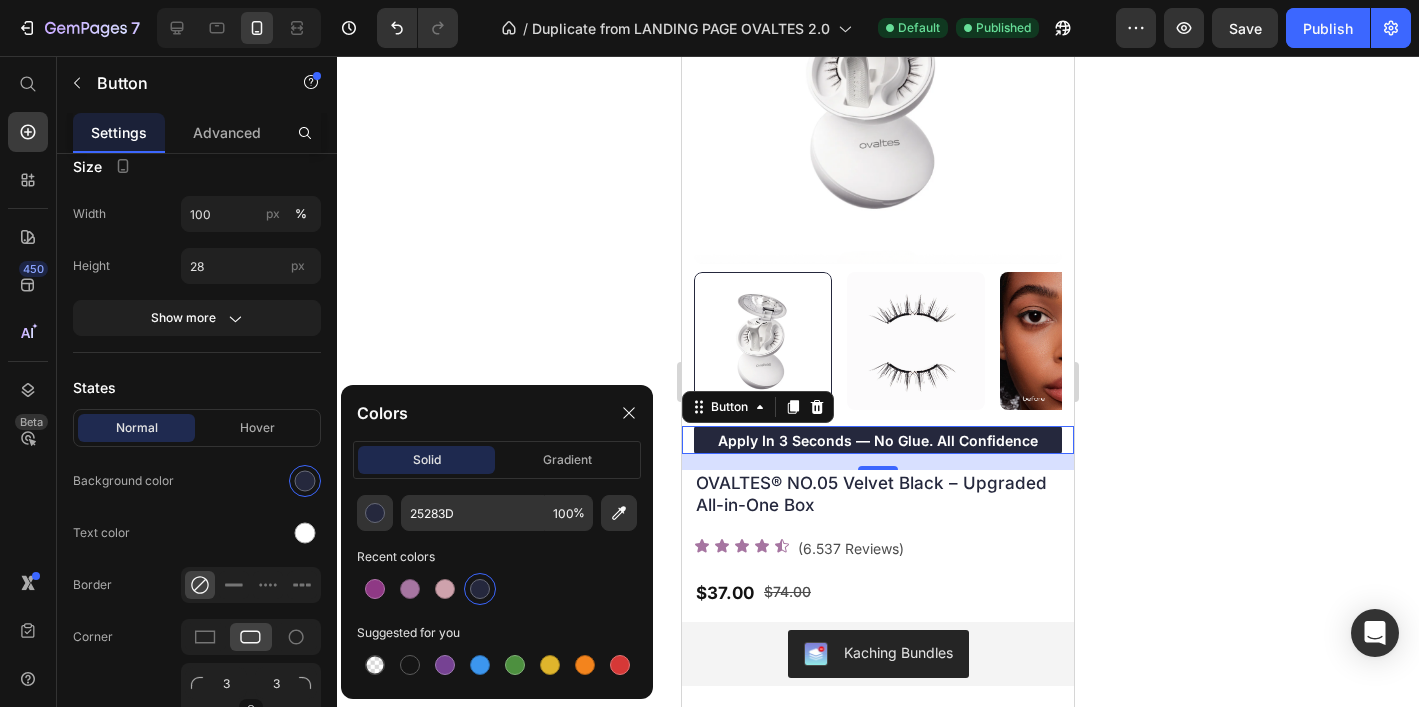 click 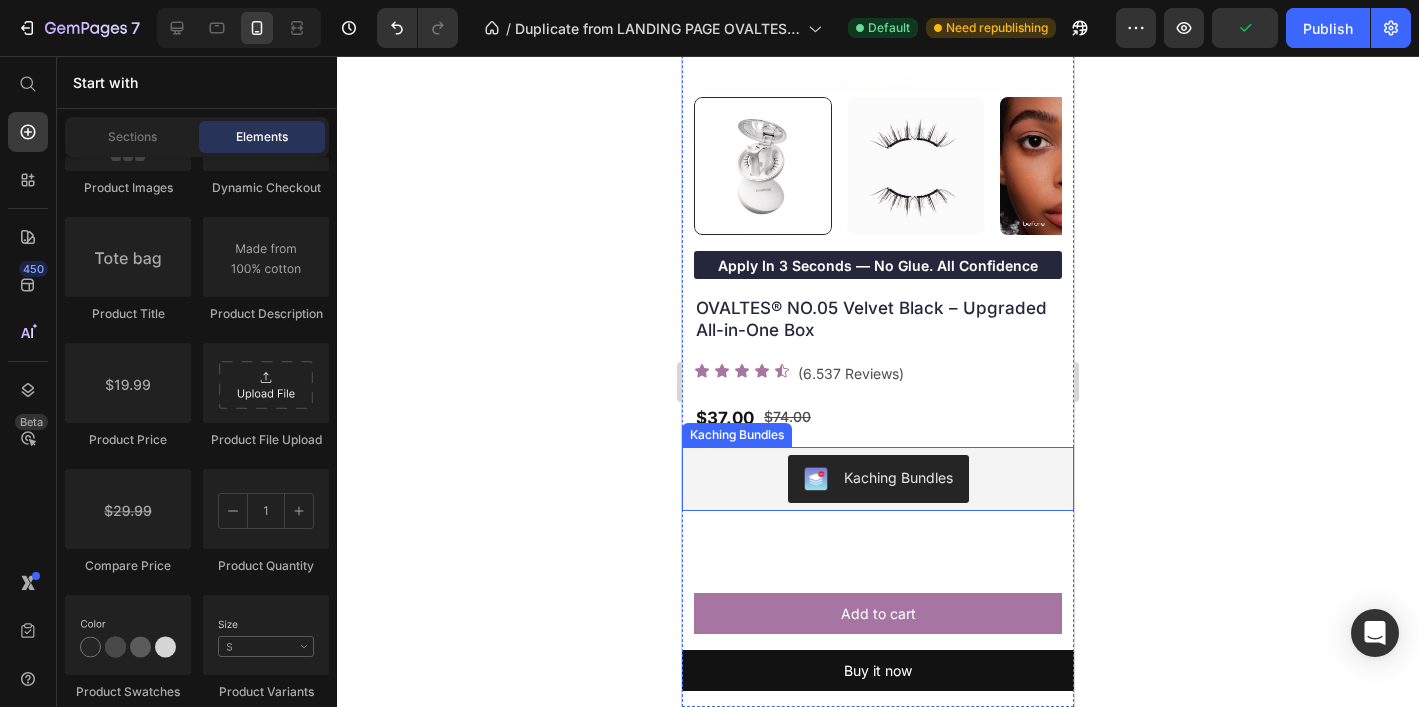 scroll, scrollTop: 406, scrollLeft: 0, axis: vertical 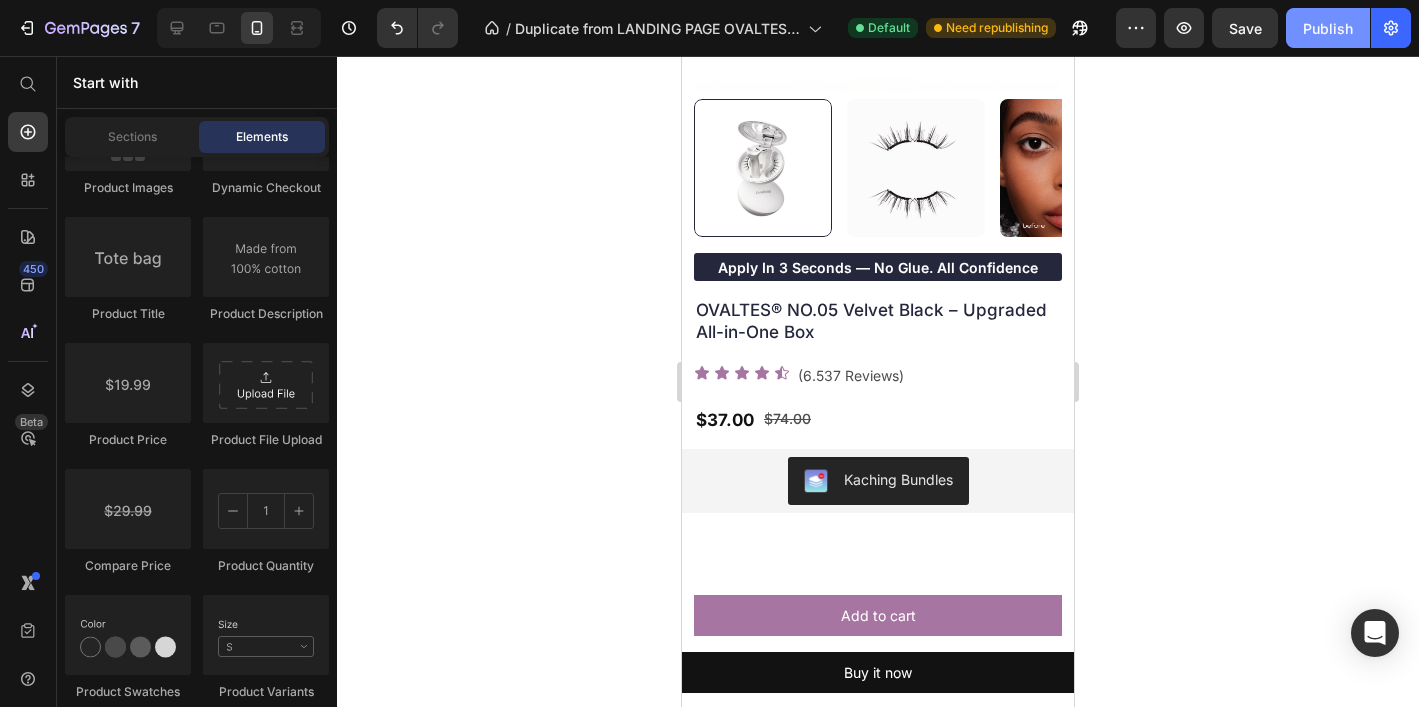 click on "Publish" 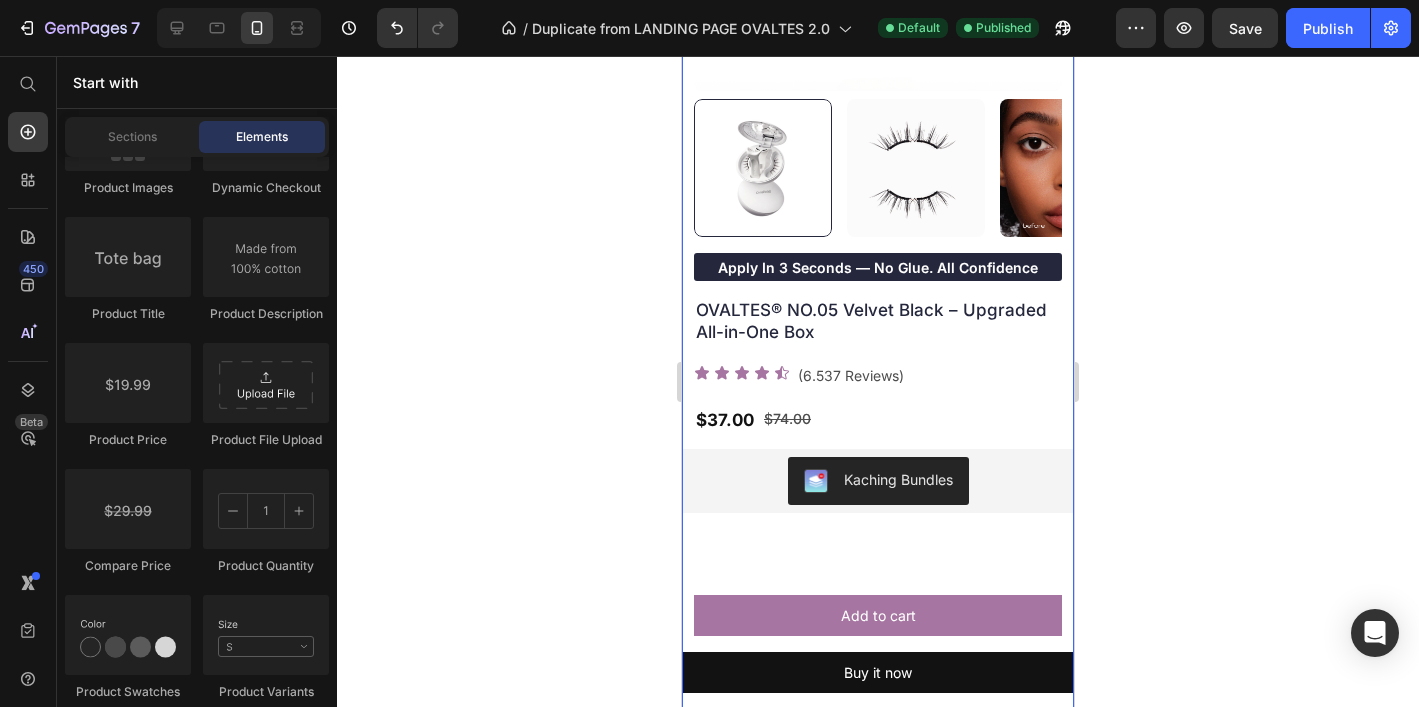 click on "apply in 3 seconds — no glue. all confidence Button OVALTES® NO.05 Velvet Black – Upgraded All-in-One Box Product Title Icon Icon Icon Icon Icon Icon List (6.537 Reviews) Text Block Row $37.00 Product Price $74.00 Product Price Row Kaching Bundles Kaching Bundles
Product Description Add to cart Add to Cart Buy it now Dynamic Checkout" at bounding box center (878, 481) 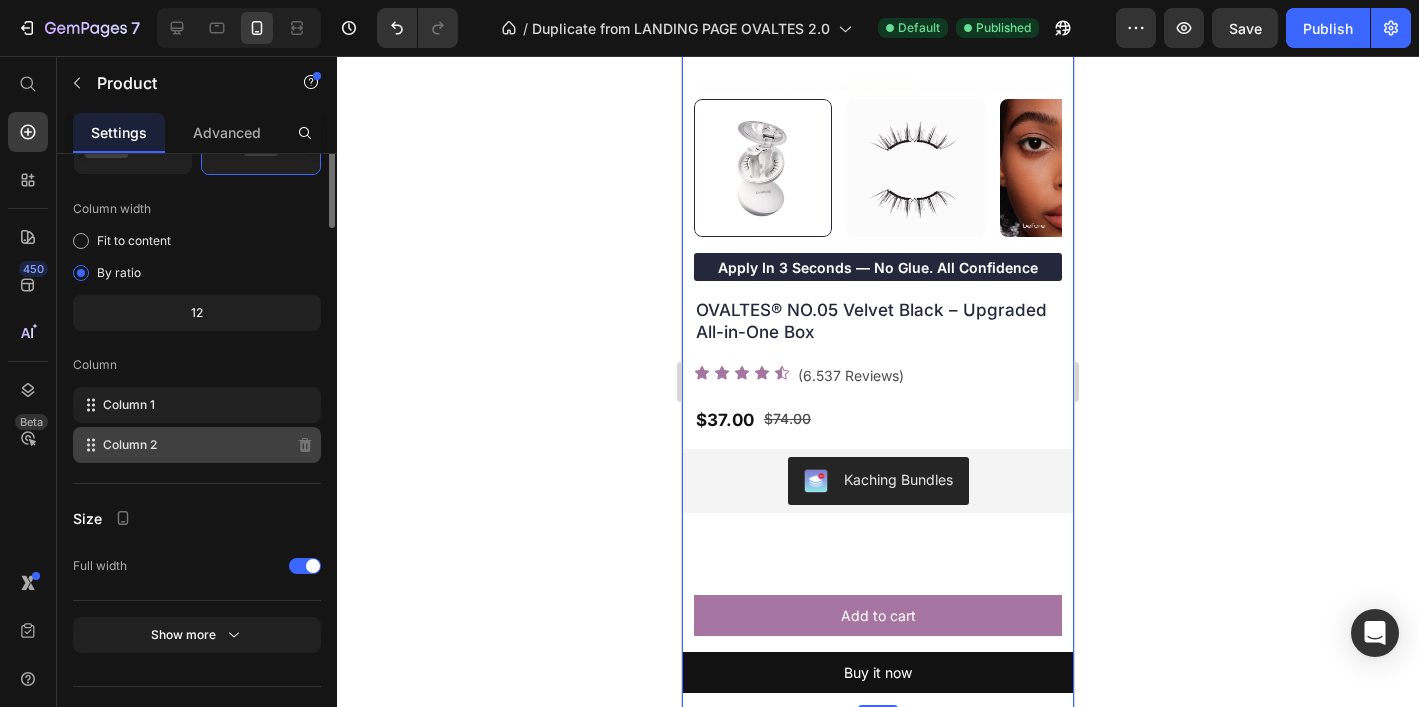 scroll, scrollTop: 580, scrollLeft: 0, axis: vertical 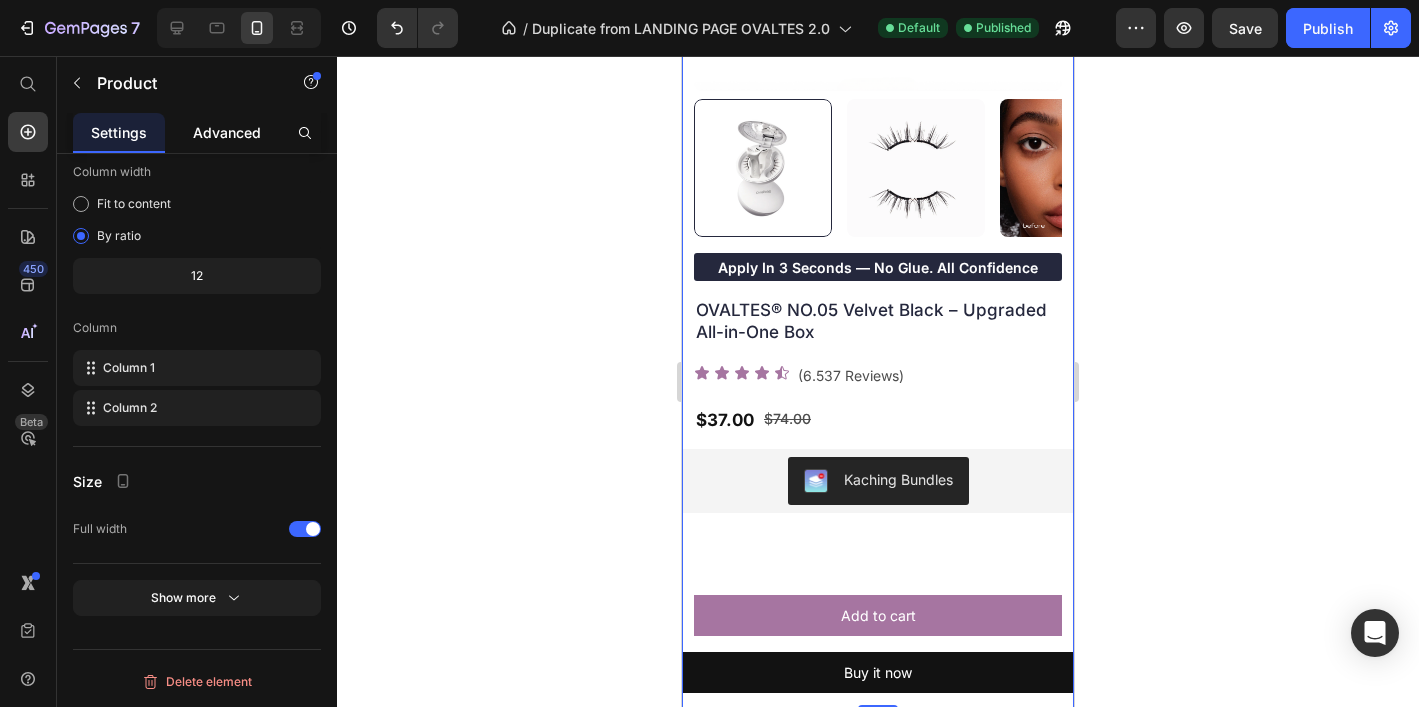 click on "Advanced" at bounding box center [227, 132] 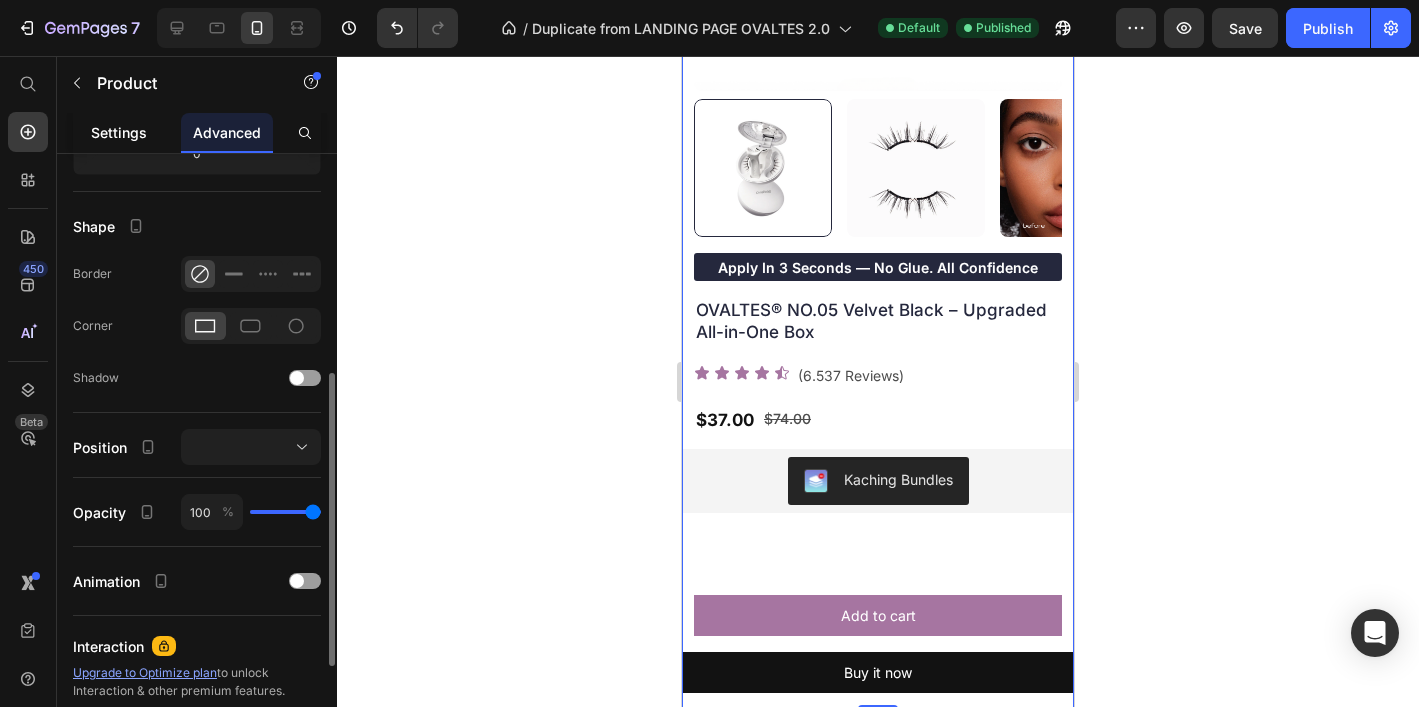 scroll, scrollTop: 459, scrollLeft: 0, axis: vertical 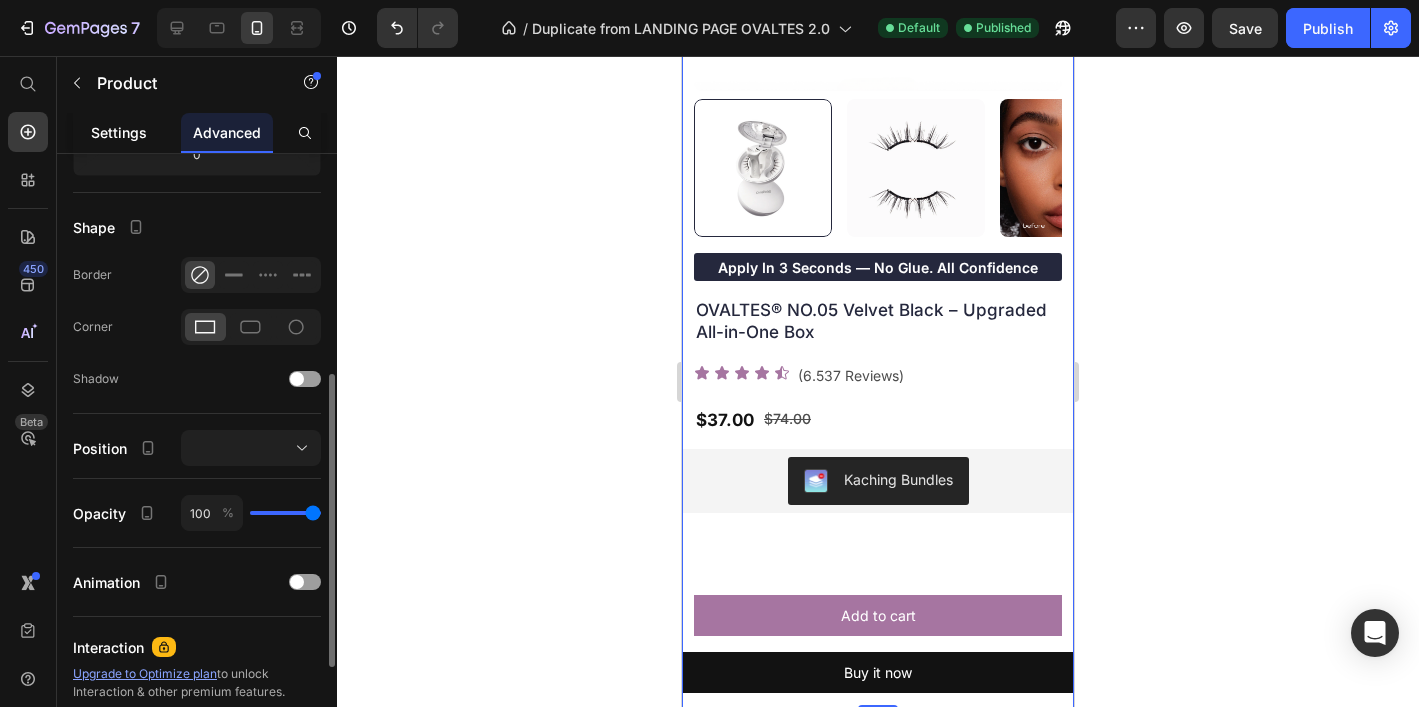 click on "Settings" 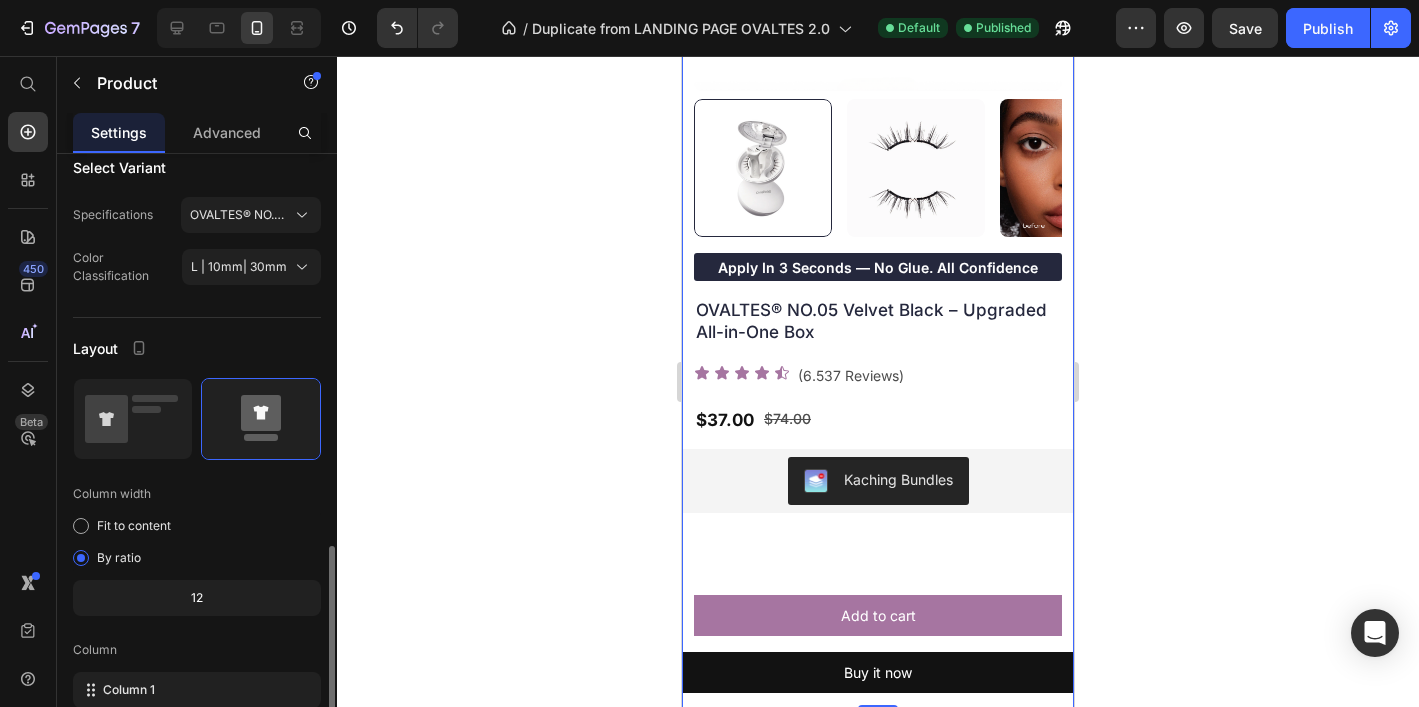 scroll, scrollTop: 580, scrollLeft: 0, axis: vertical 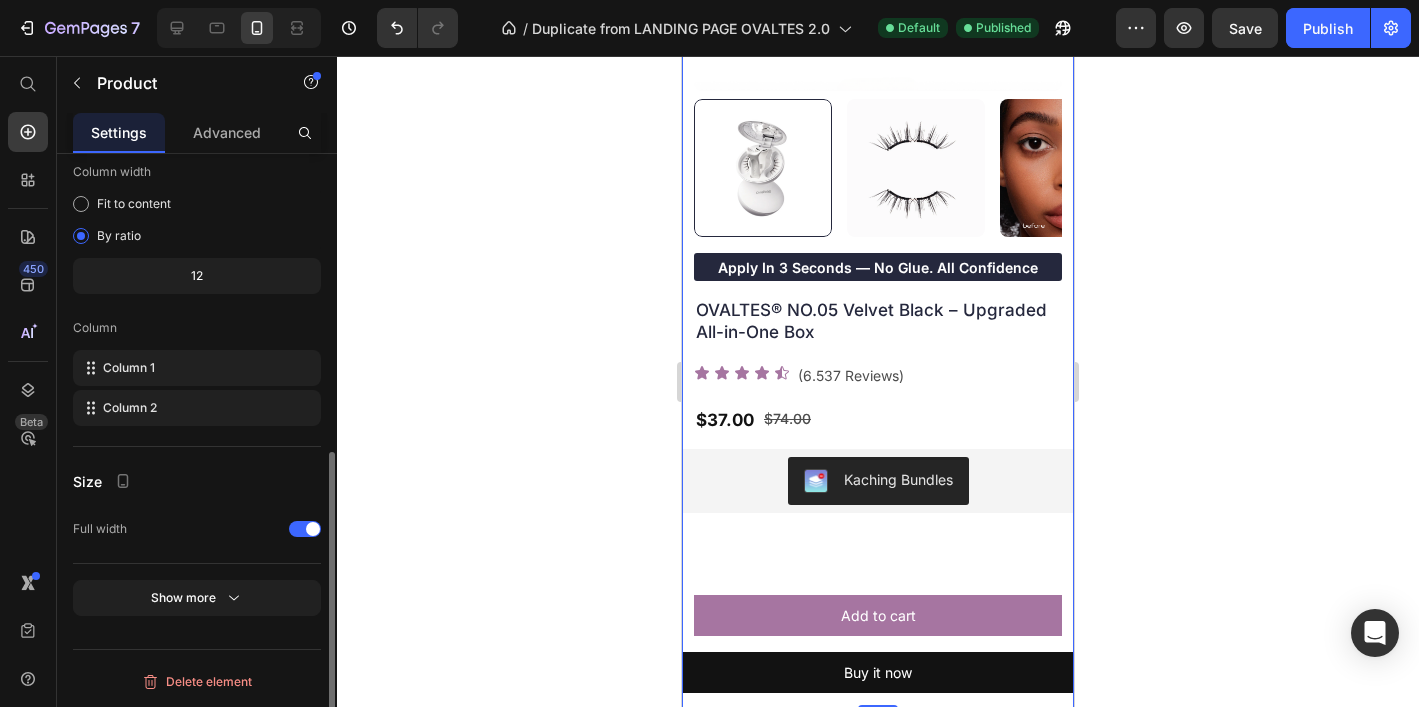 click on "Show more" 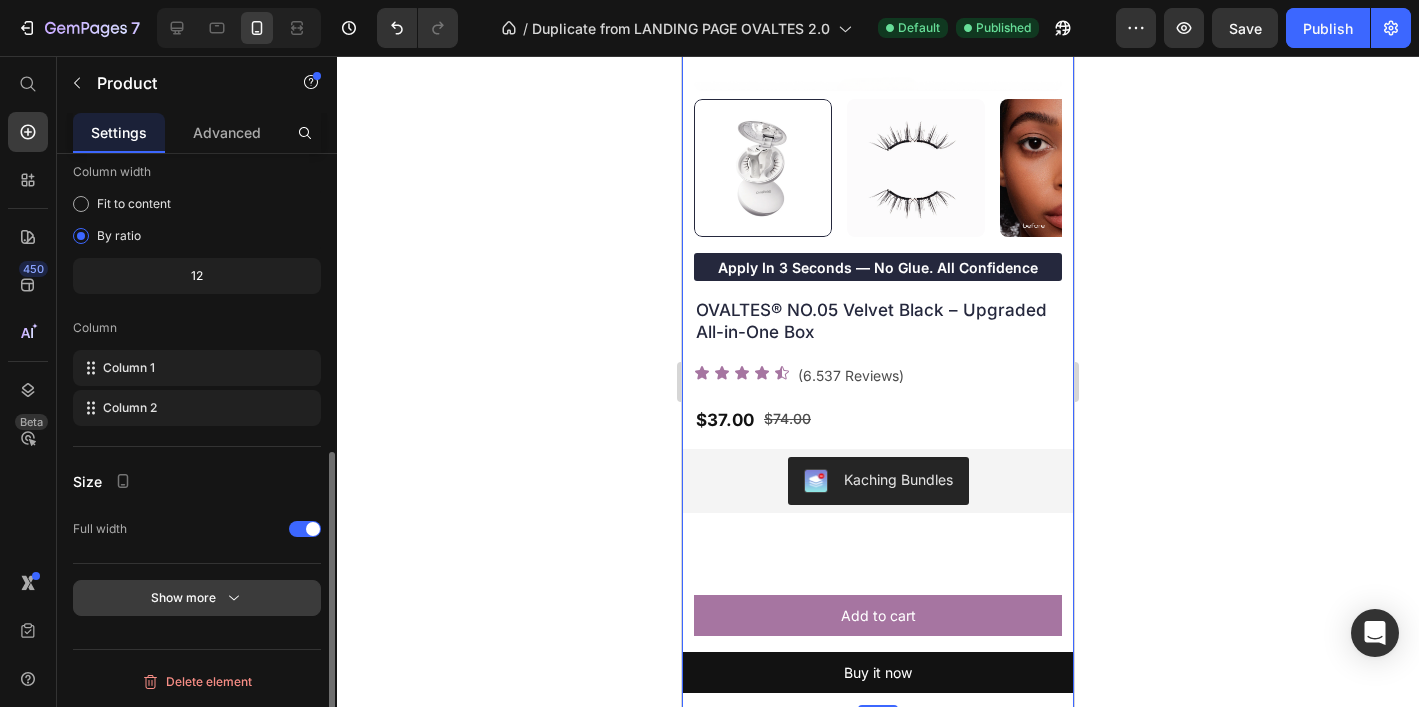 click on "Show more" at bounding box center [197, 598] 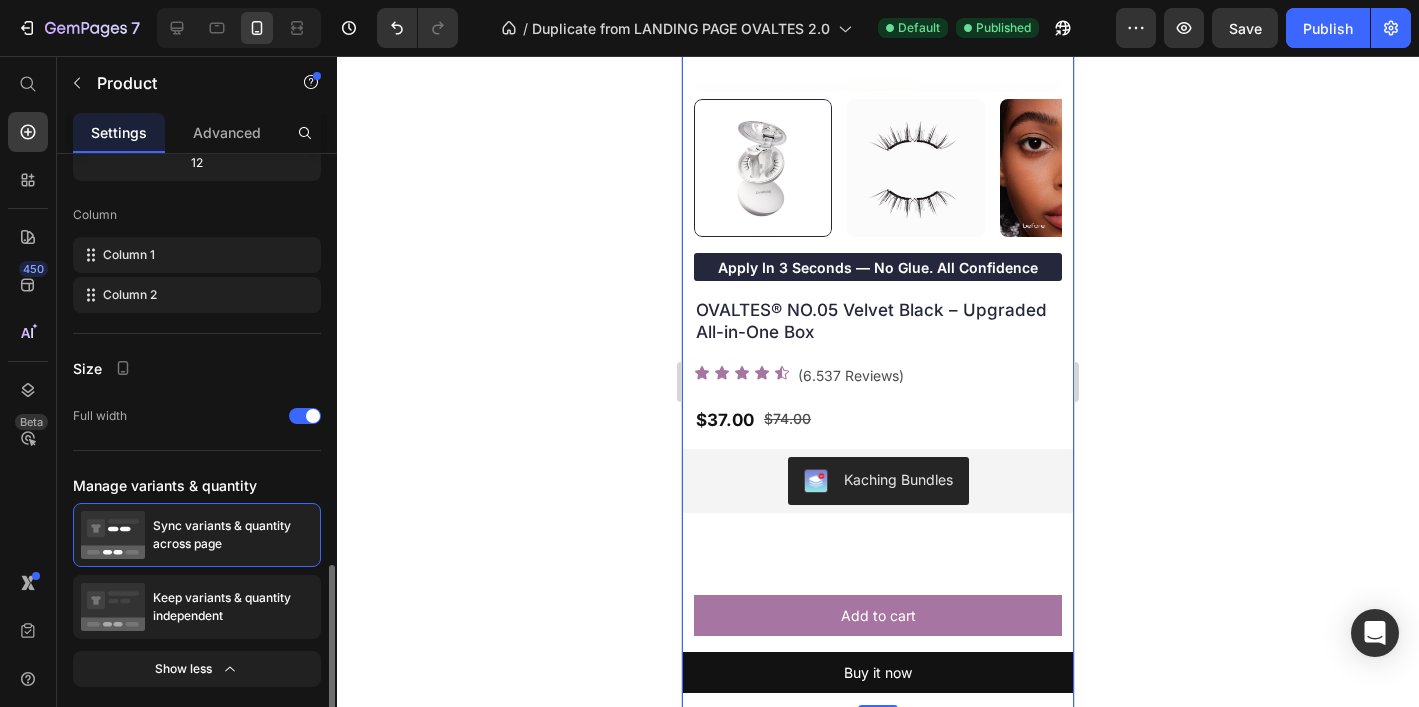 scroll, scrollTop: 764, scrollLeft: 0, axis: vertical 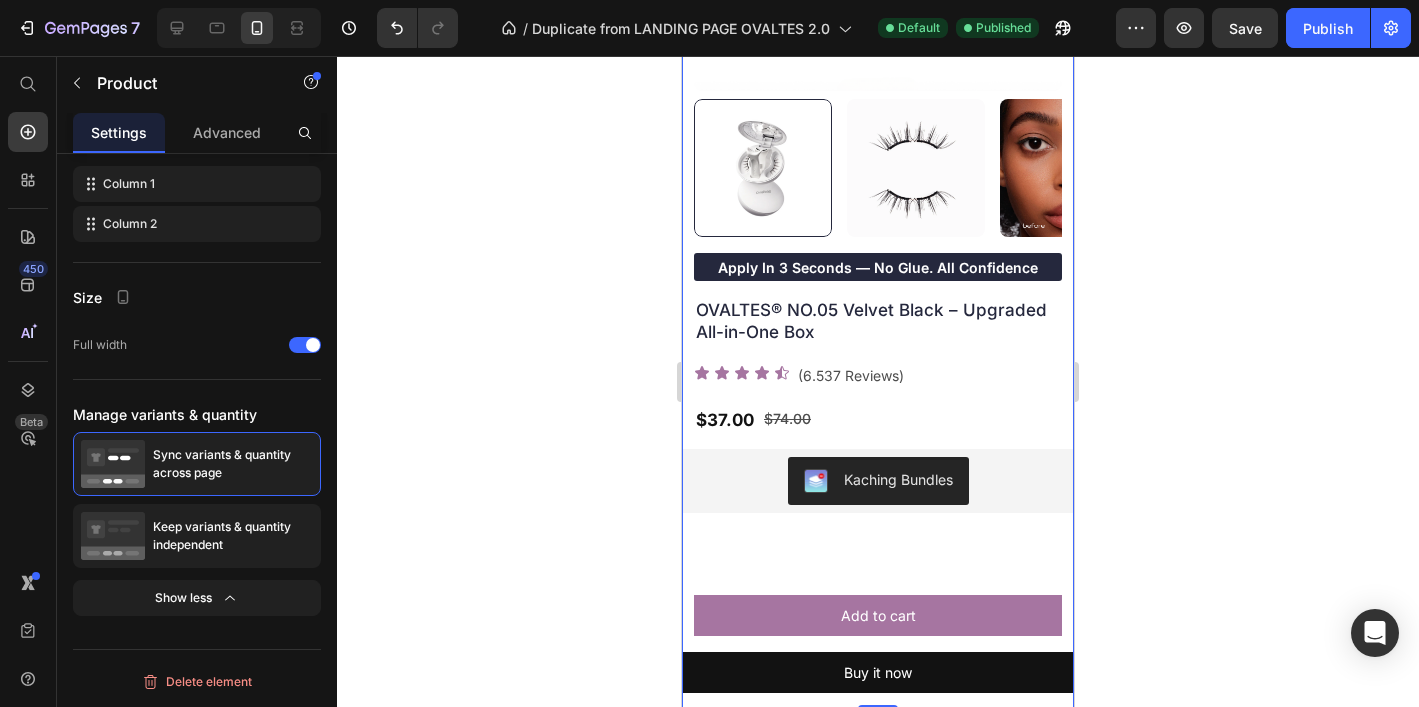 click 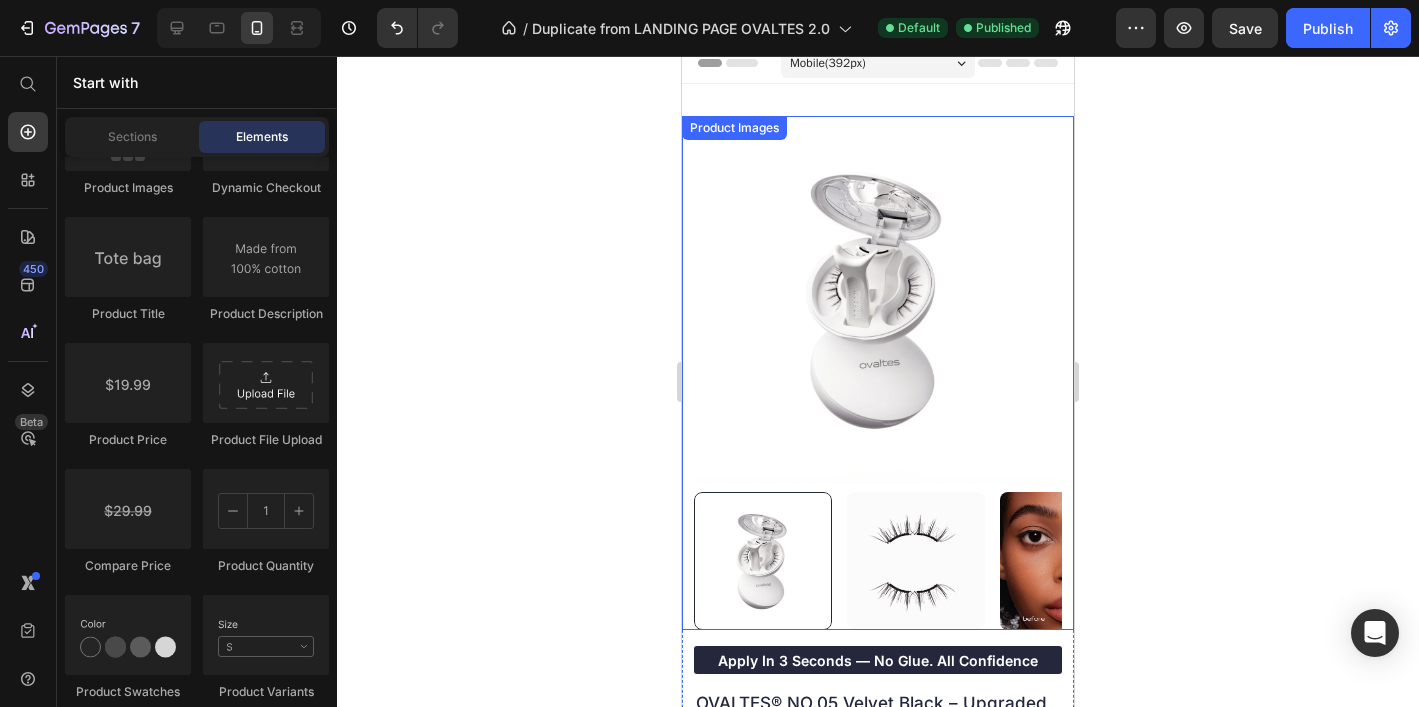 scroll, scrollTop: 0, scrollLeft: 0, axis: both 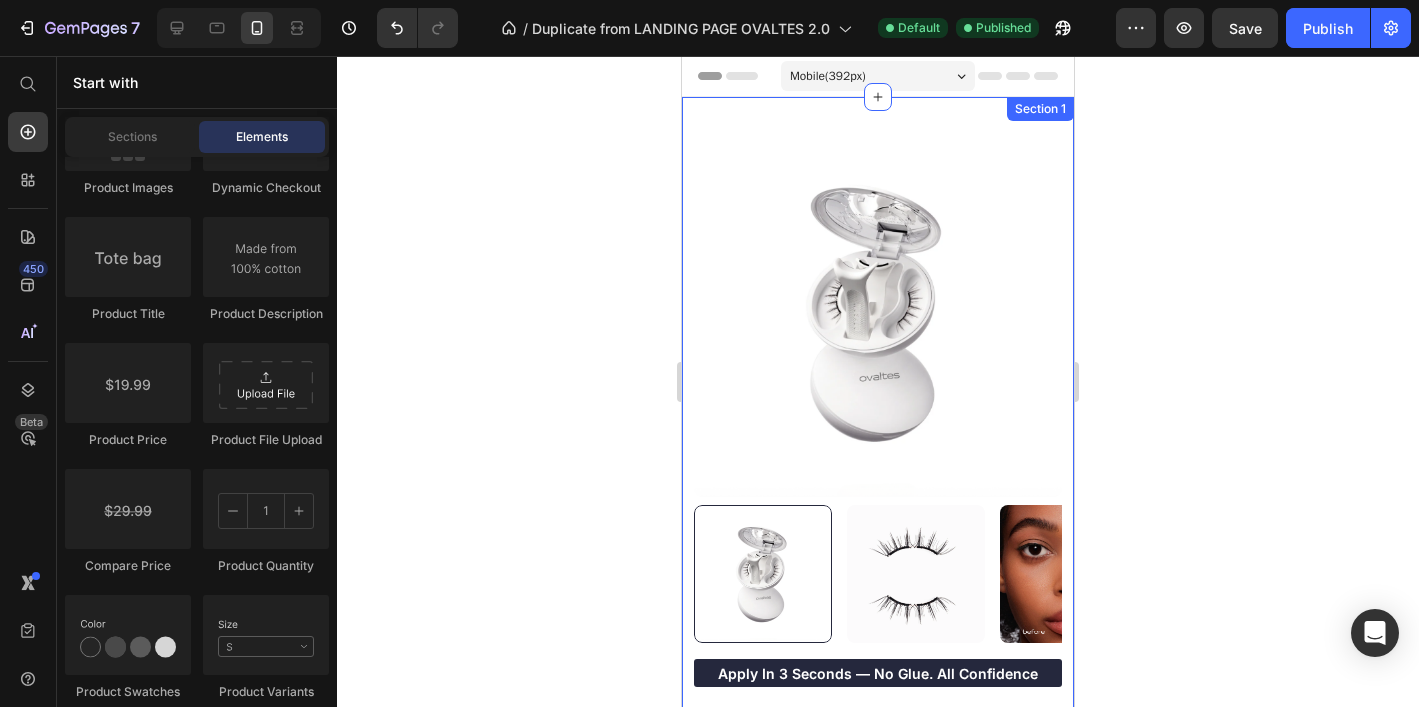 click on "Product Images apply in 3 seconds — no glue. all confidence Button OVALTES® NO.05 Velvet Black – Upgraded All-in-One Box Product Title Icon Icon Icon Icon Icon Icon List (6.537 Reviews) Text Block Row $37.00 Product Price $74.00 Product Price Row Kaching Bundles Kaching Bundles
Product Description Add to cart Add to Cart Buy it now Dynamic Checkout Product Section 1" at bounding box center [878, 622] 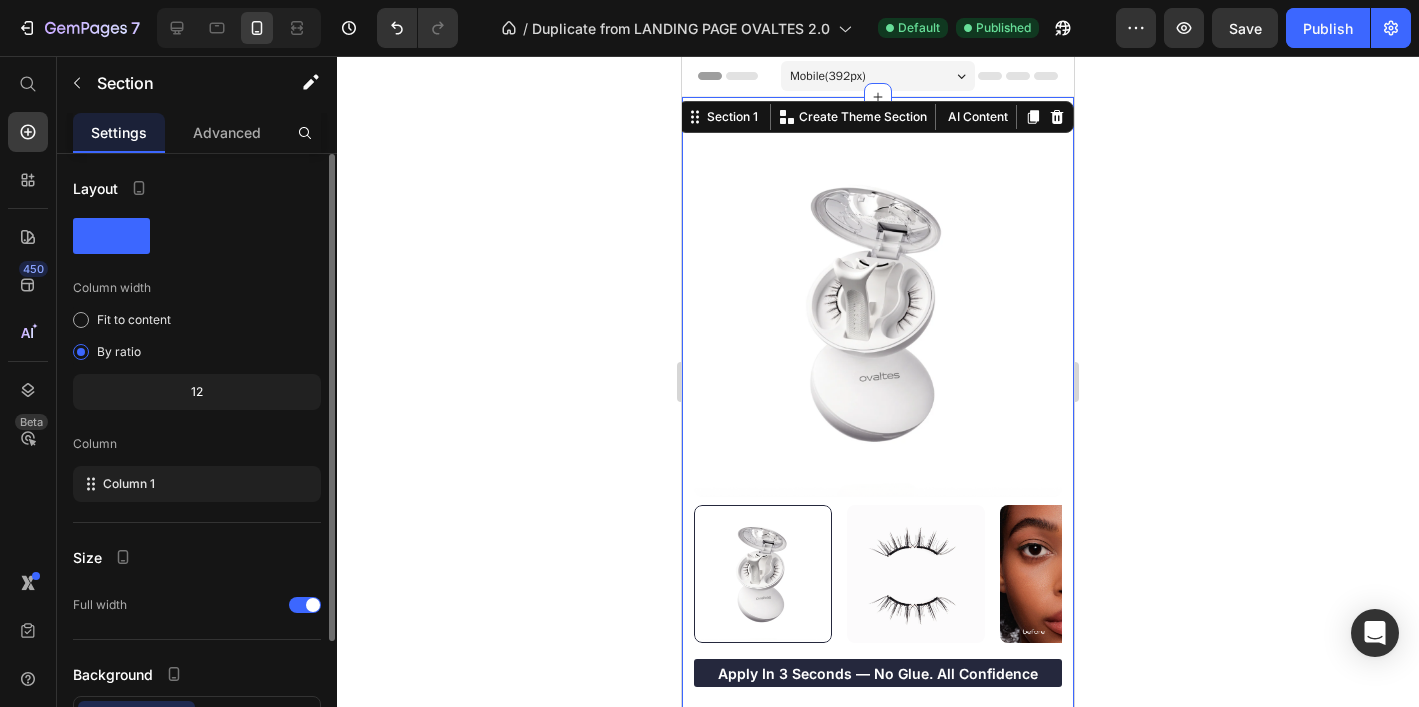 scroll, scrollTop: 154, scrollLeft: 0, axis: vertical 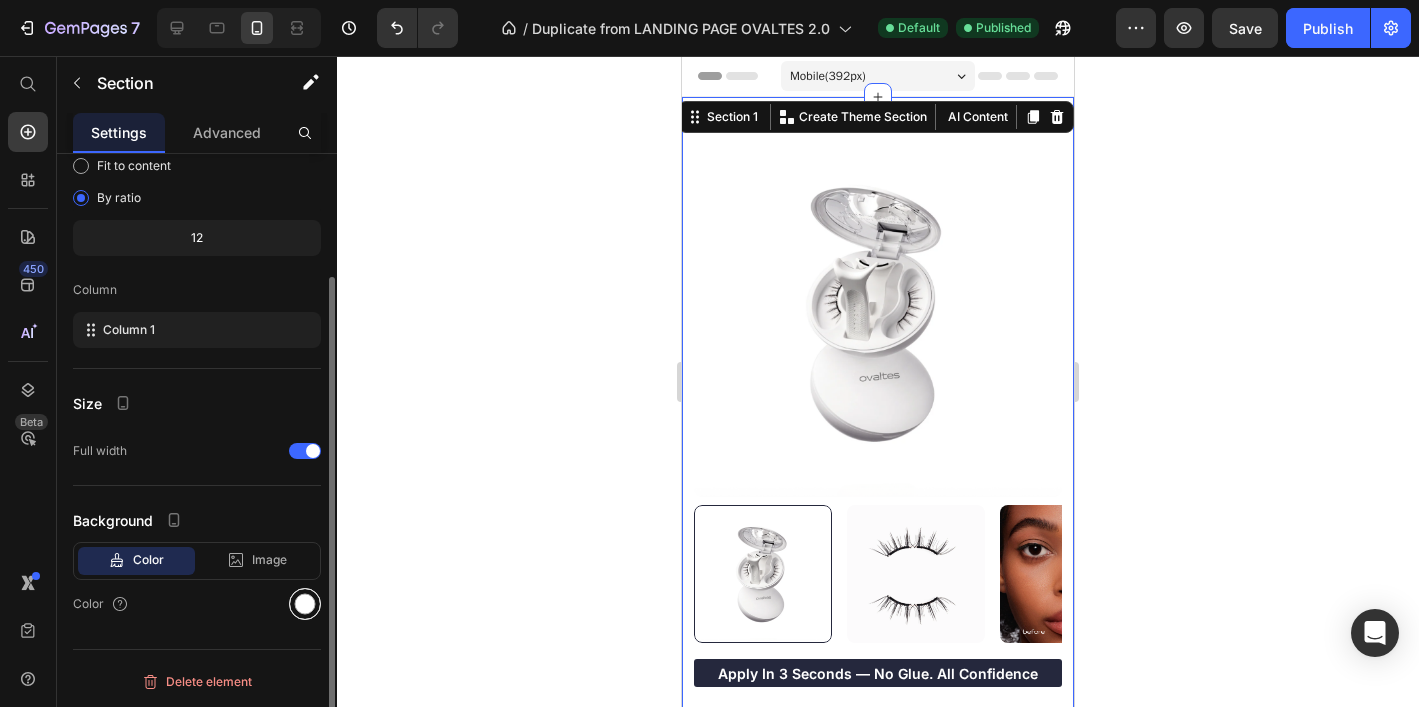 click at bounding box center [305, 604] 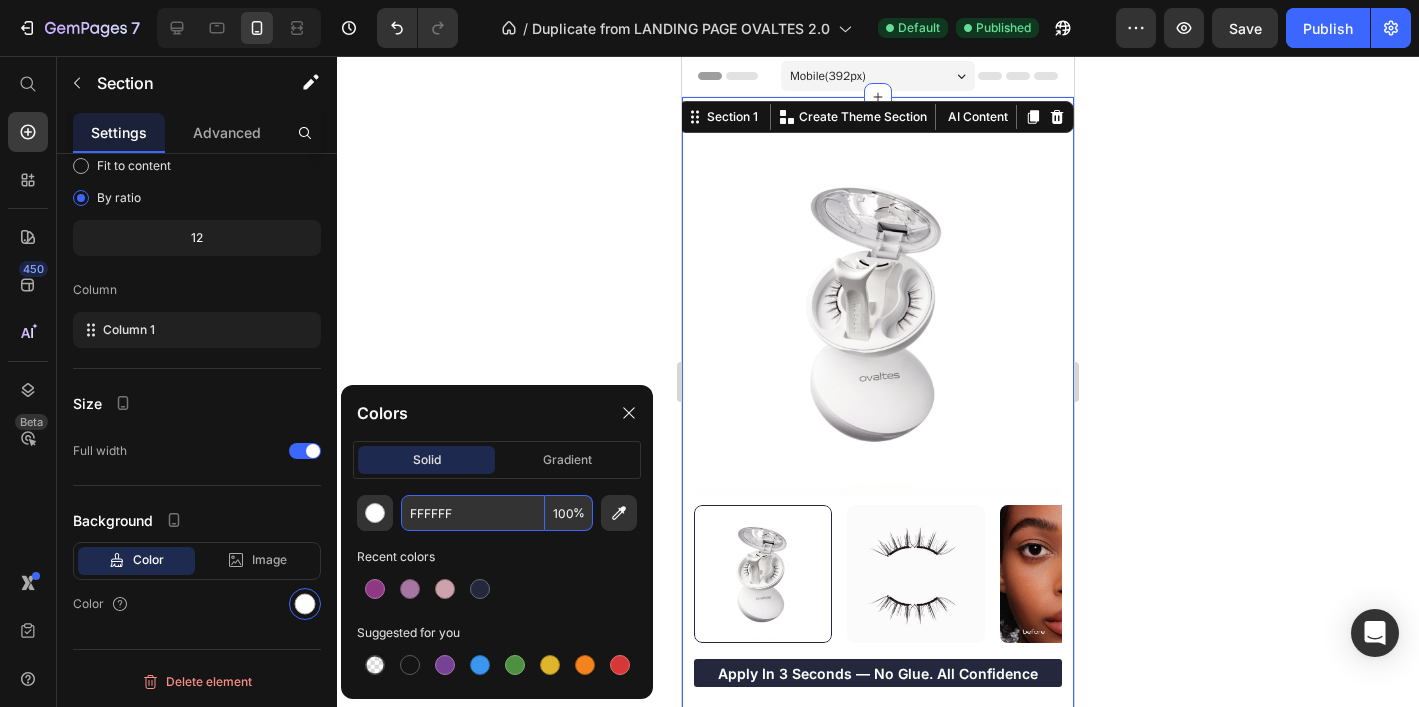 click on "FFFFFF" at bounding box center (473, 513) 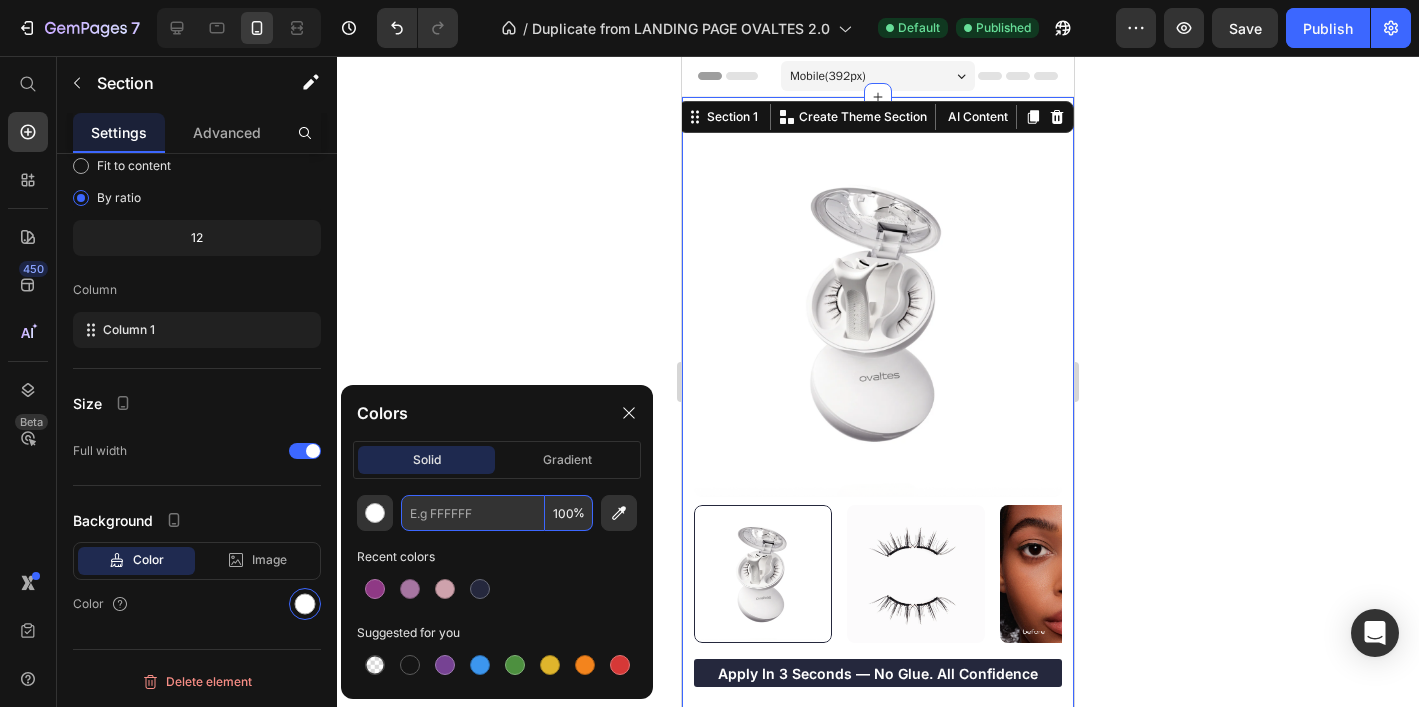 paste on "EFD9CE" 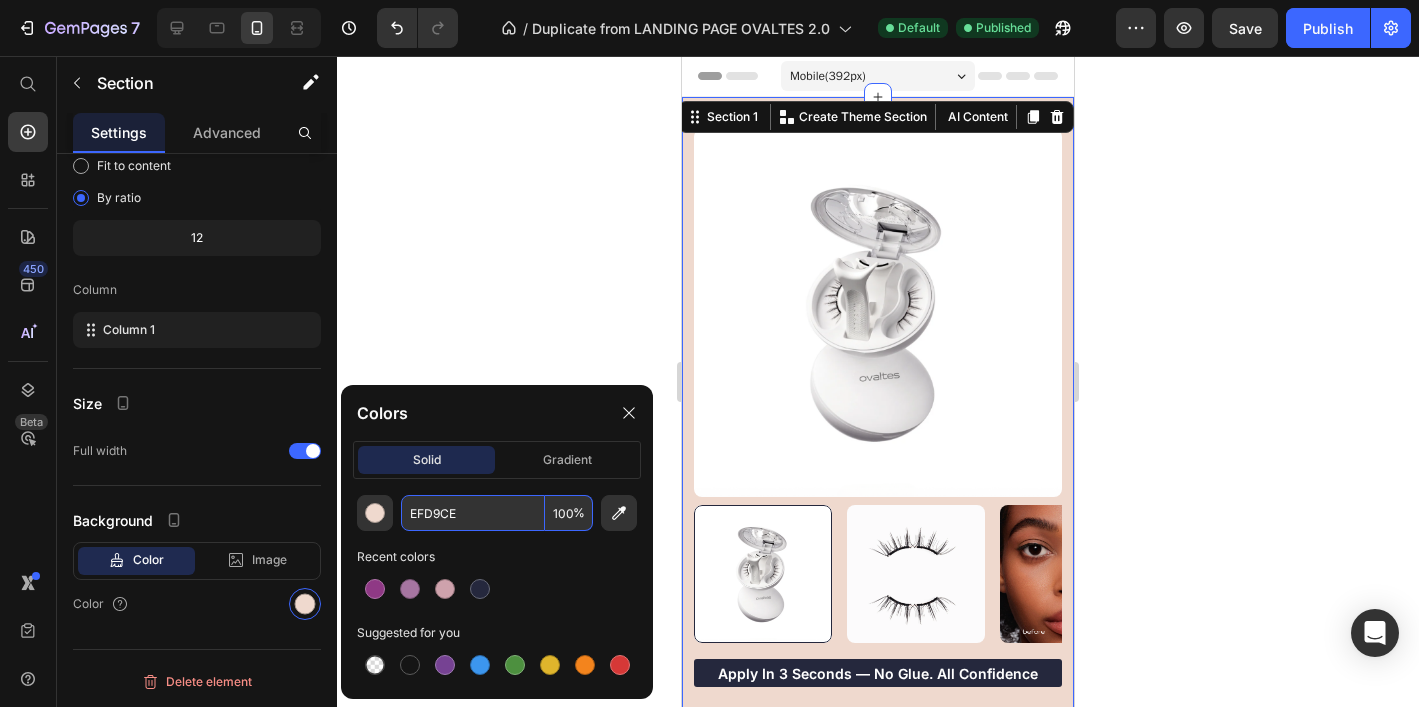 type on "EFD9CE" 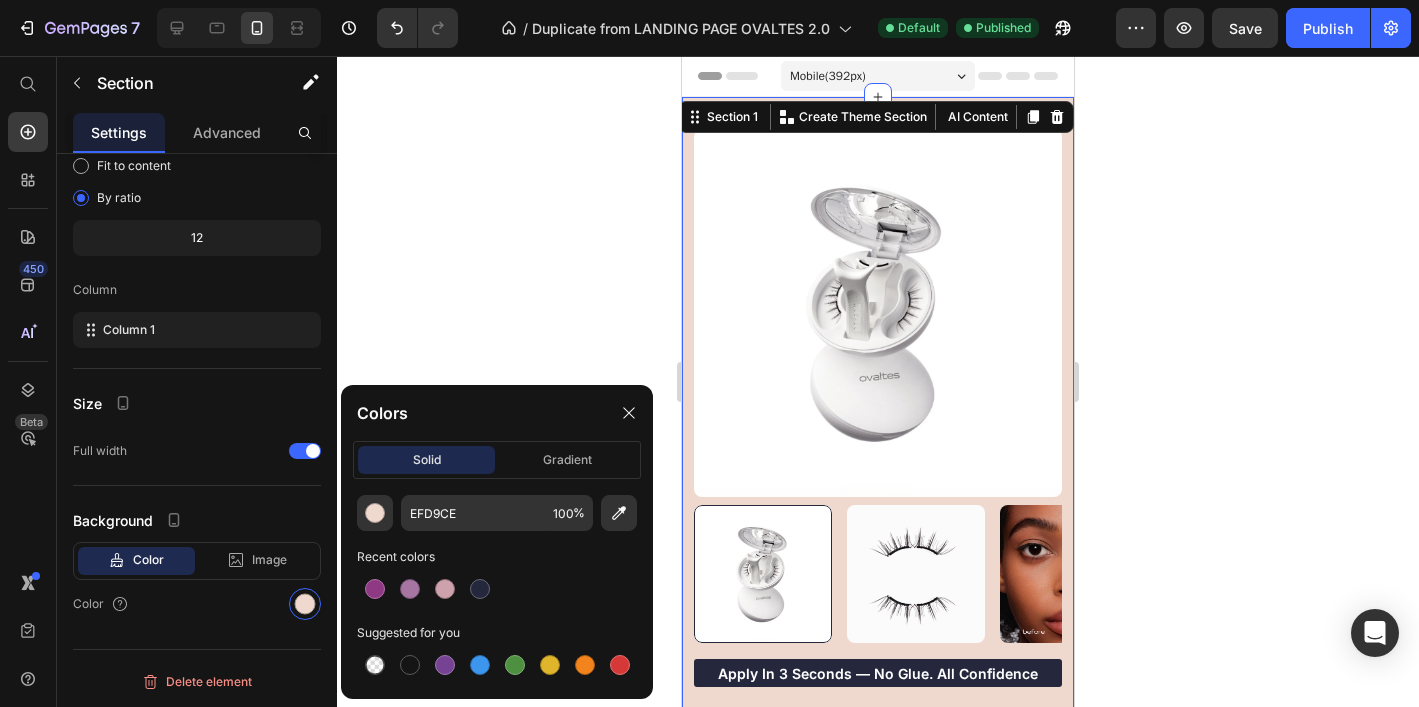 click 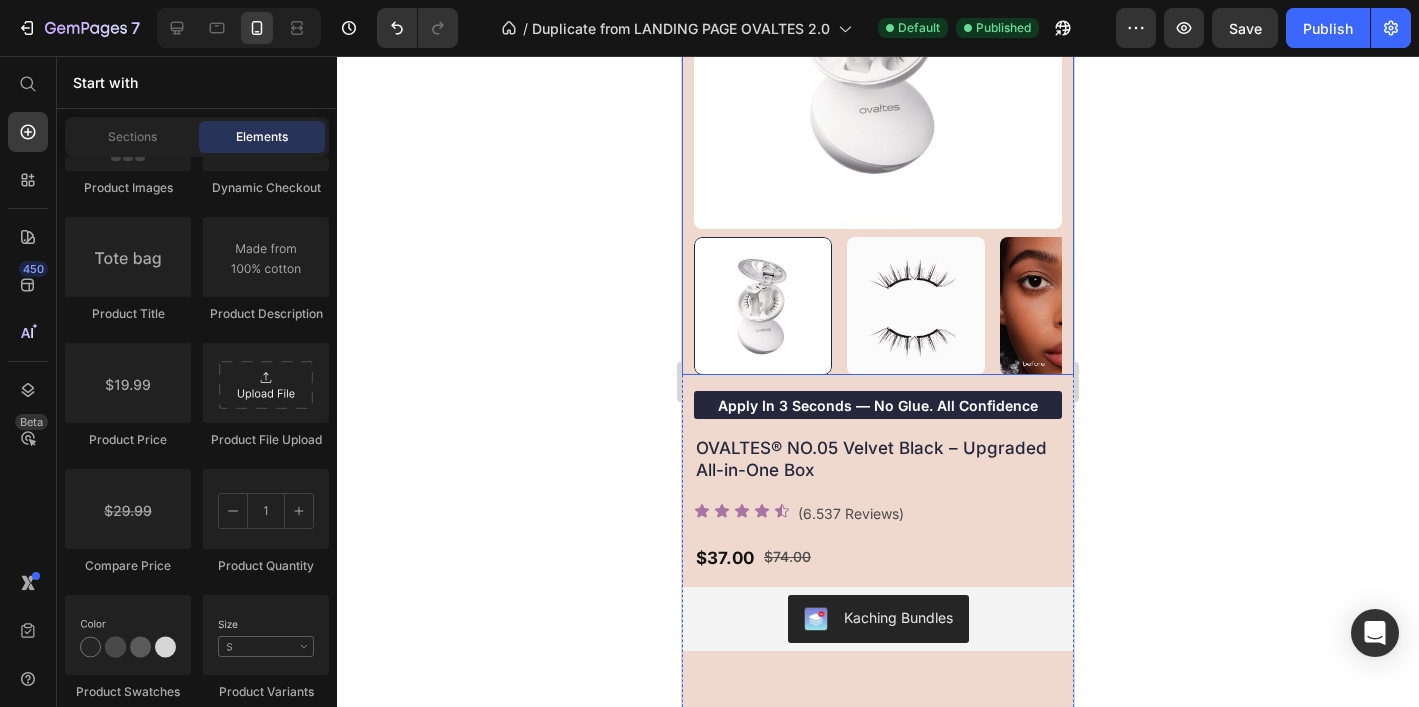 scroll, scrollTop: 271, scrollLeft: 0, axis: vertical 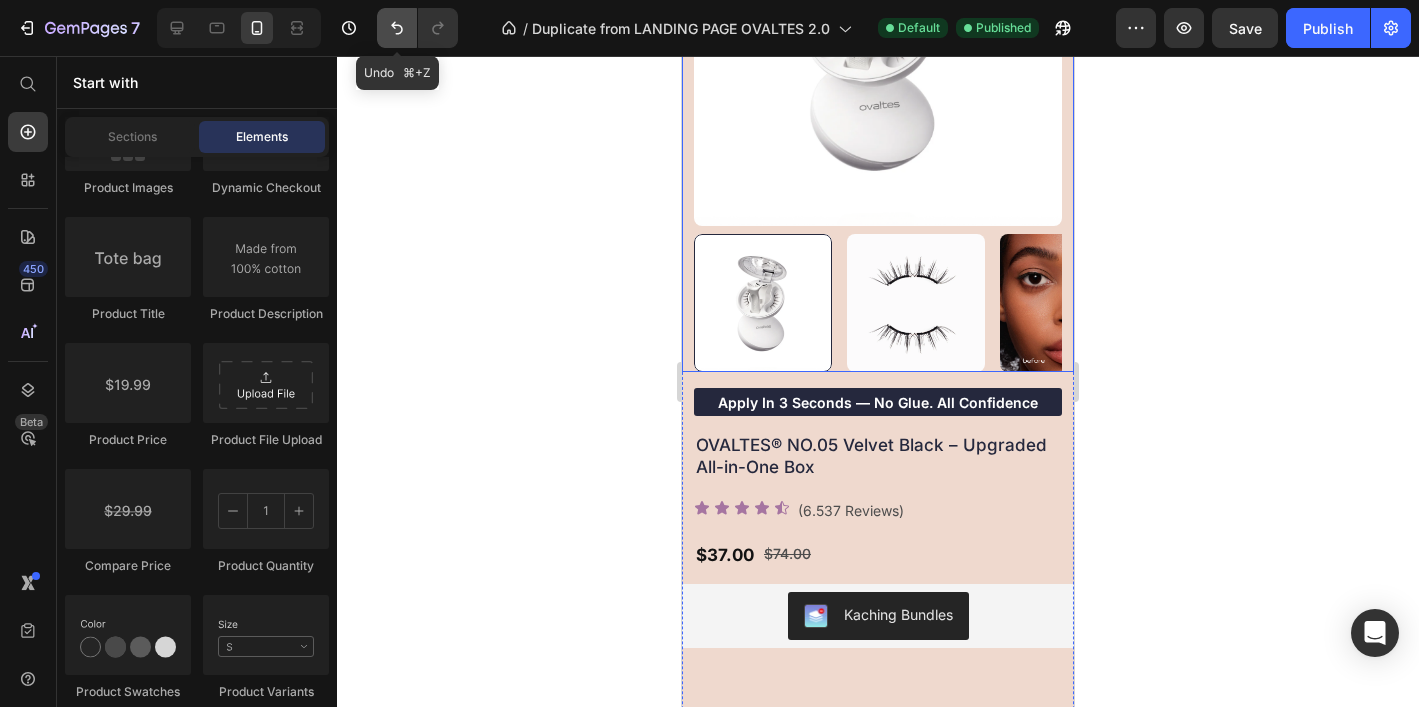 click 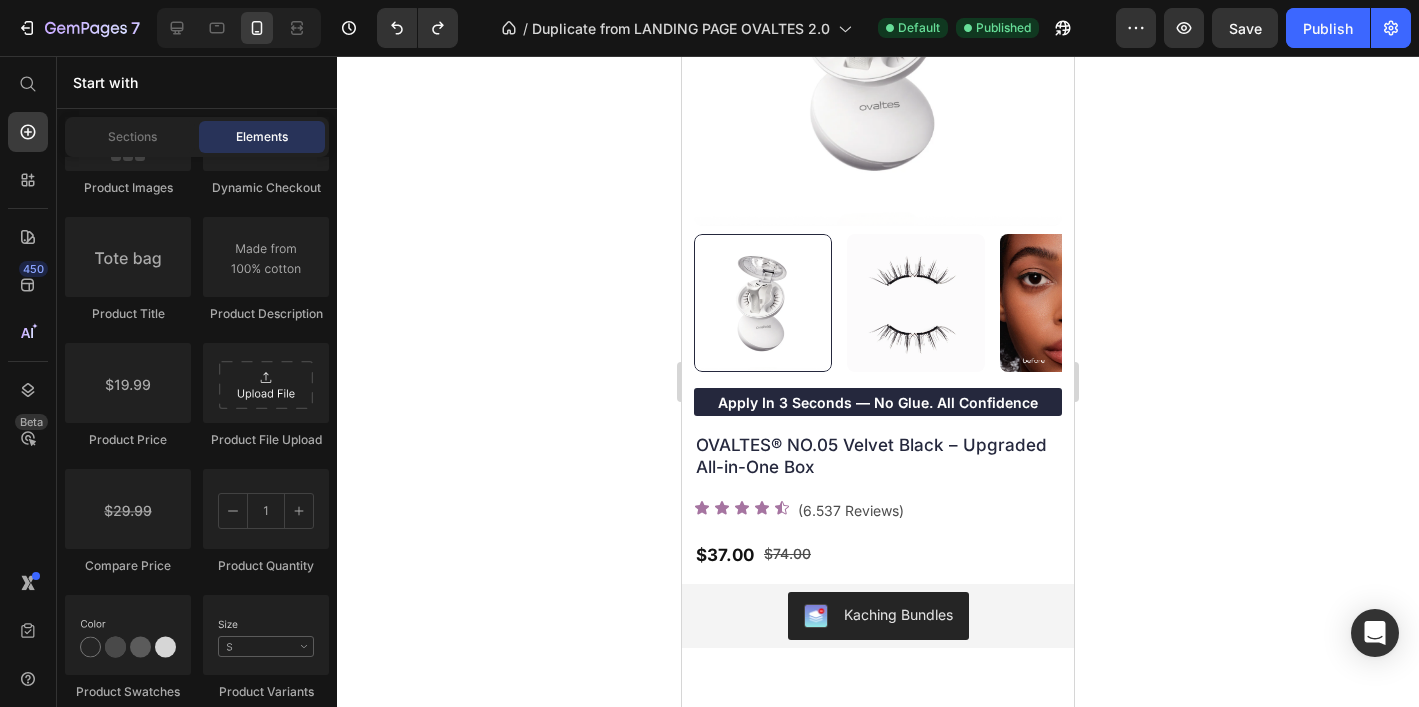 click 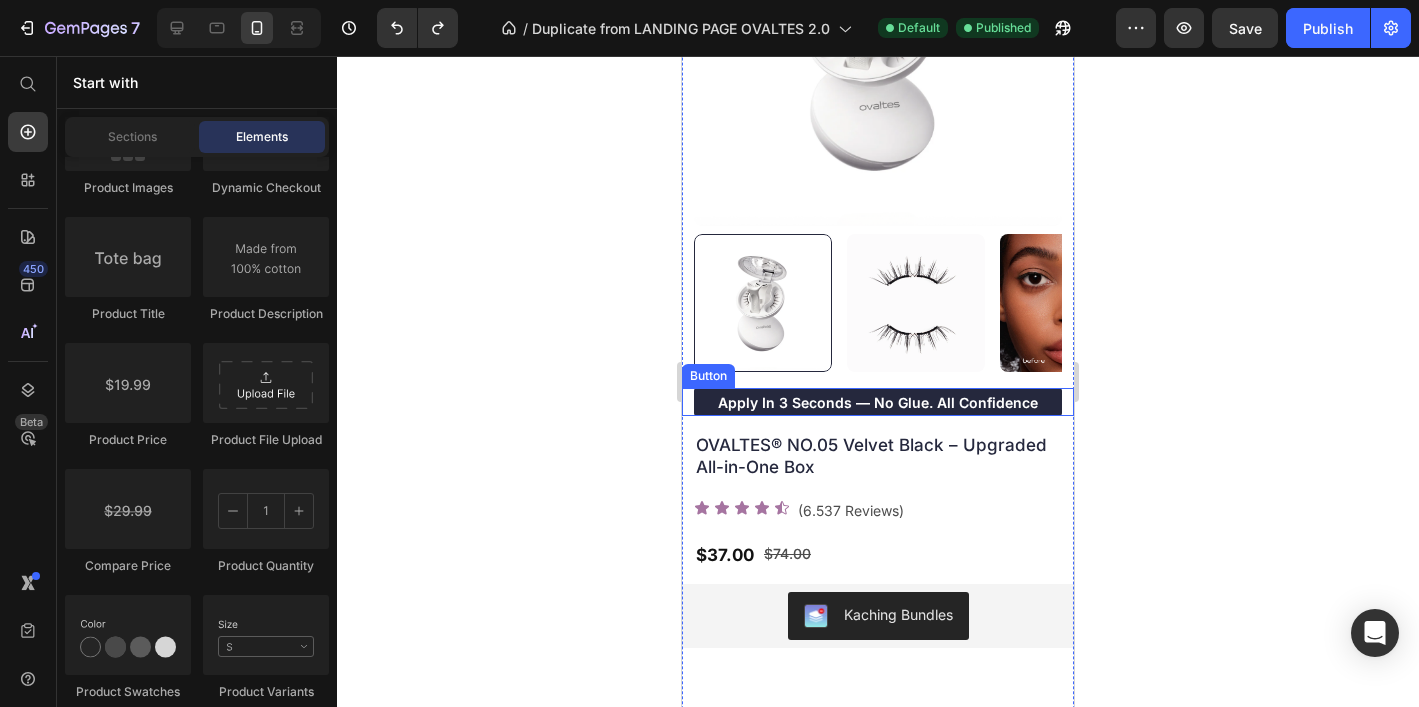 click on "apply in 3 seconds — no glue. all confidence" at bounding box center (878, 402) 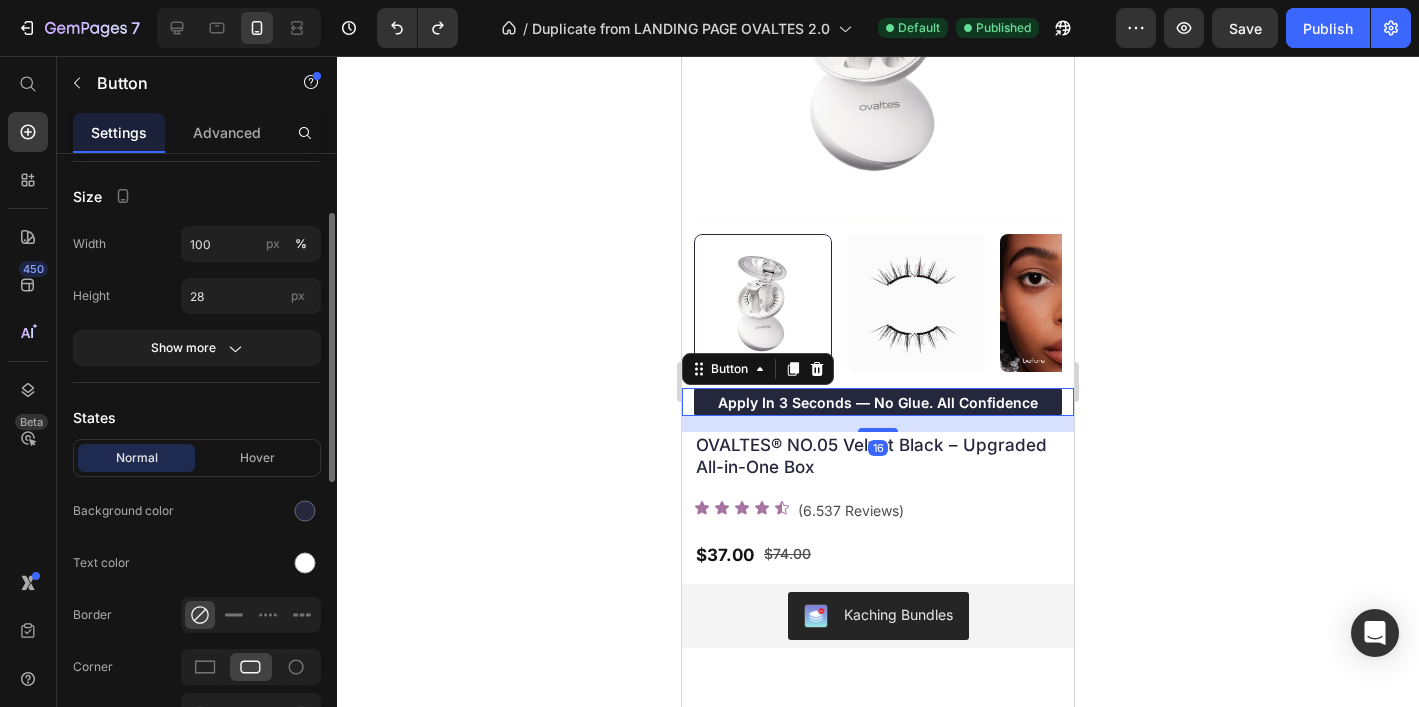 scroll, scrollTop: 223, scrollLeft: 0, axis: vertical 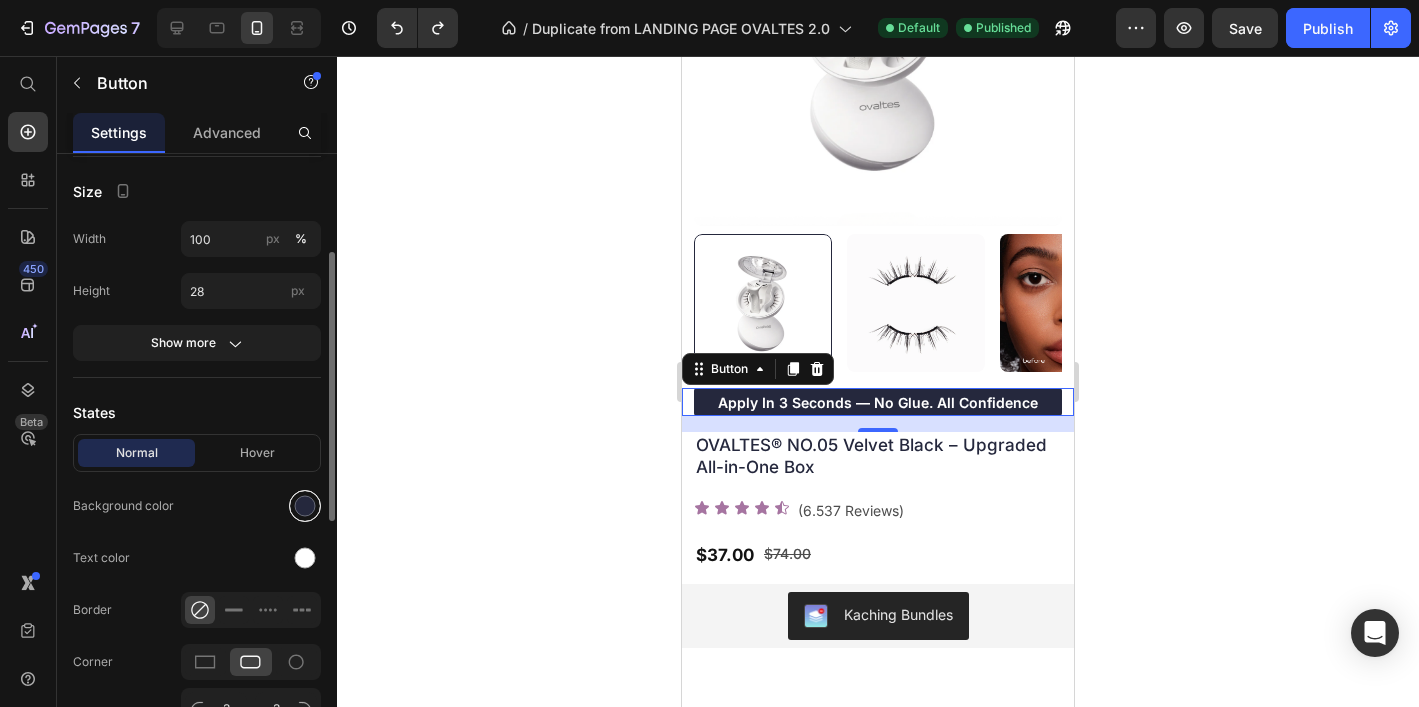 click at bounding box center (305, 506) 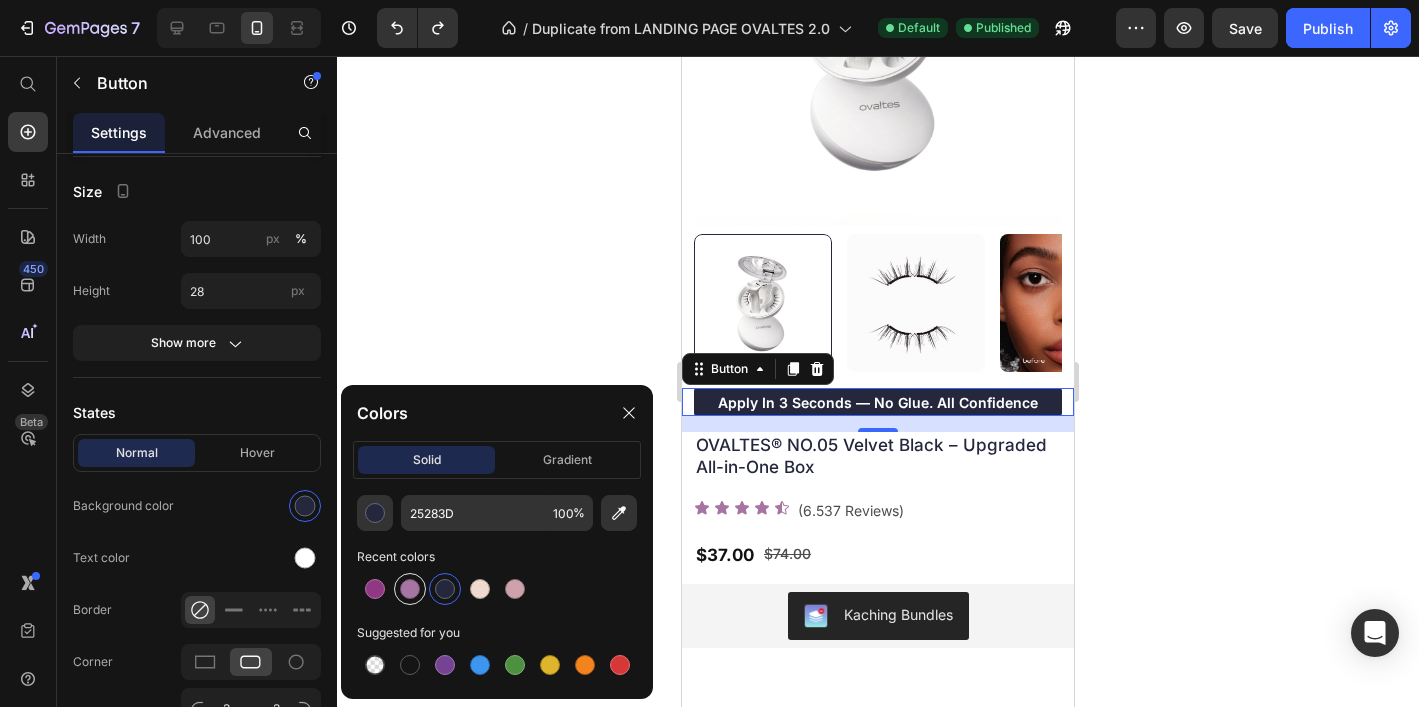 click at bounding box center [410, 589] 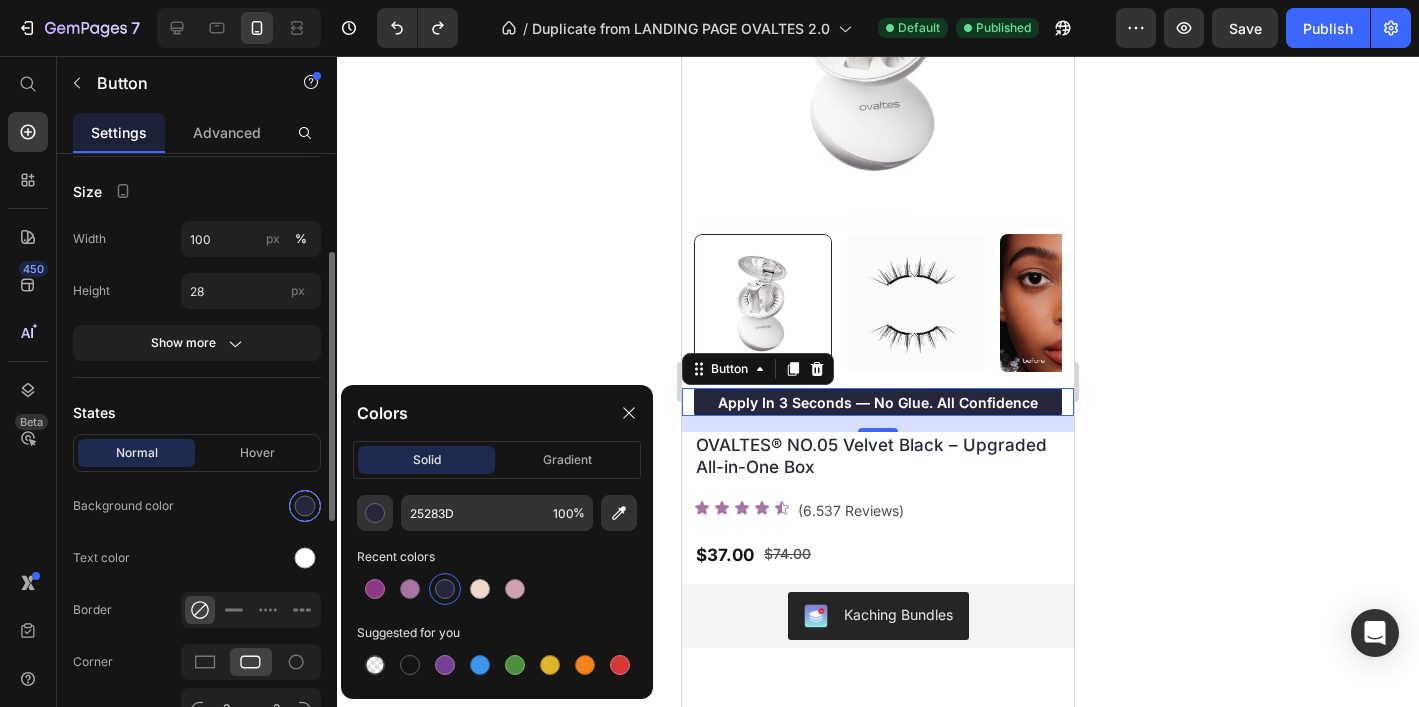 type on "A675A1" 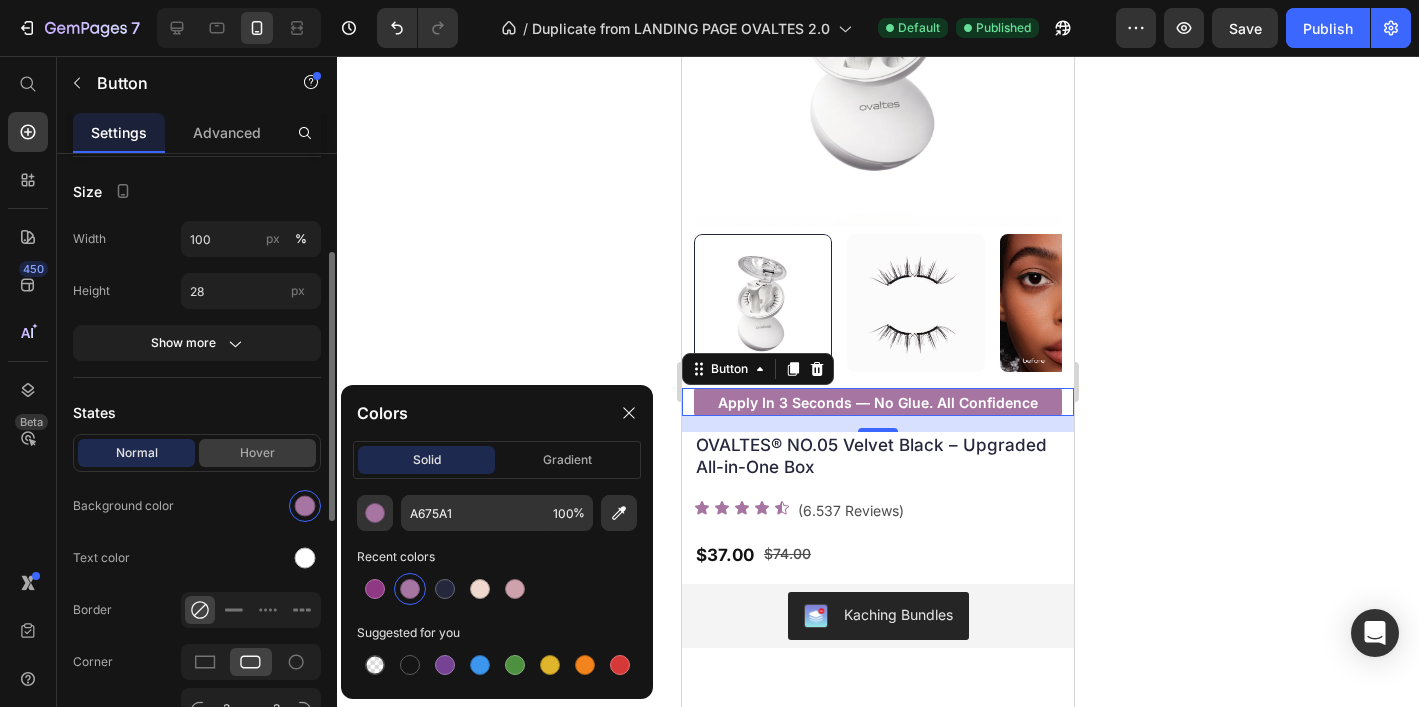 click on "Hover" at bounding box center (257, 453) 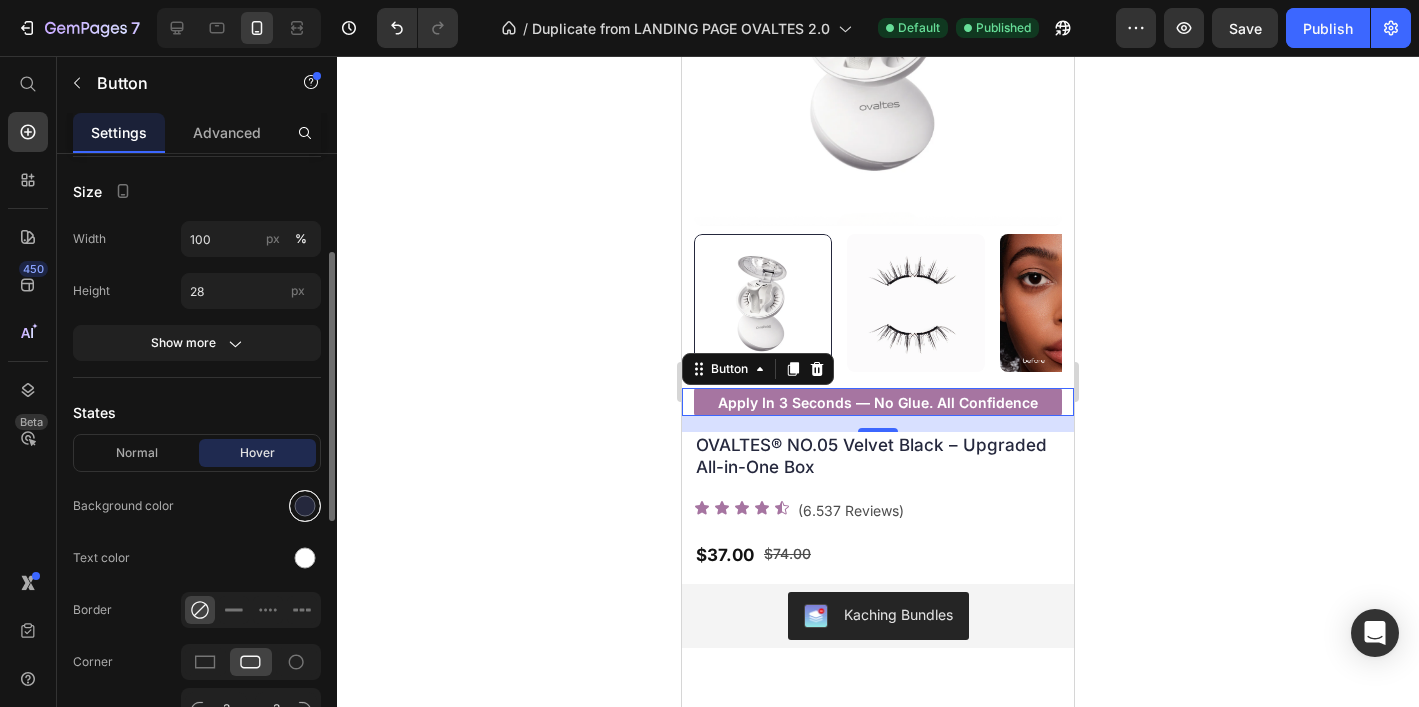 click at bounding box center (305, 506) 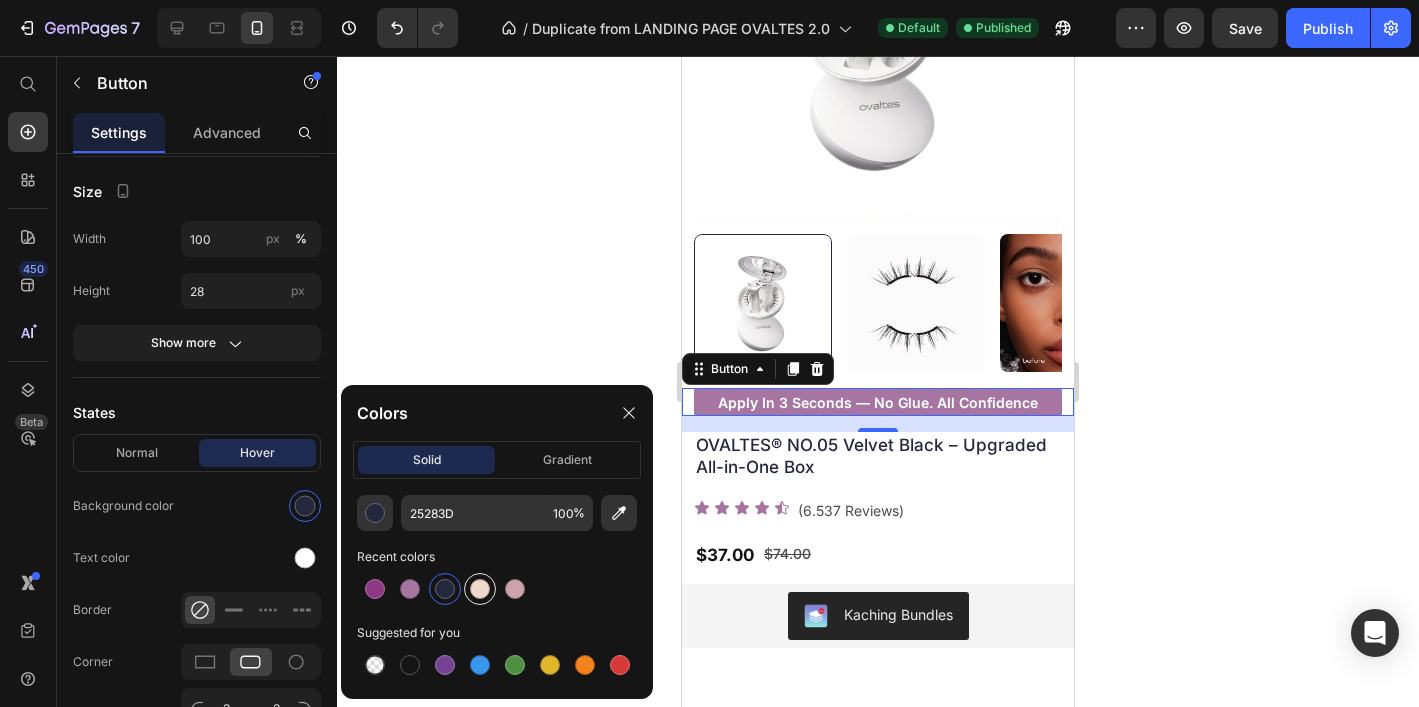 drag, startPoint x: 402, startPoint y: 587, endPoint x: 468, endPoint y: 582, distance: 66.189125 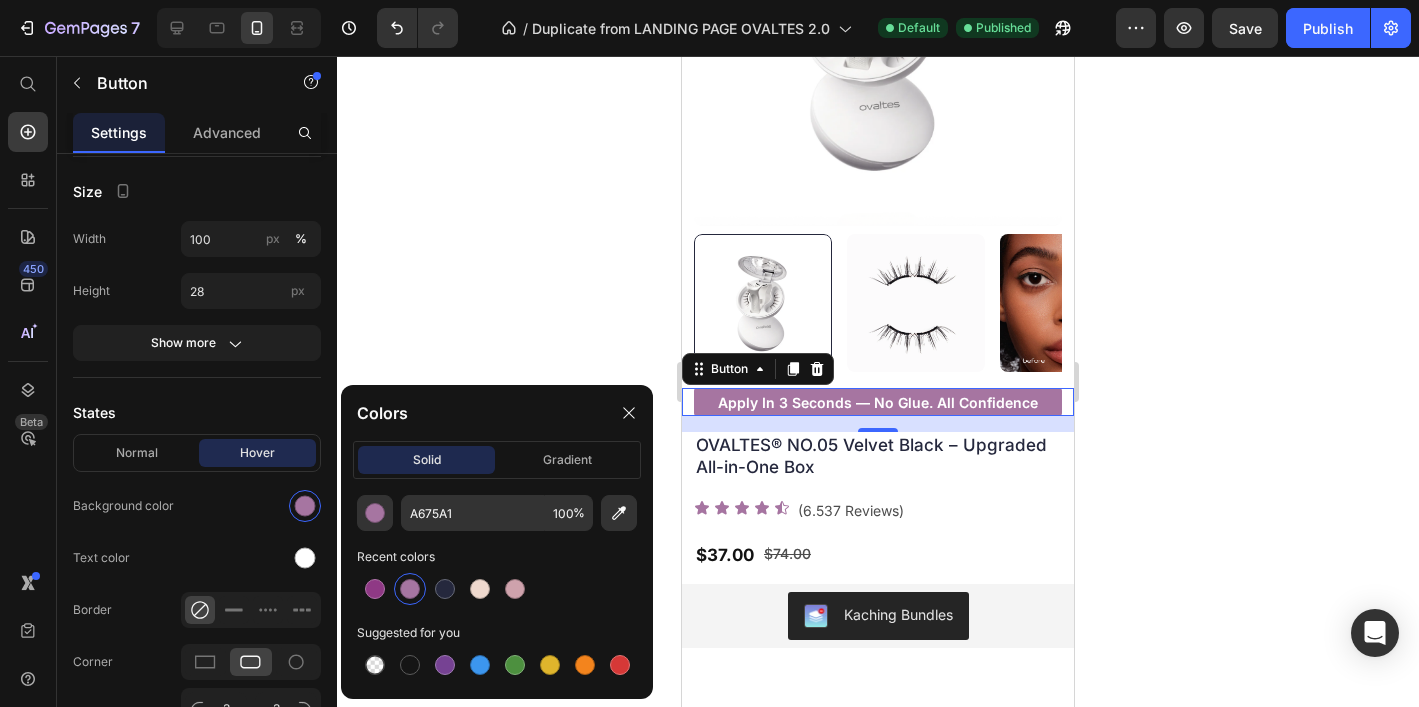 click 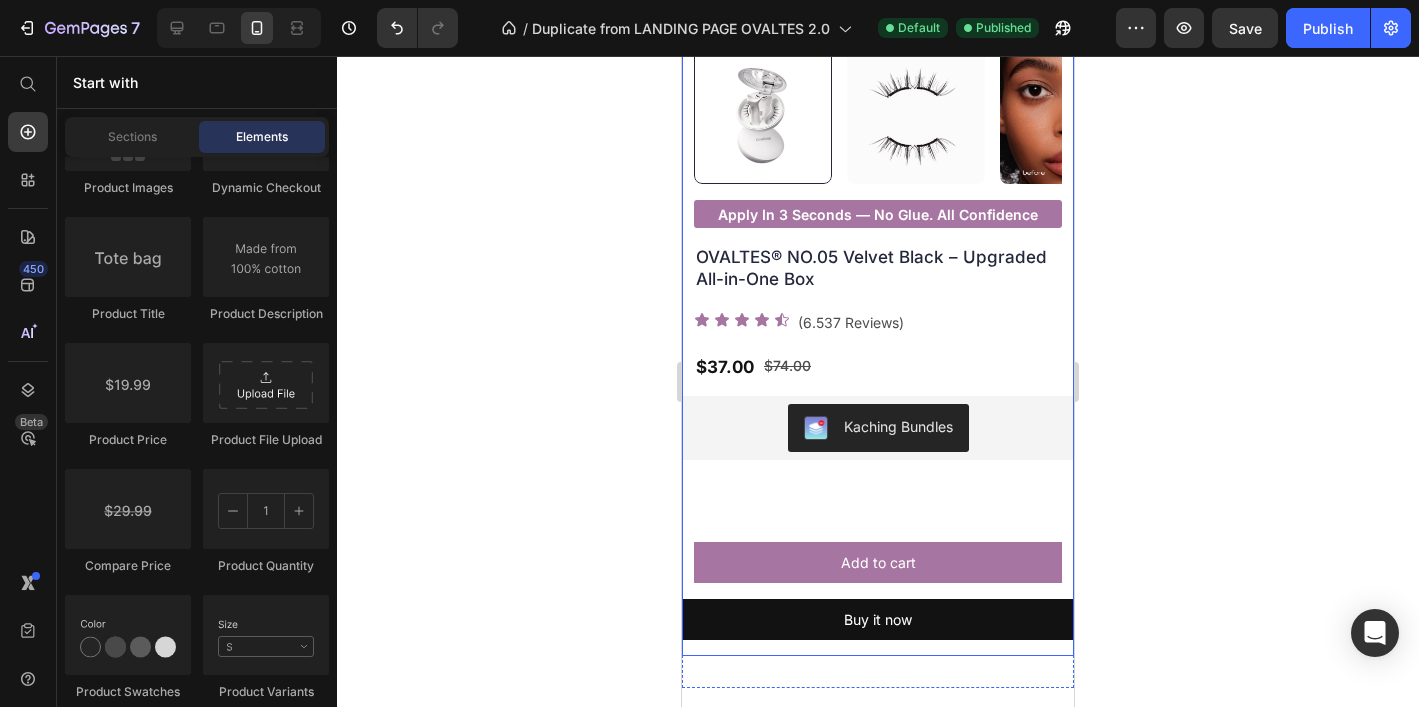 scroll, scrollTop: 463, scrollLeft: 0, axis: vertical 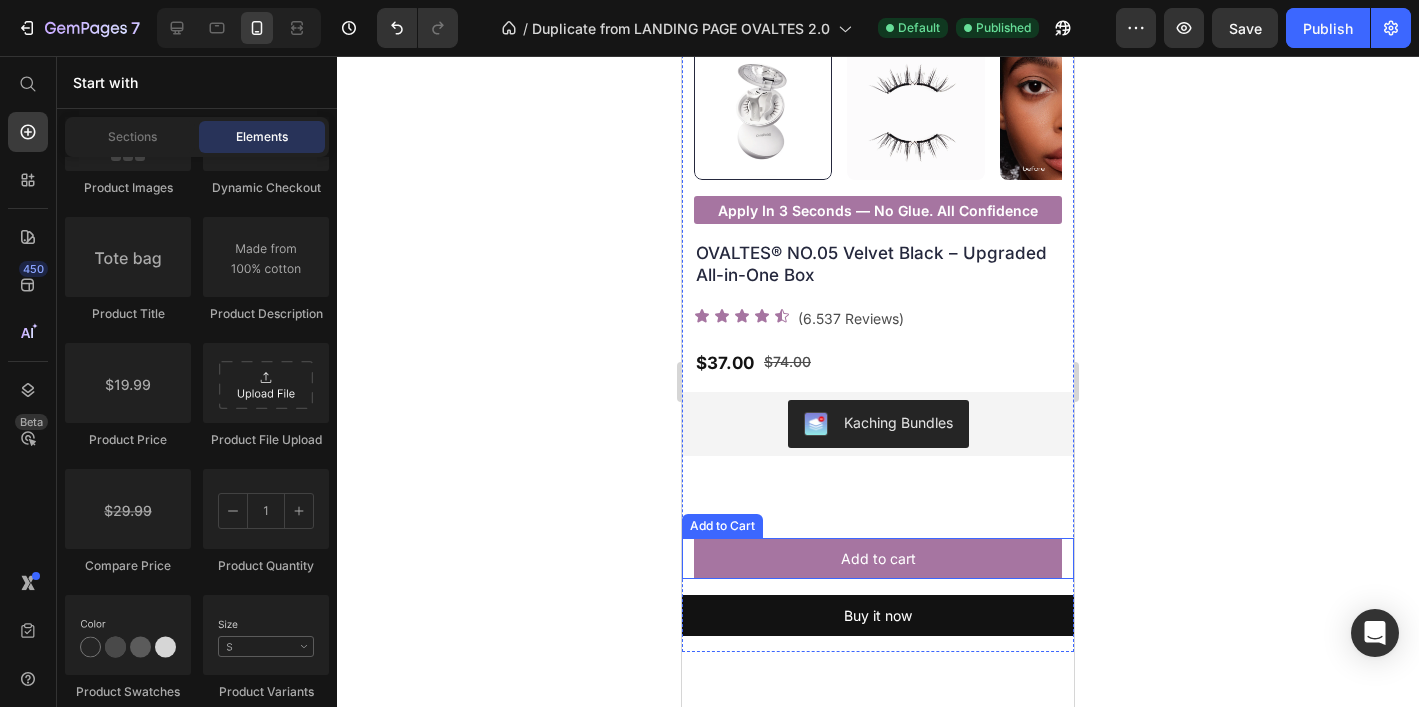 click on "Add to cart" at bounding box center (878, 558) 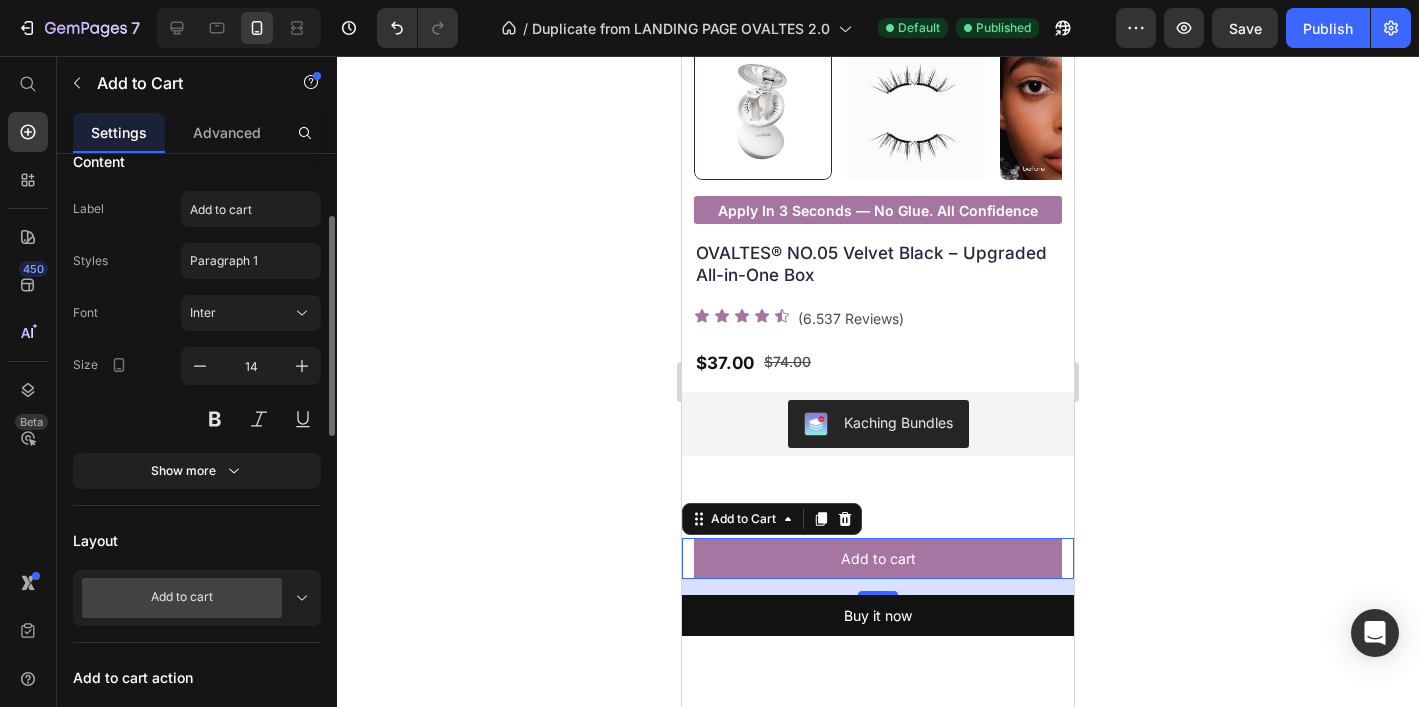 scroll, scrollTop: 184, scrollLeft: 0, axis: vertical 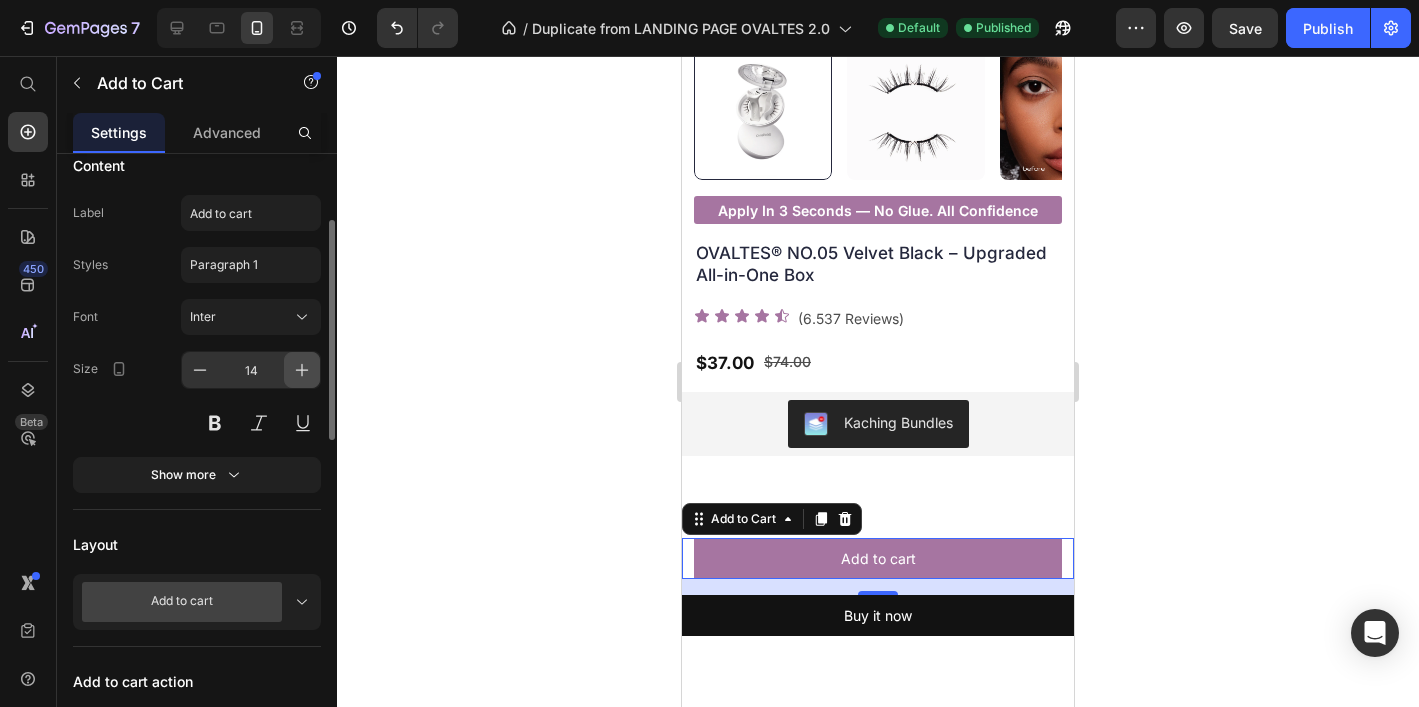 click 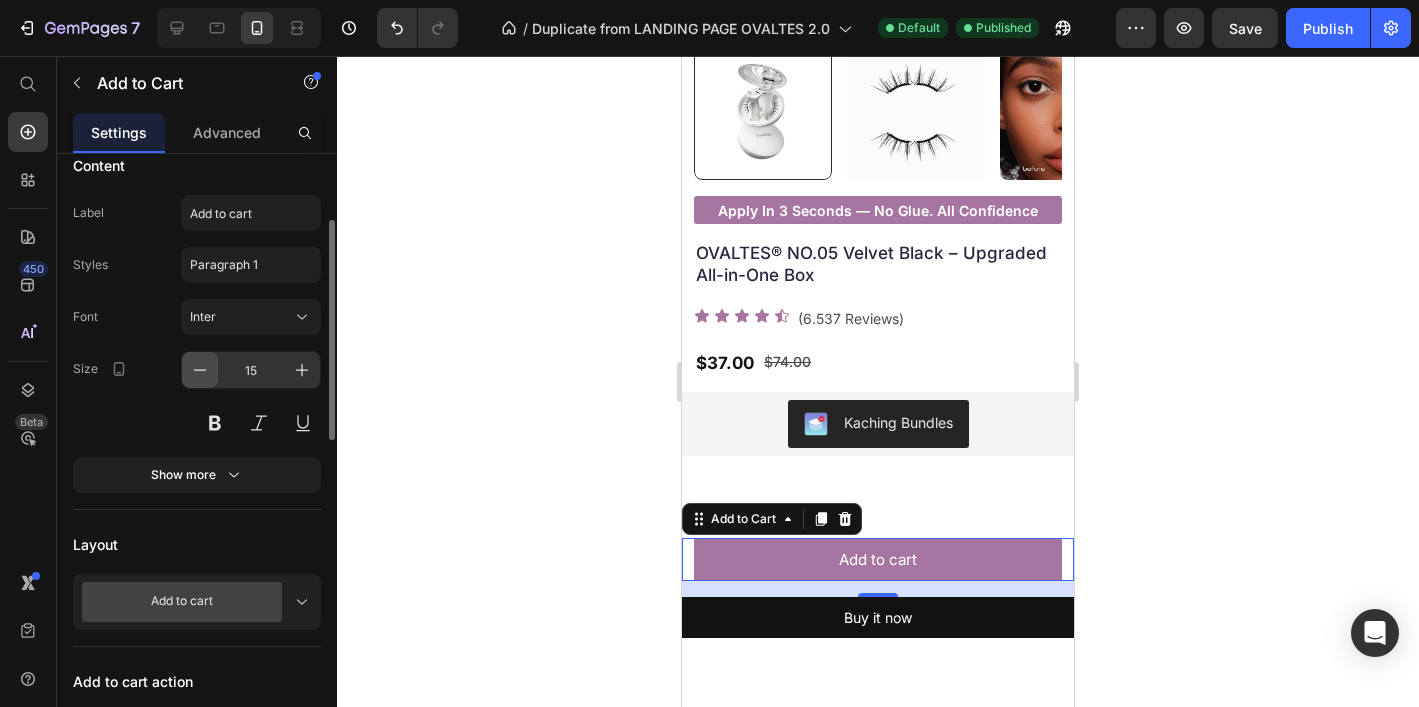 click 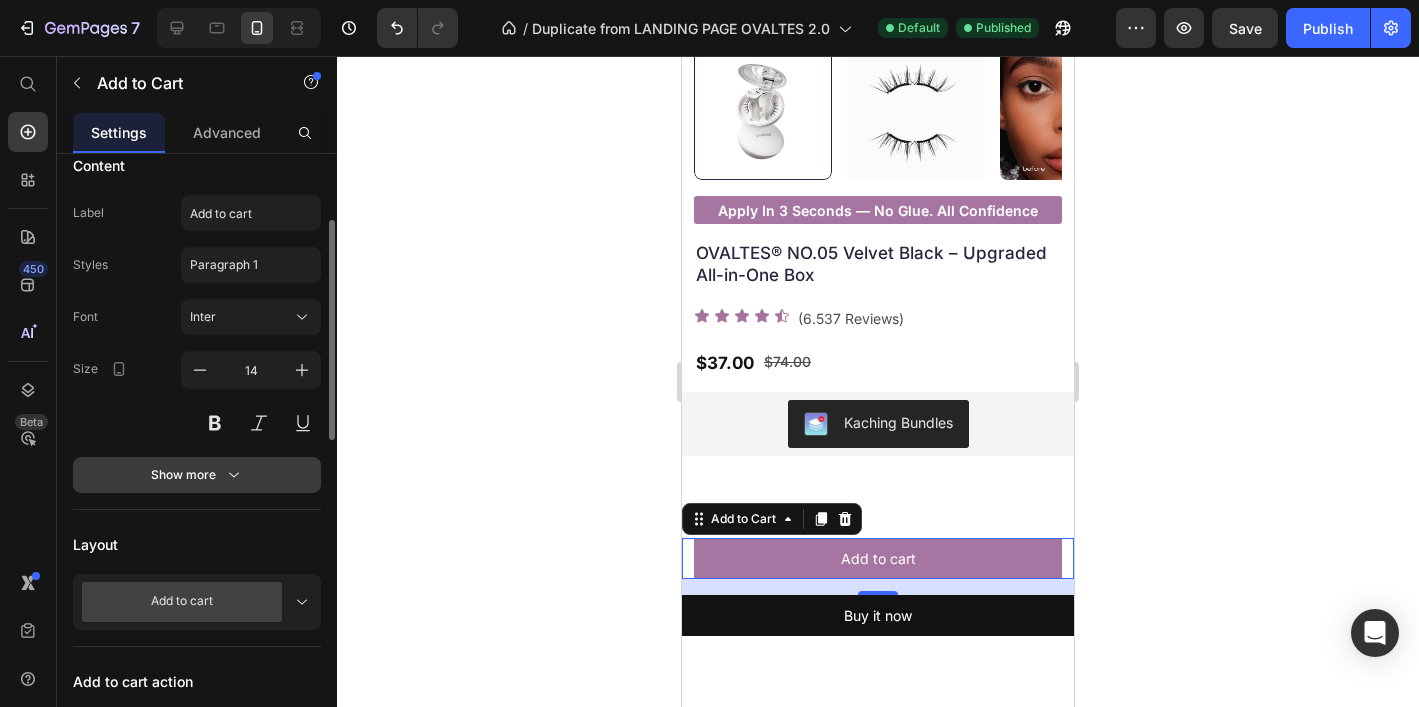click on "Show more" at bounding box center [197, 475] 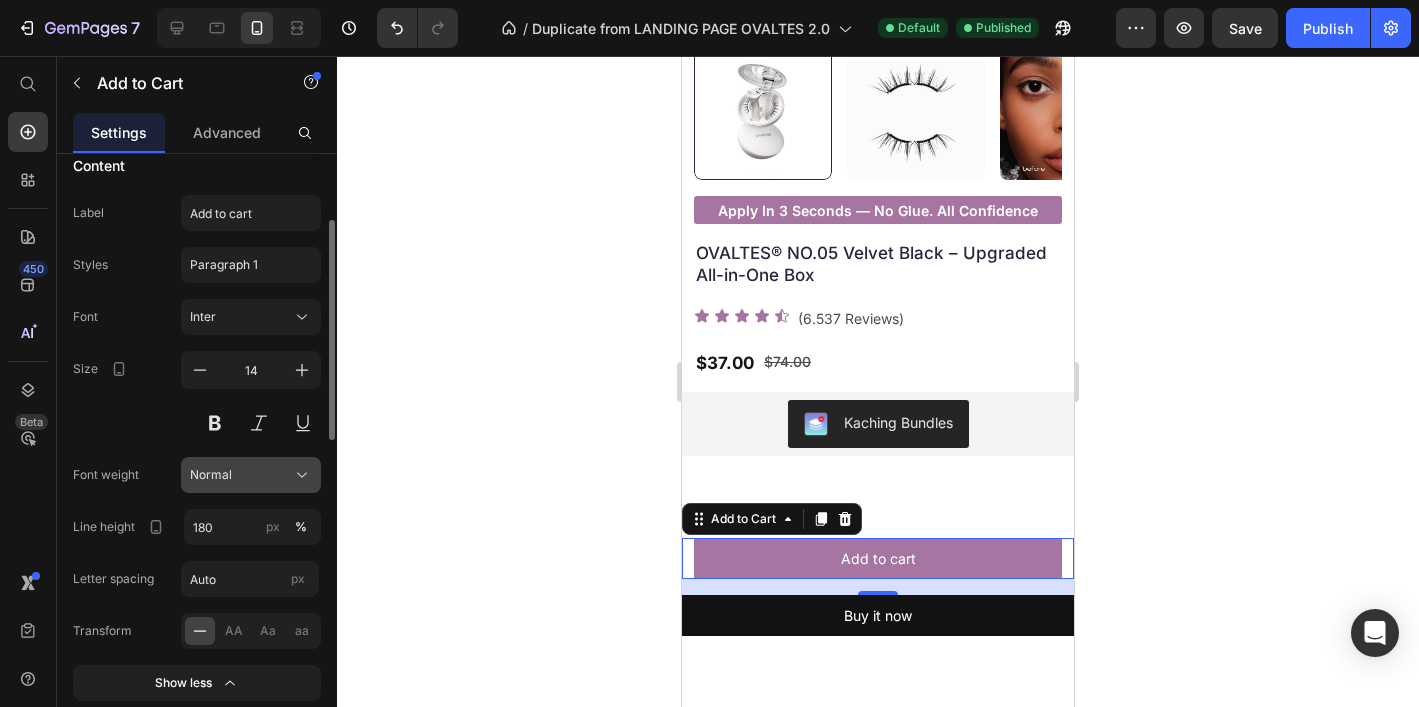 click on "Normal" at bounding box center (251, 475) 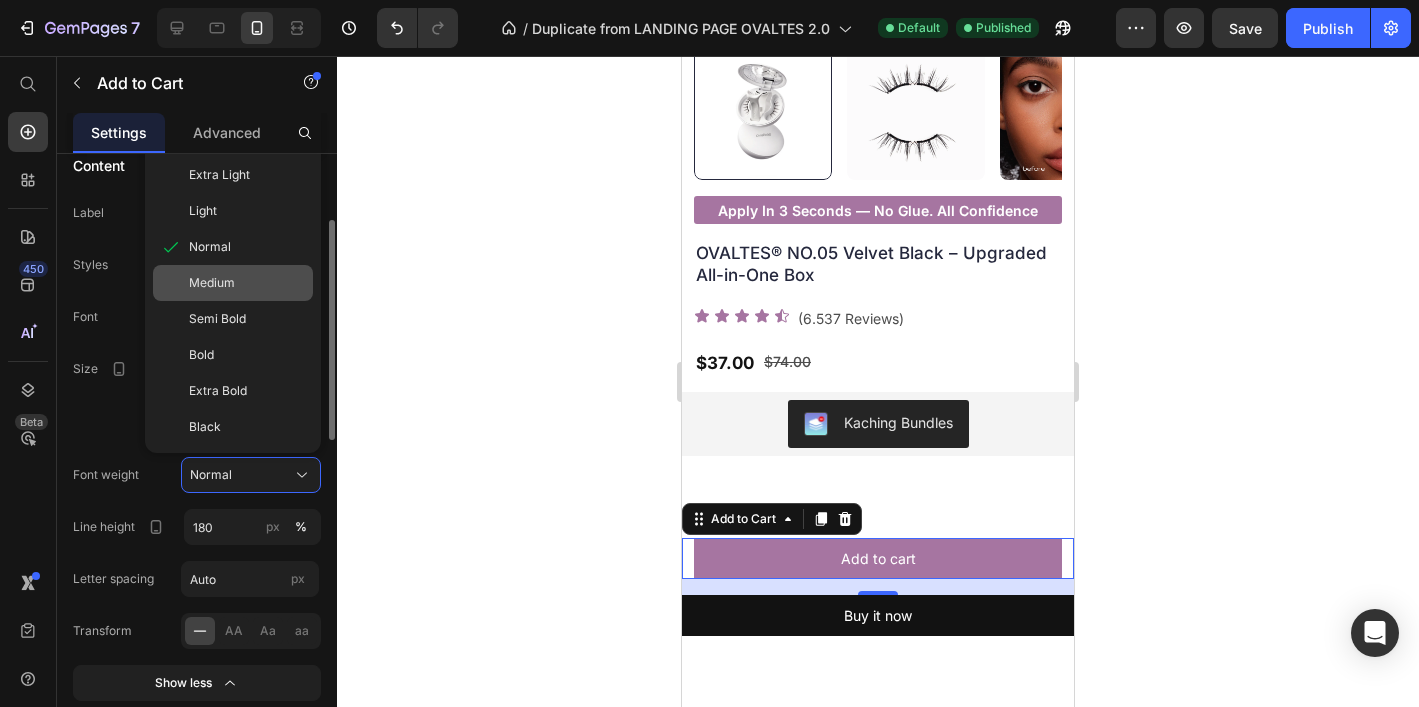 click on "Medium" at bounding box center [212, 283] 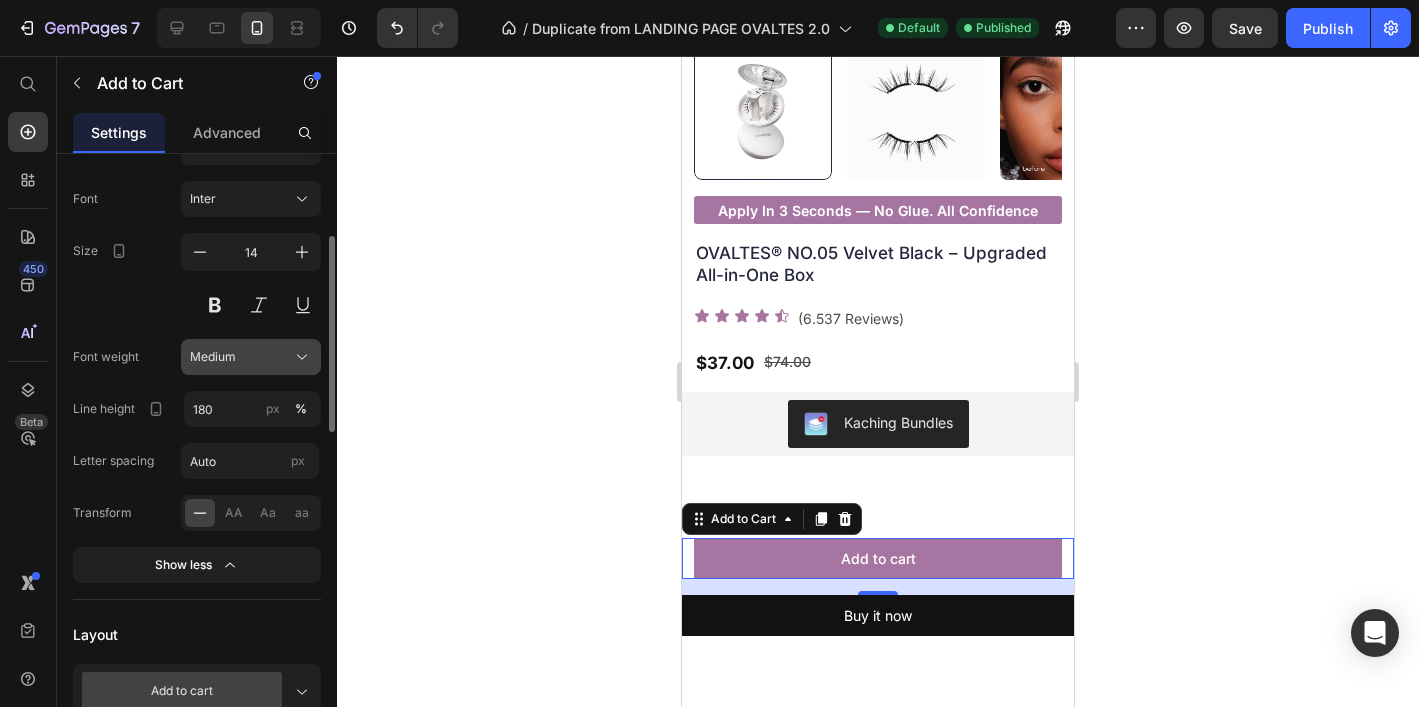 scroll, scrollTop: 307, scrollLeft: 0, axis: vertical 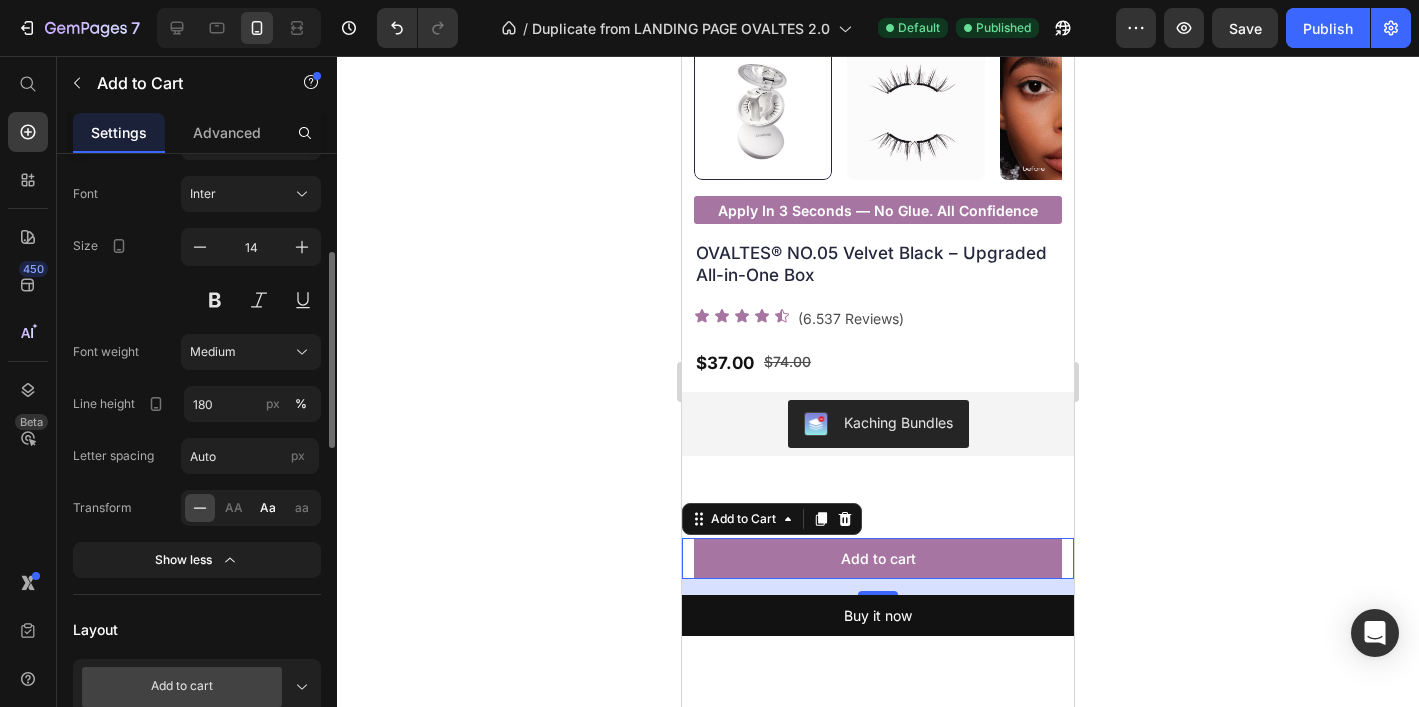 click on "Aa" 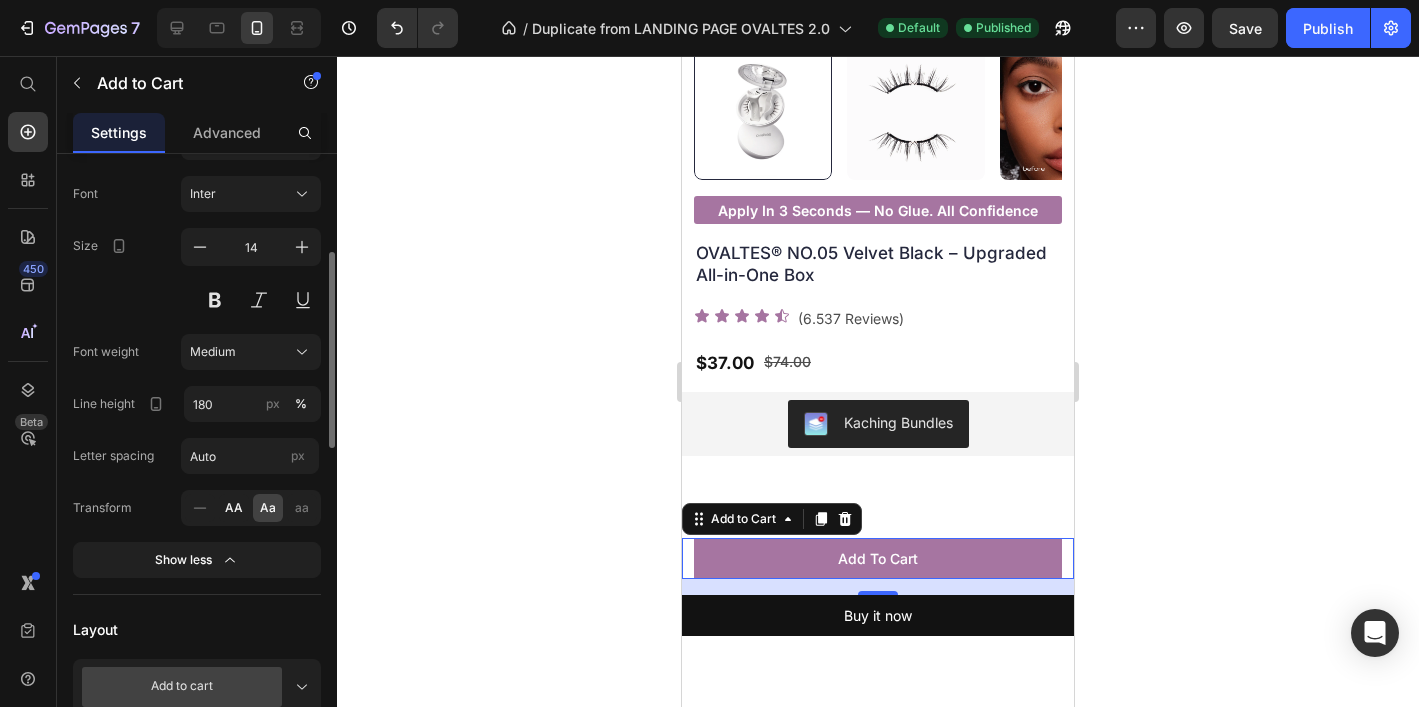 click on "AA" 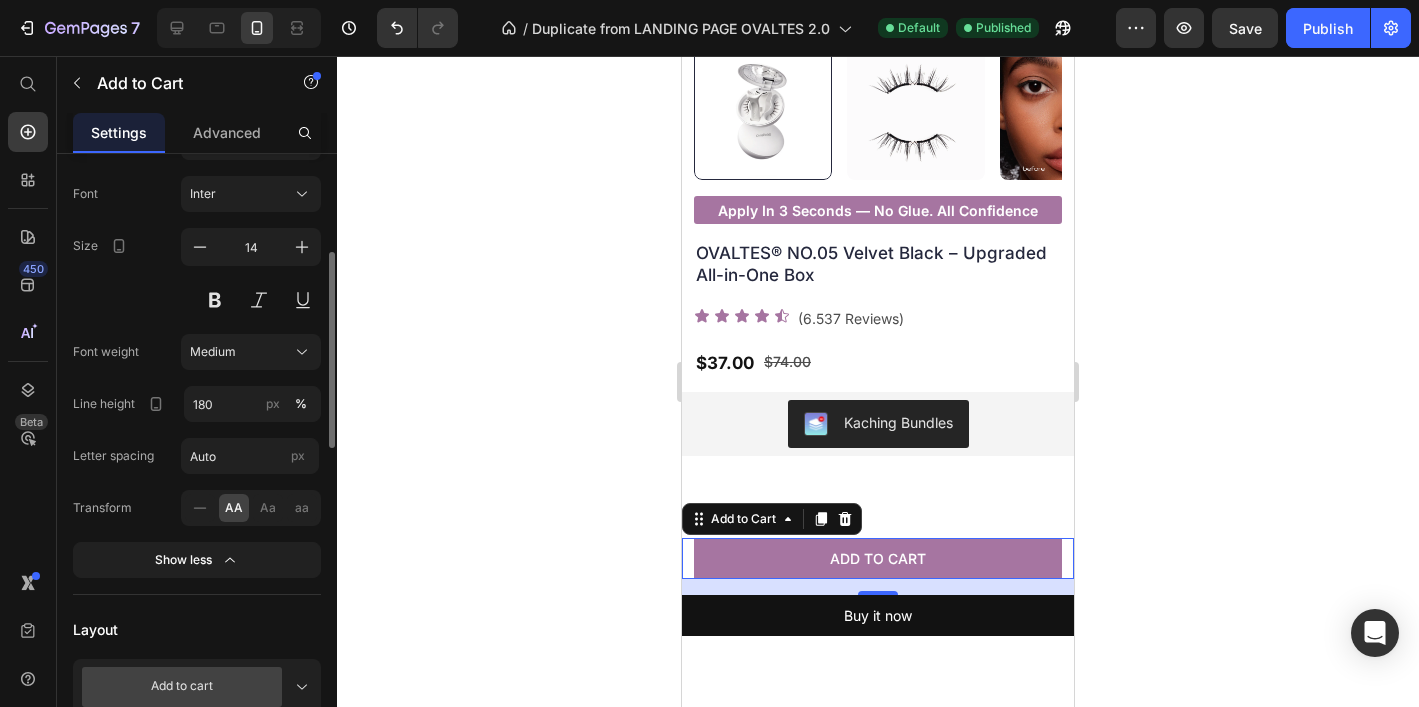 click on "AA Aa aa" 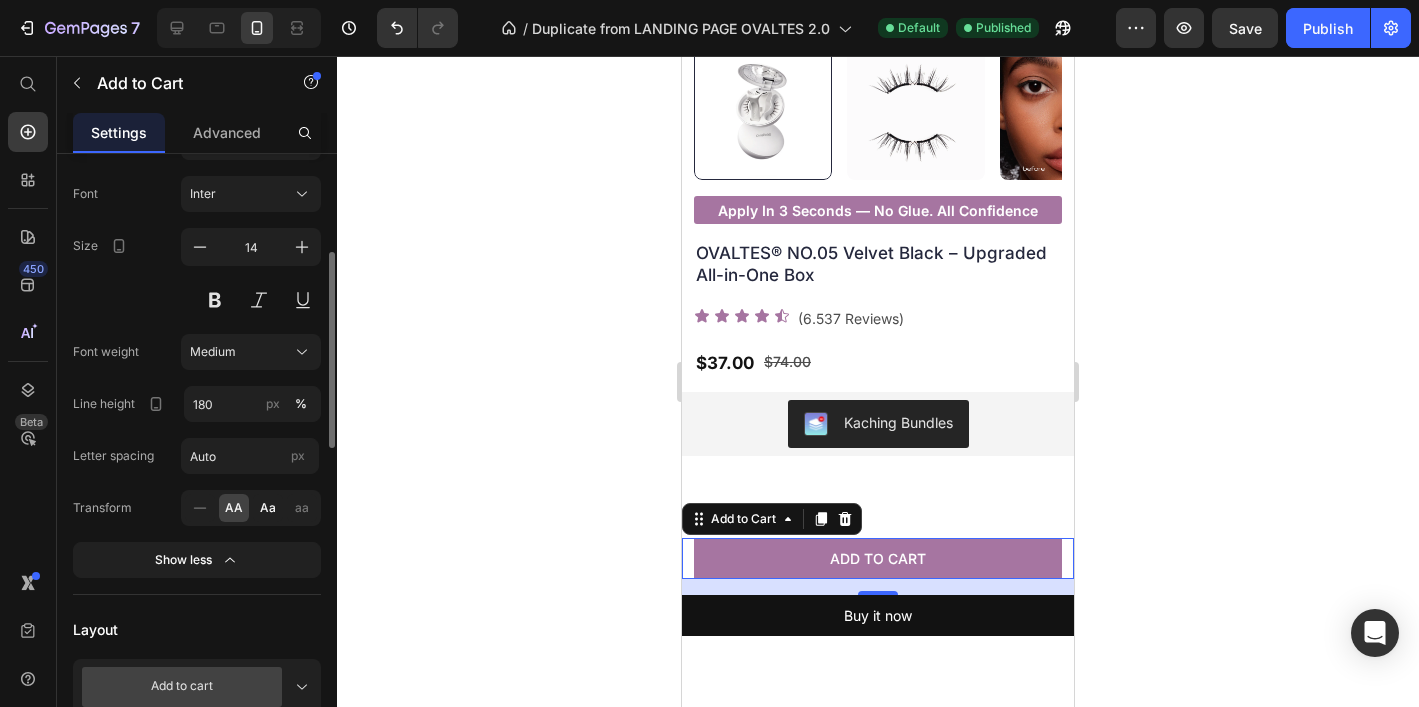 click on "Aa" 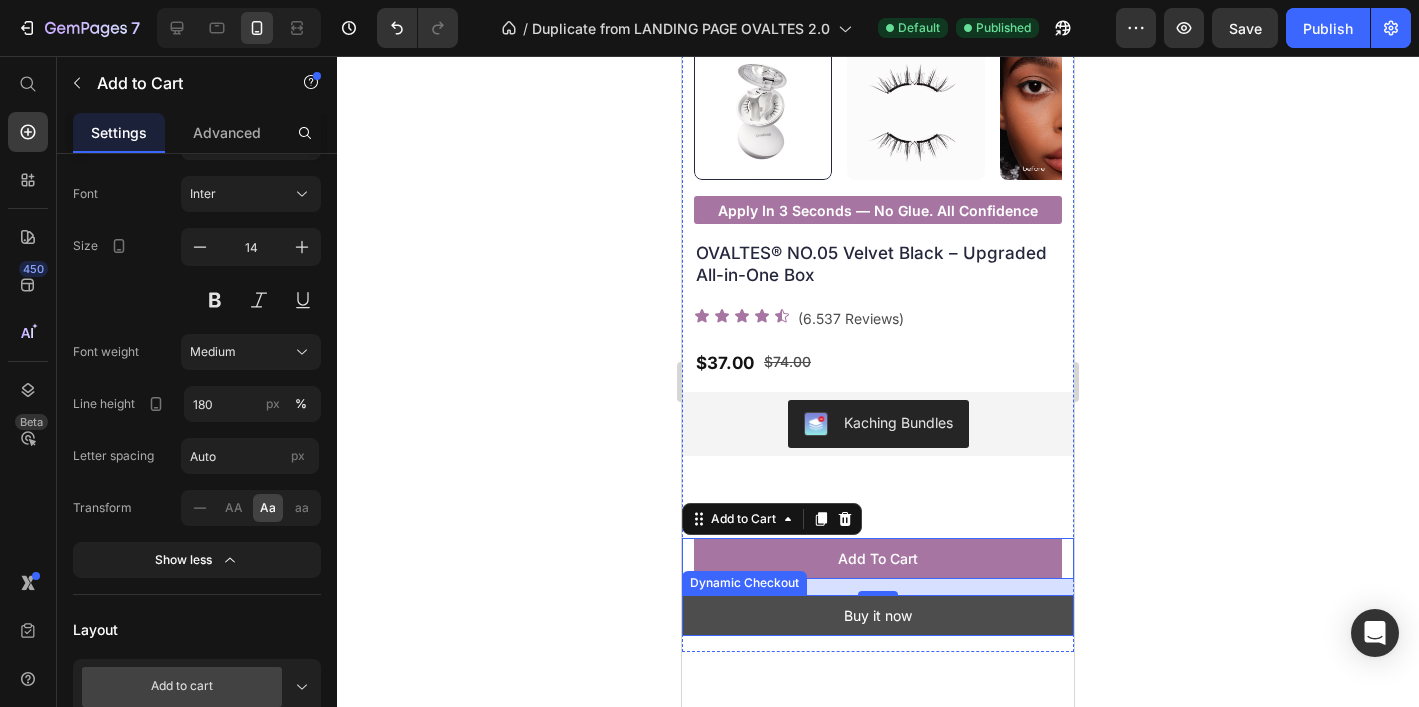 click on "Buy it now" at bounding box center (878, 615) 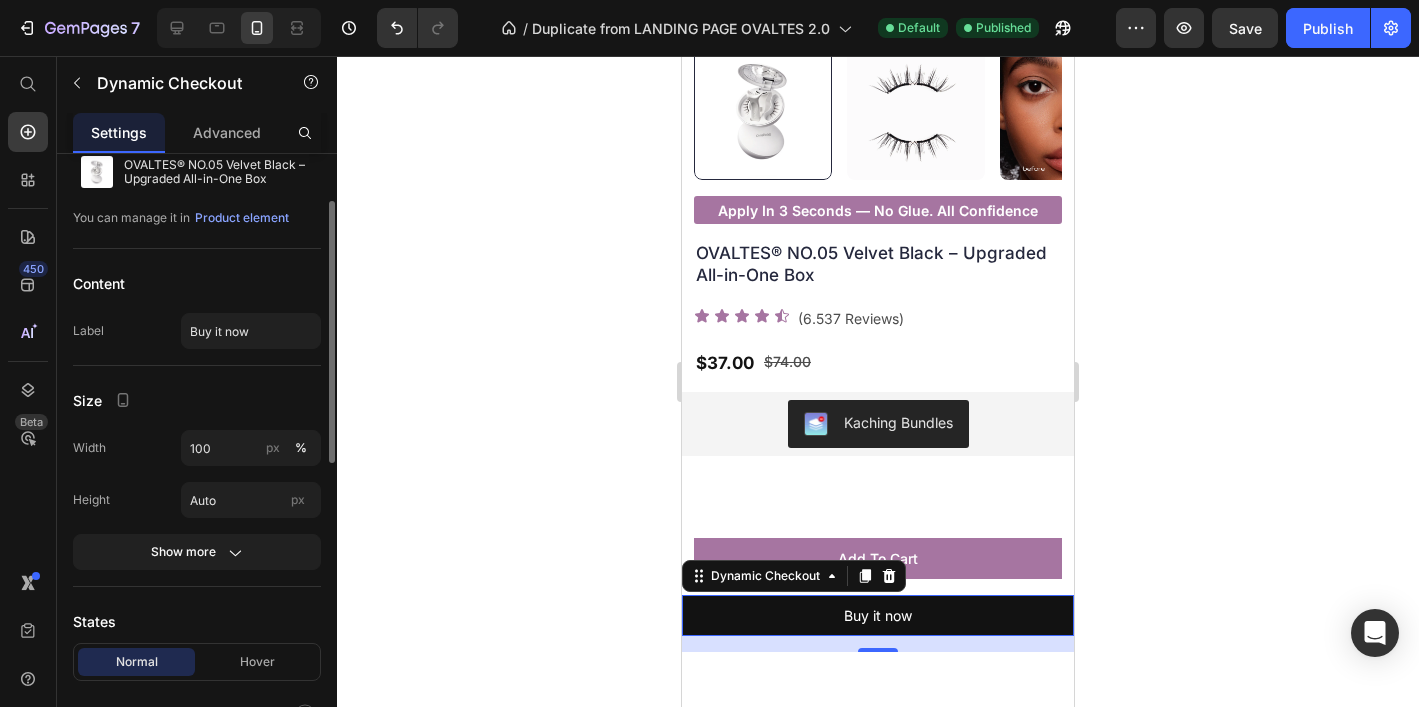 scroll, scrollTop: 122, scrollLeft: 0, axis: vertical 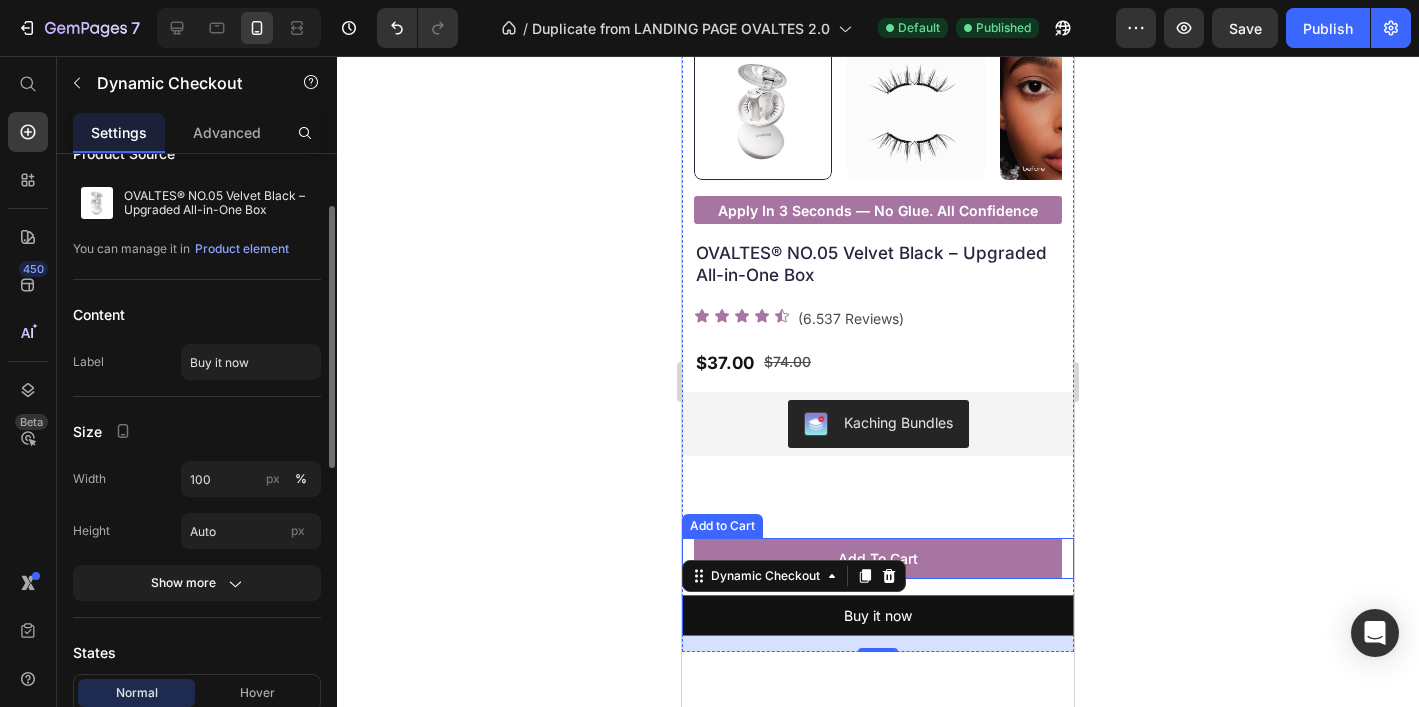 click on "add to cart" at bounding box center (878, 558) 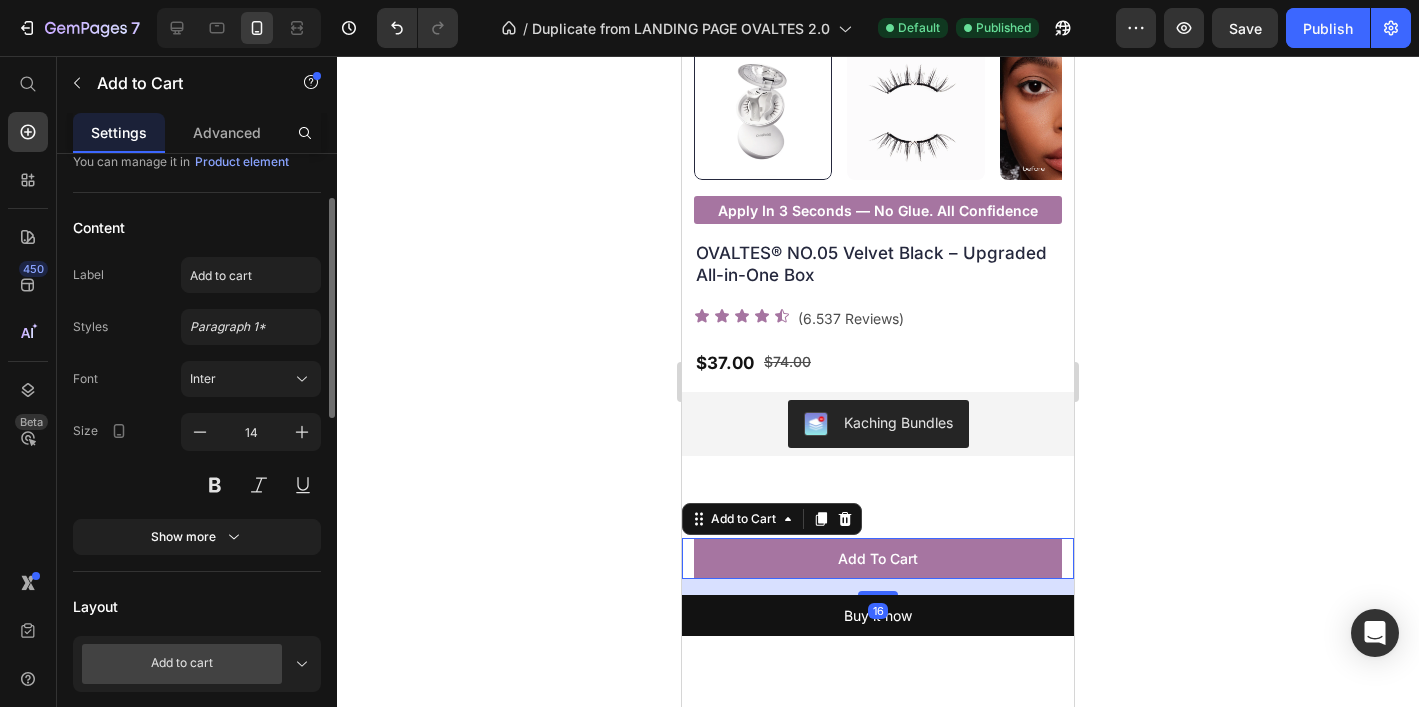 scroll, scrollTop: 0, scrollLeft: 0, axis: both 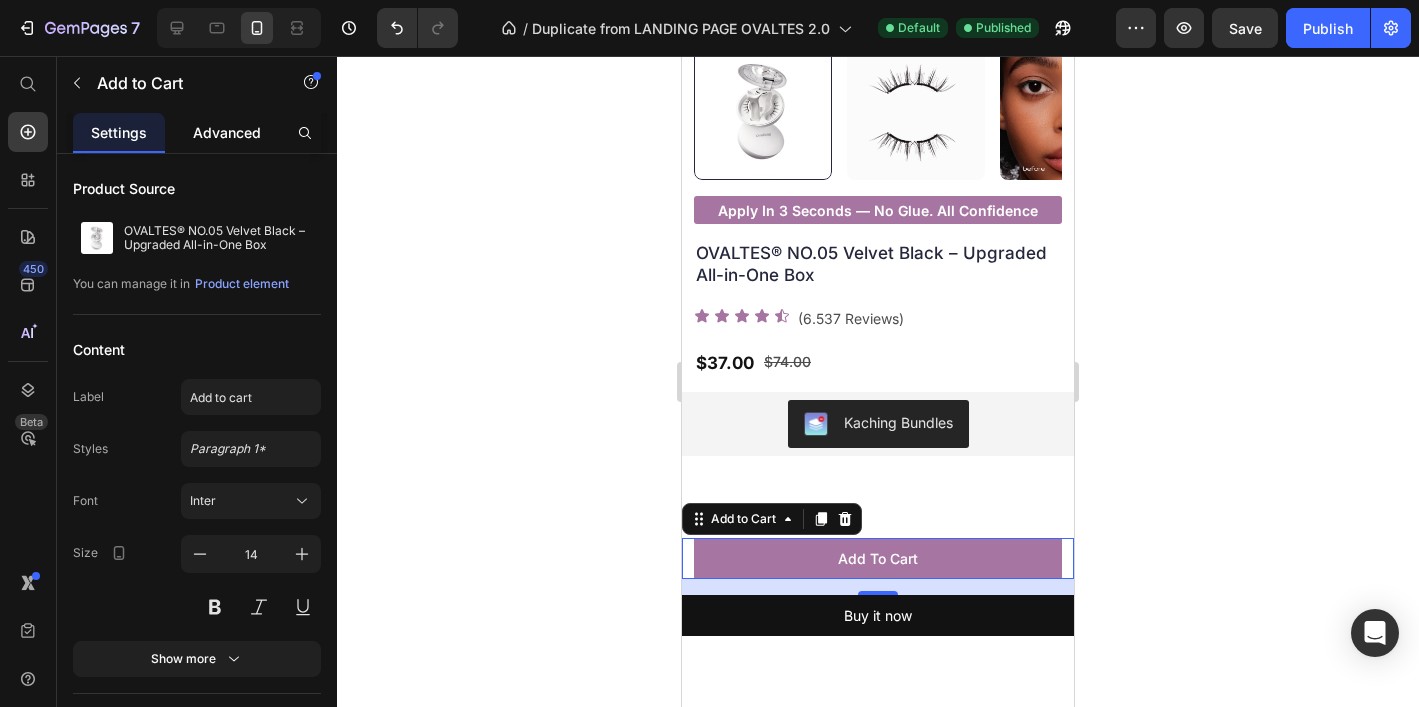 click on "Advanced" at bounding box center (227, 132) 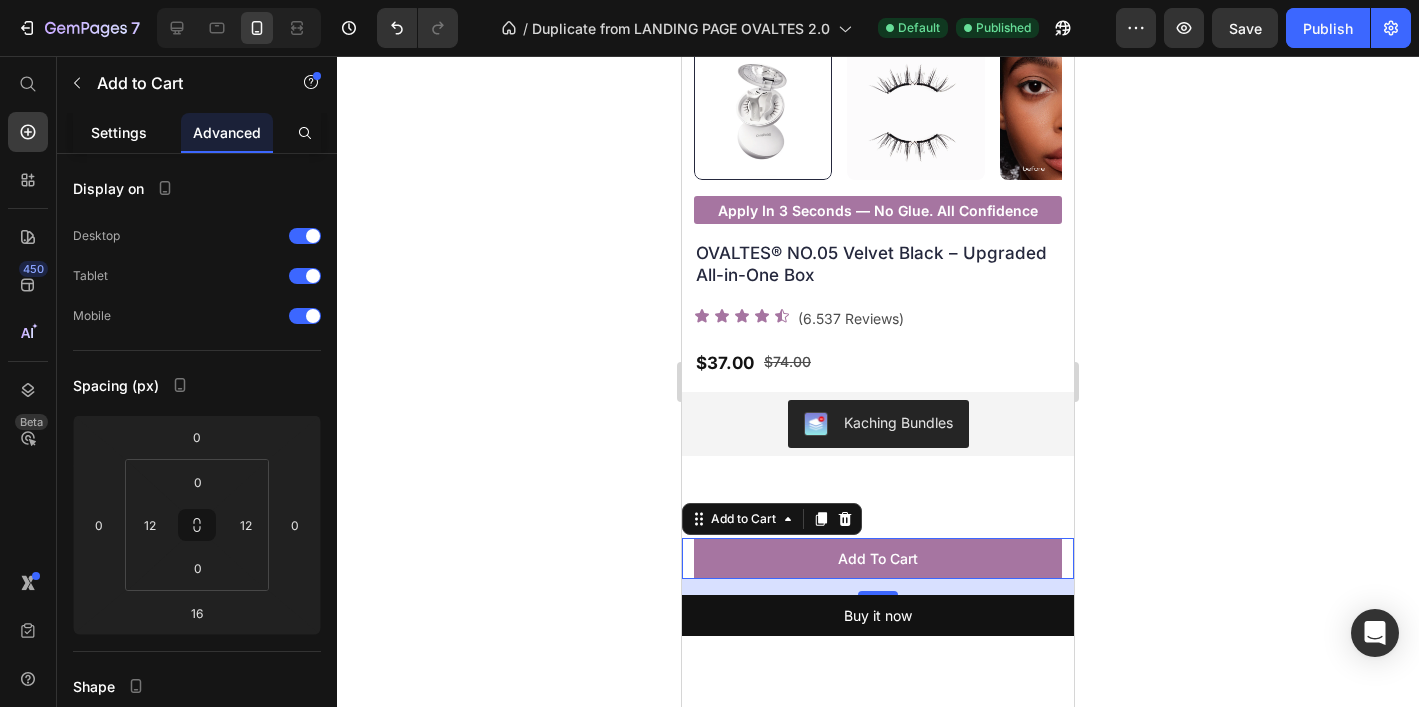 click on "Settings" at bounding box center (119, 132) 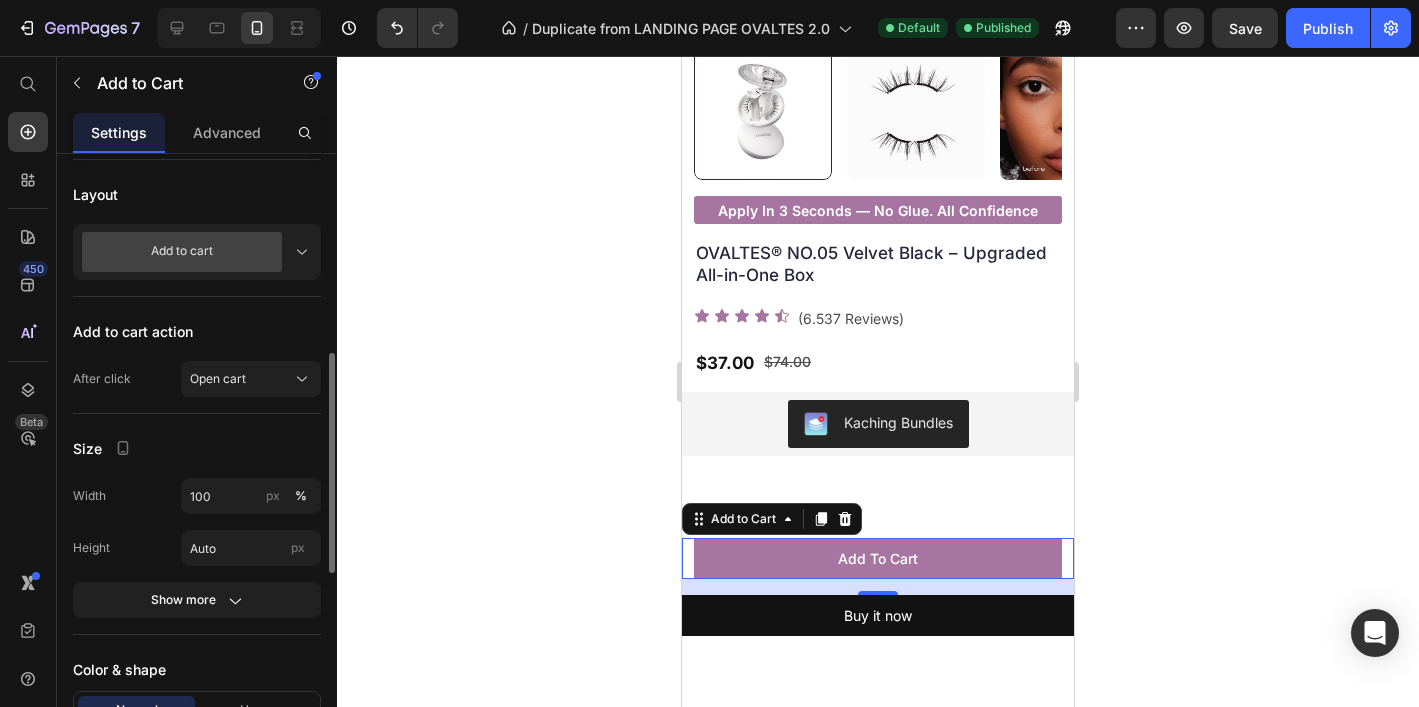 scroll, scrollTop: 538, scrollLeft: 0, axis: vertical 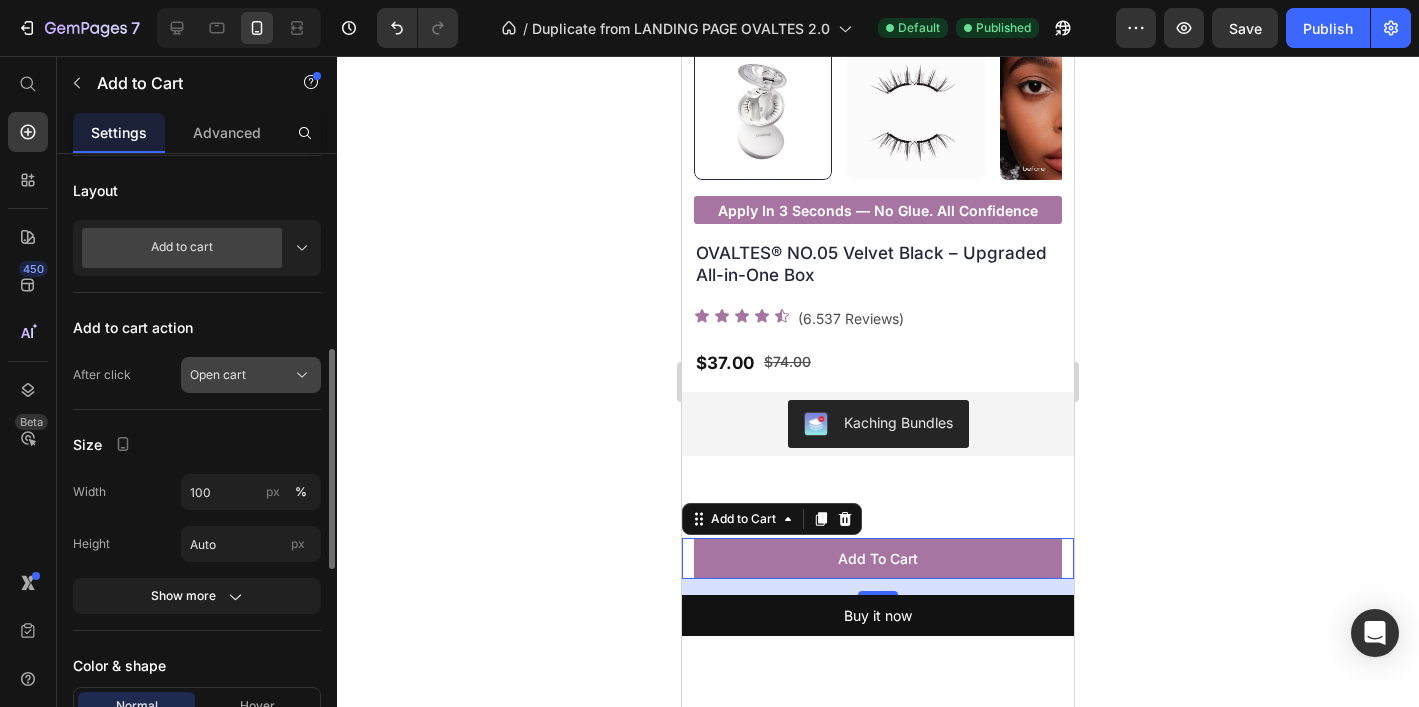 click on "Open cart" at bounding box center [218, 375] 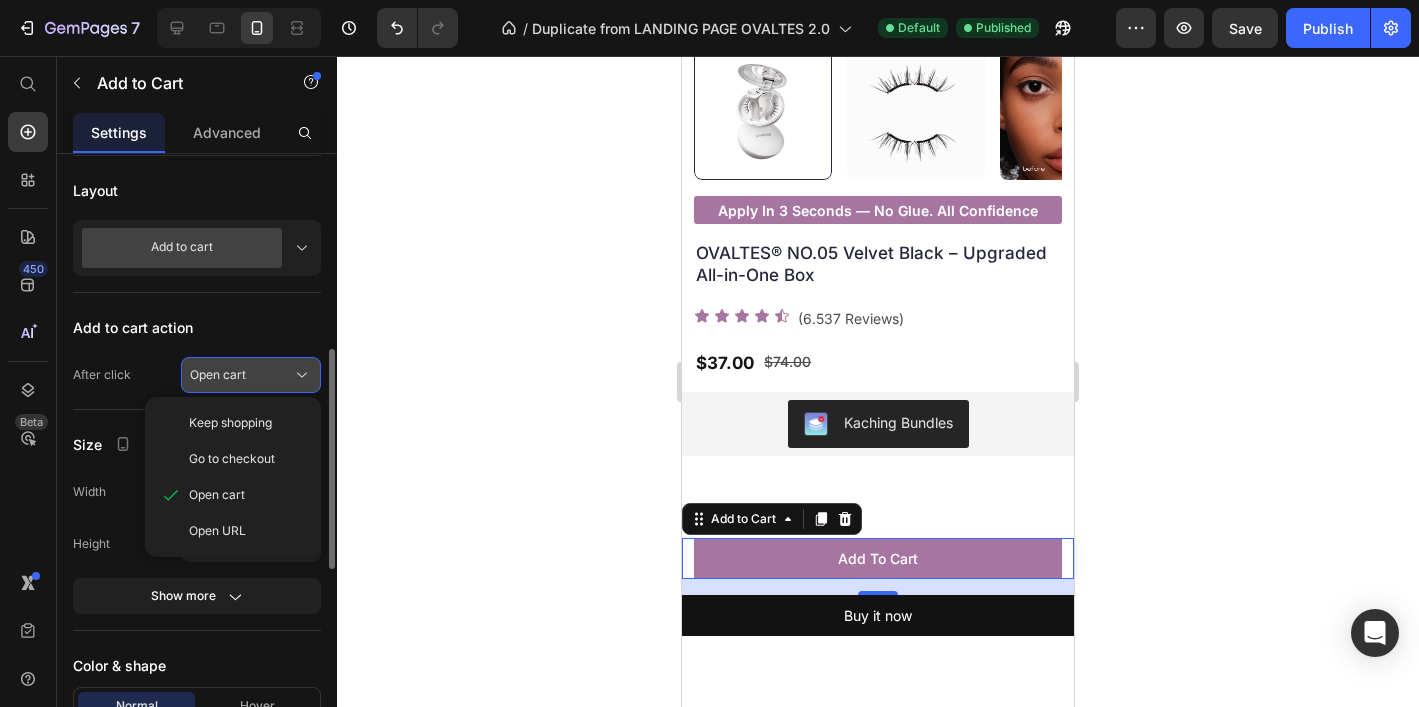 click on "Open cart" at bounding box center (218, 375) 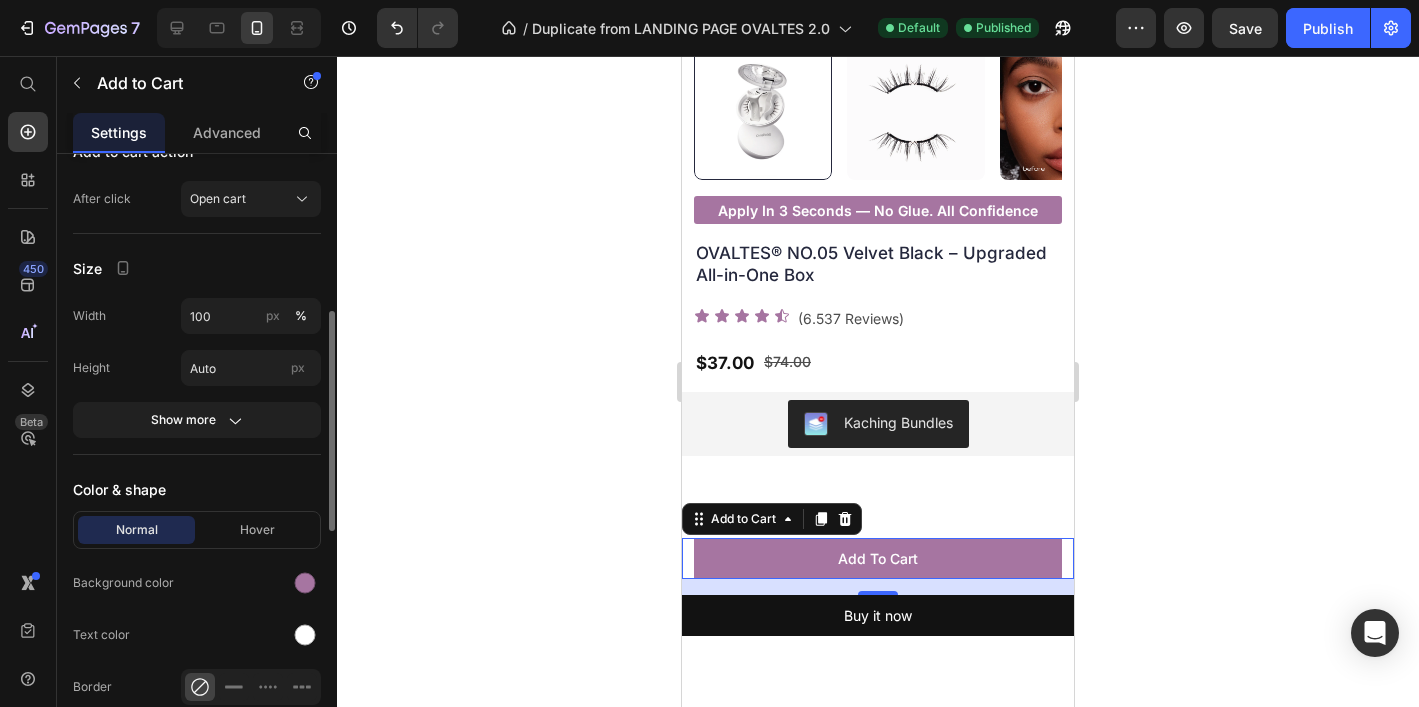 scroll, scrollTop: 736, scrollLeft: 0, axis: vertical 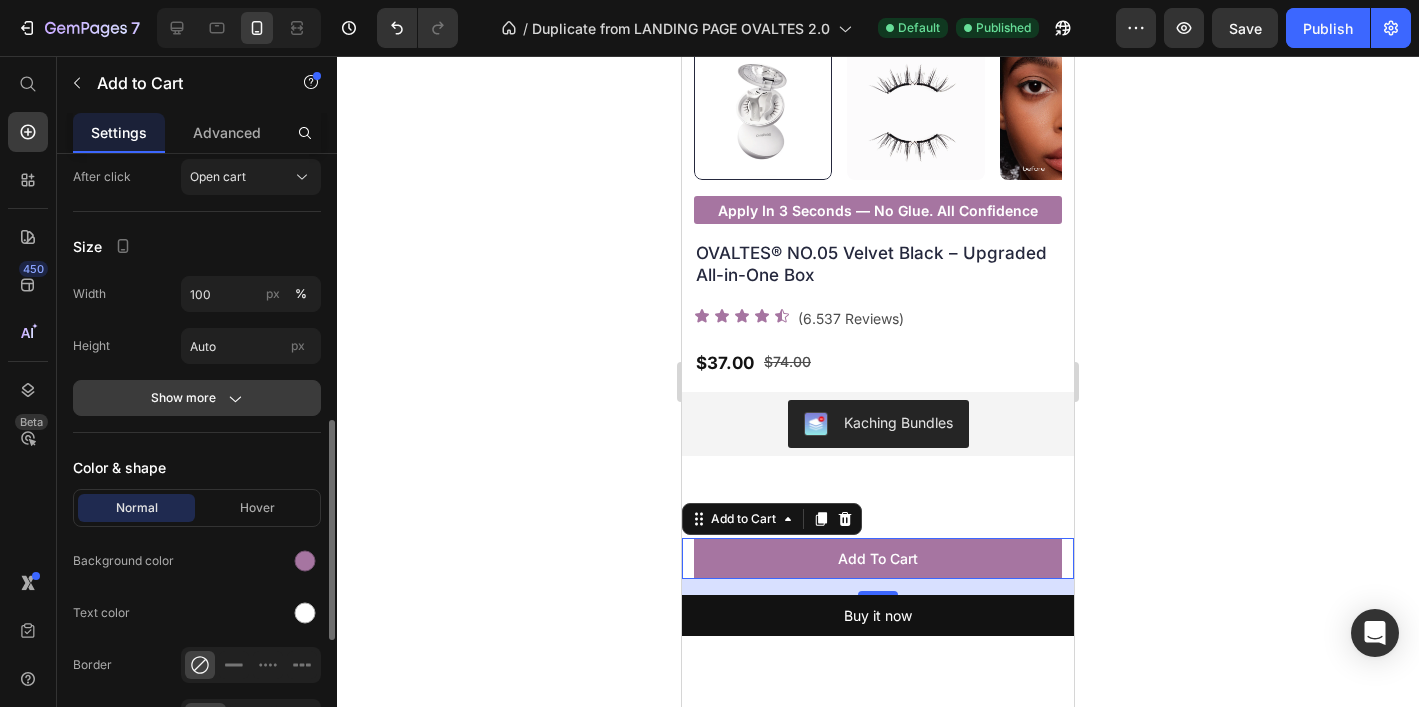 click on "Show more" 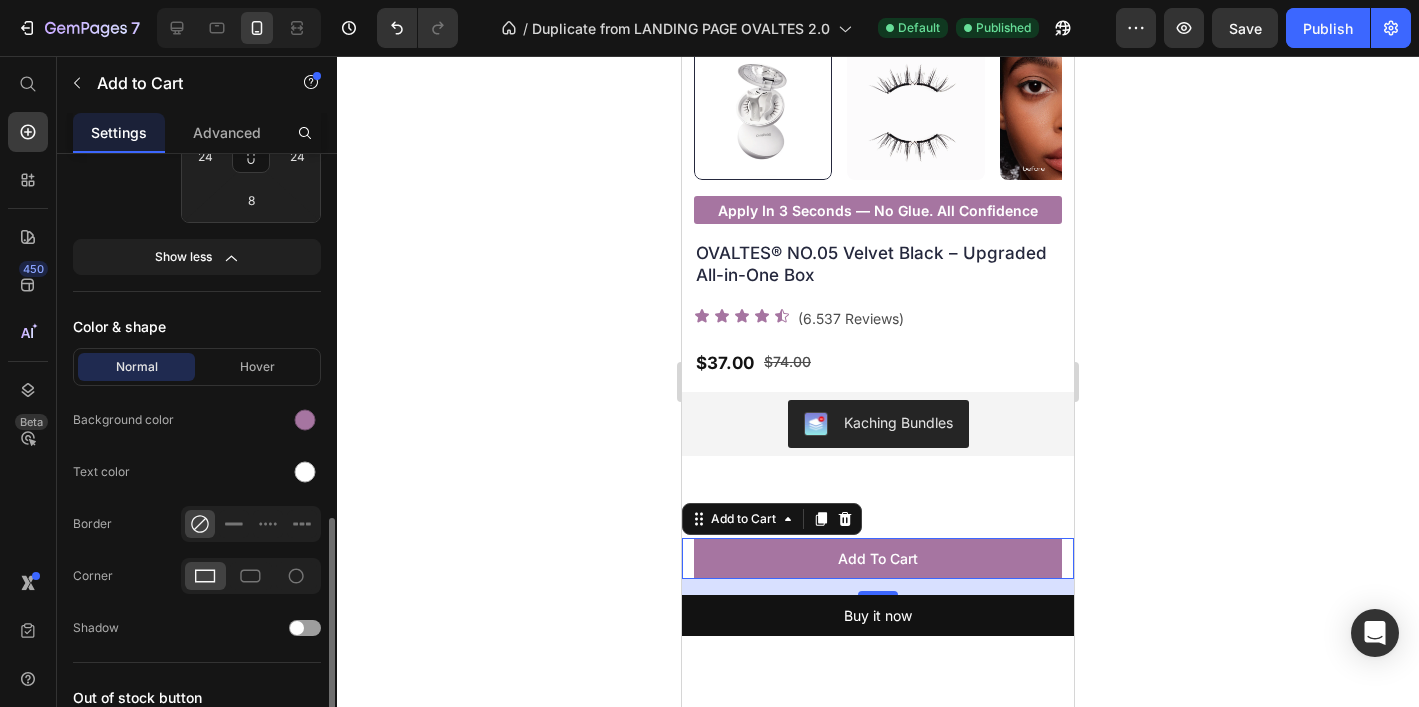 scroll, scrollTop: 1122, scrollLeft: 0, axis: vertical 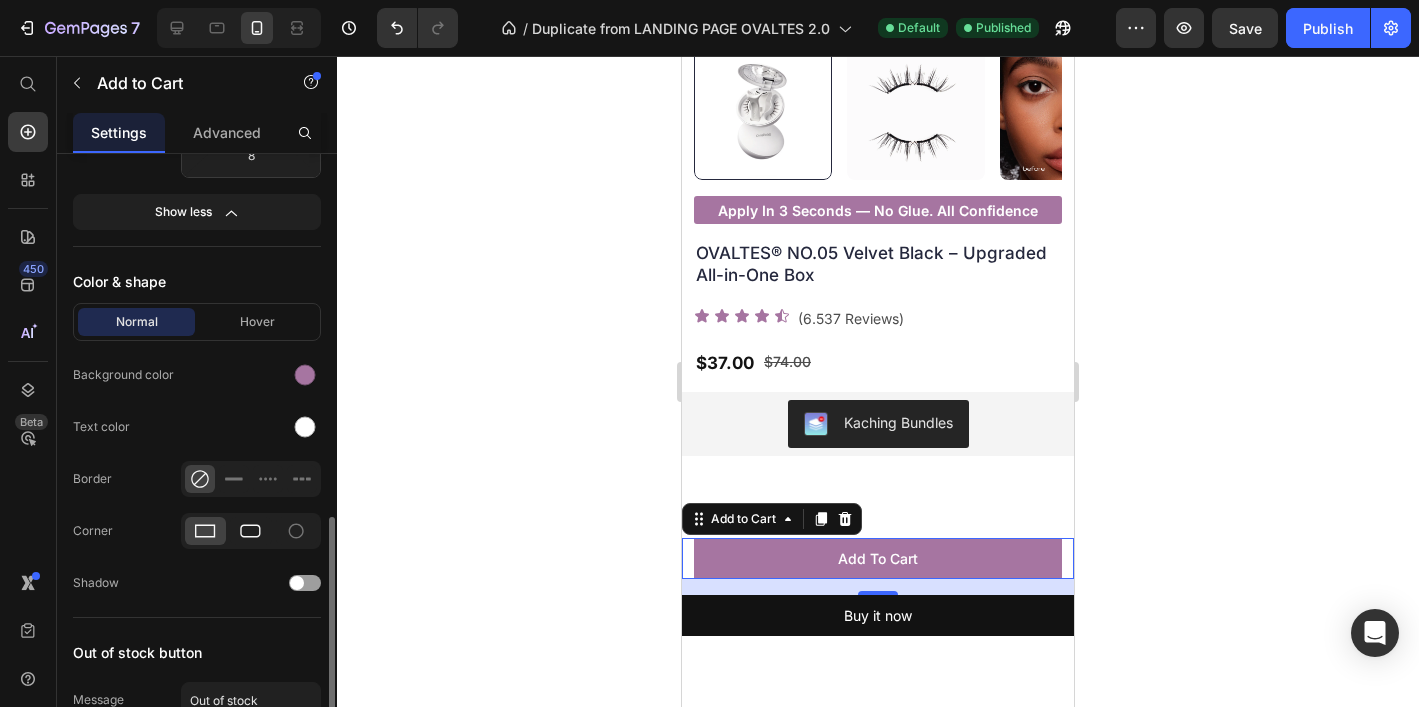 click 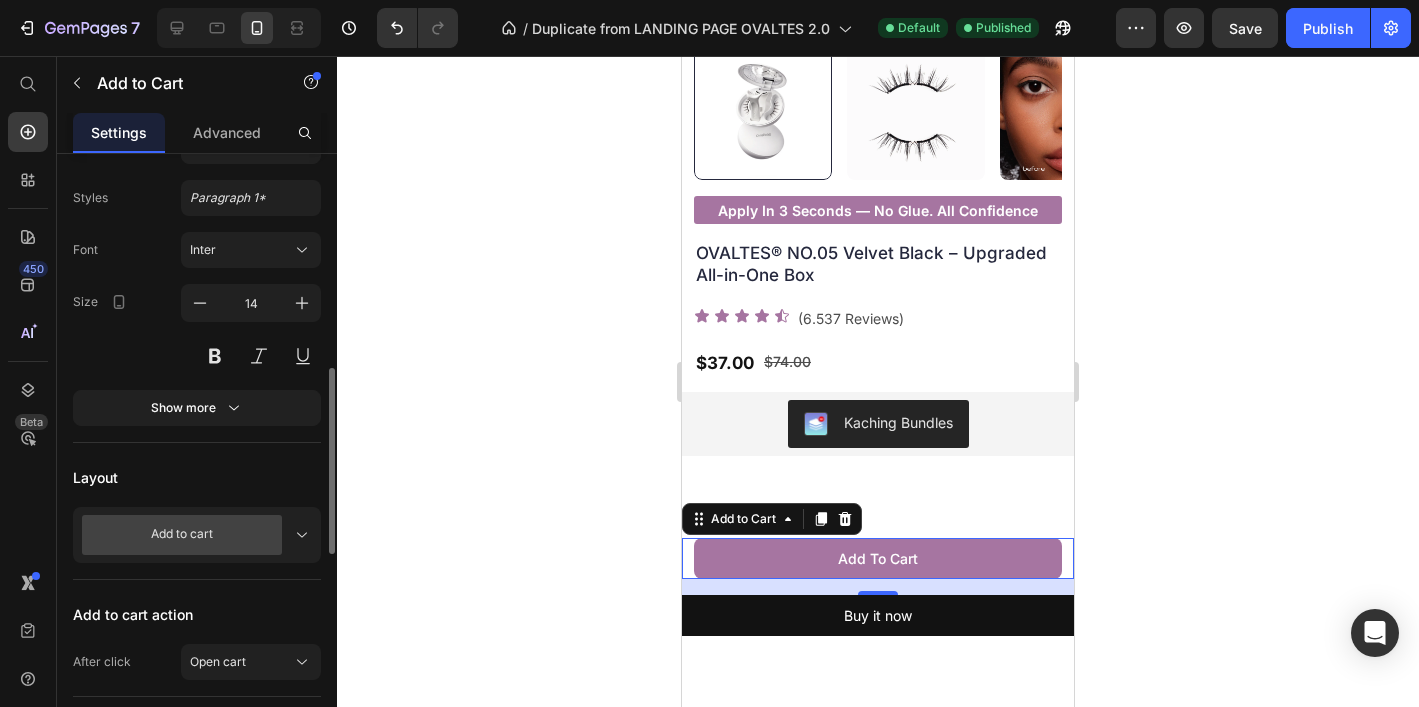 scroll, scrollTop: 195, scrollLeft: 0, axis: vertical 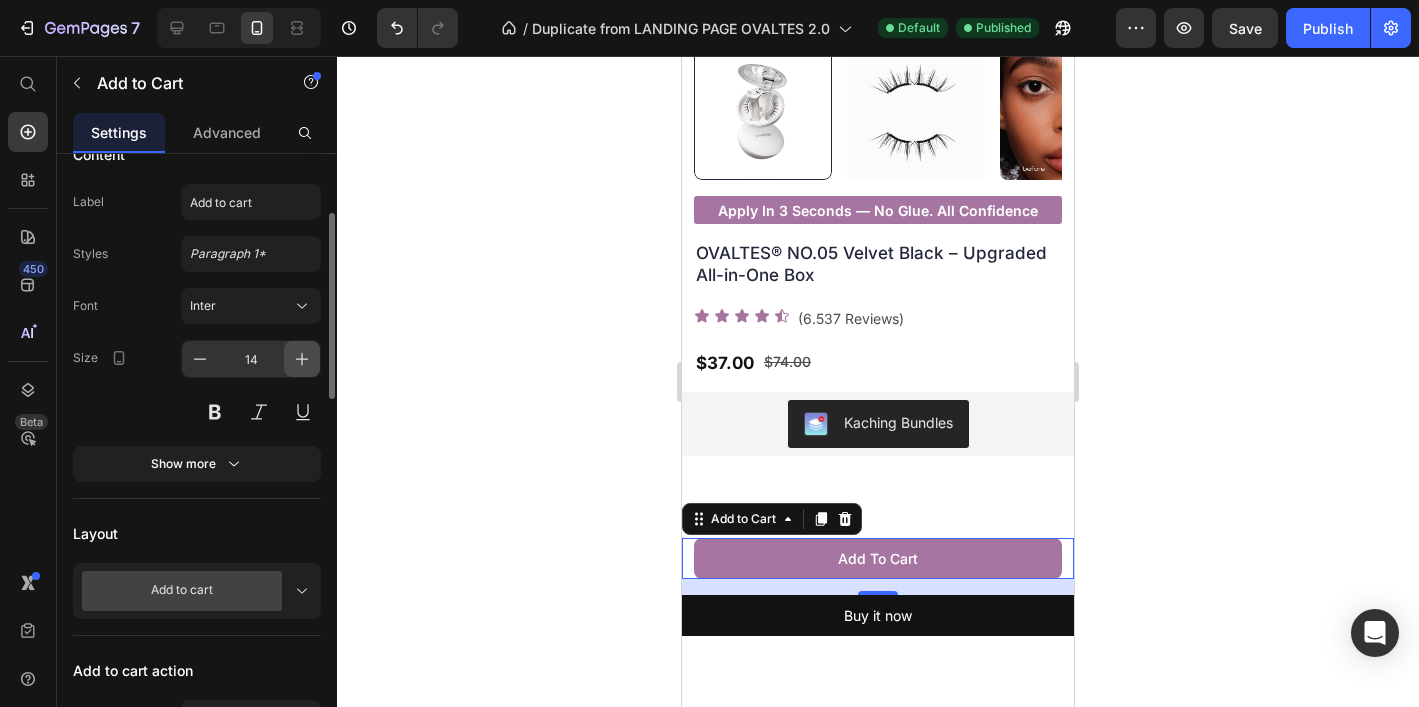 click 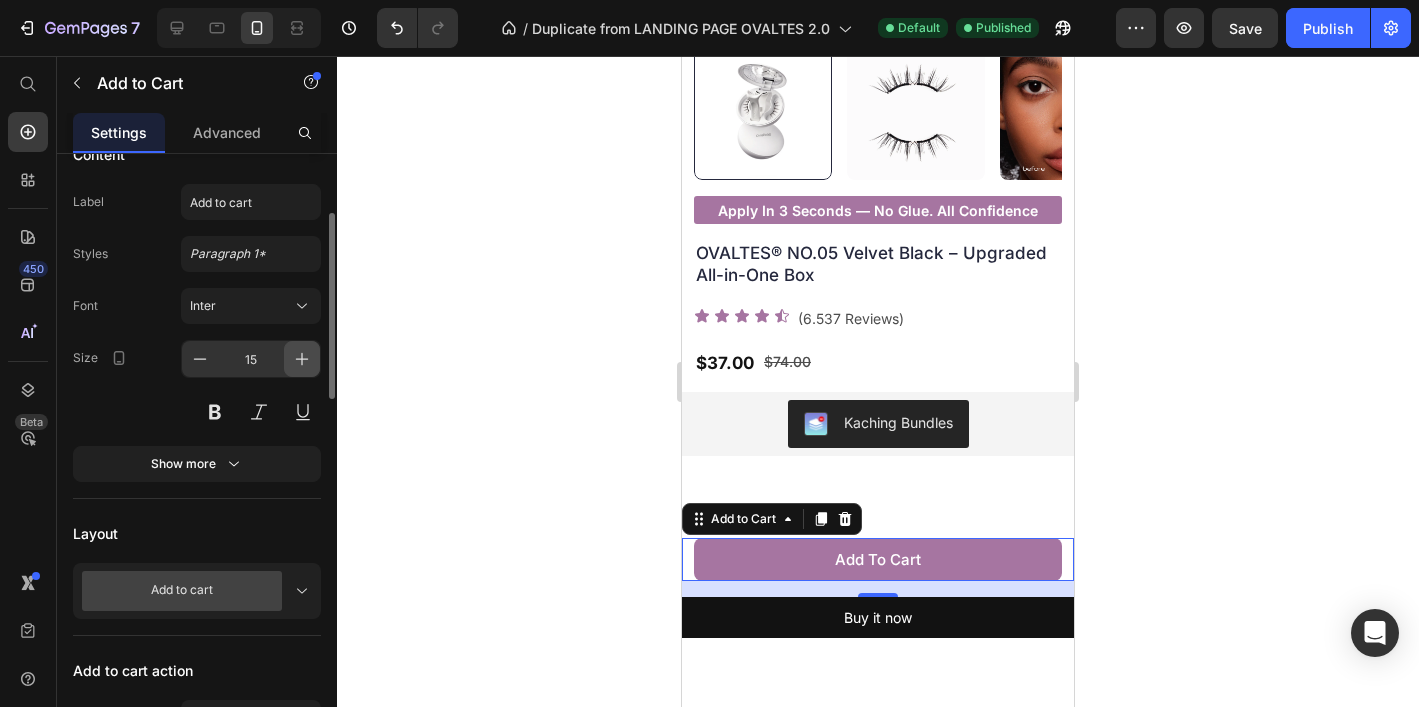 click 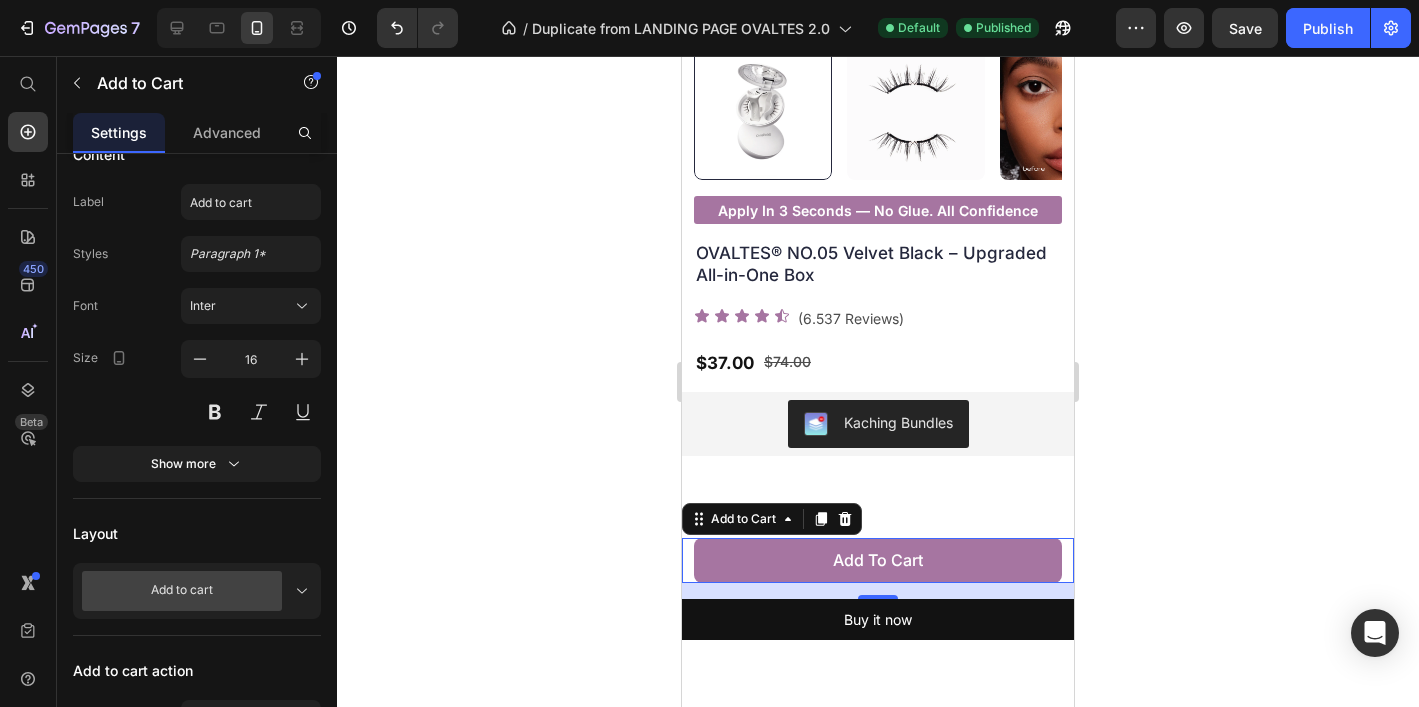 click 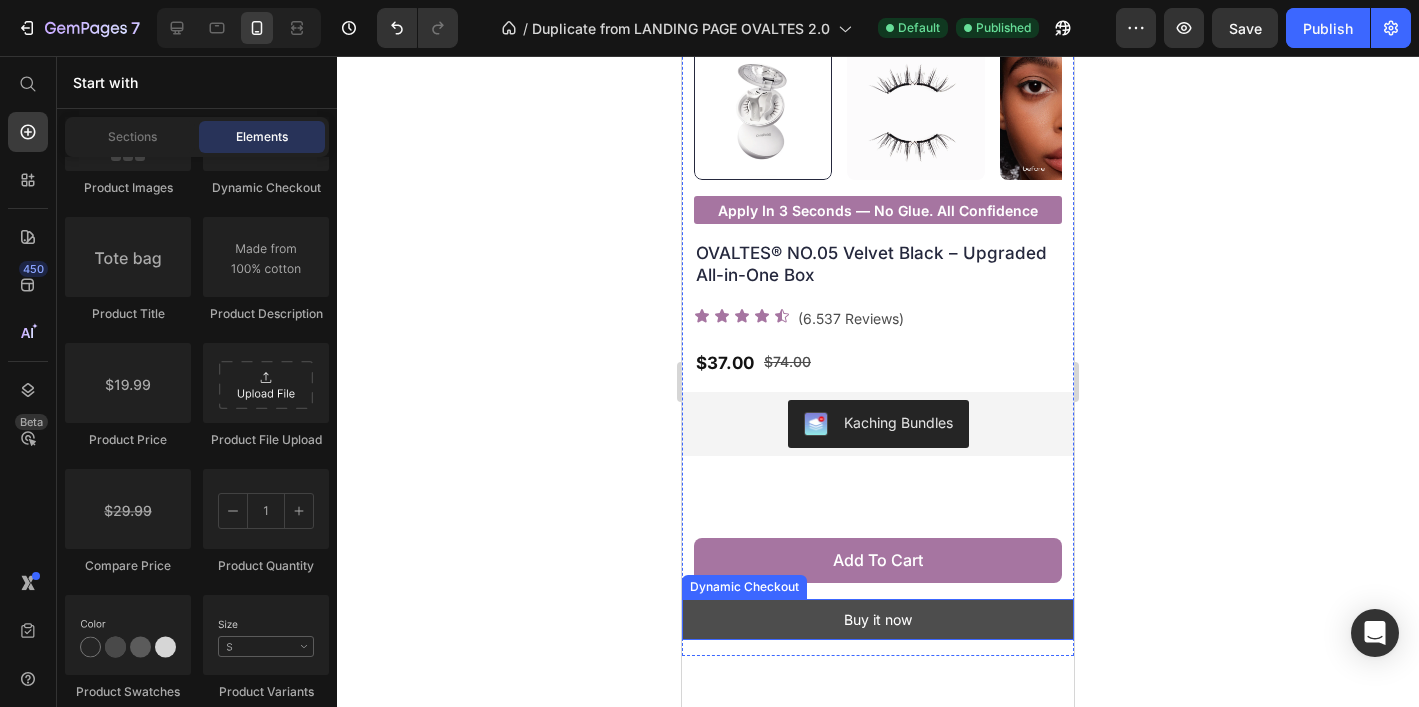 click on "Buy it now" at bounding box center (878, 619) 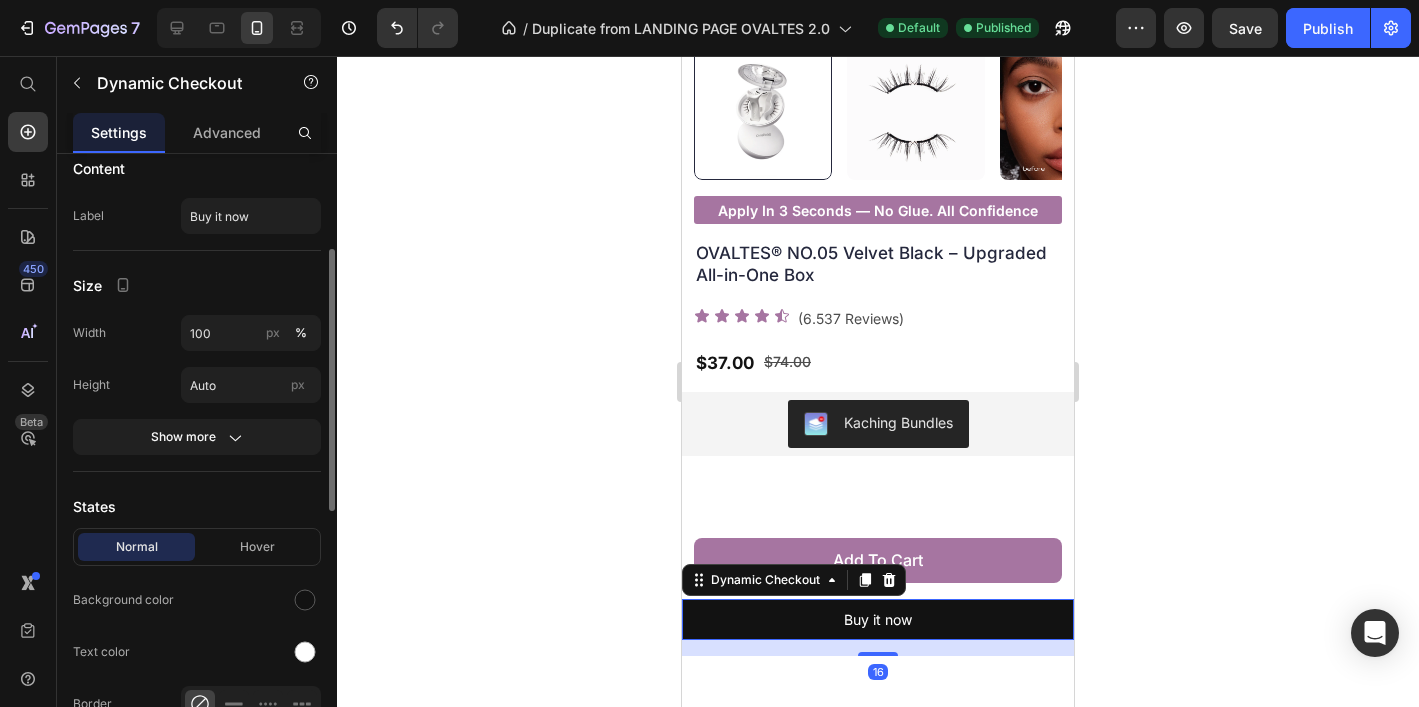 scroll, scrollTop: 273, scrollLeft: 0, axis: vertical 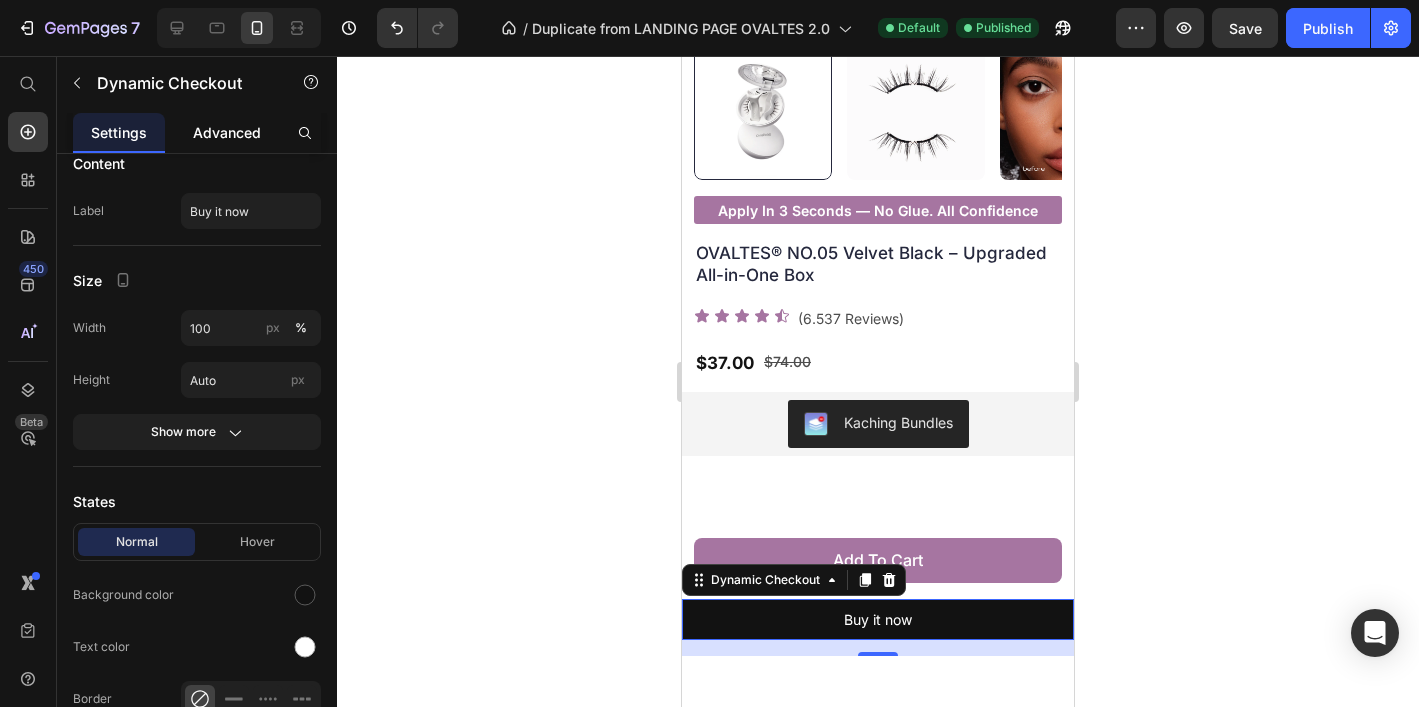 click on "Advanced" at bounding box center (227, 132) 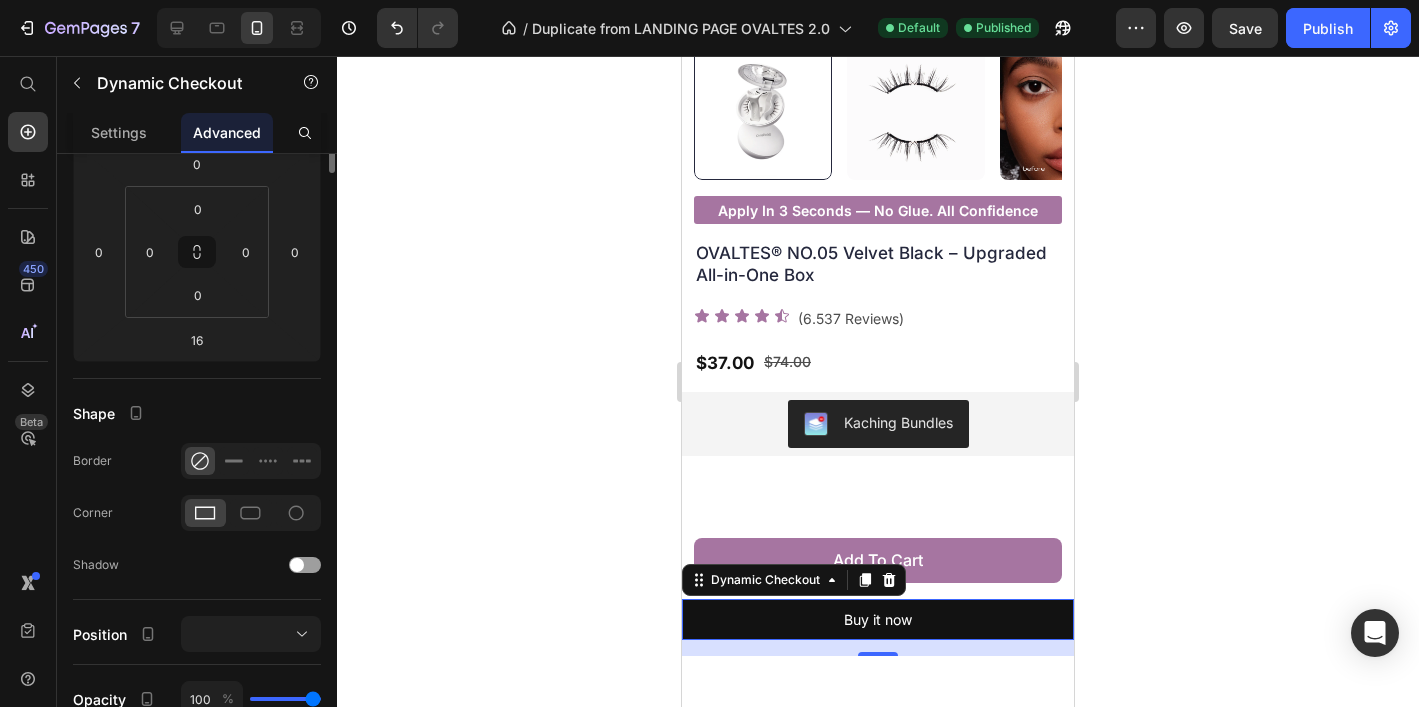 scroll, scrollTop: 0, scrollLeft: 0, axis: both 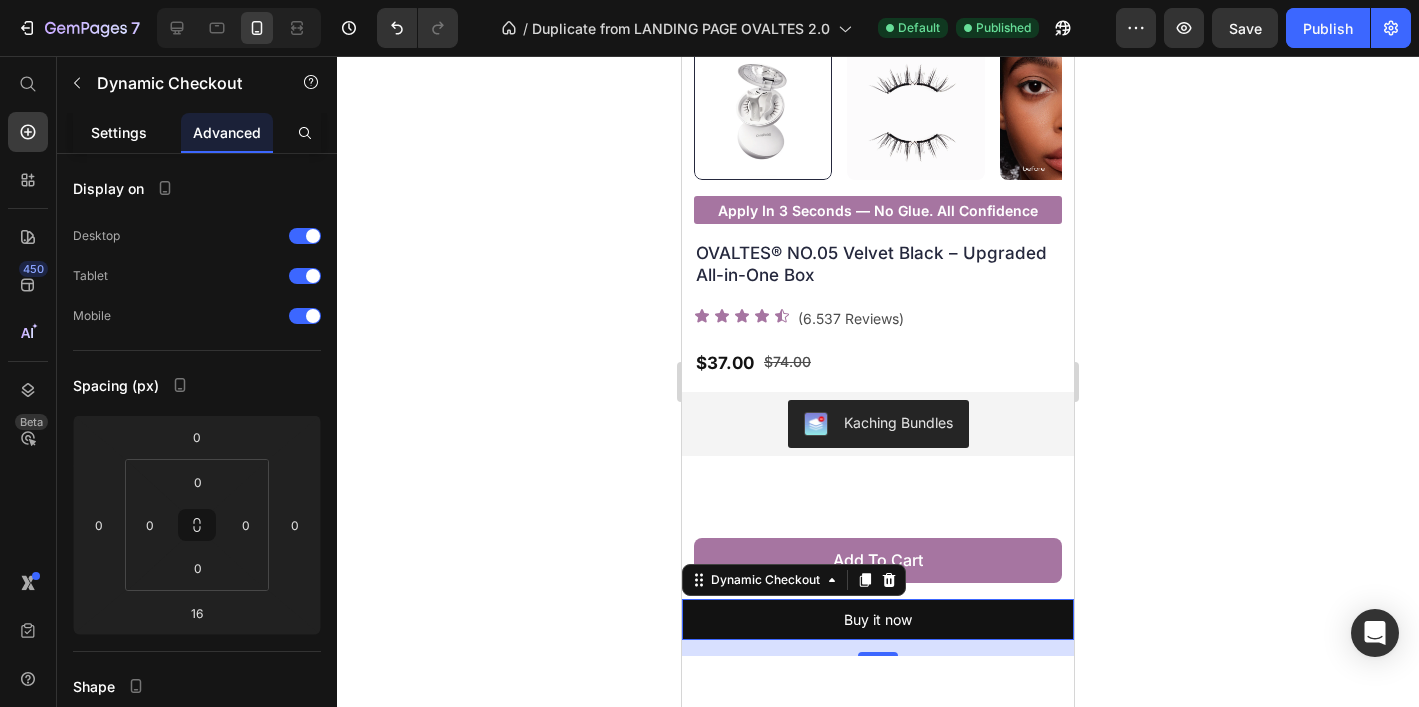 click on "Settings" 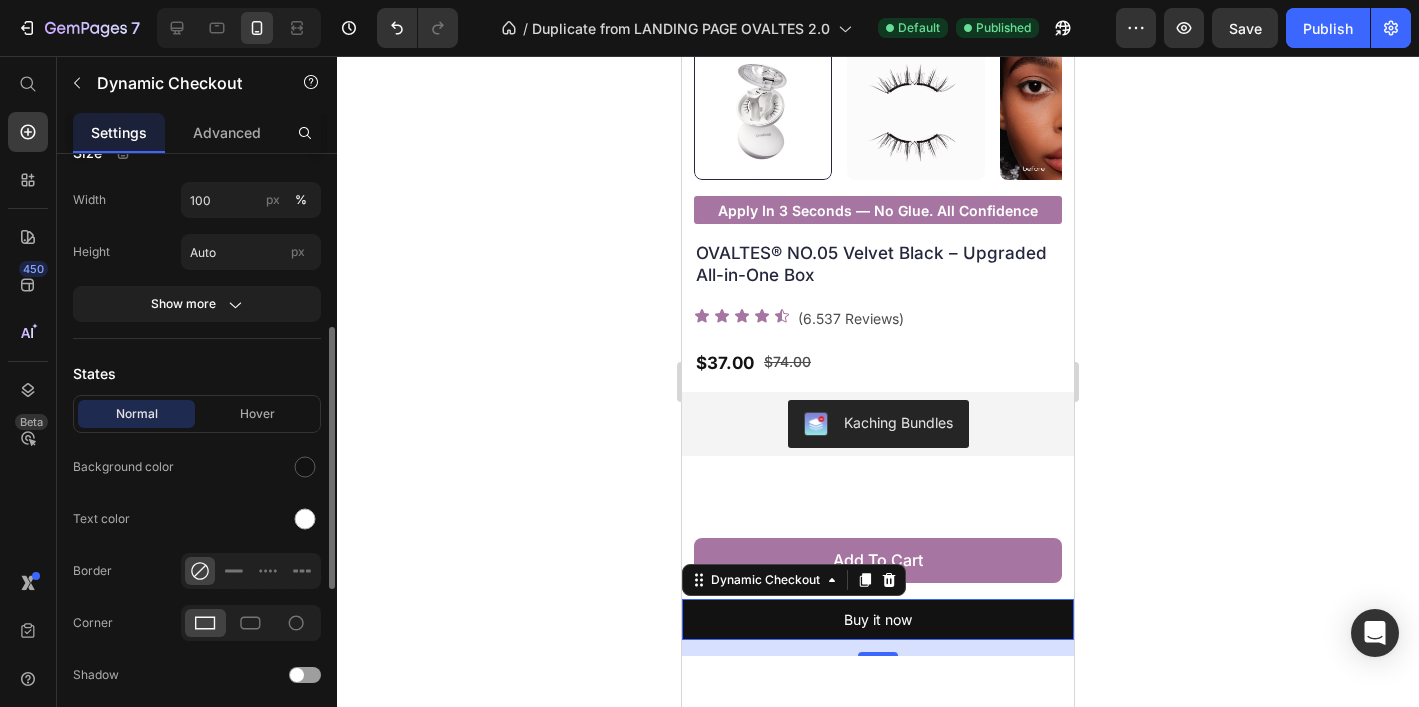scroll, scrollTop: 483, scrollLeft: 0, axis: vertical 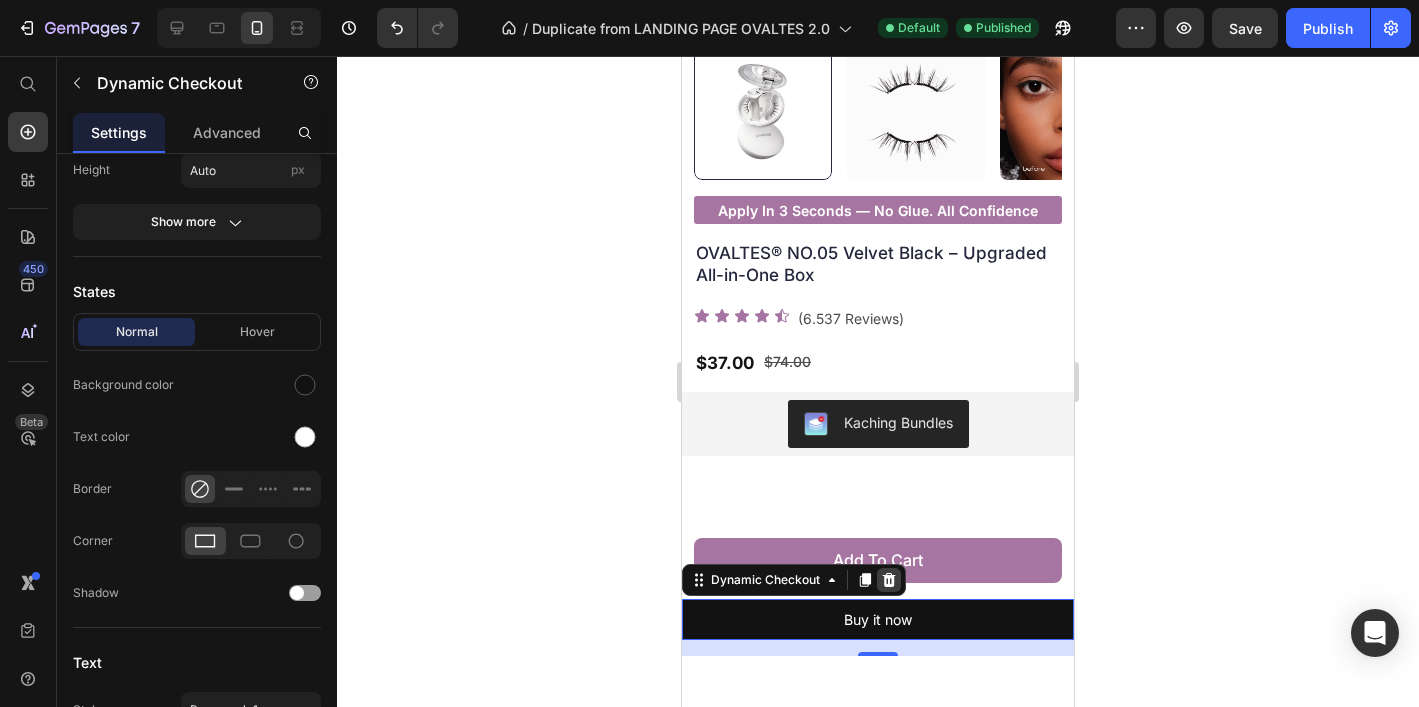 click 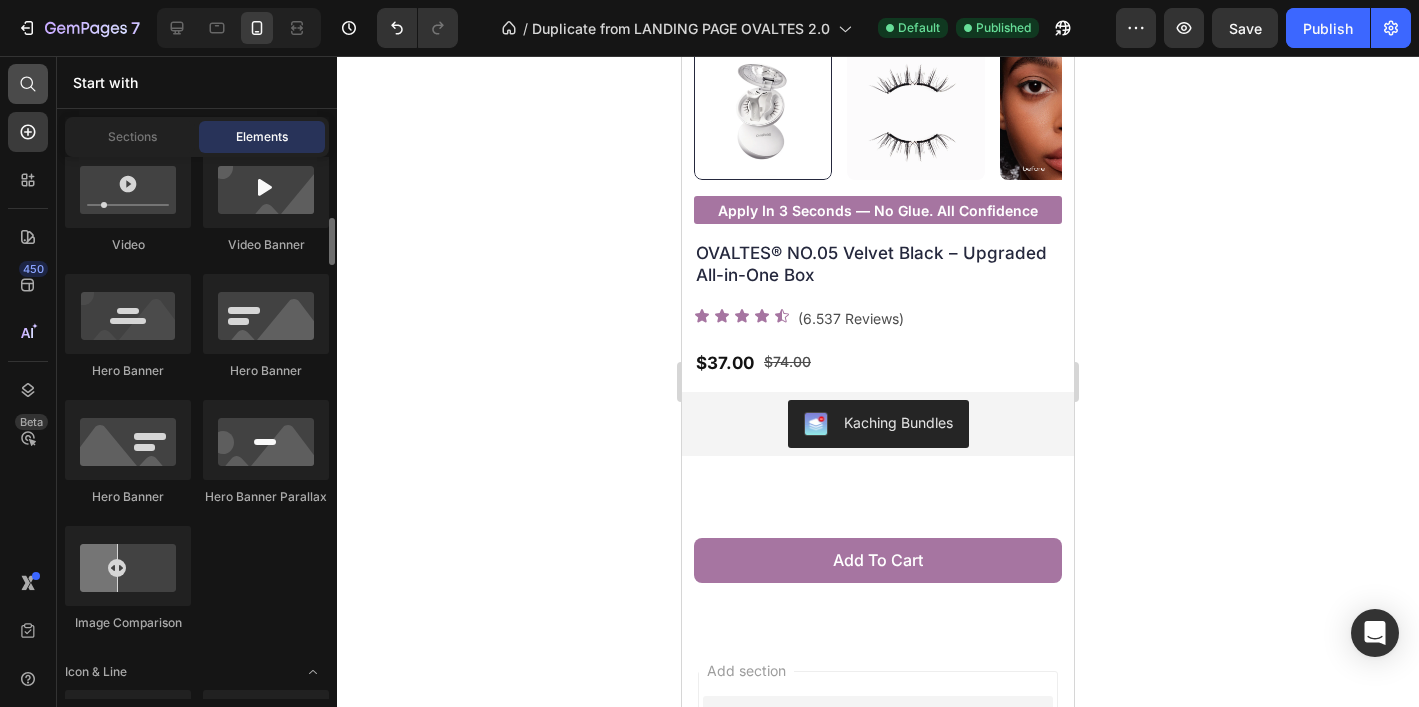 scroll, scrollTop: 905, scrollLeft: 0, axis: vertical 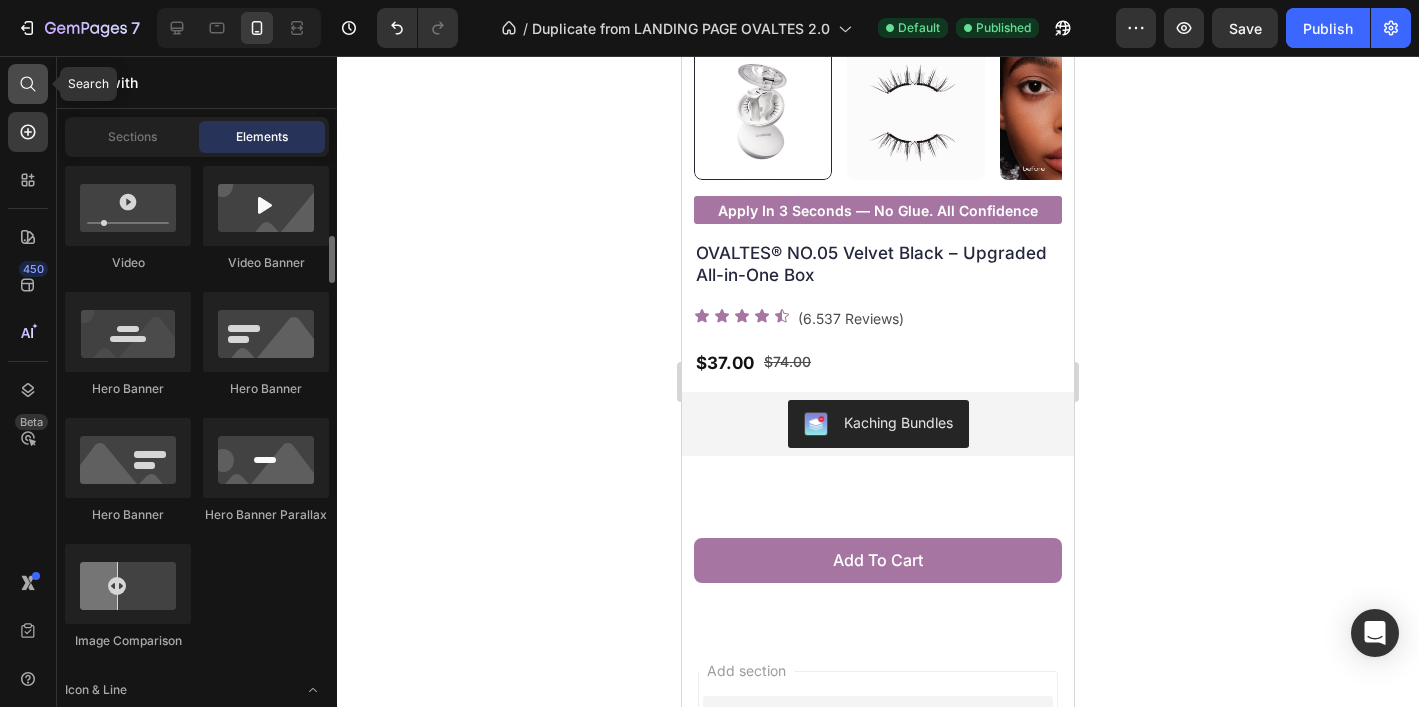 drag, startPoint x: 25, startPoint y: 74, endPoint x: 40, endPoint y: 77, distance: 15.297058 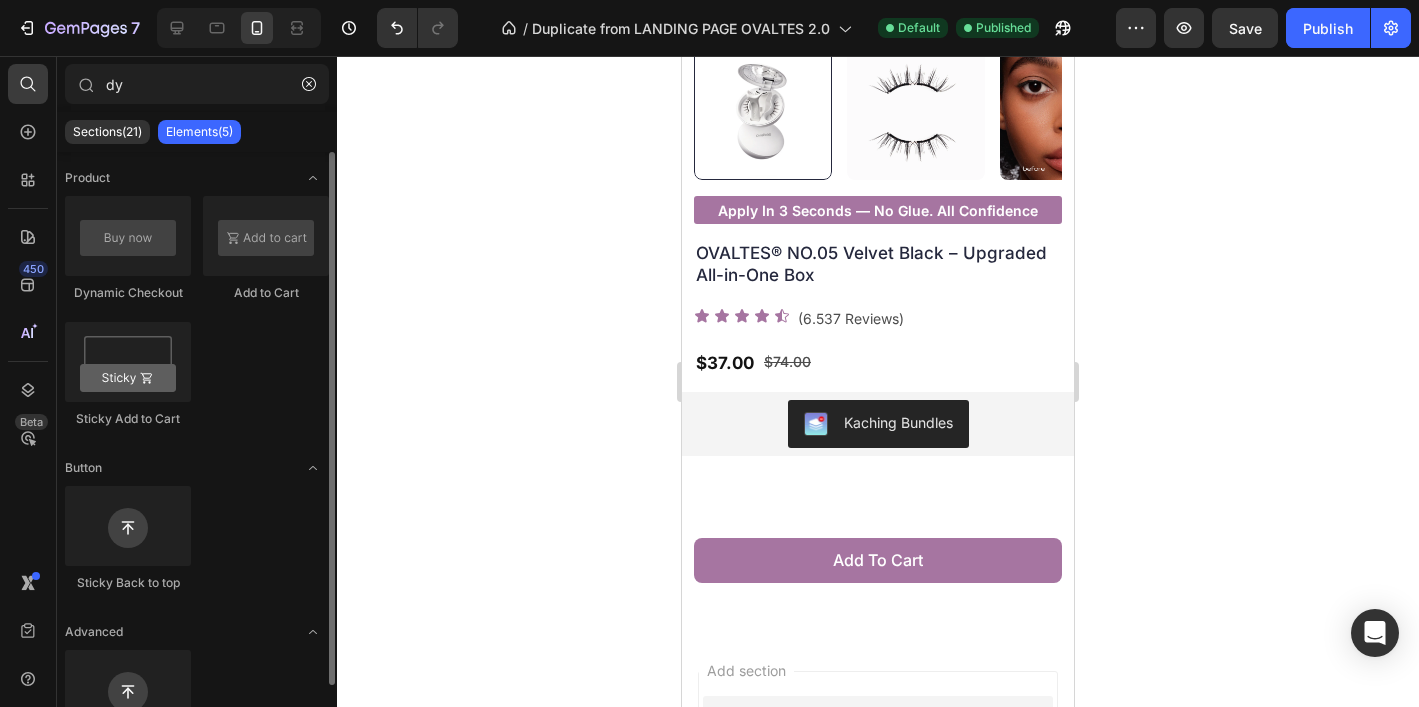 type on "dy" 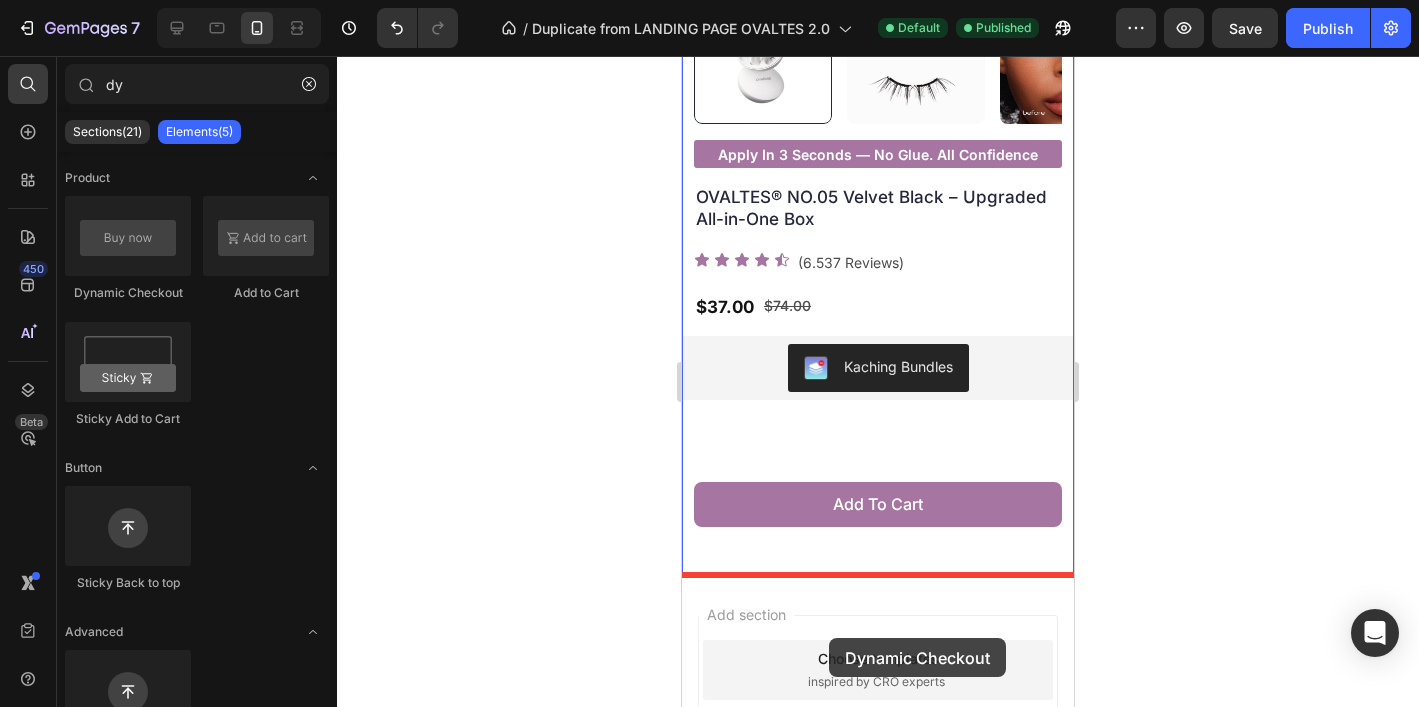 scroll, scrollTop: 559, scrollLeft: 0, axis: vertical 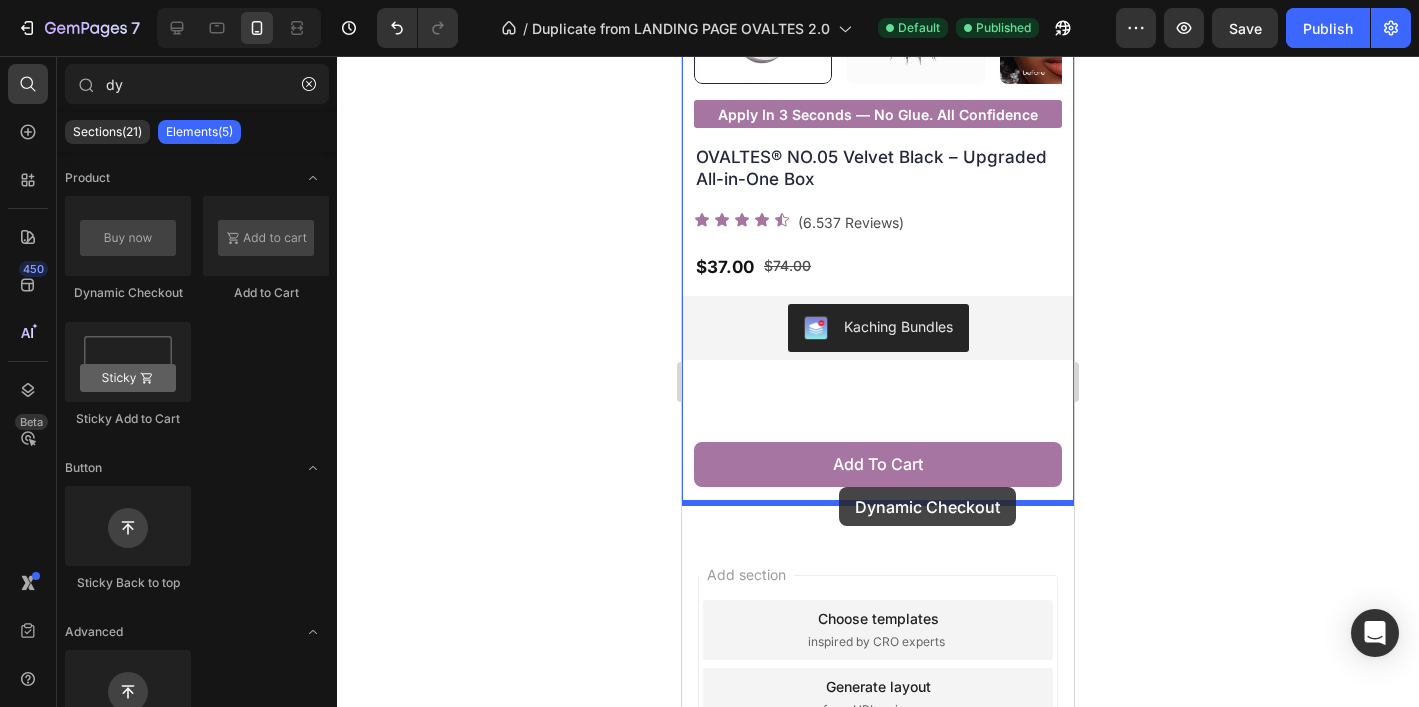 drag, startPoint x: 939, startPoint y: 416, endPoint x: 839, endPoint y: 487, distance: 122.641754 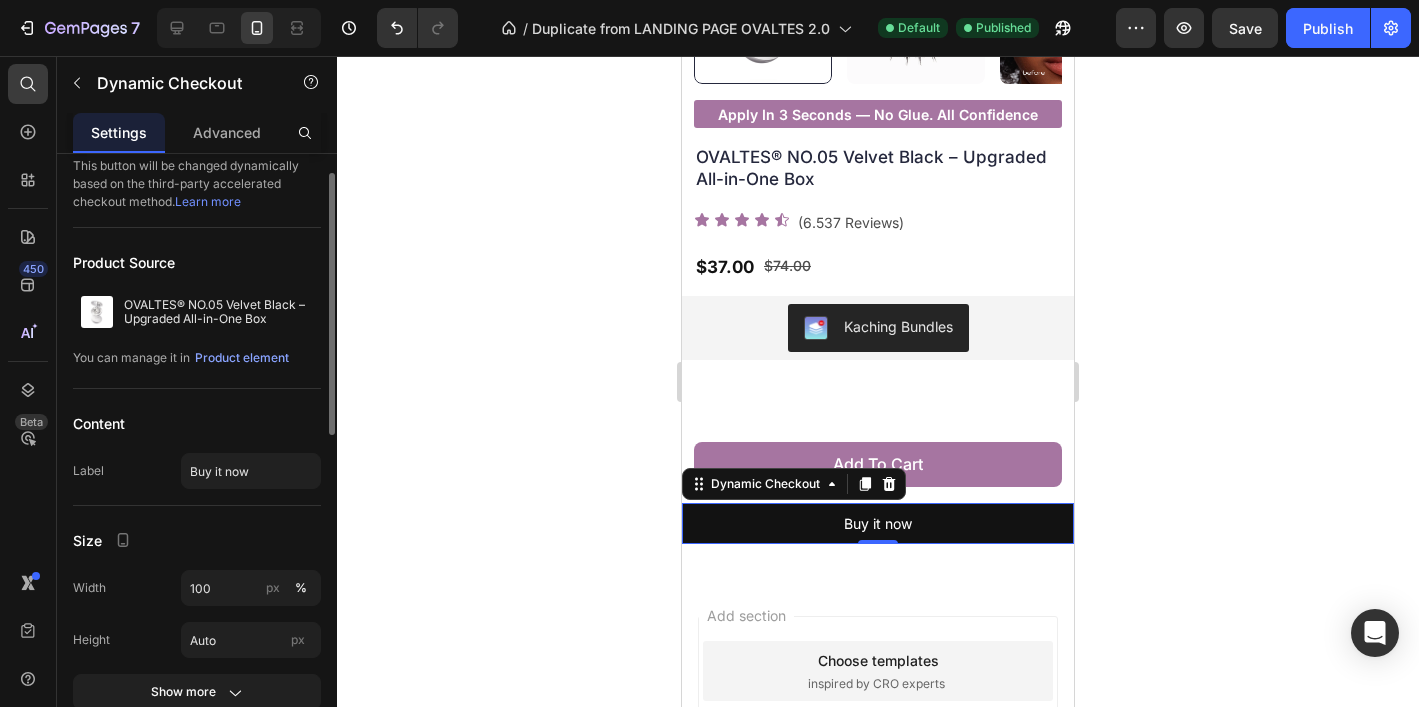 scroll, scrollTop: 0, scrollLeft: 0, axis: both 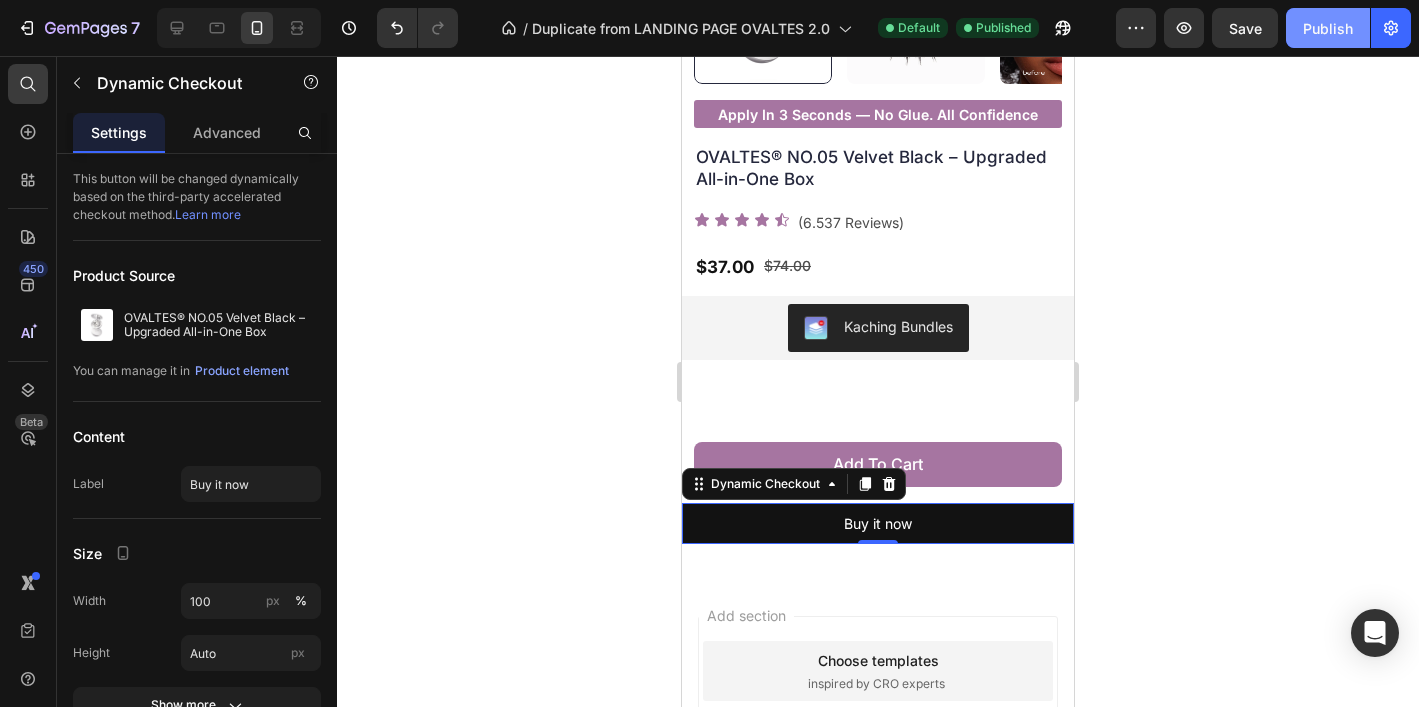 click on "Publish" 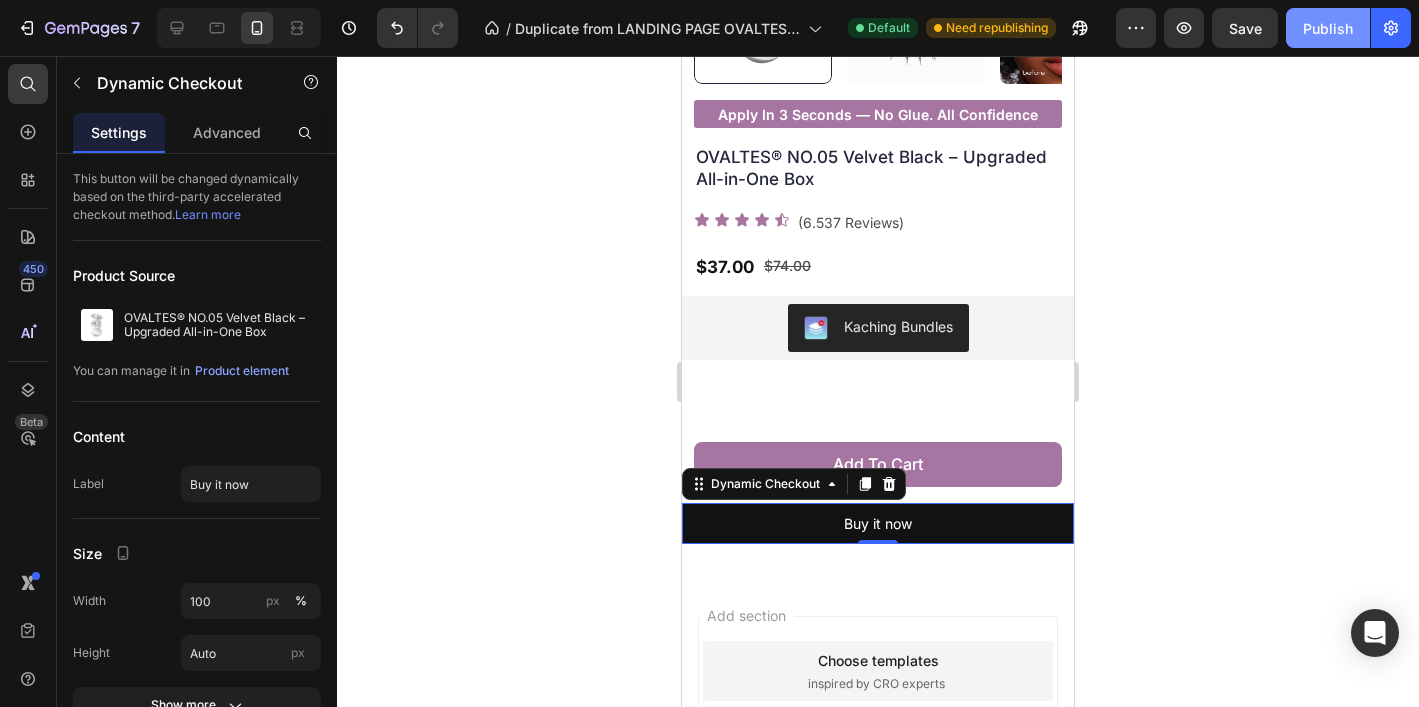 click on "Publish" at bounding box center (1328, 28) 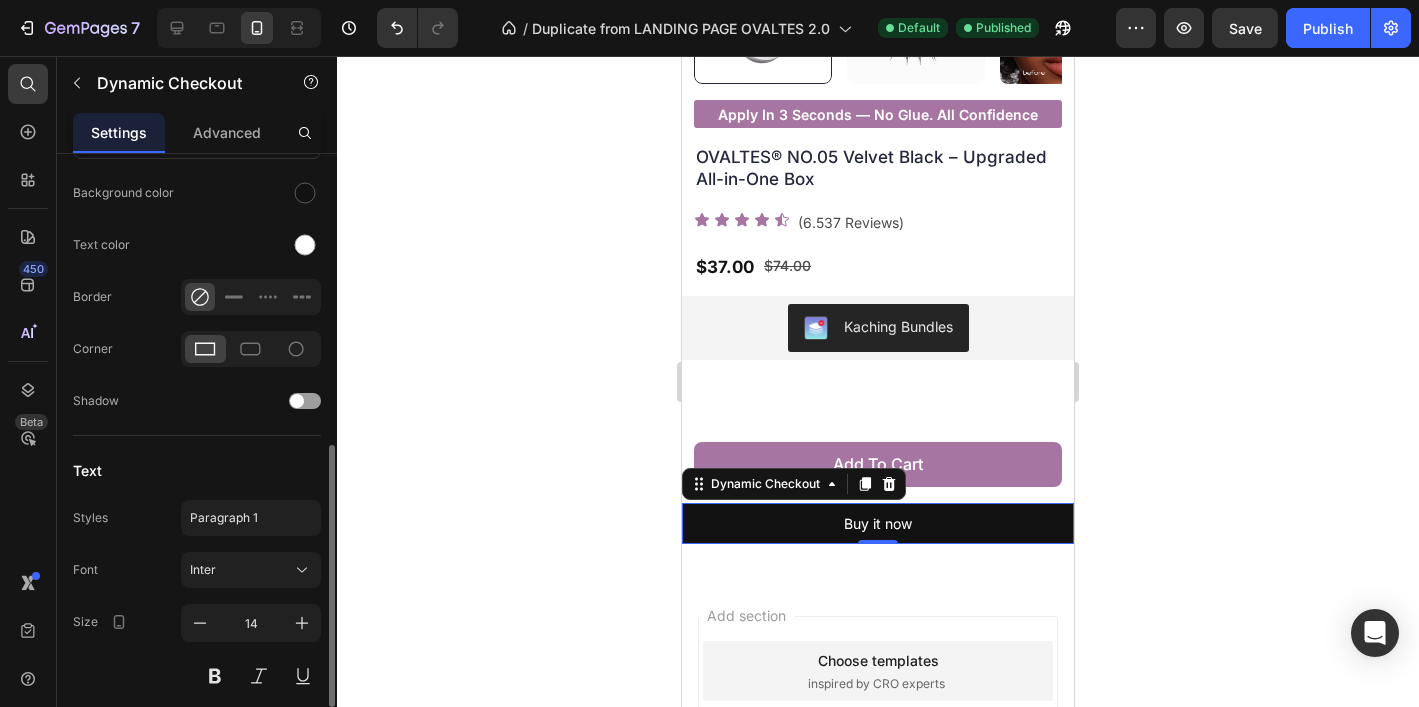 scroll, scrollTop: 711, scrollLeft: 0, axis: vertical 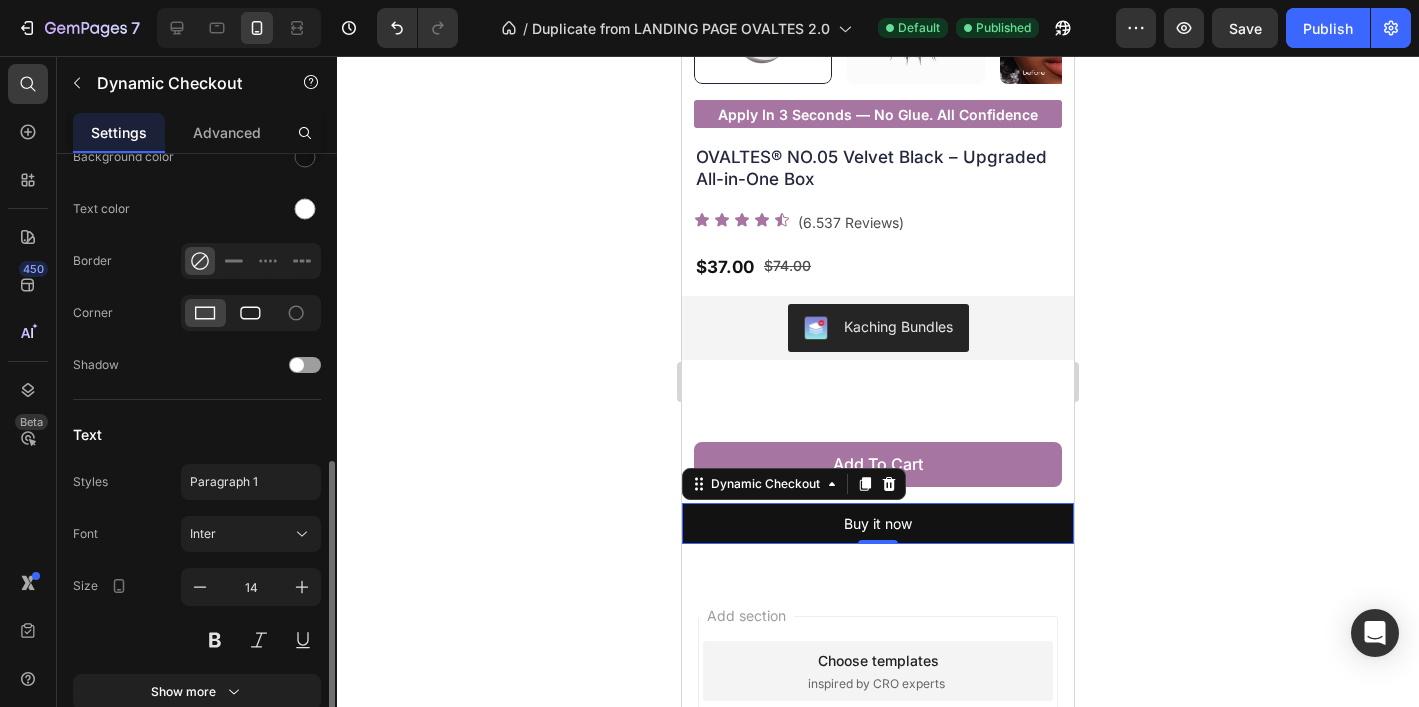 click 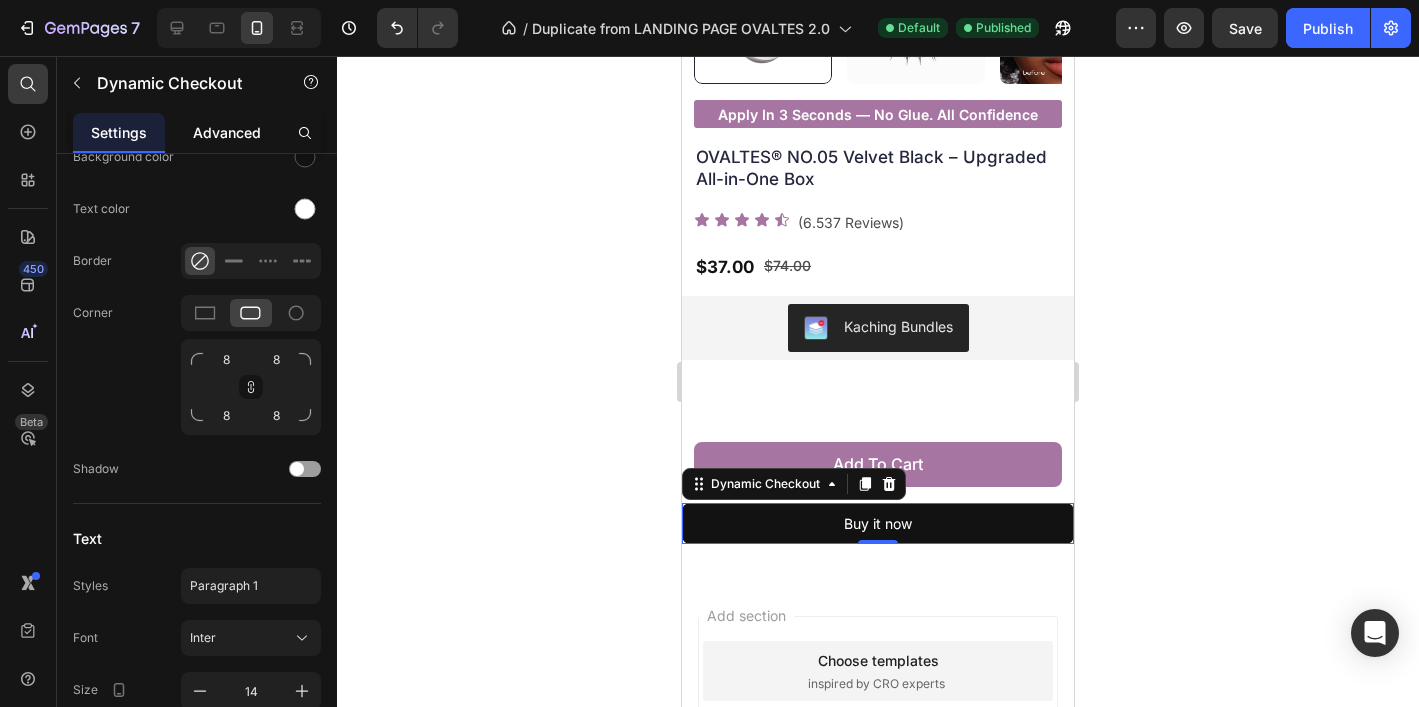 click on "Advanced" at bounding box center (227, 132) 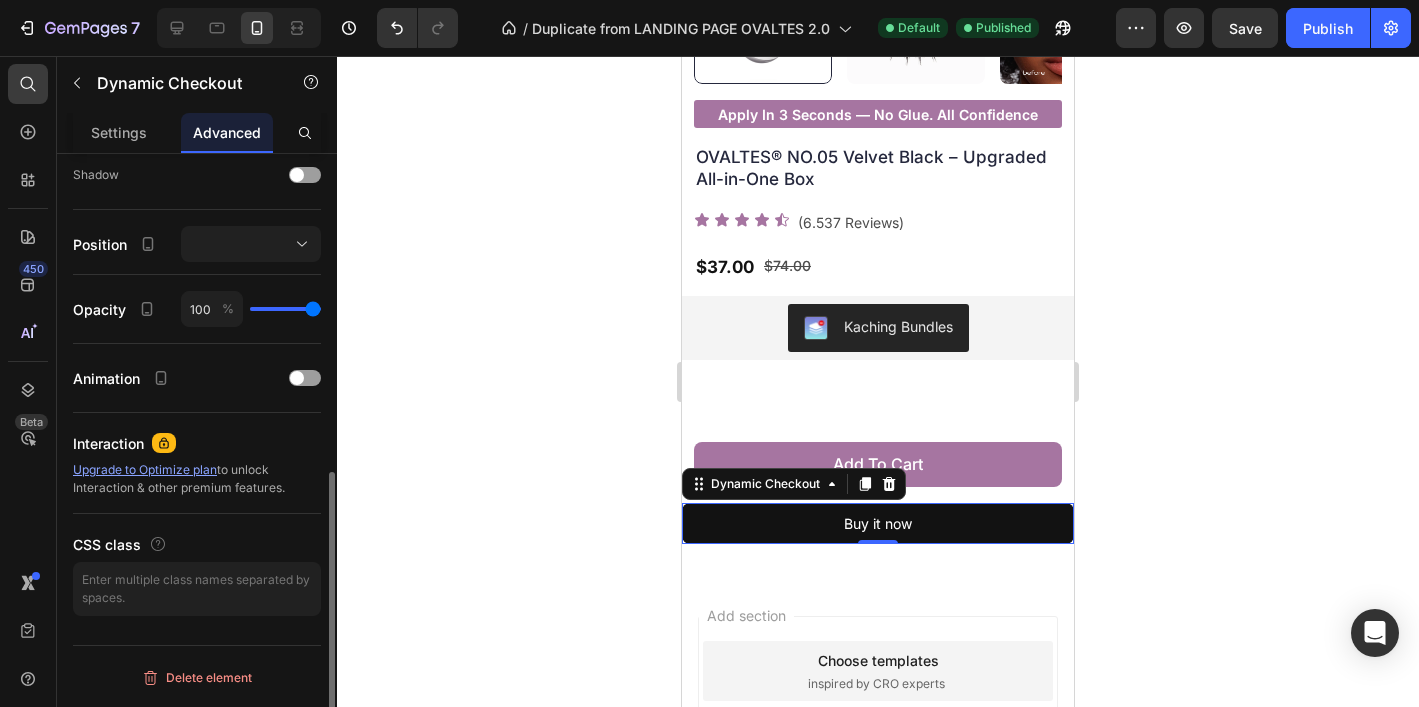 scroll, scrollTop: 0, scrollLeft: 0, axis: both 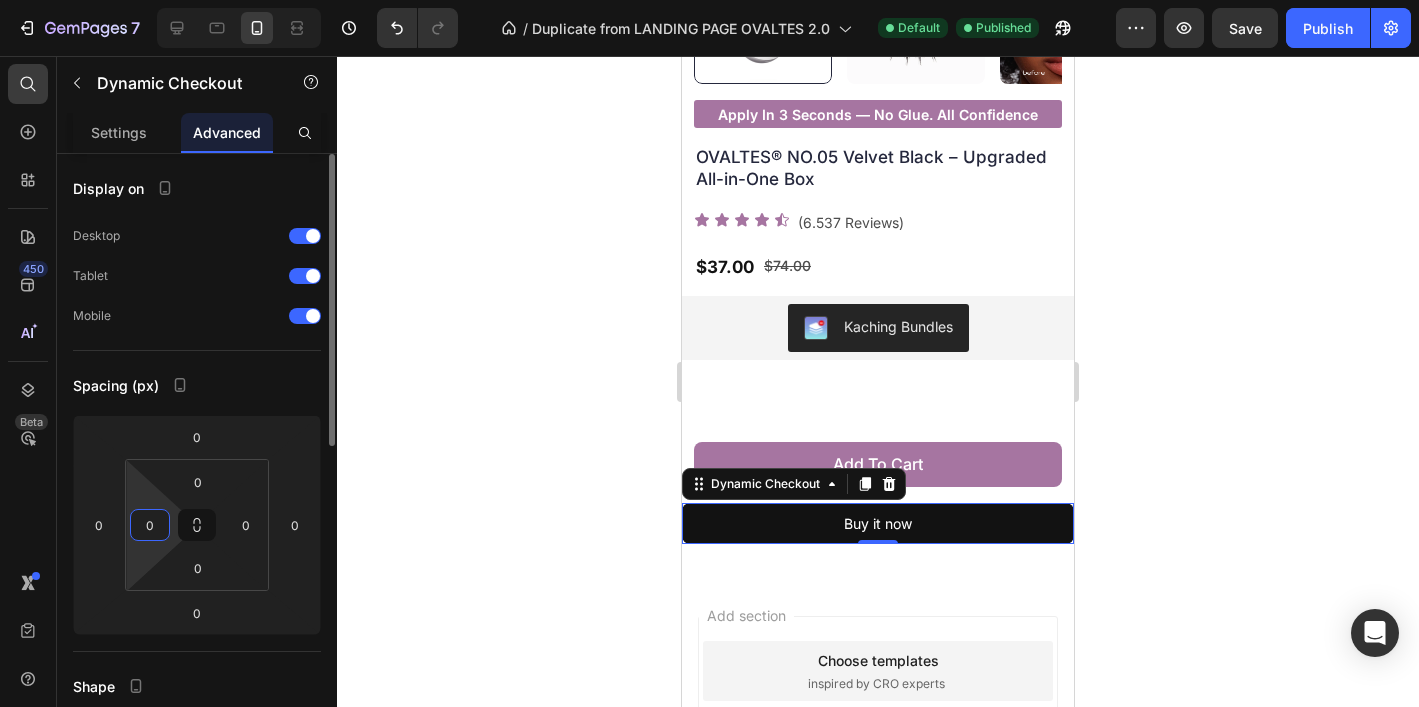 click on "0" at bounding box center (150, 525) 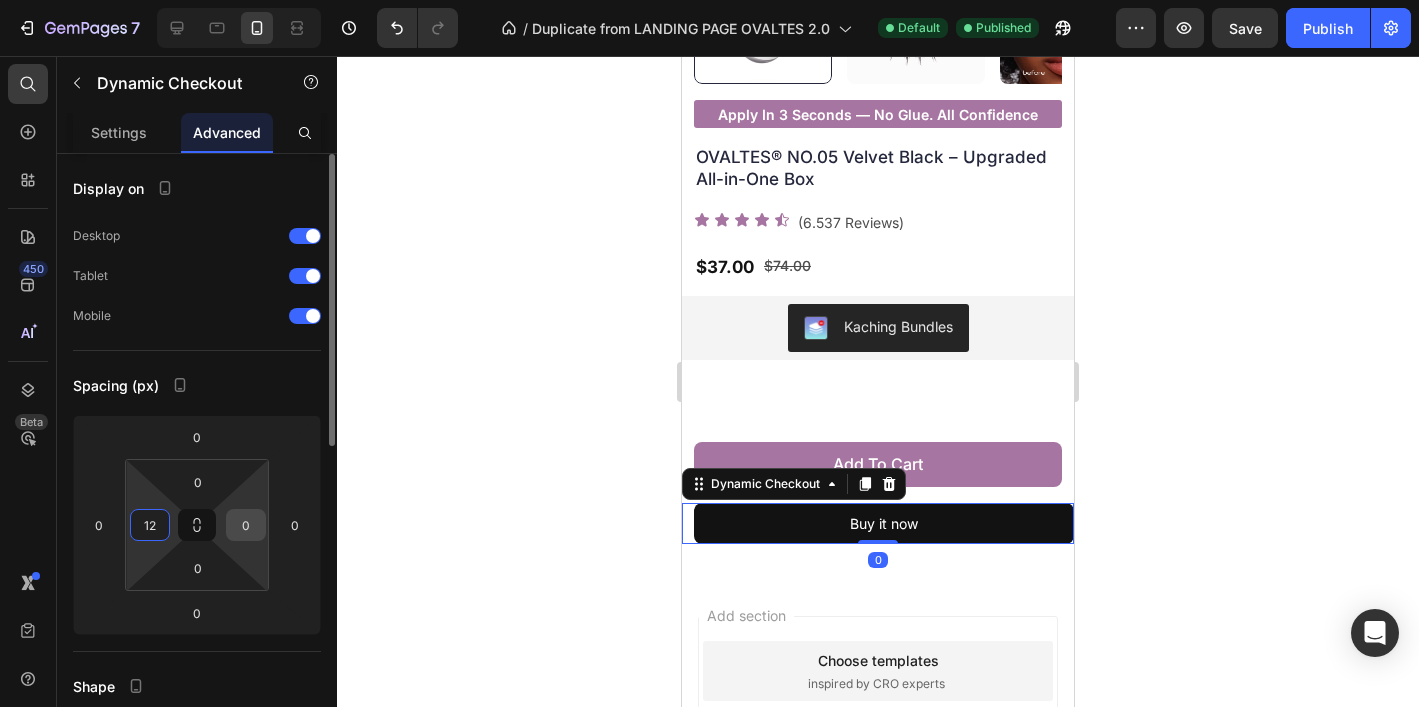 type on "12" 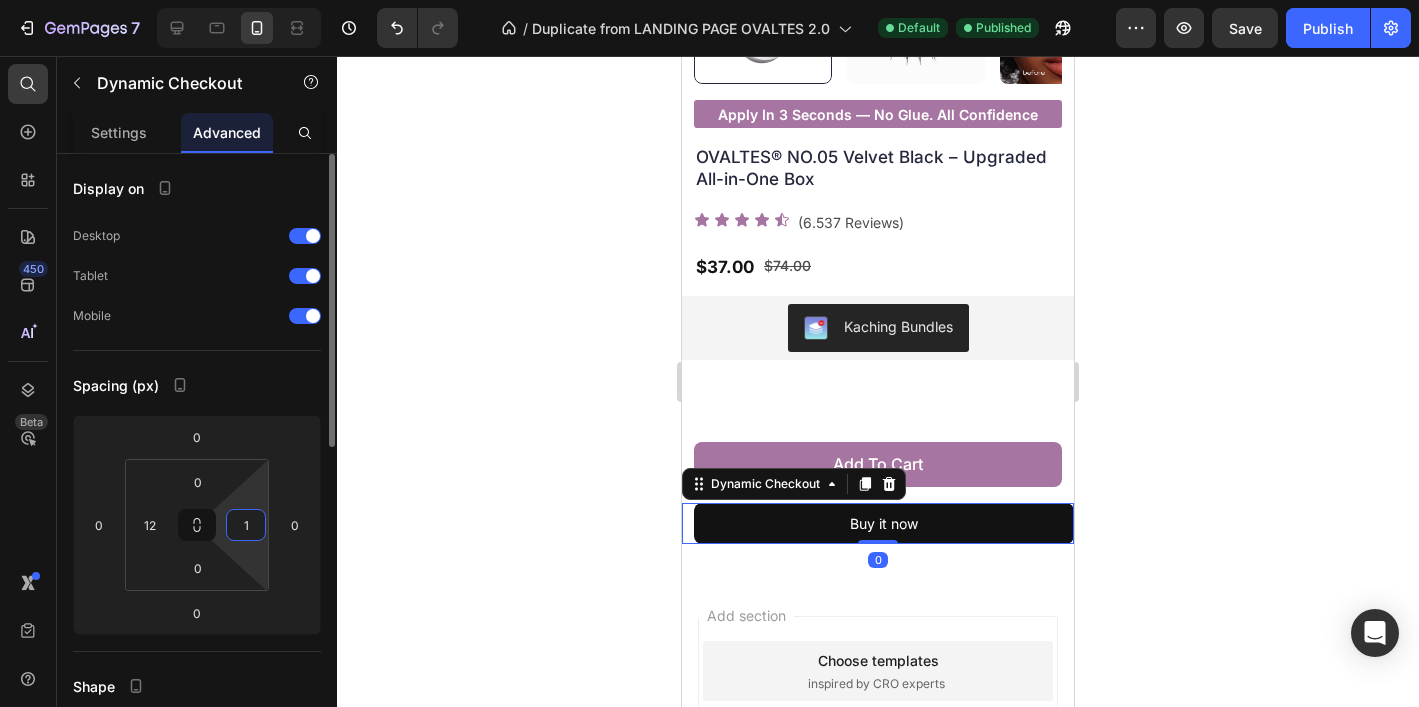 type on "12" 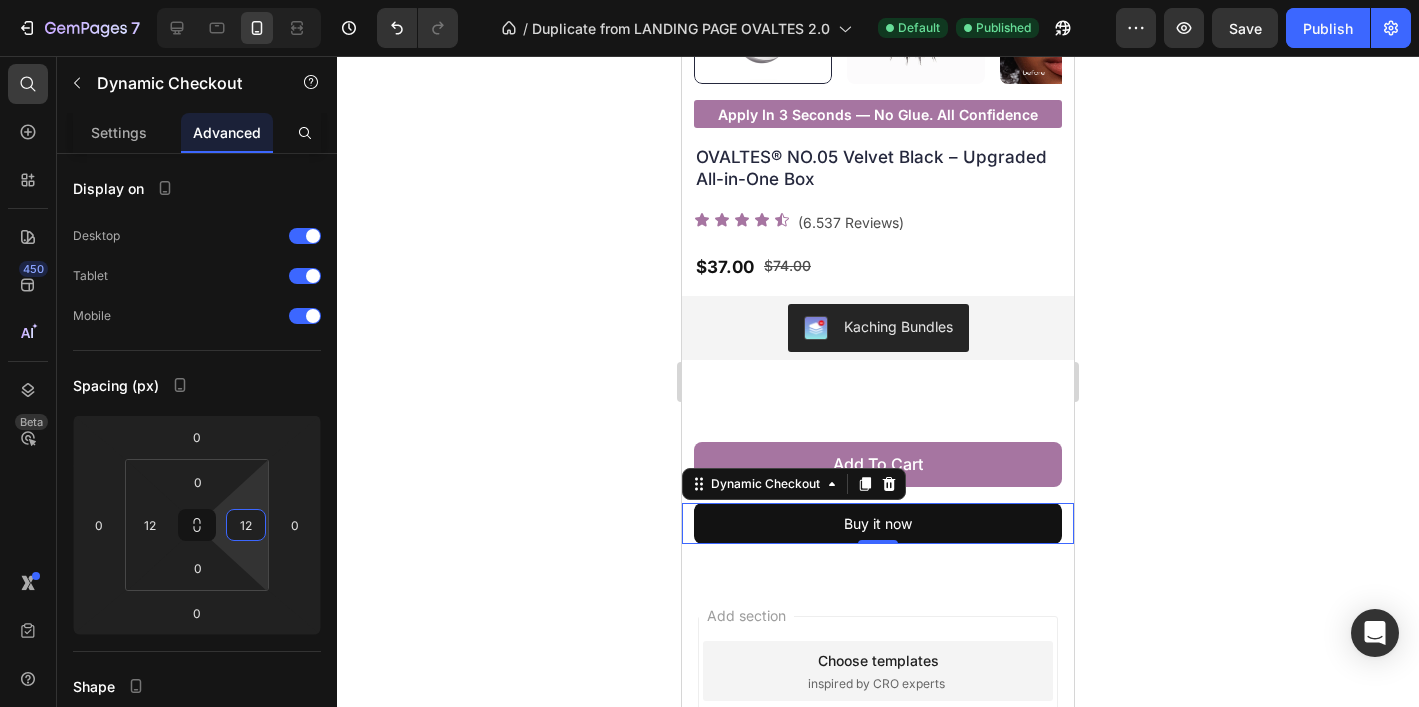 click 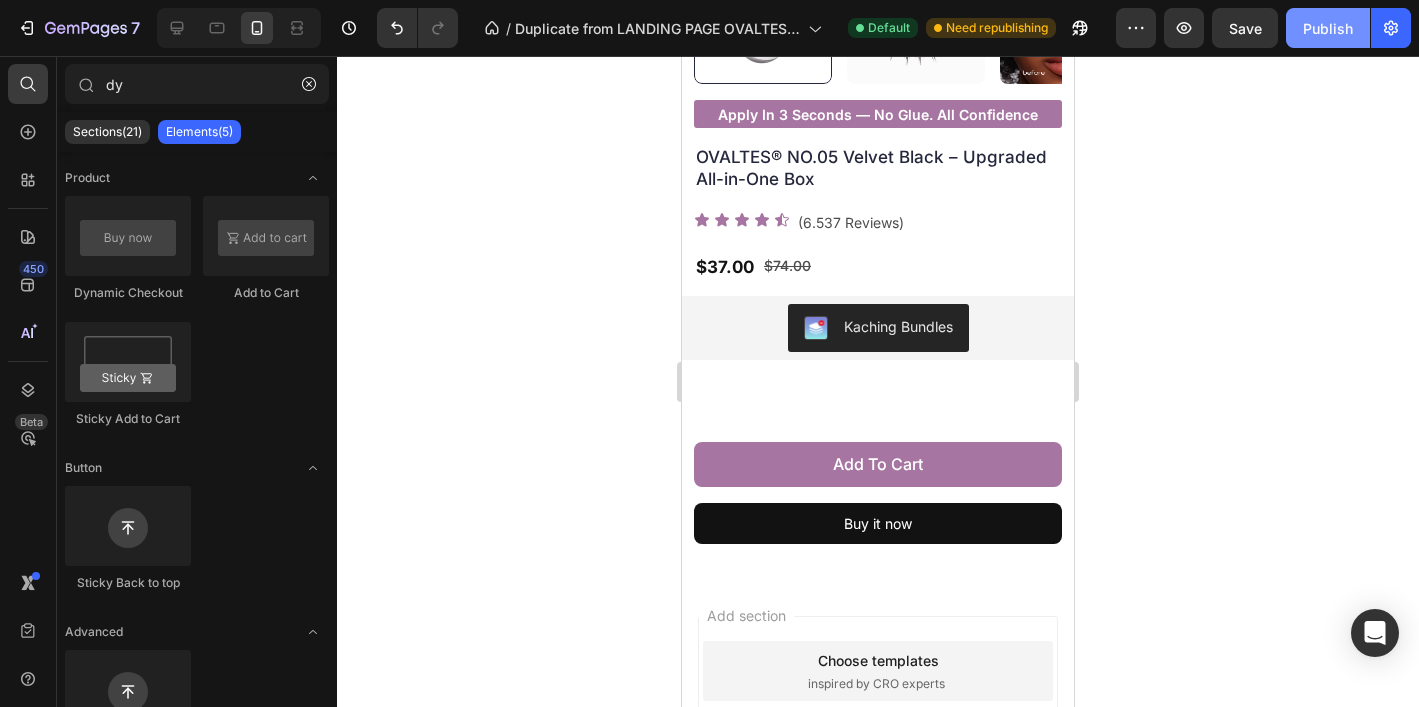 click on "Publish" at bounding box center [1328, 28] 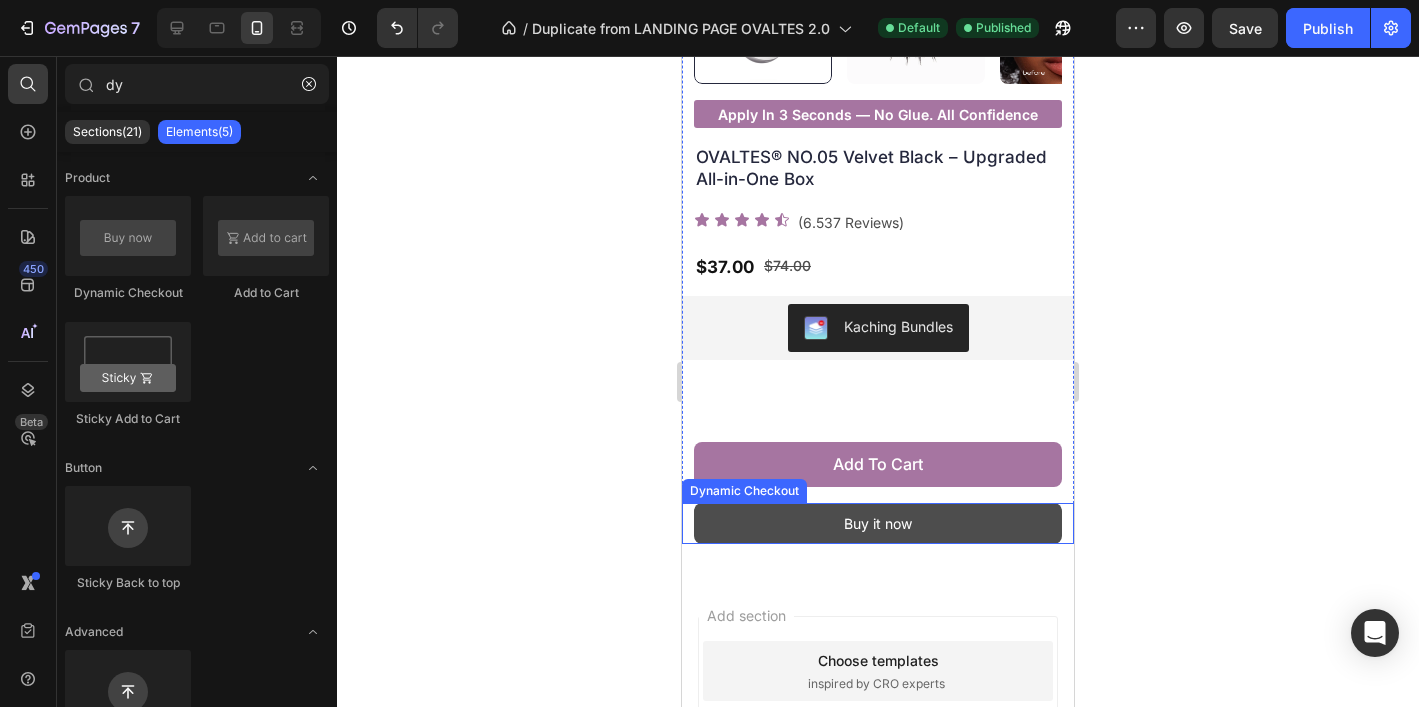 click on "Buy it now" at bounding box center (878, 523) 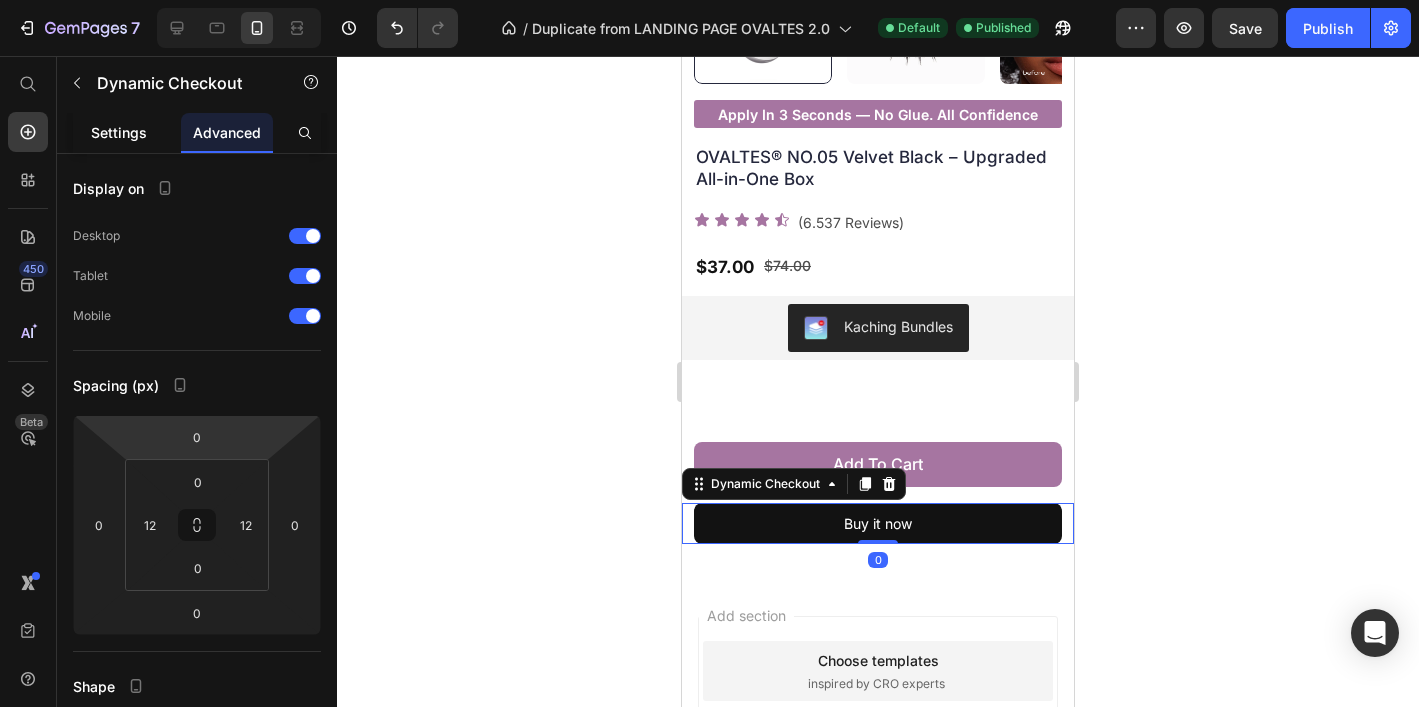 click on "Settings" at bounding box center [119, 132] 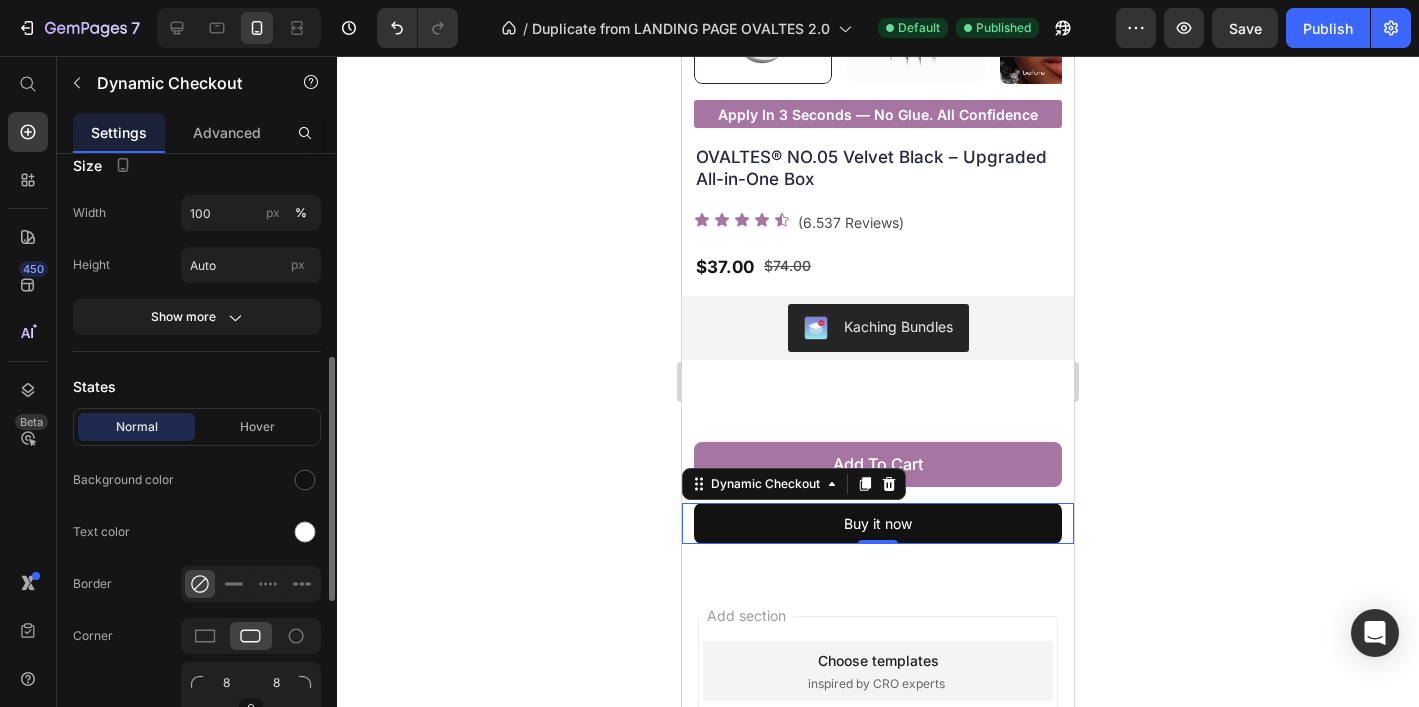 scroll, scrollTop: 423, scrollLeft: 0, axis: vertical 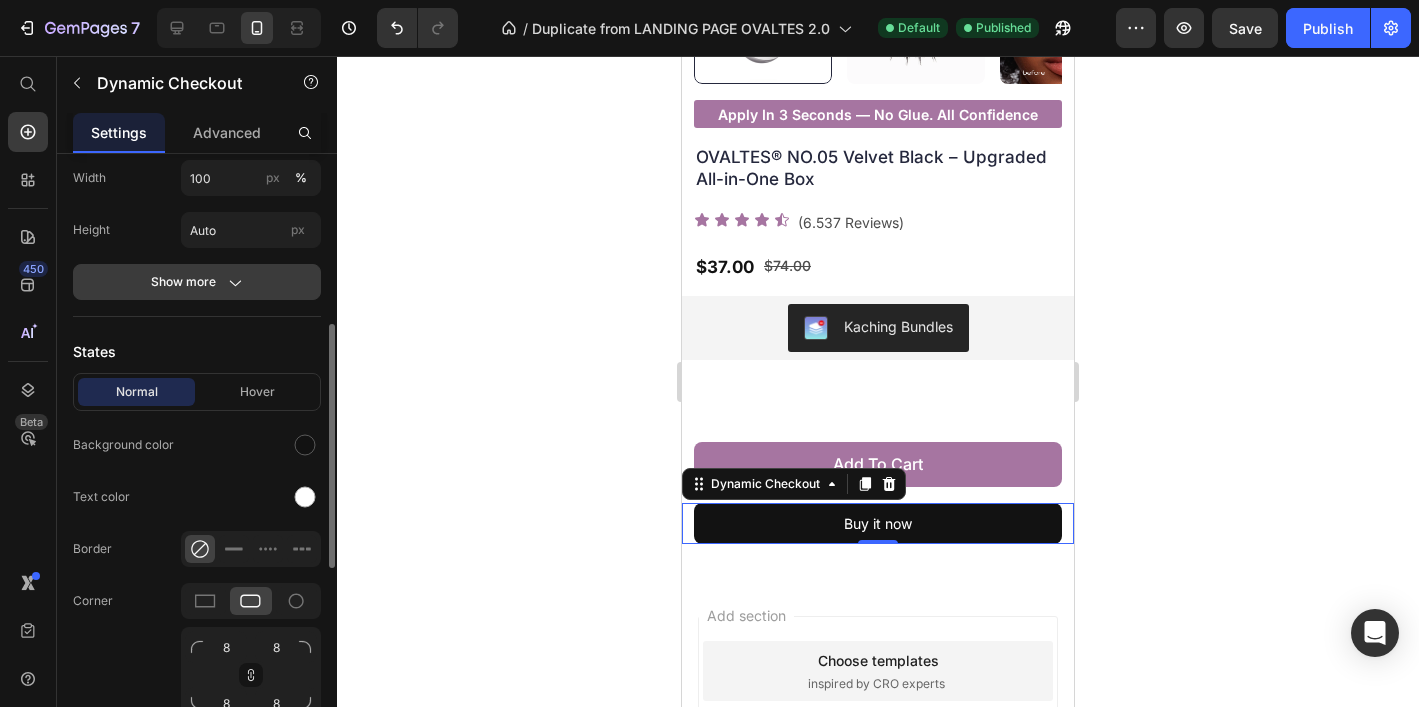 click 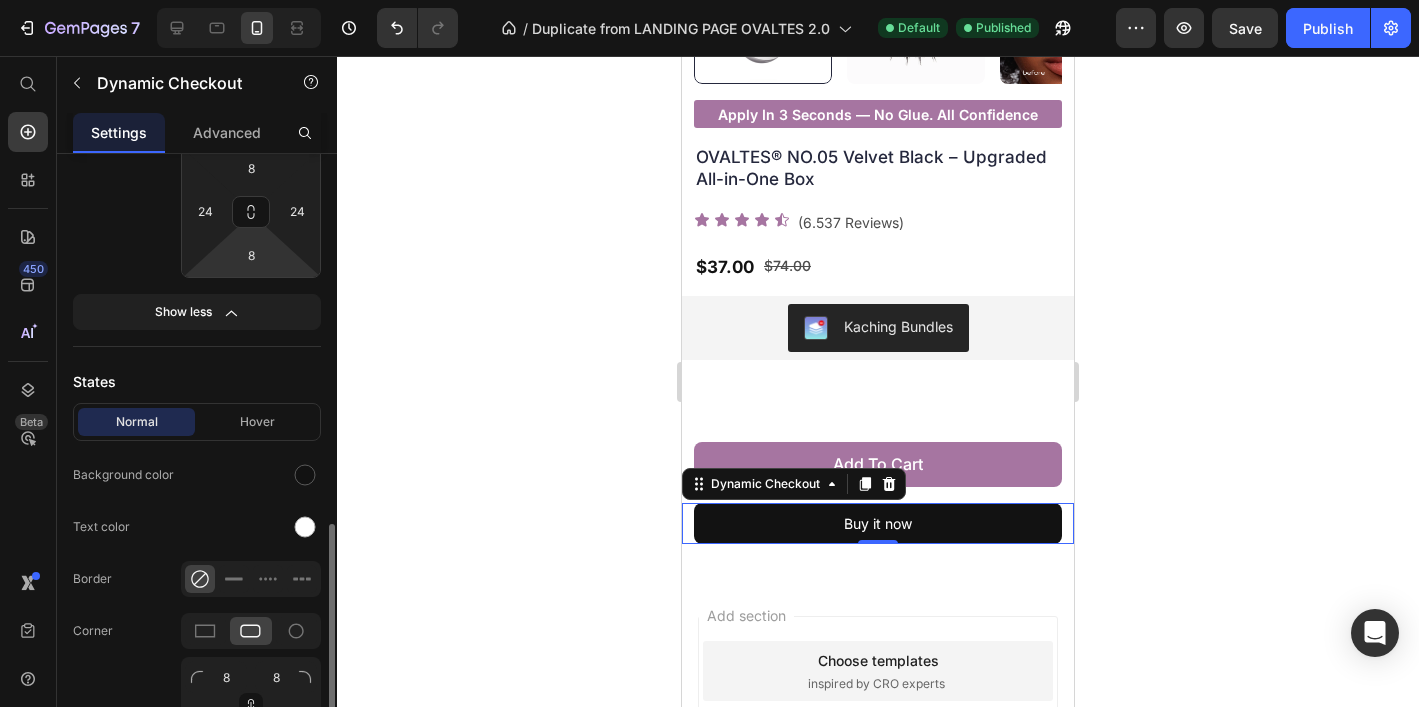 scroll, scrollTop: 727, scrollLeft: 0, axis: vertical 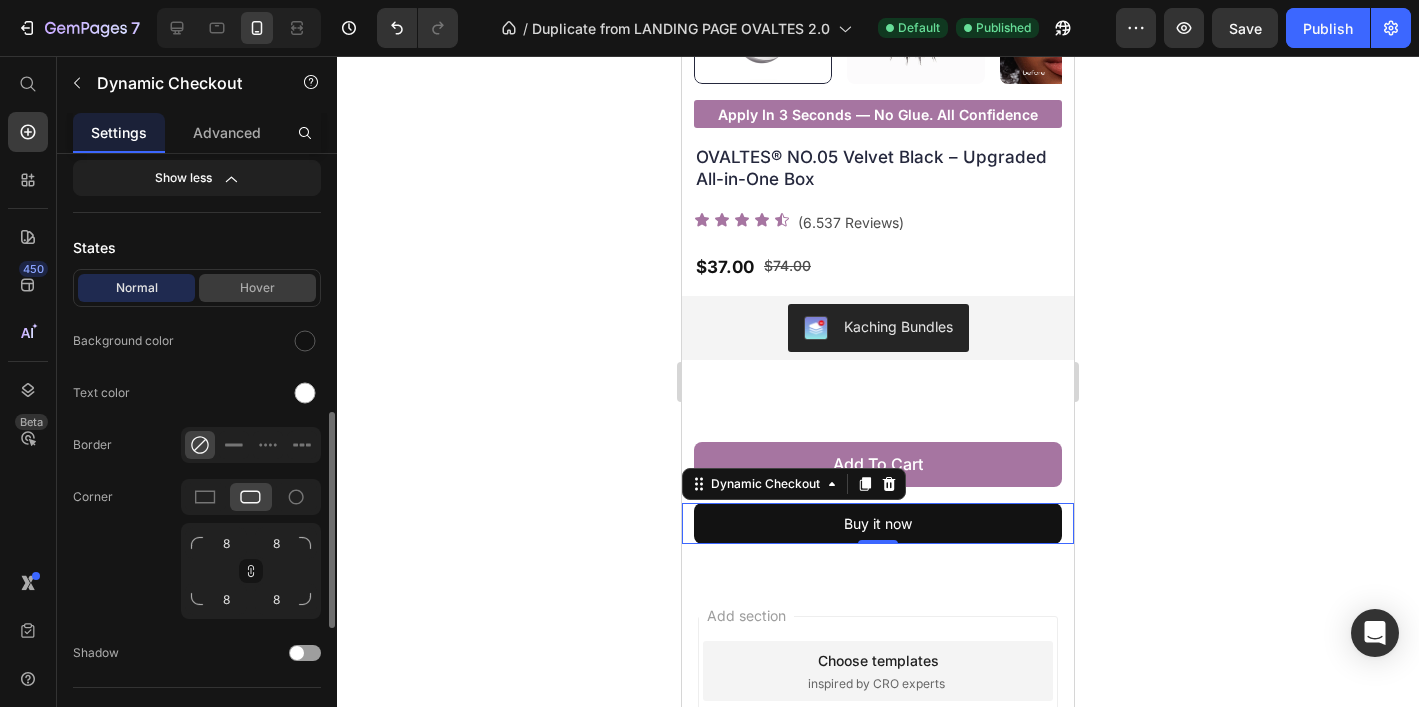 click on "Hover" at bounding box center (257, 288) 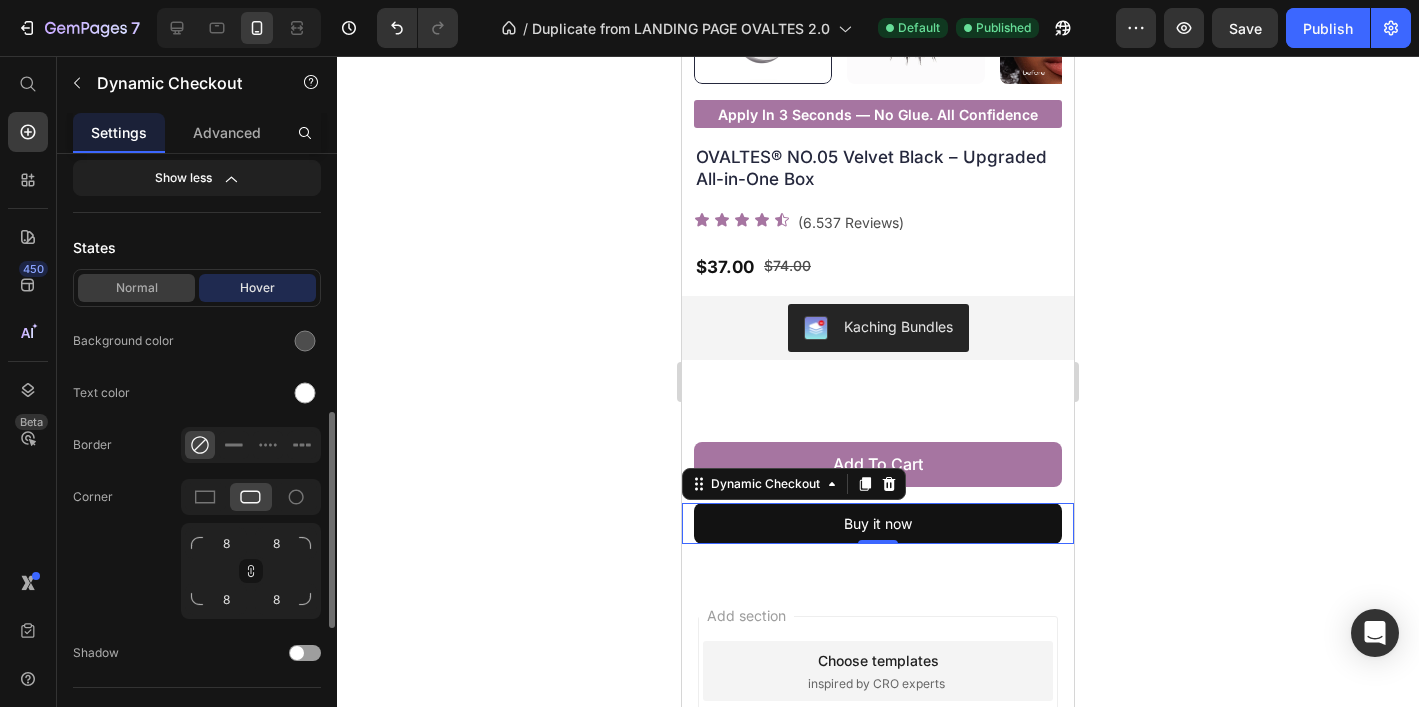 click on "Normal" at bounding box center (136, 288) 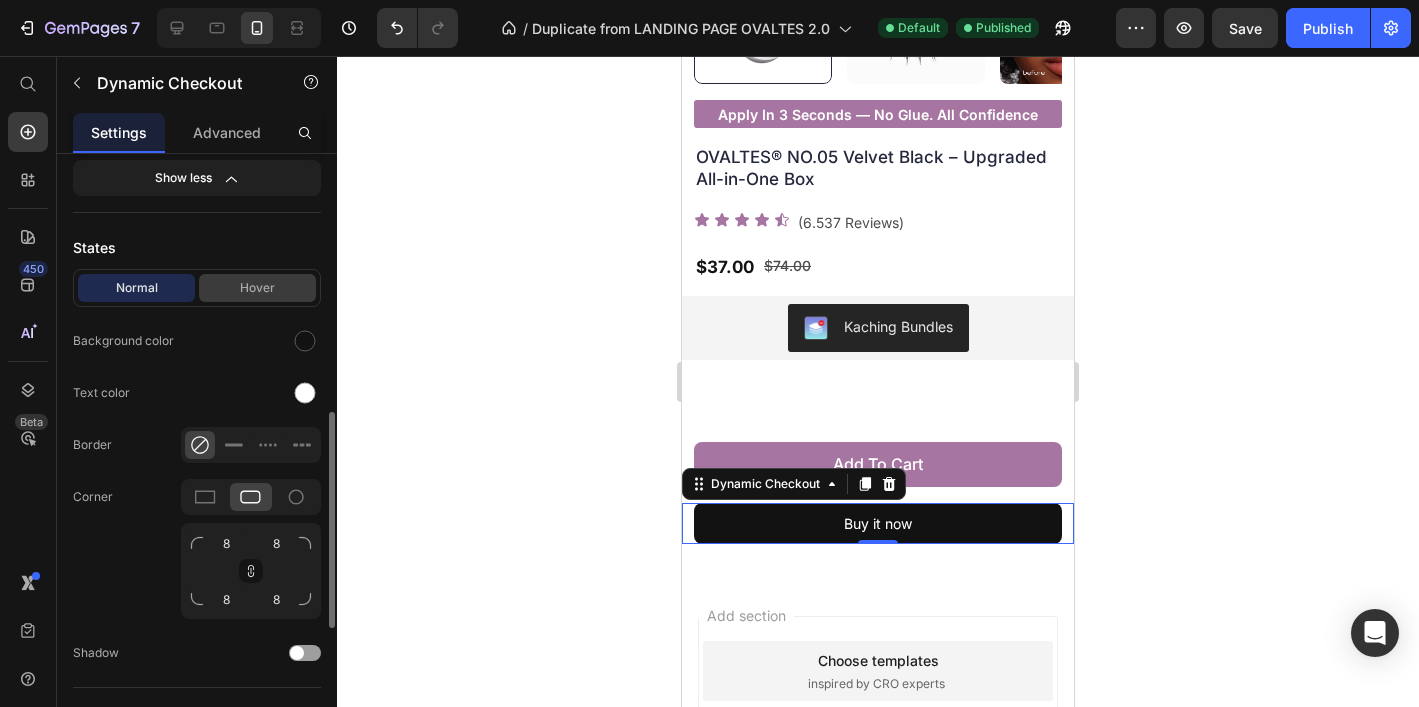 click on "Hover" at bounding box center [257, 288] 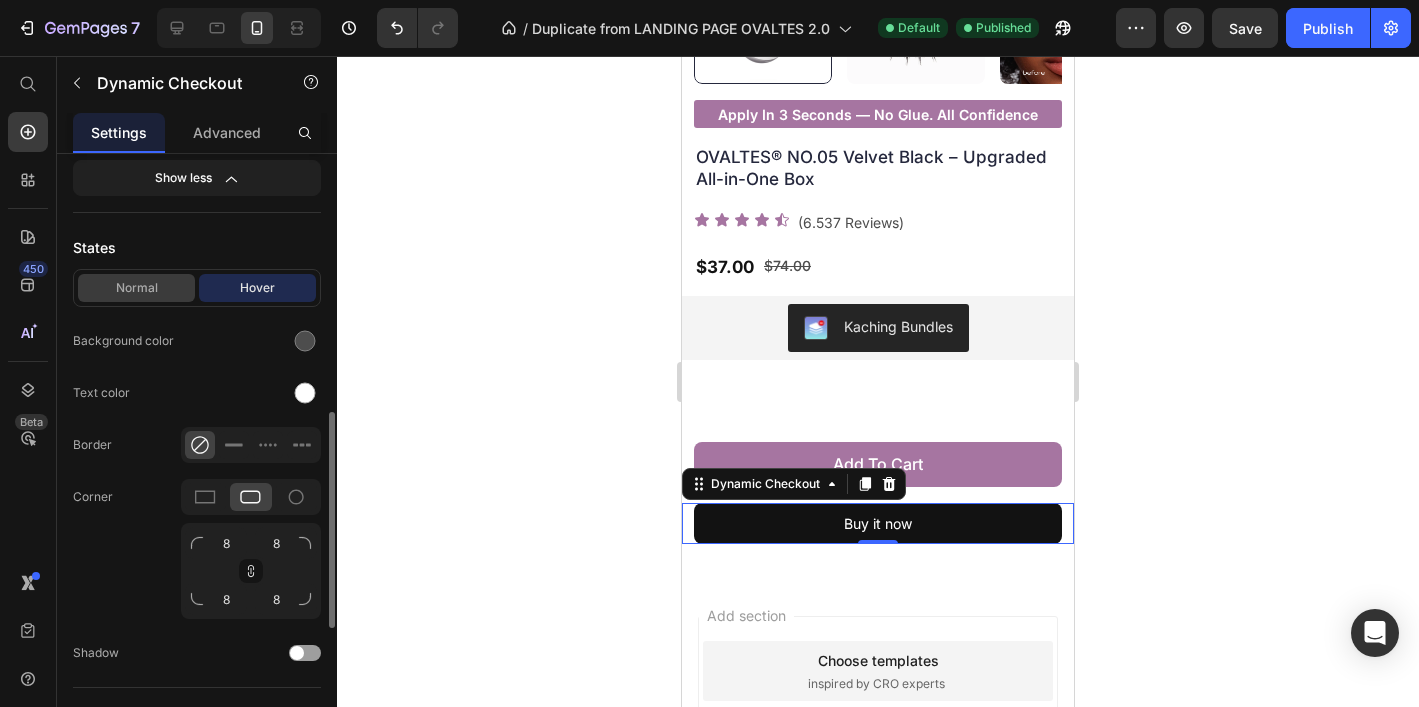 click on "Normal" at bounding box center [136, 288] 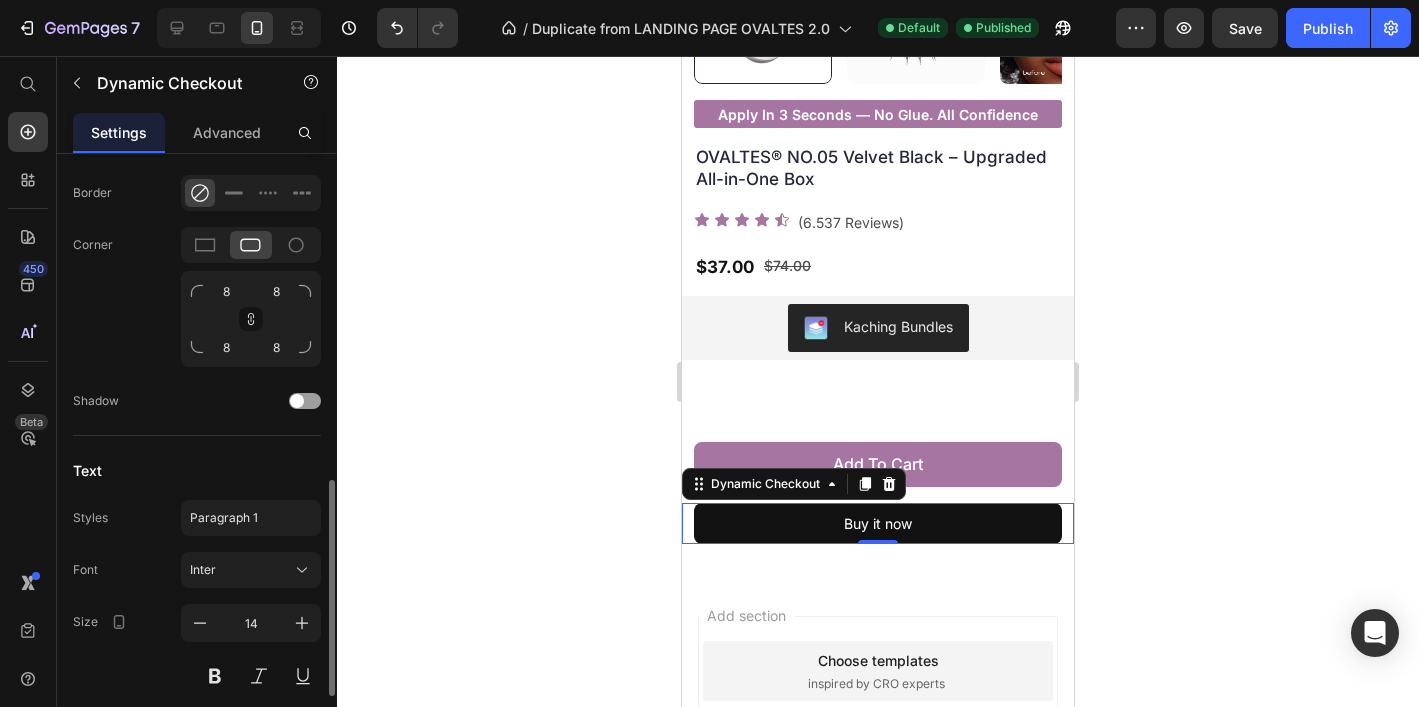 scroll, scrollTop: 1109, scrollLeft: 0, axis: vertical 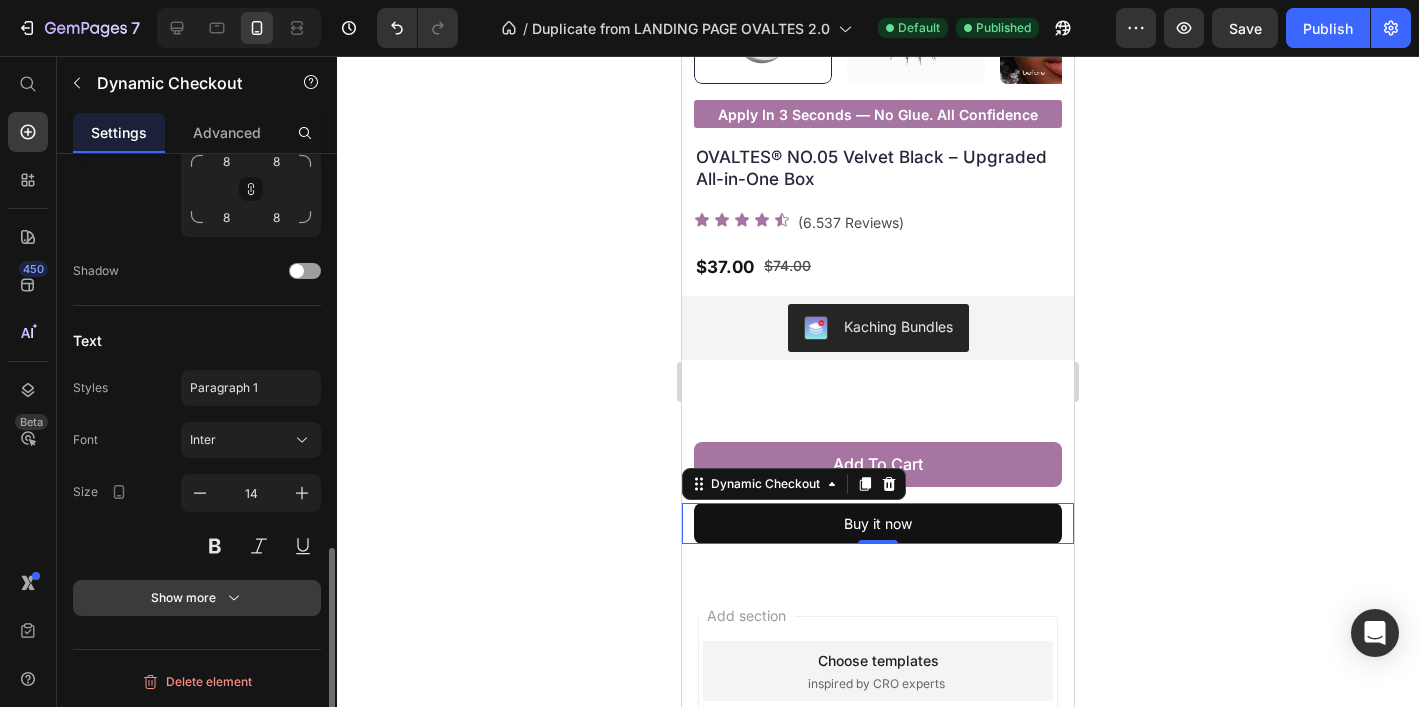 click on "Show more" at bounding box center (197, 598) 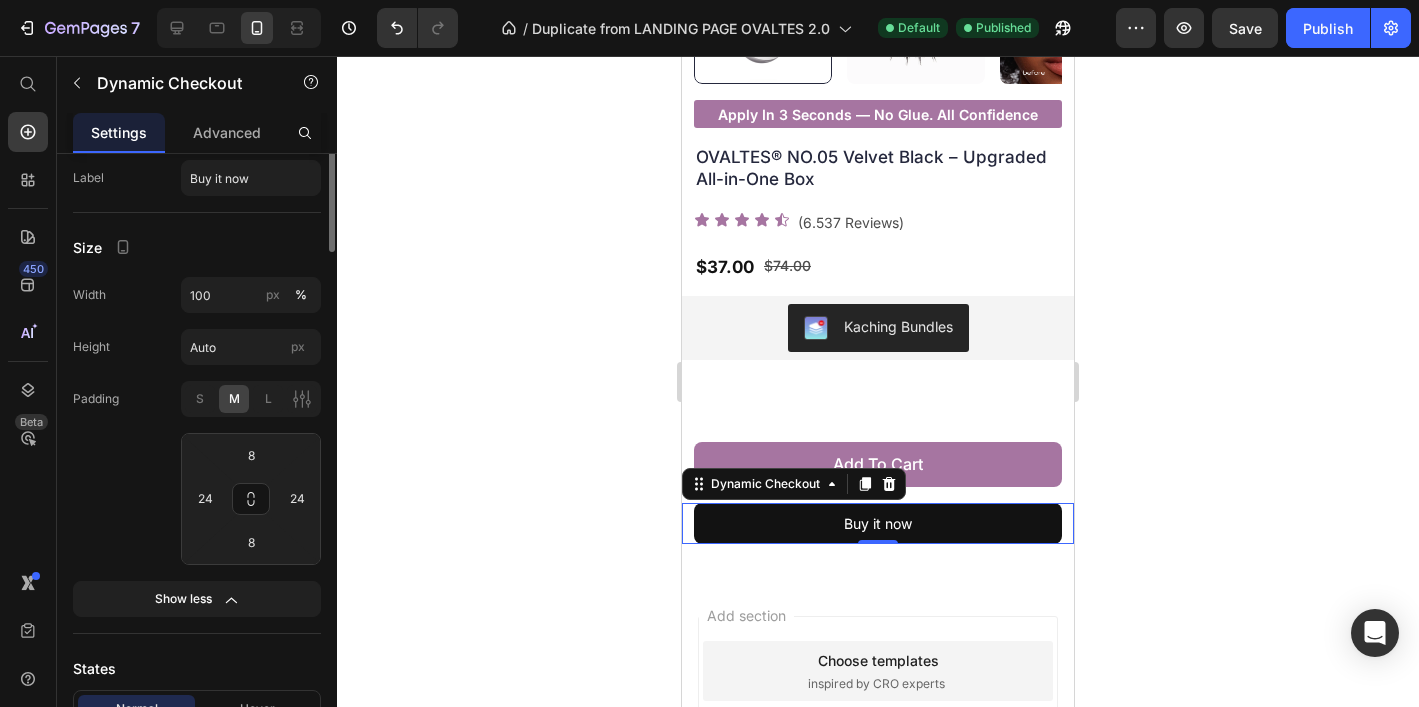 scroll, scrollTop: 0, scrollLeft: 0, axis: both 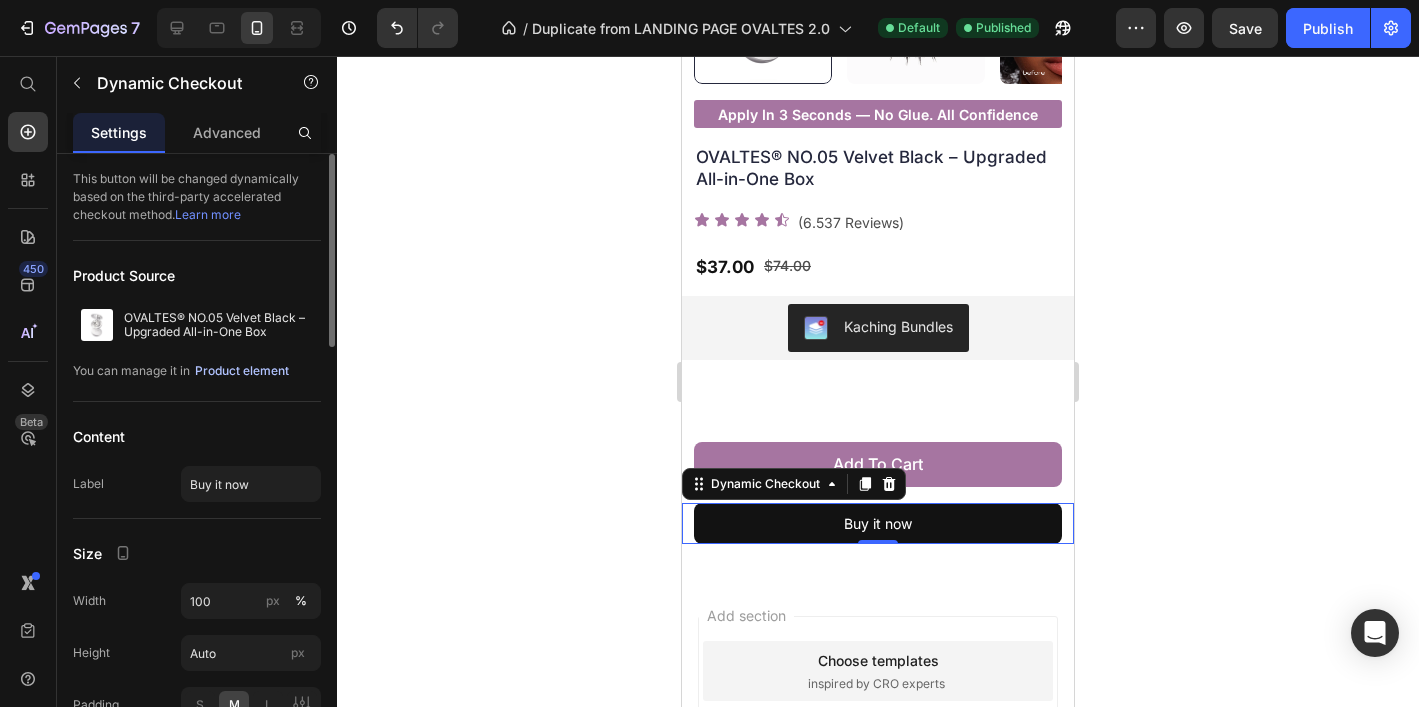 click on "Product element" at bounding box center (242, 371) 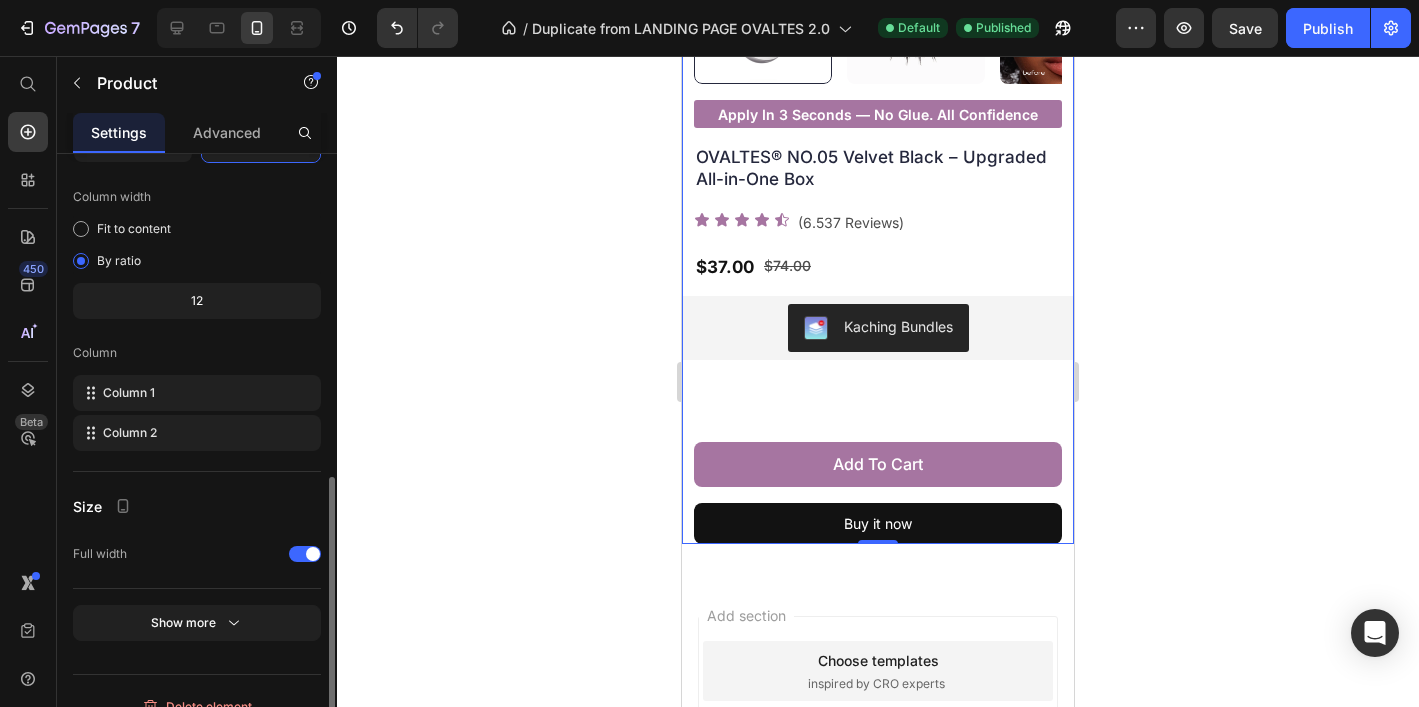 scroll, scrollTop: 580, scrollLeft: 0, axis: vertical 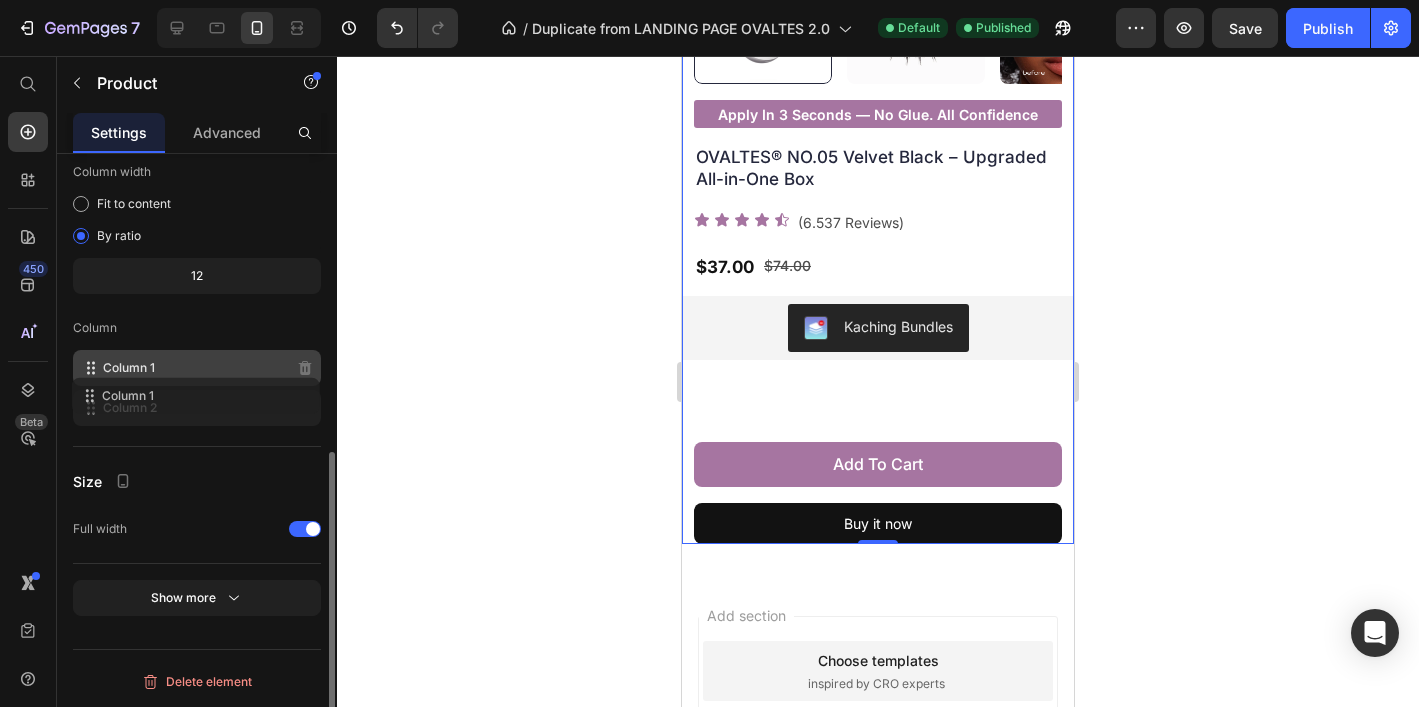 type 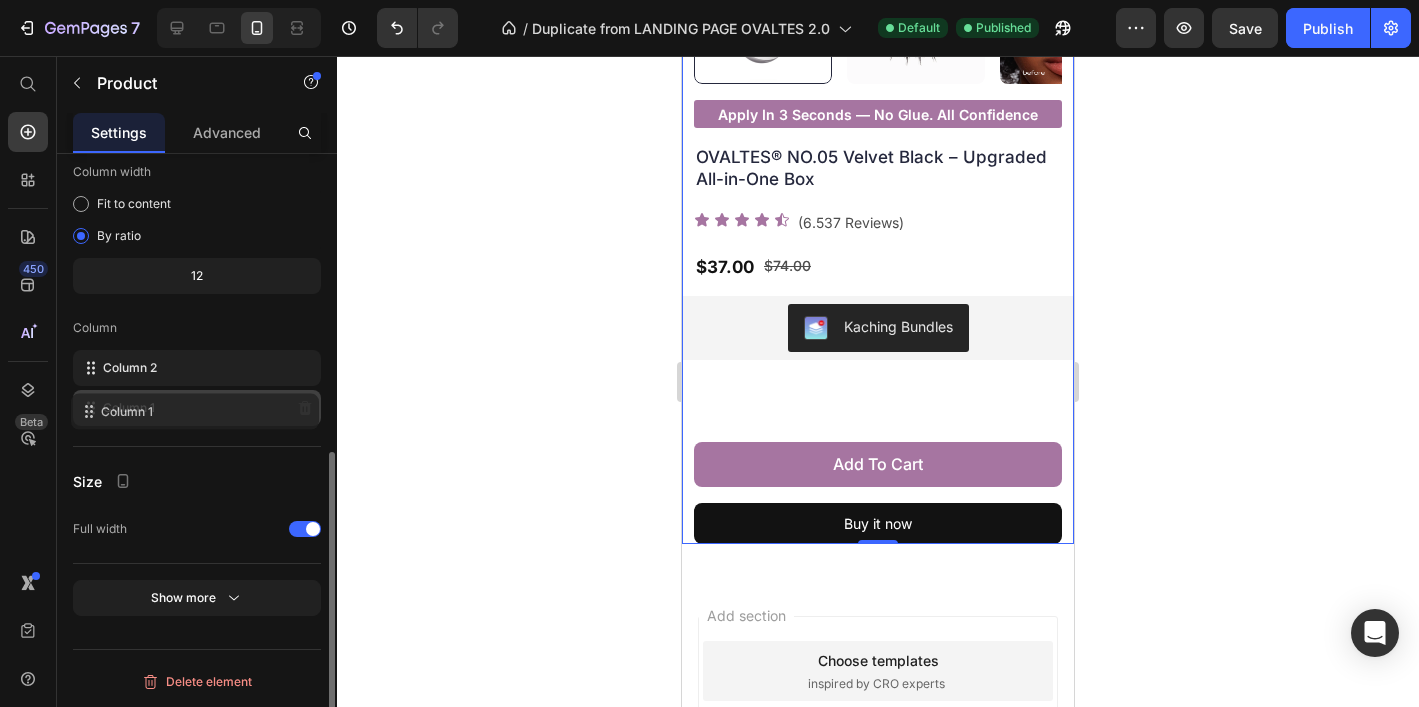 drag, startPoint x: 151, startPoint y: 361, endPoint x: 149, endPoint y: 401, distance: 40.04997 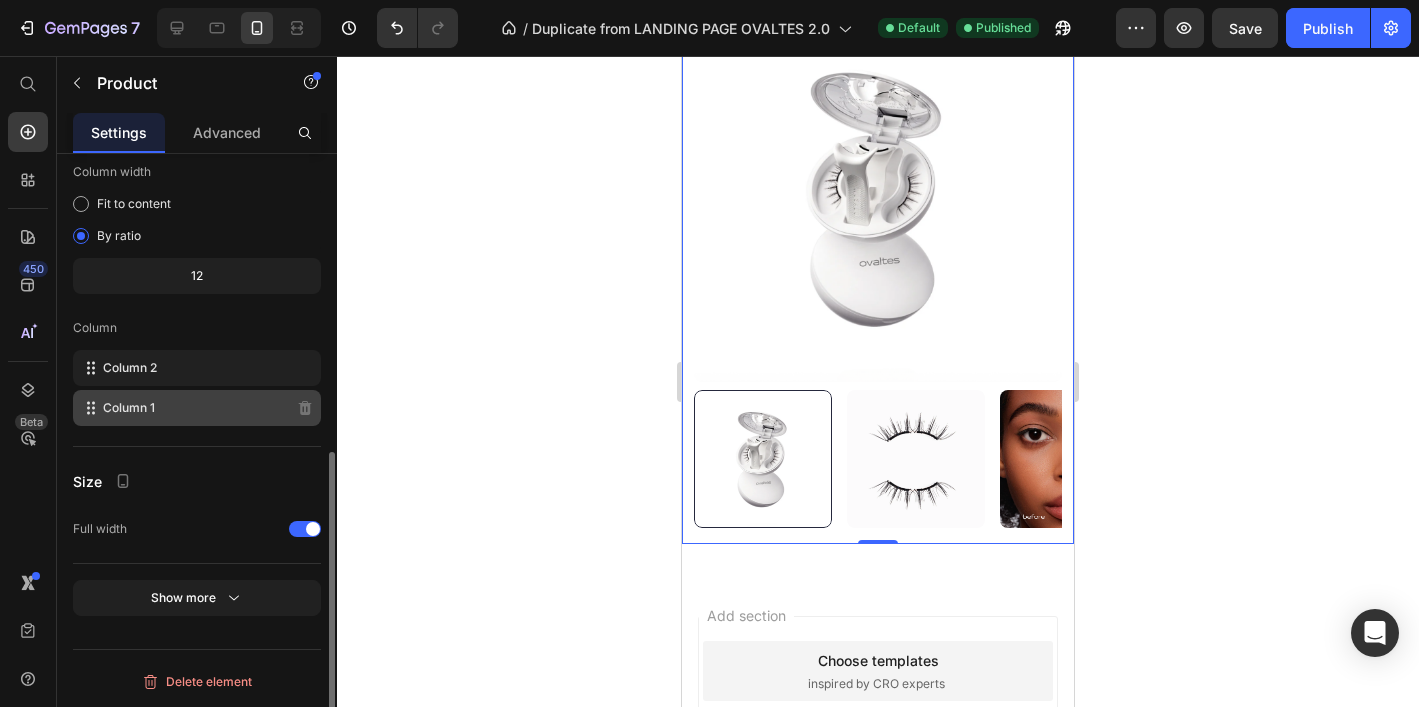 scroll, scrollTop: 852, scrollLeft: 0, axis: vertical 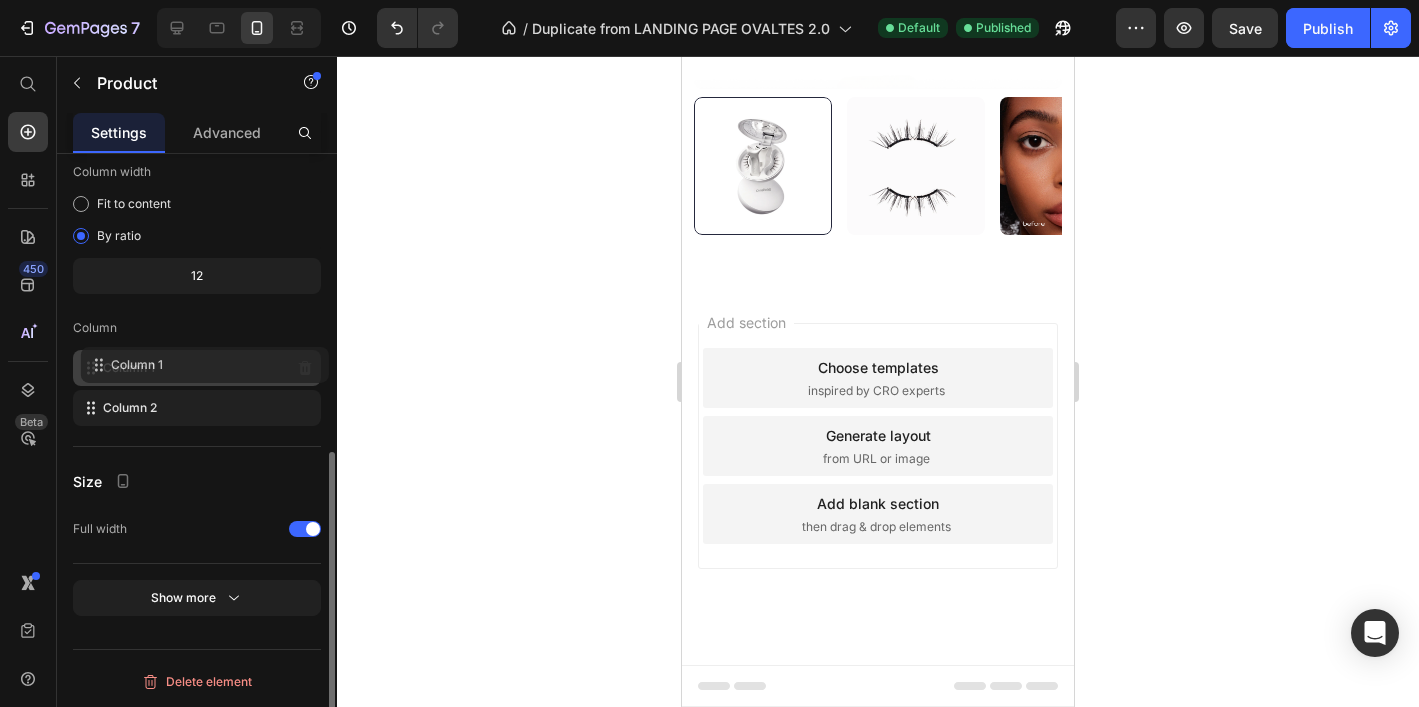 drag, startPoint x: 164, startPoint y: 414, endPoint x: 172, endPoint y: 366, distance: 48.6621 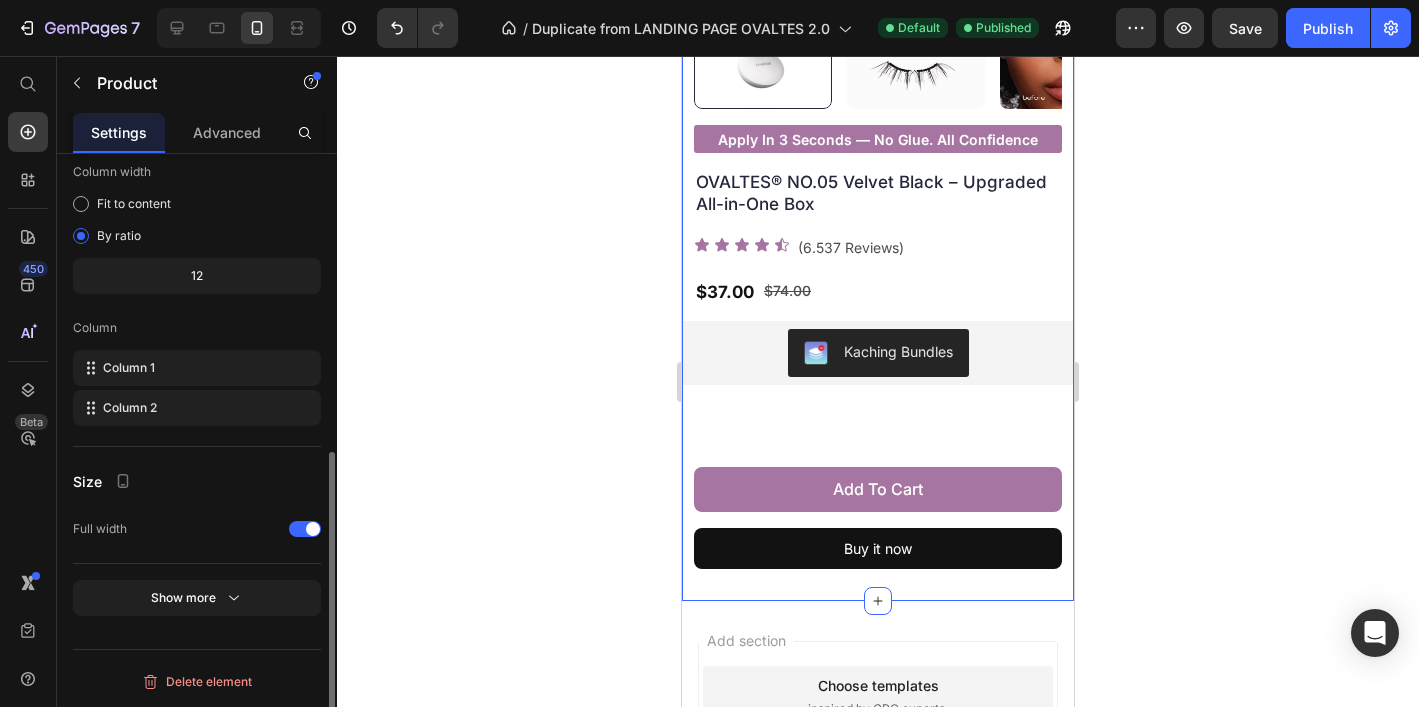 scroll, scrollTop: 528, scrollLeft: 0, axis: vertical 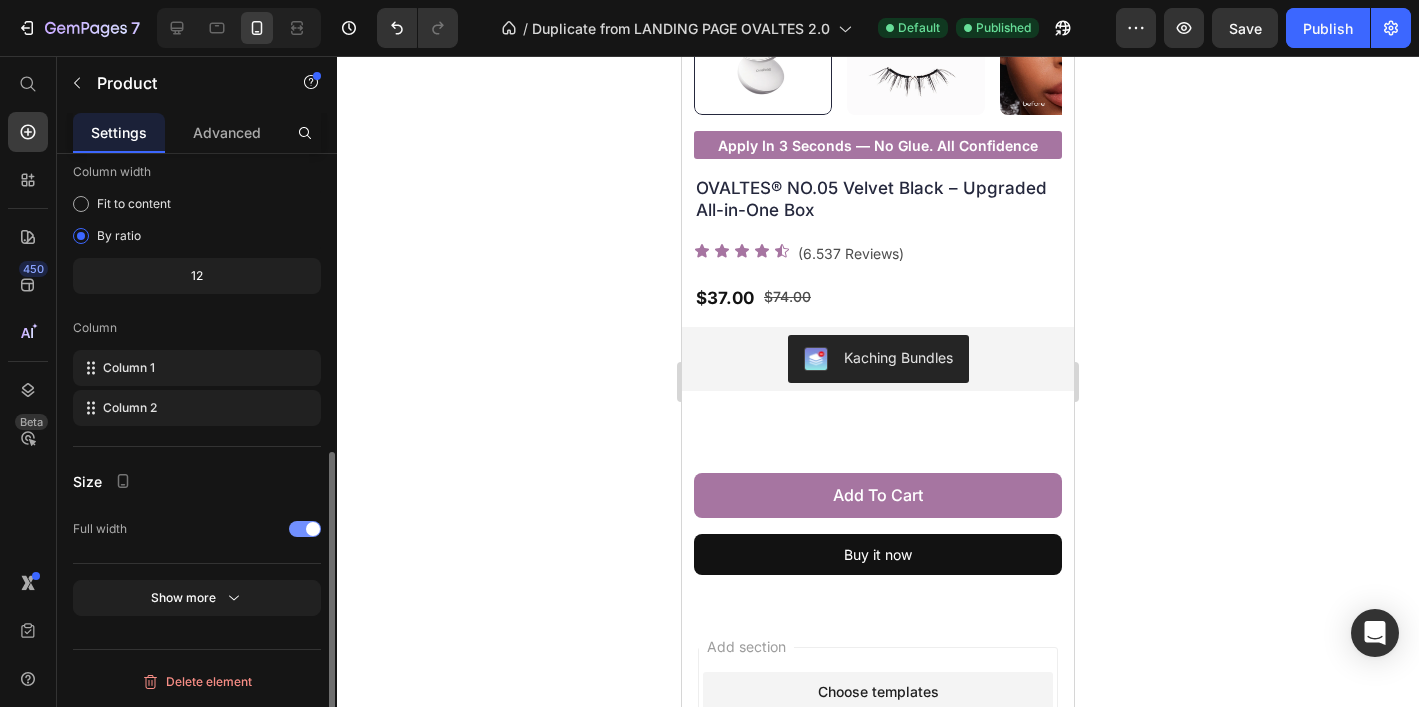 click at bounding box center (313, 529) 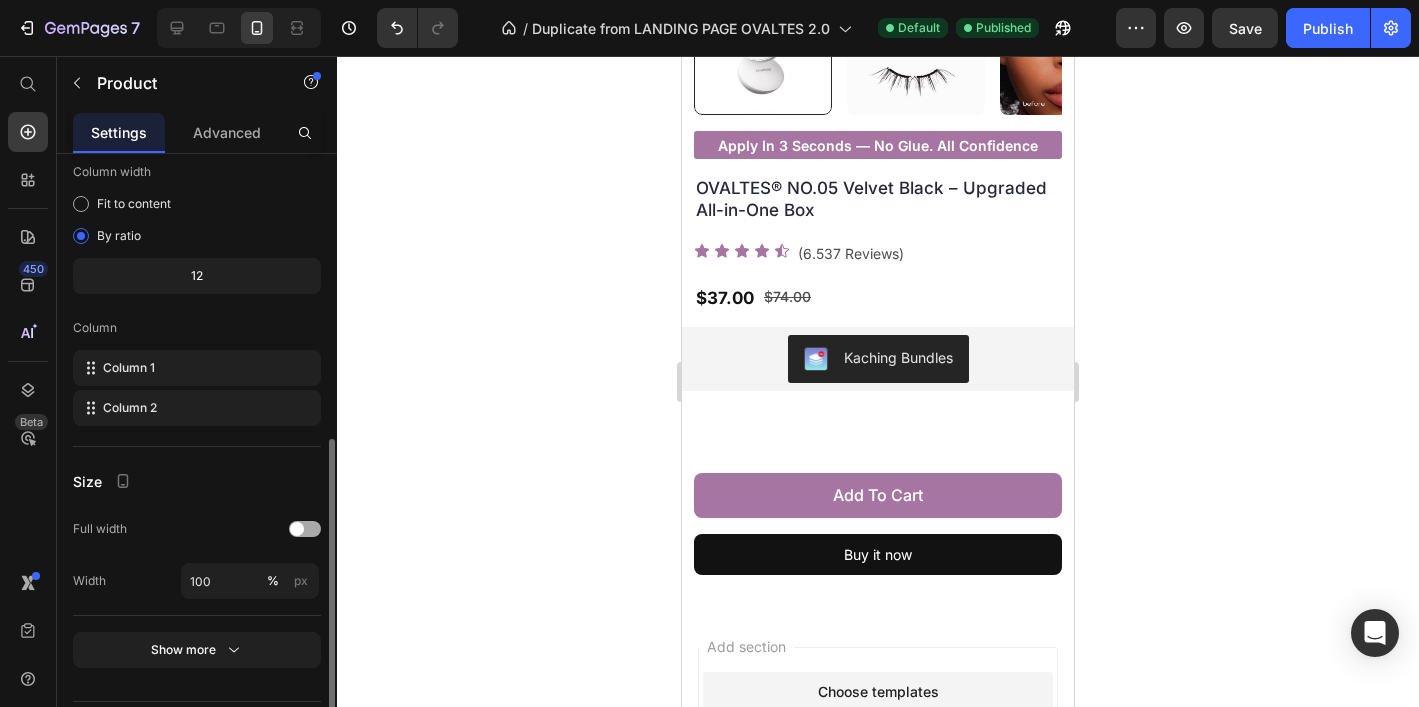click at bounding box center (305, 529) 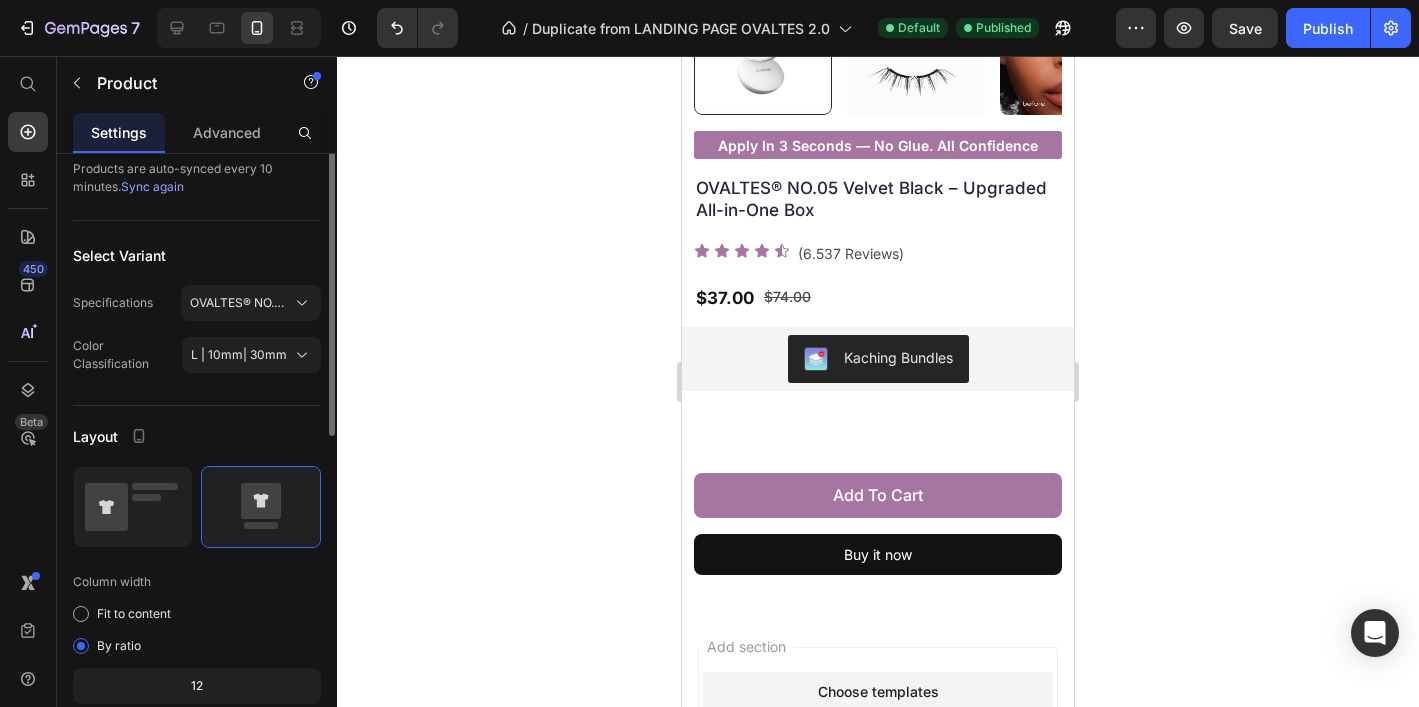scroll, scrollTop: 0, scrollLeft: 0, axis: both 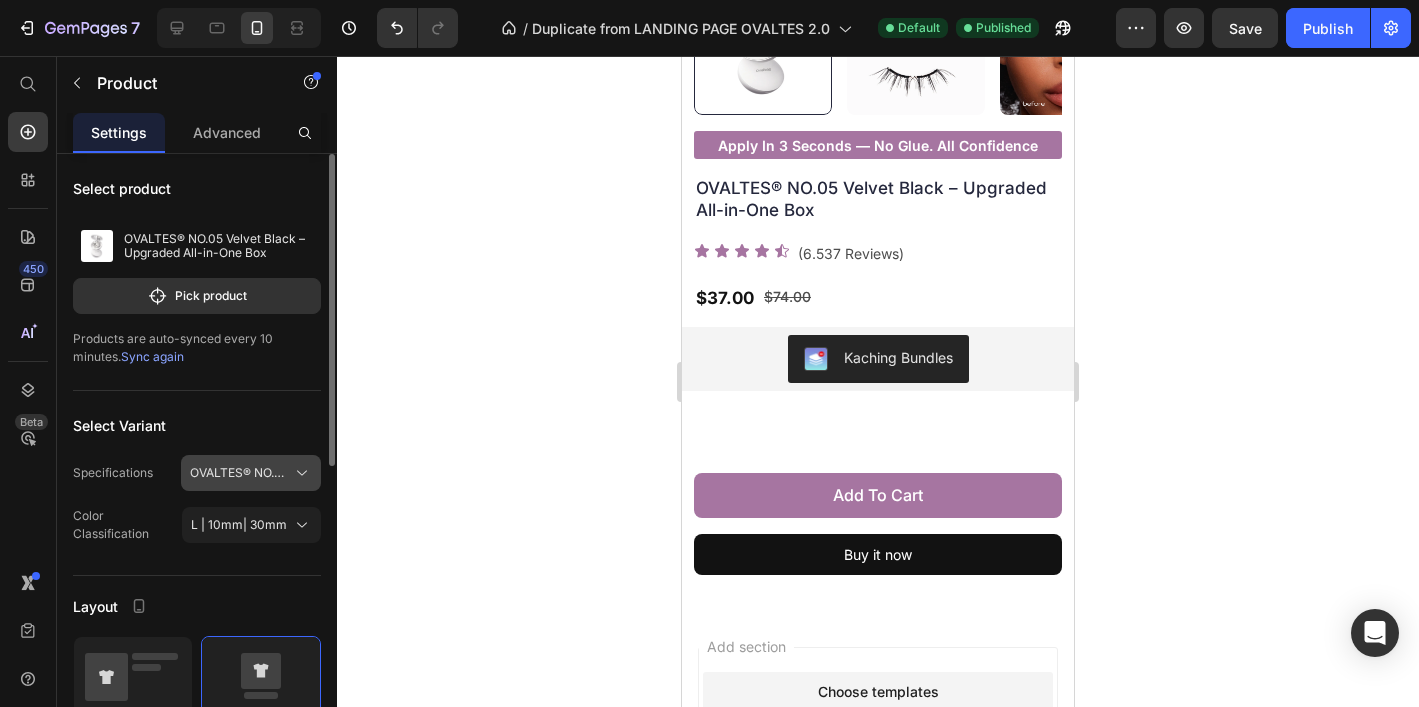click on "OVALTES® NO.05 Velvet Black – Upgraded All-in-One Box" at bounding box center (251, 473) 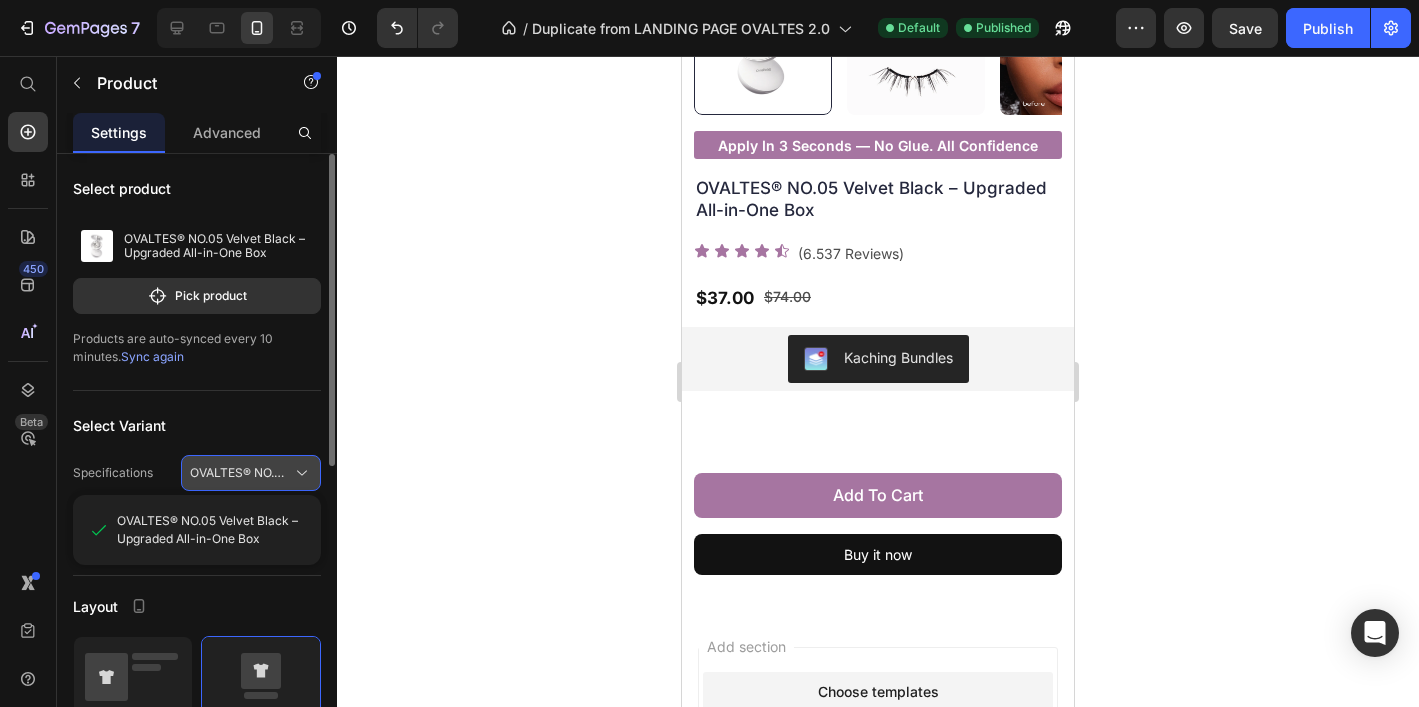 click on "OVALTES® NO.05 Velvet Black – Upgraded All-in-One Box" at bounding box center (251, 473) 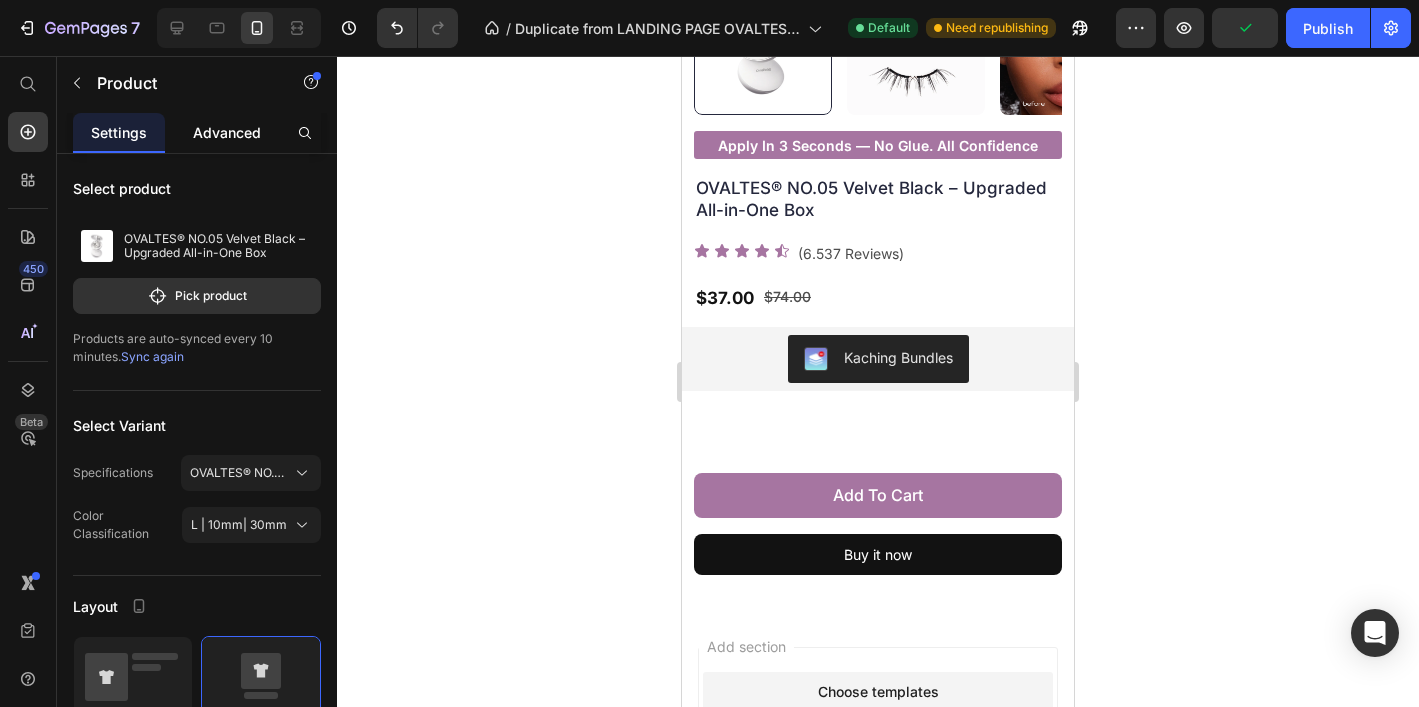 click on "Advanced" at bounding box center (227, 132) 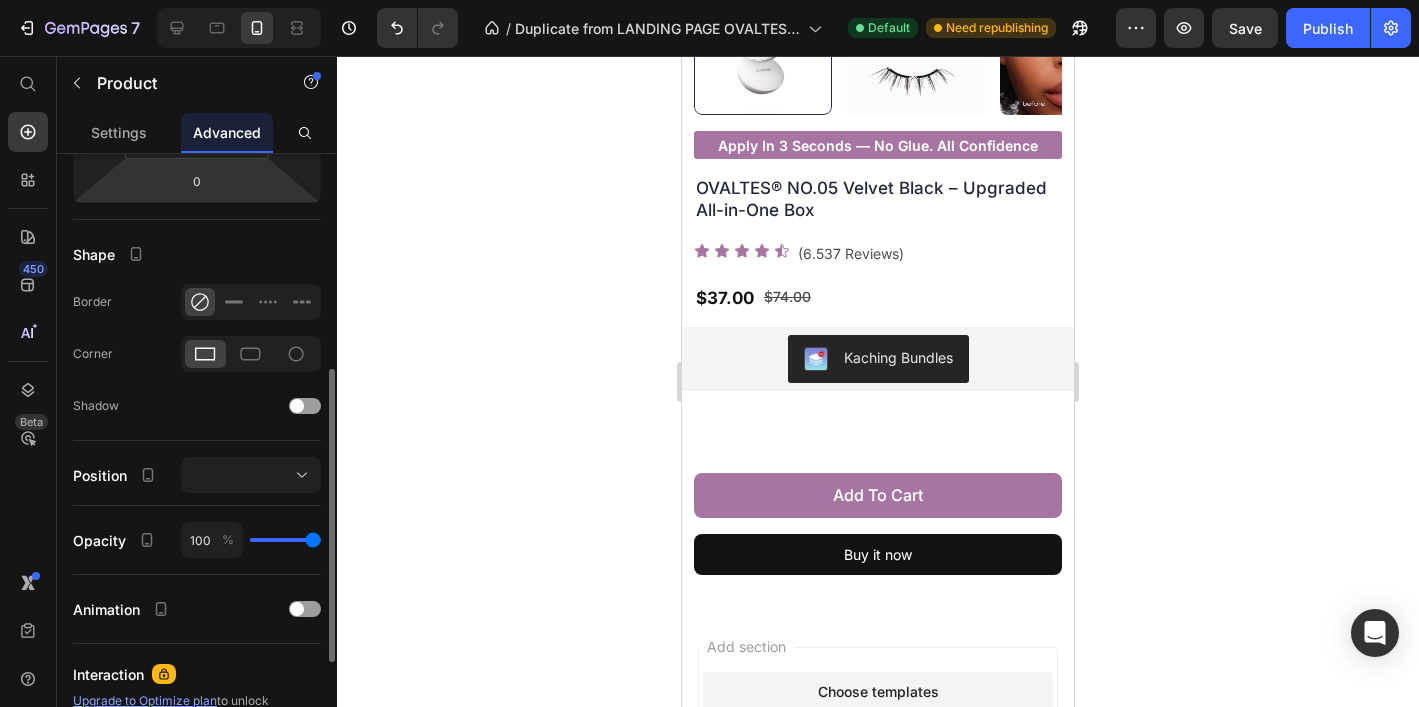 scroll, scrollTop: 431, scrollLeft: 0, axis: vertical 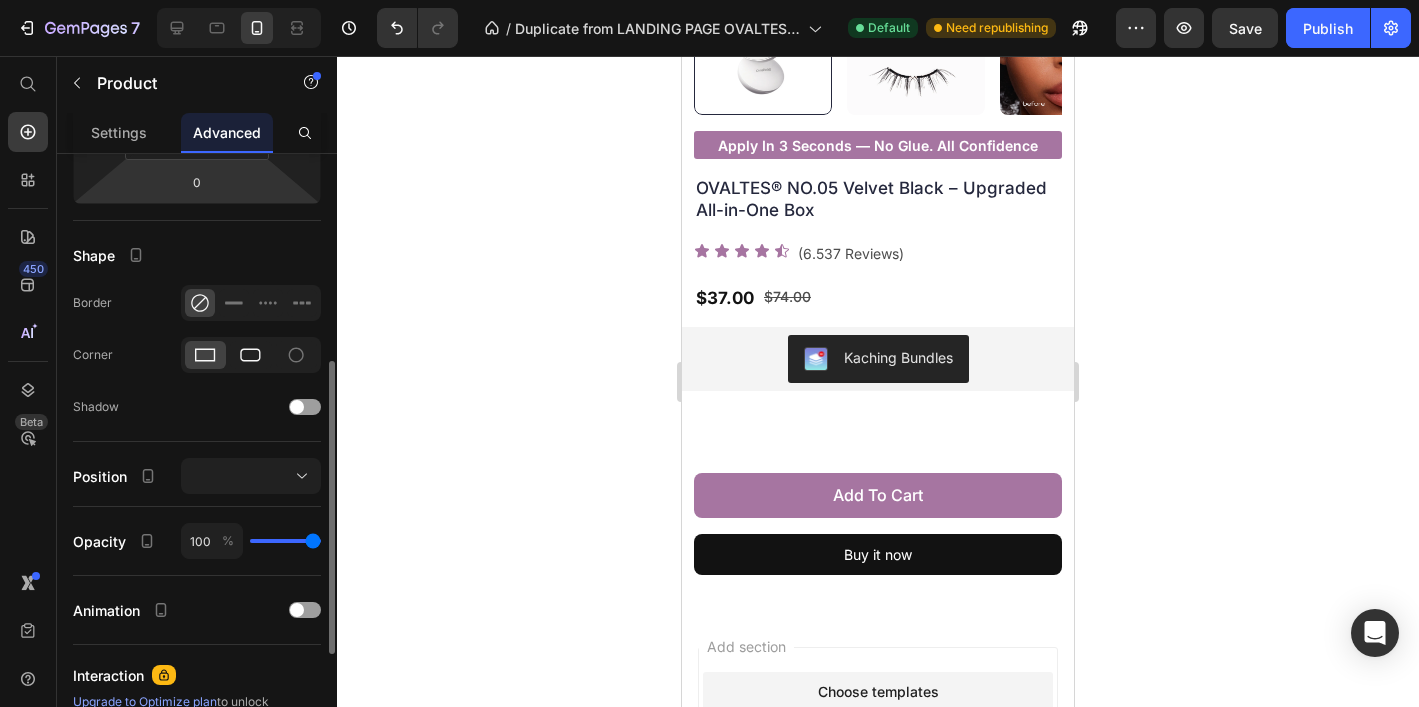 click 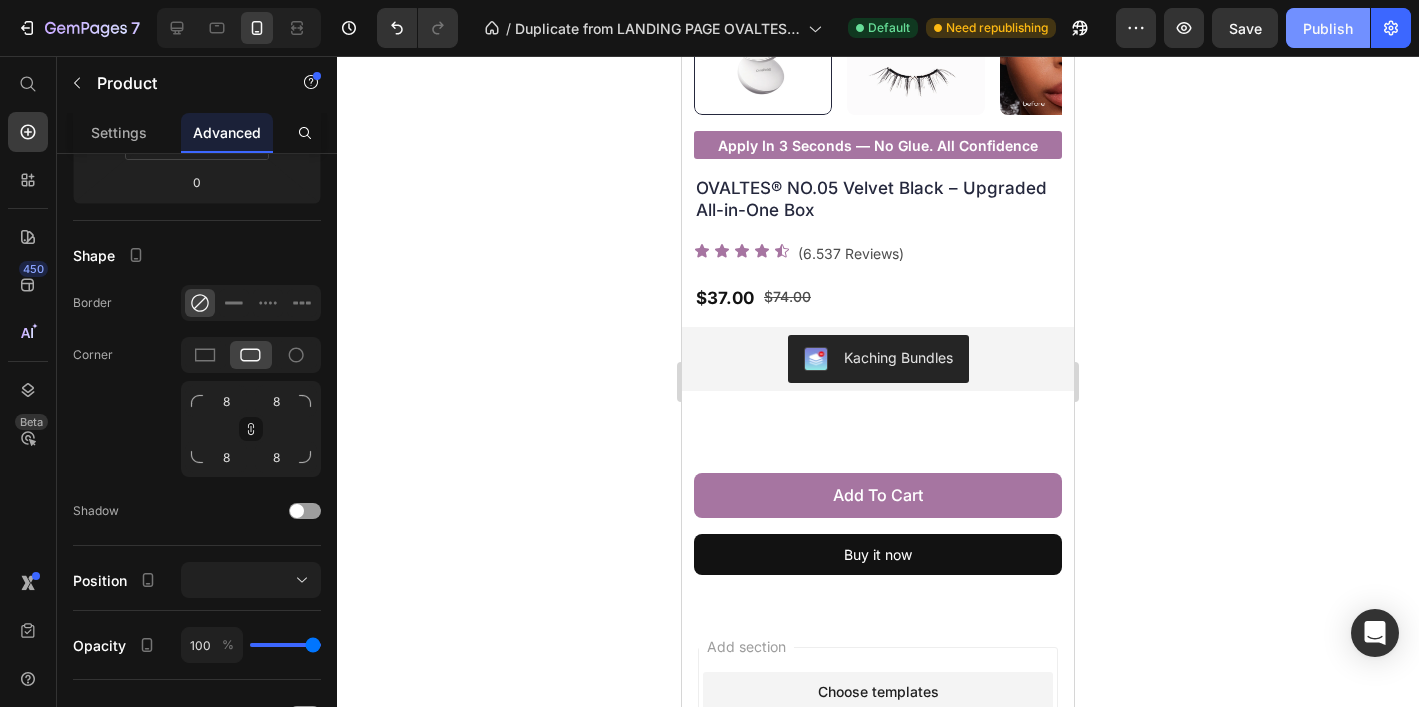 click on "Publish" at bounding box center [1328, 28] 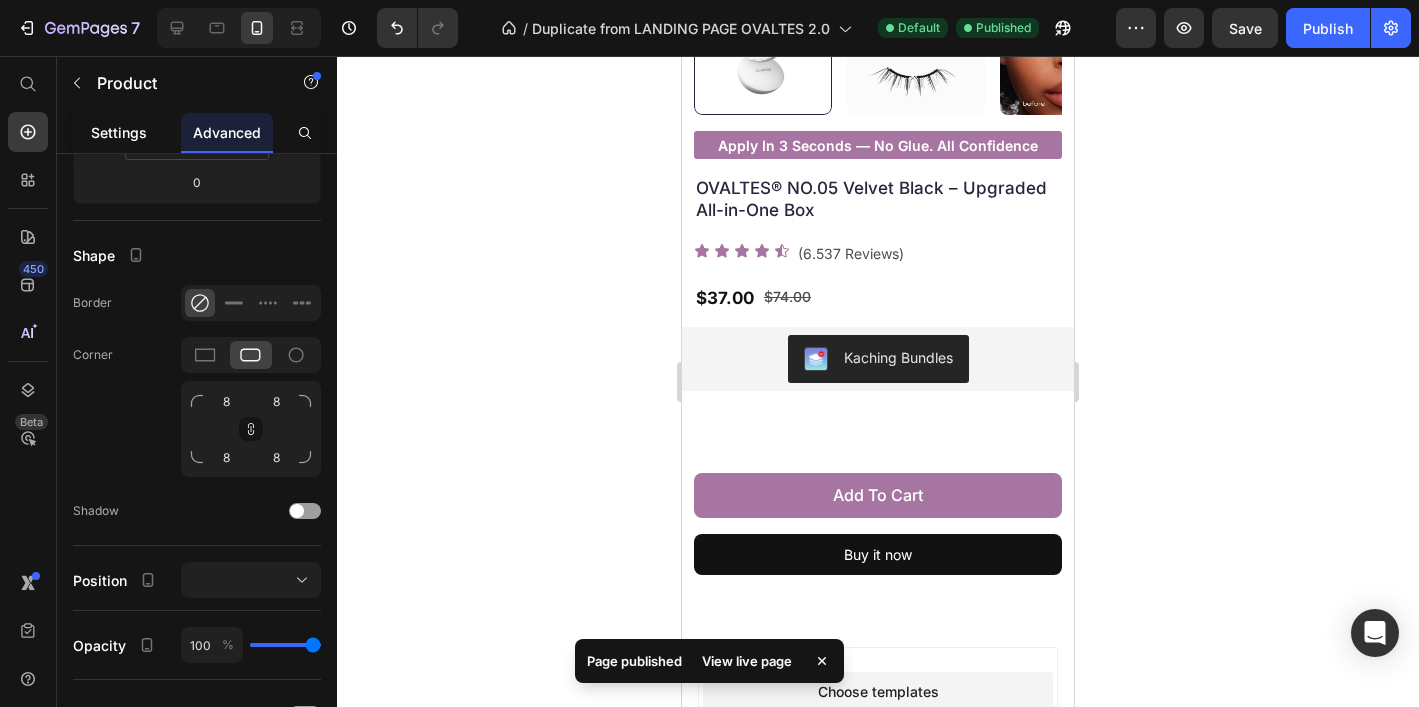 click on "Settings" at bounding box center (119, 132) 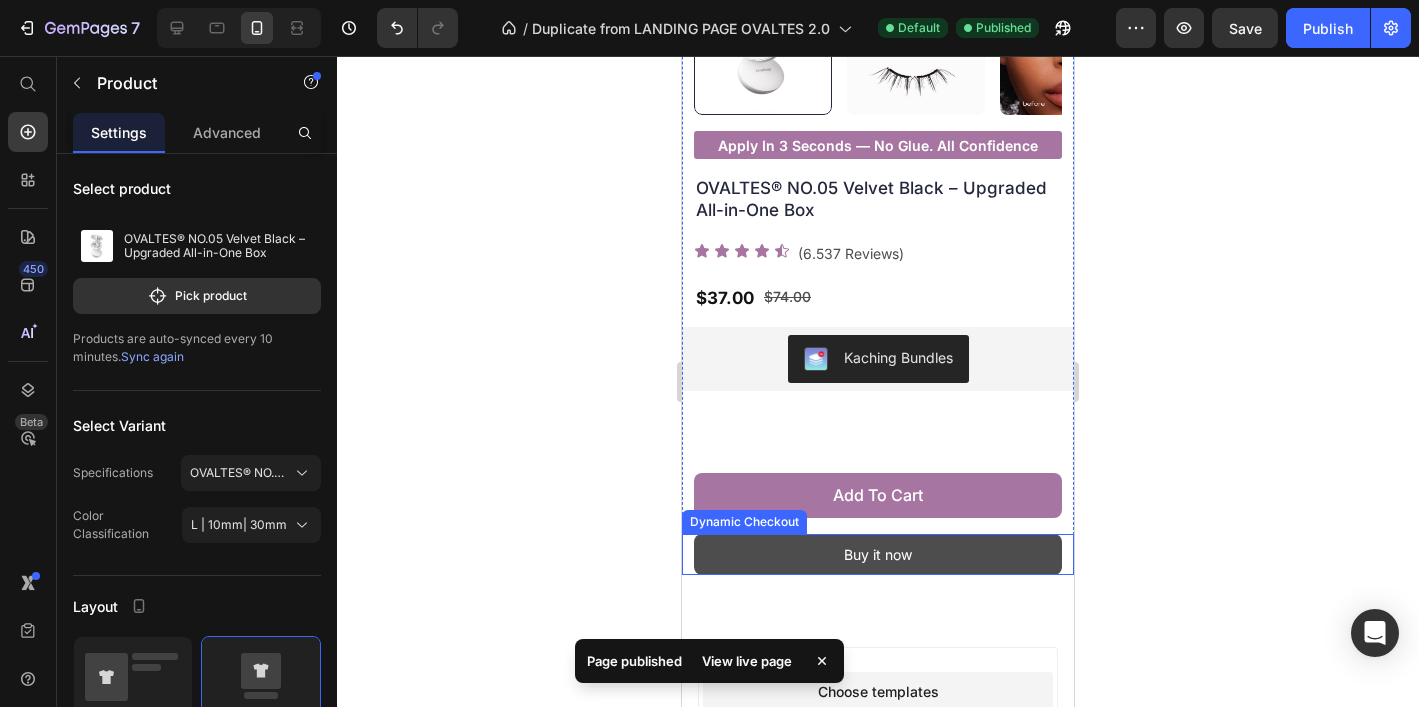 click on "Buy it now" at bounding box center [878, 554] 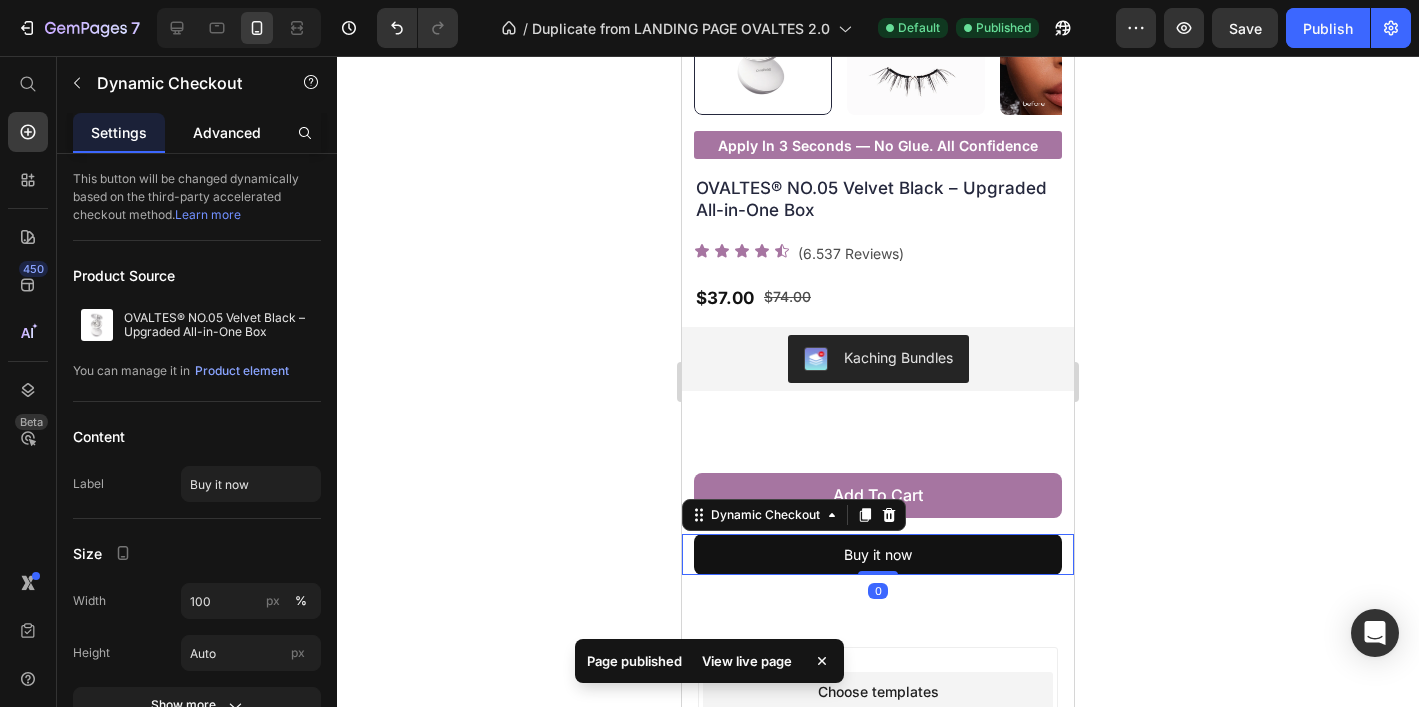 click on "Advanced" at bounding box center (227, 132) 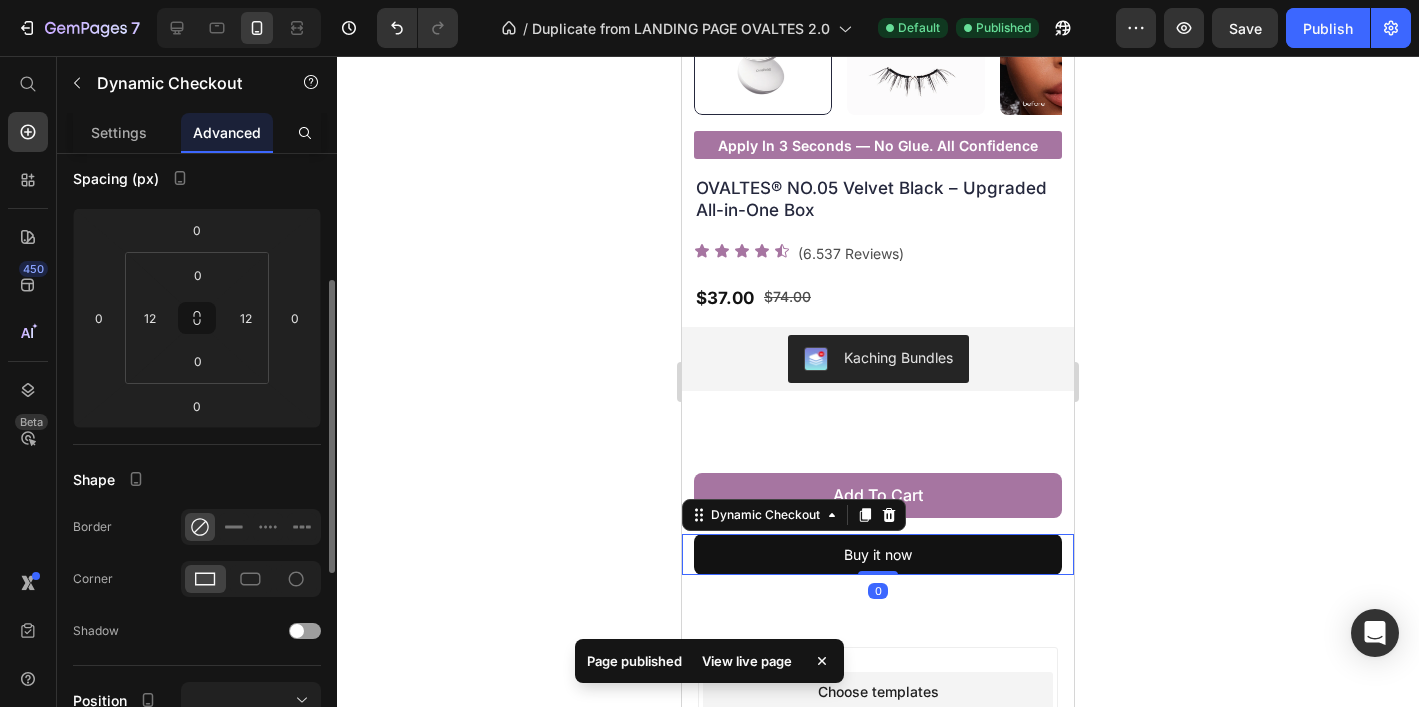 scroll, scrollTop: 307, scrollLeft: 0, axis: vertical 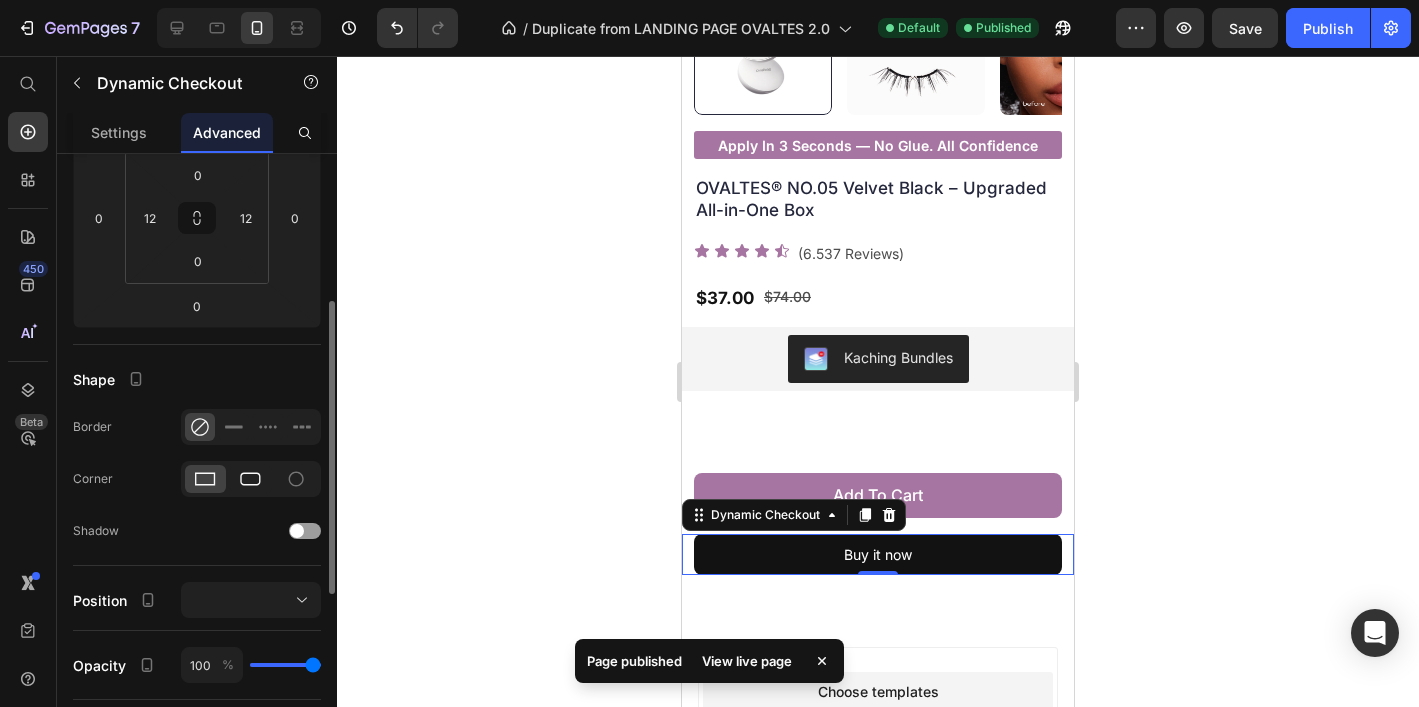 click 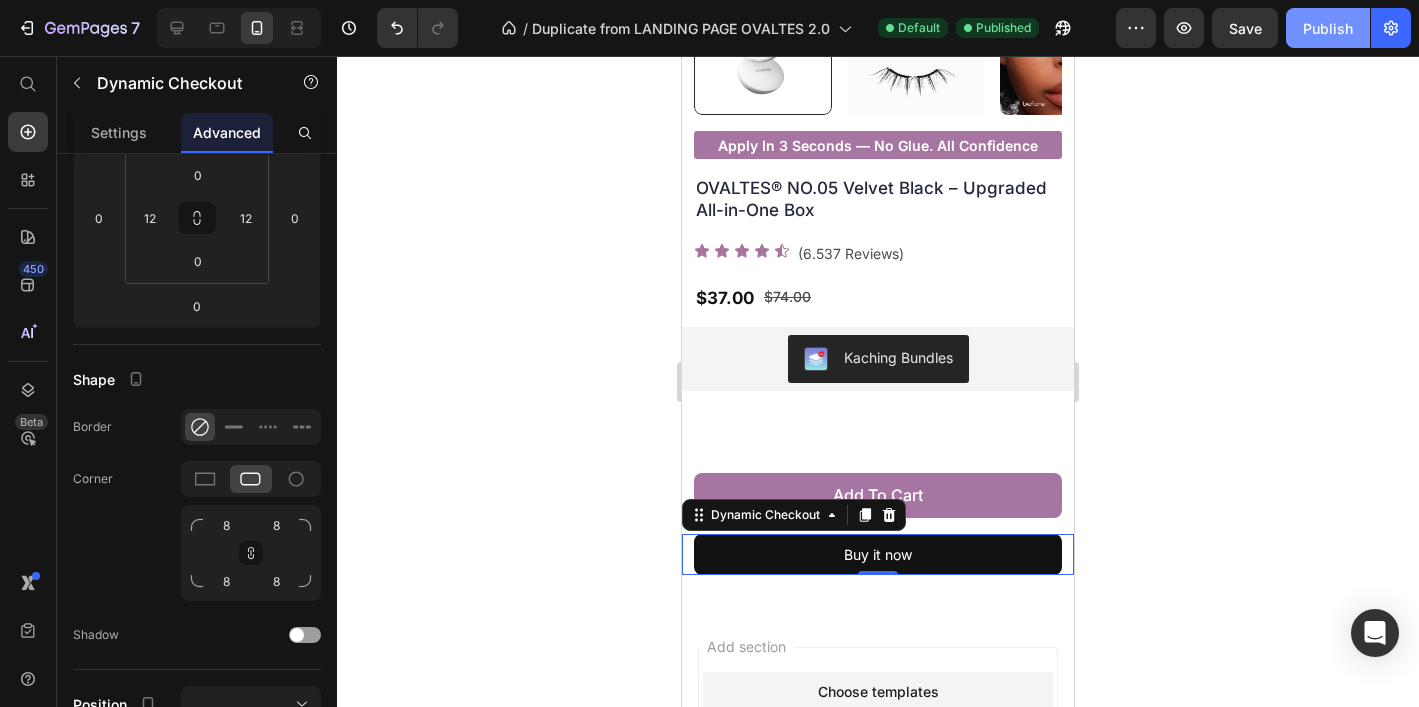 click on "Publish" 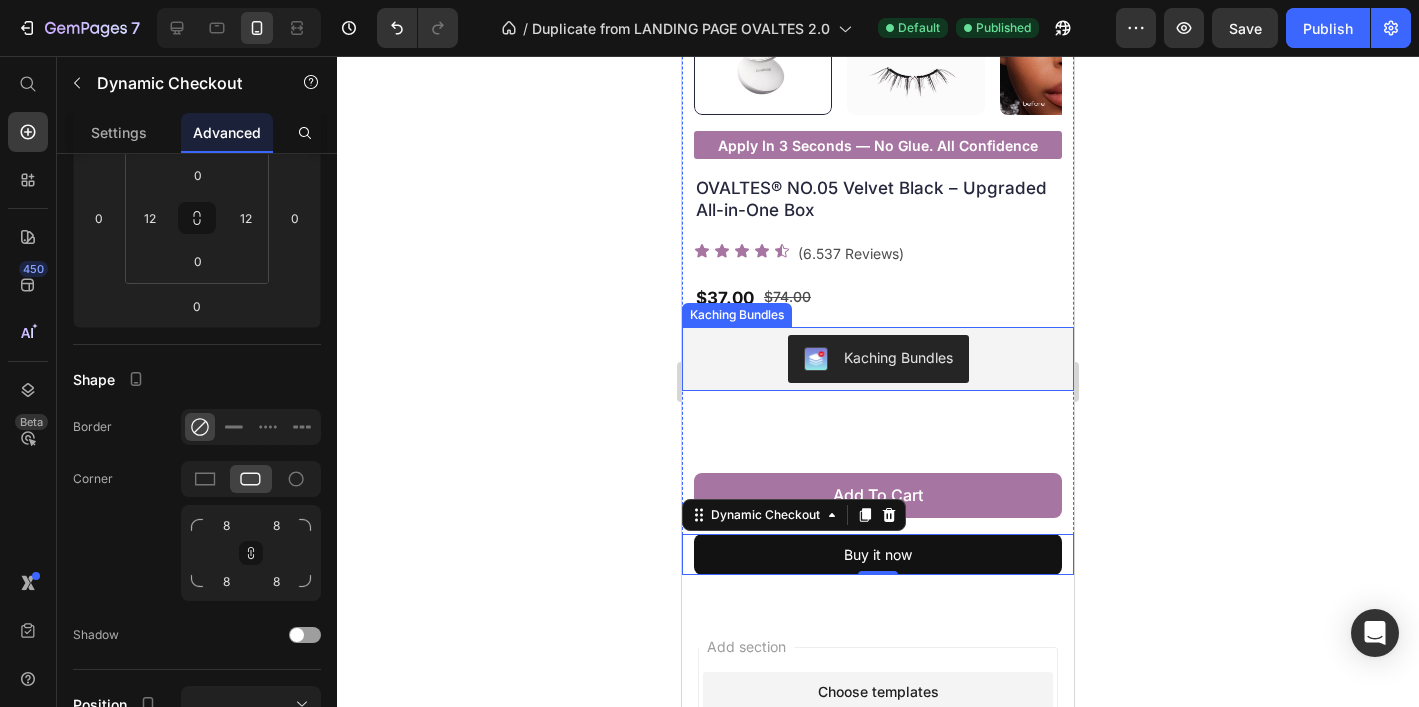 click 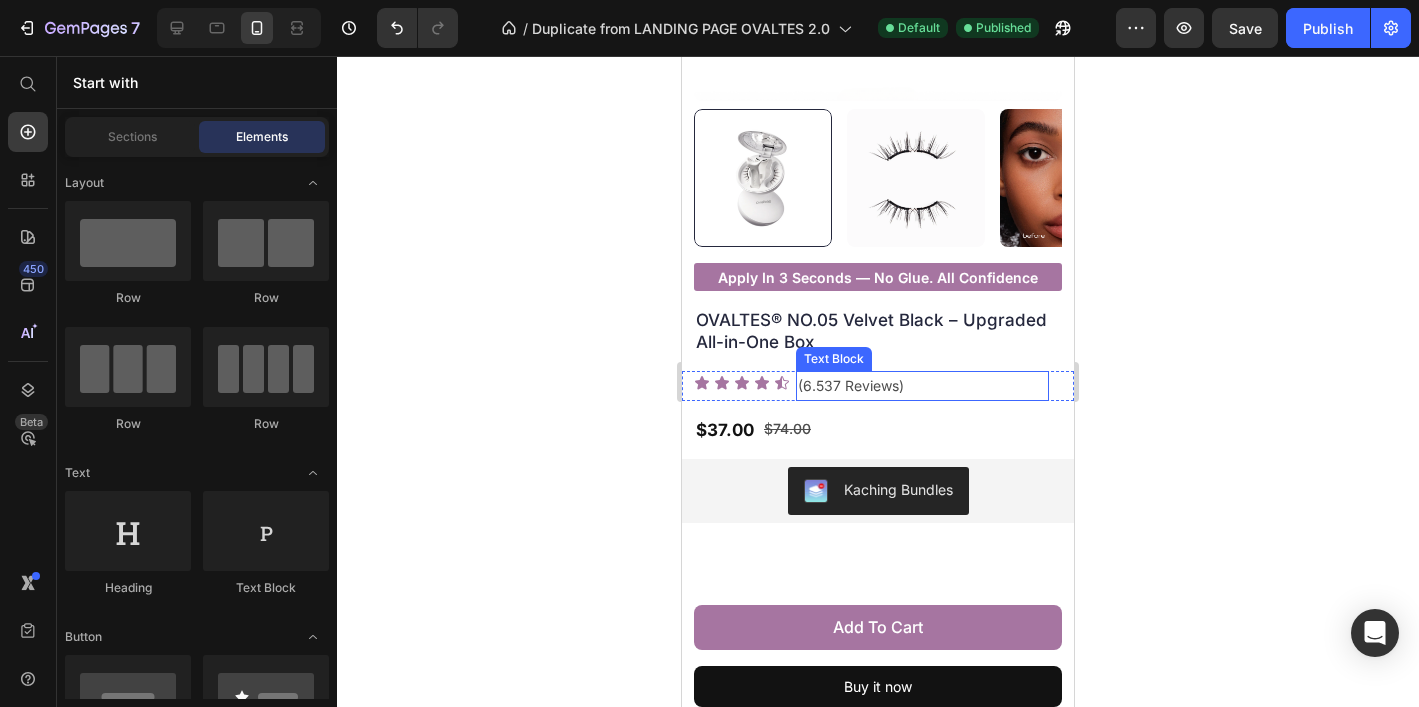 scroll, scrollTop: 330, scrollLeft: 0, axis: vertical 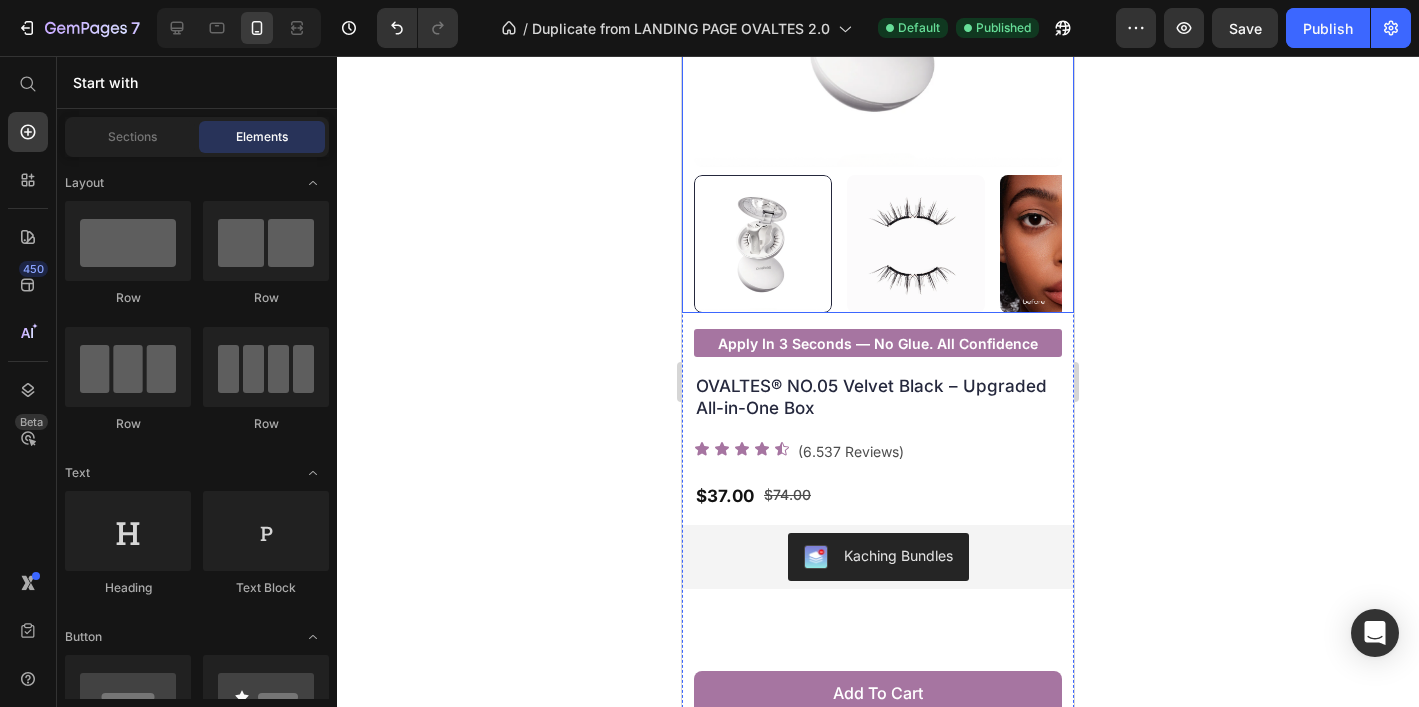 click at bounding box center [878, -17] 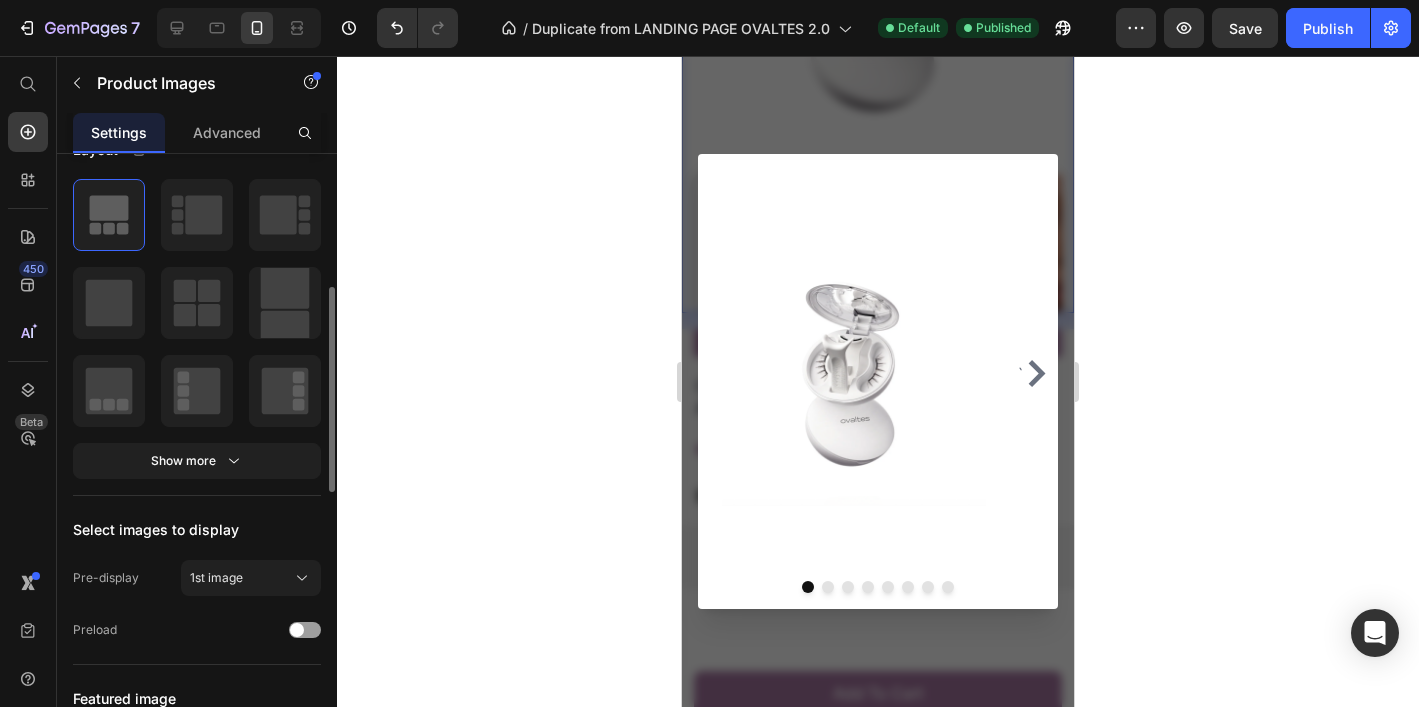 scroll, scrollTop: 251, scrollLeft: 0, axis: vertical 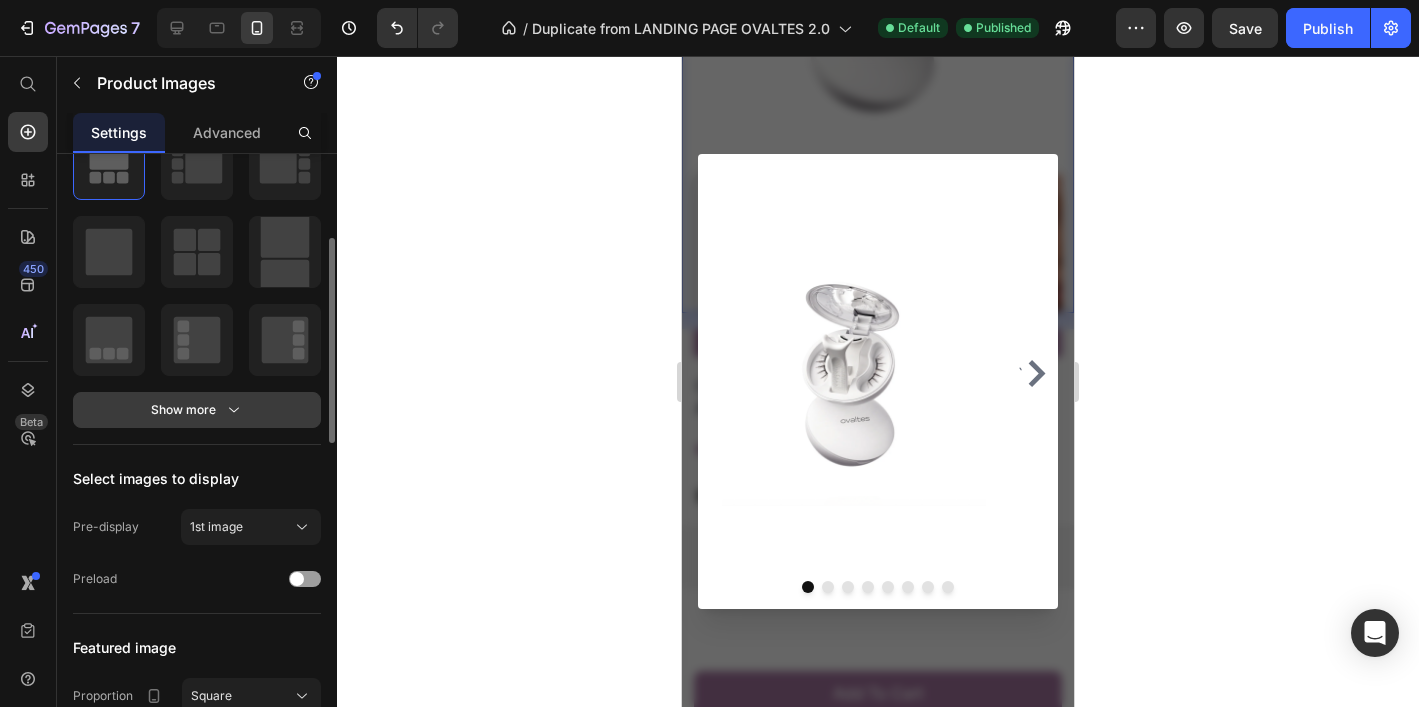 click 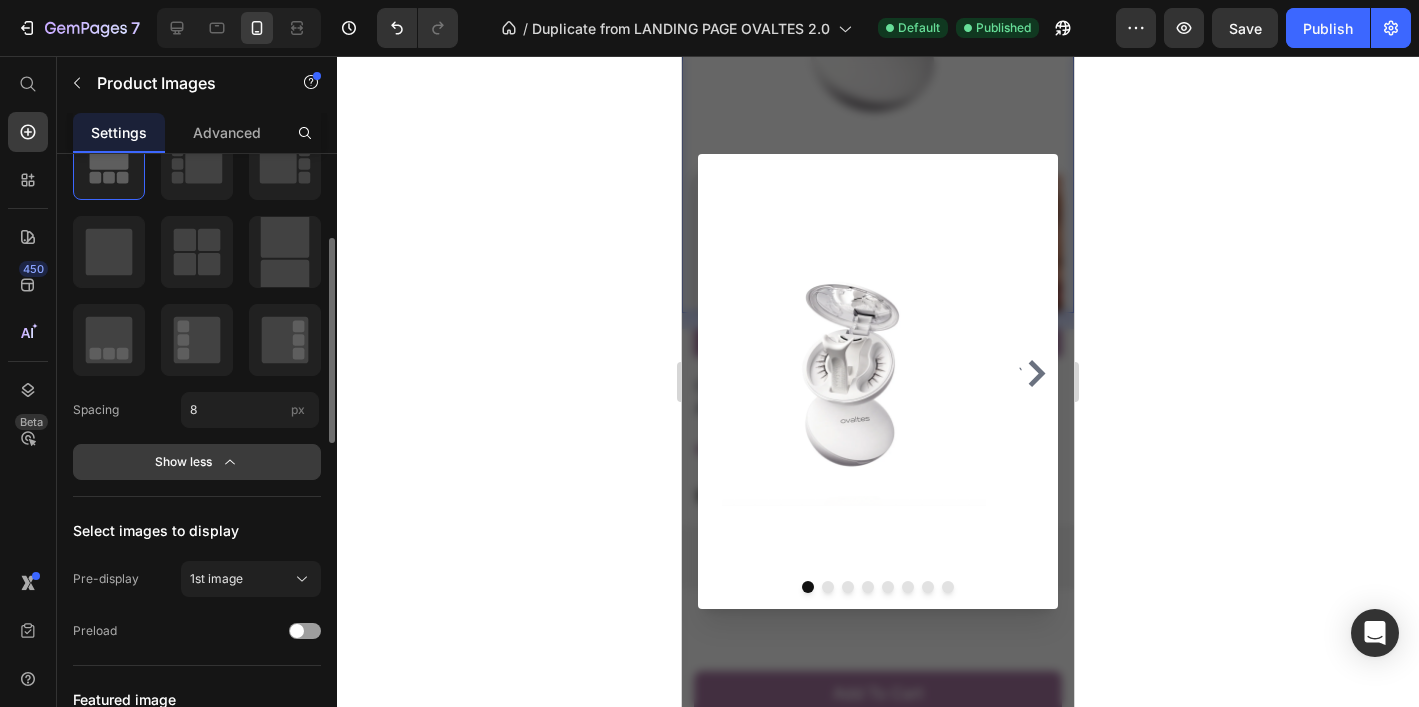 click on "Show less" at bounding box center [197, 462] 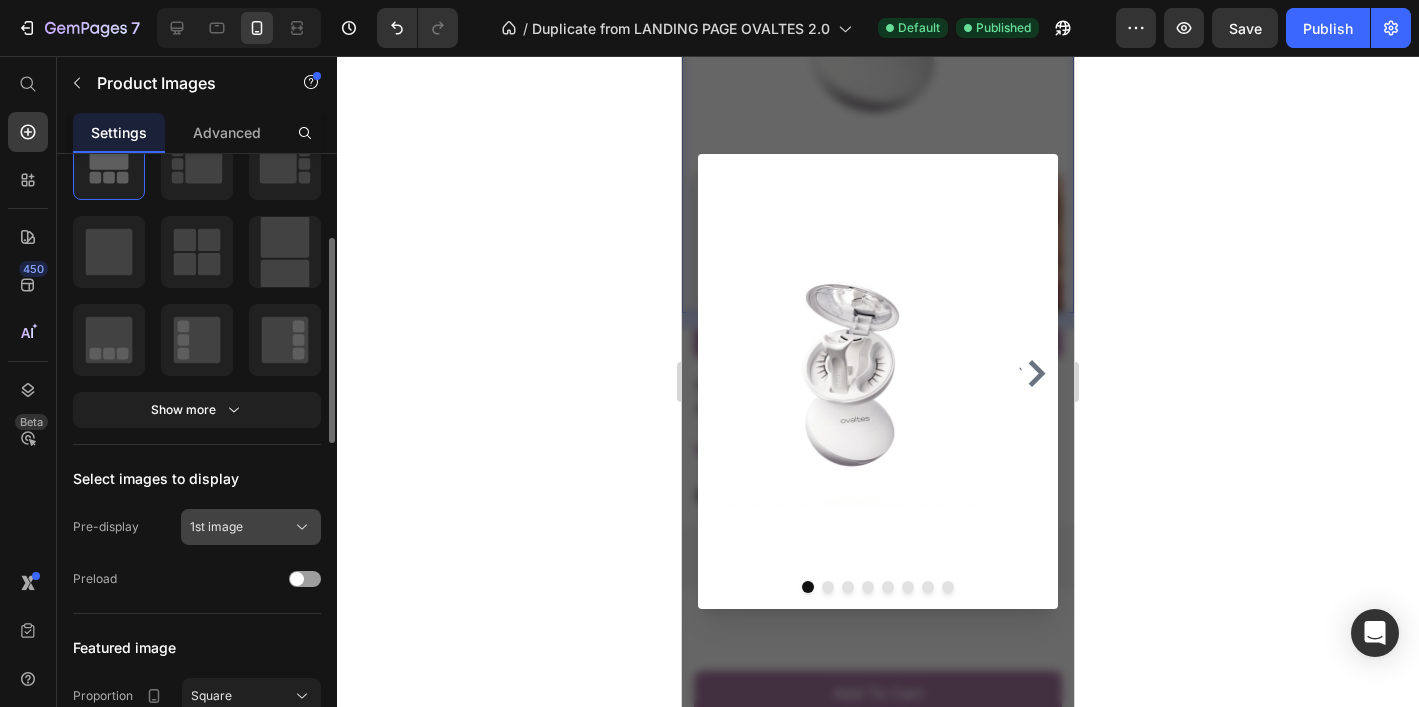 click on "1st image" at bounding box center [216, 527] 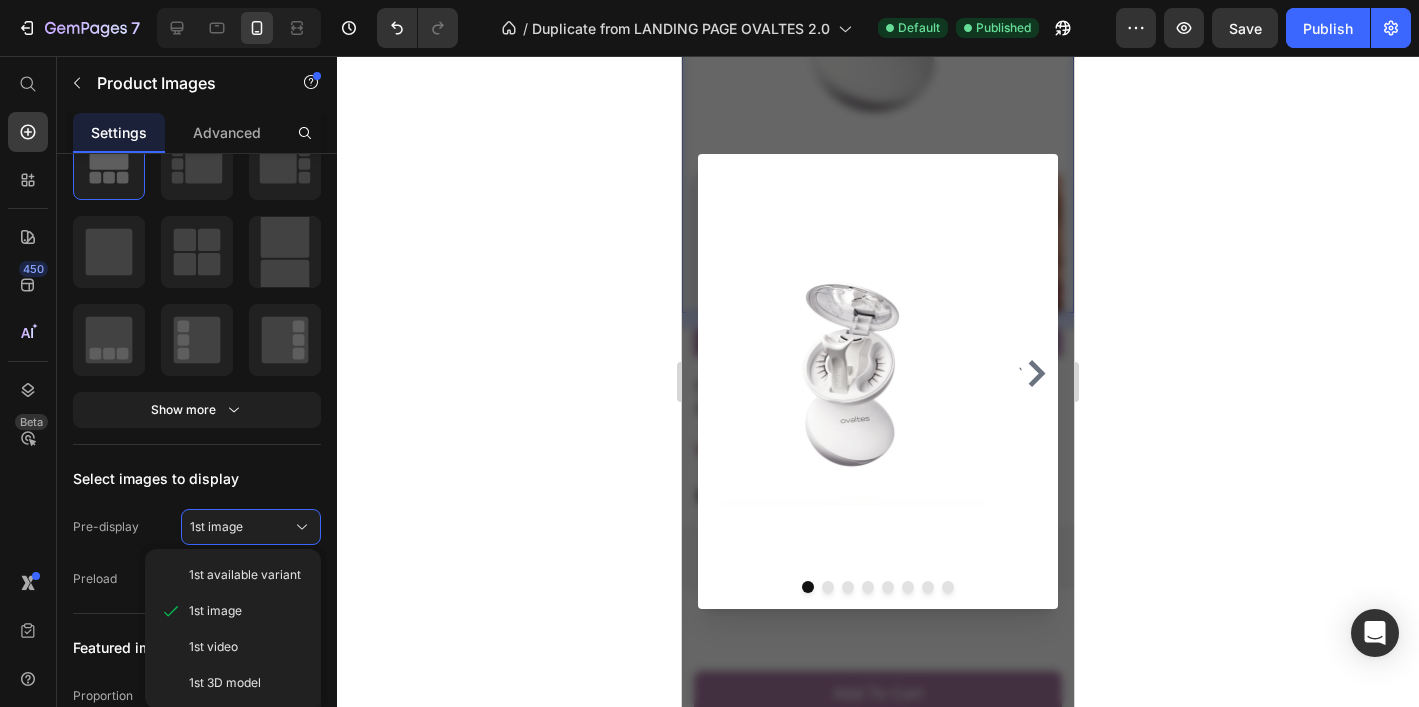 click at bounding box center (878, 381) 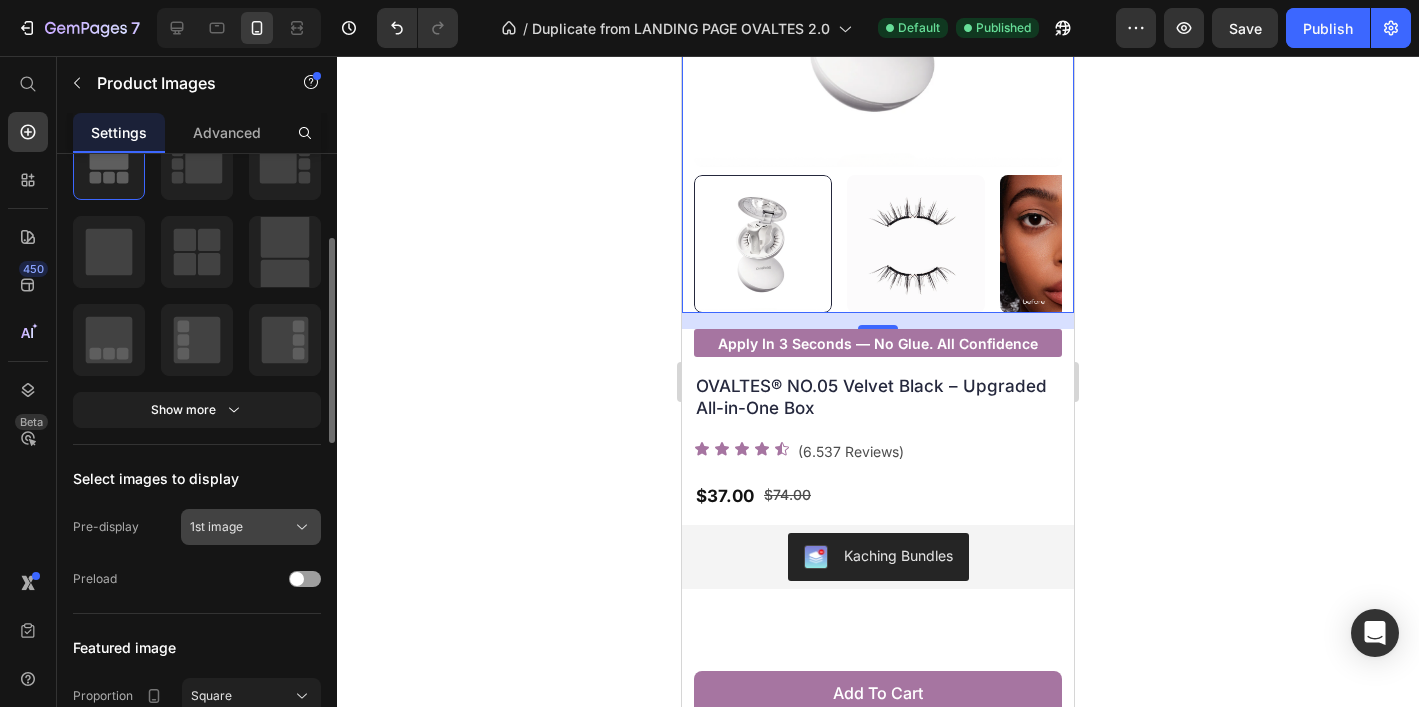 click on "1st image" at bounding box center (251, 527) 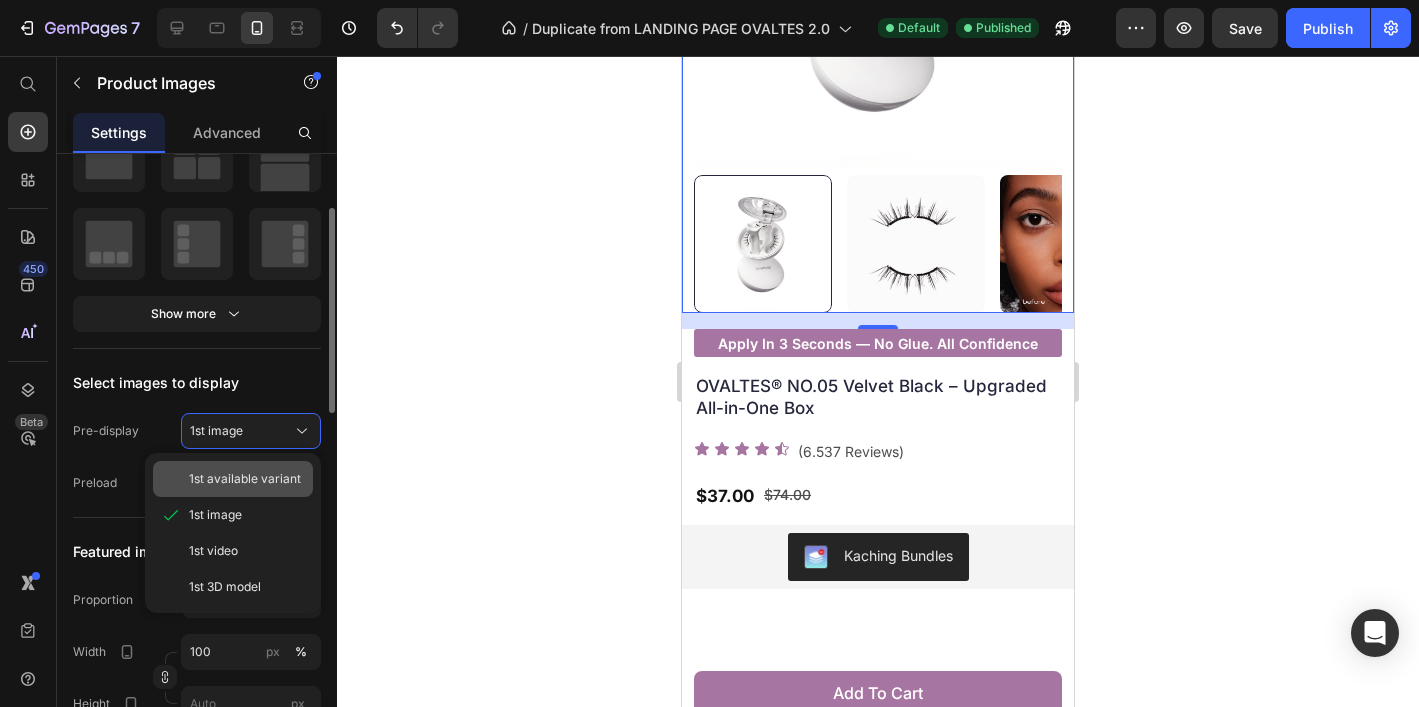 scroll, scrollTop: 355, scrollLeft: 0, axis: vertical 